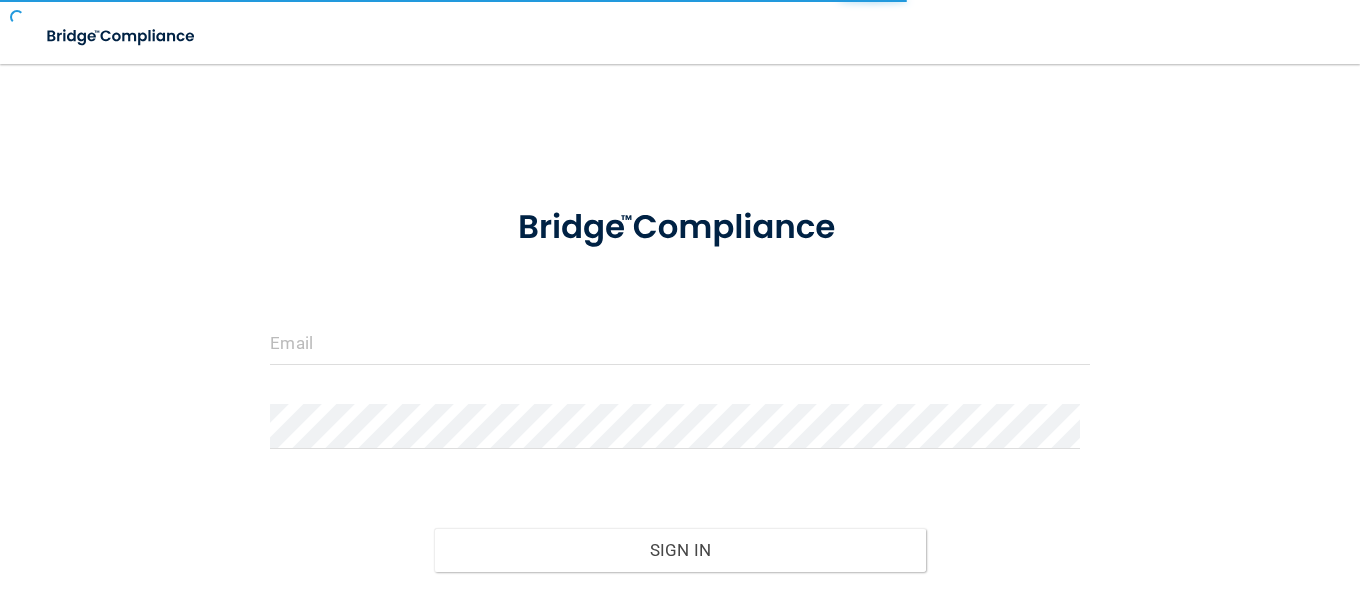 scroll, scrollTop: 0, scrollLeft: 0, axis: both 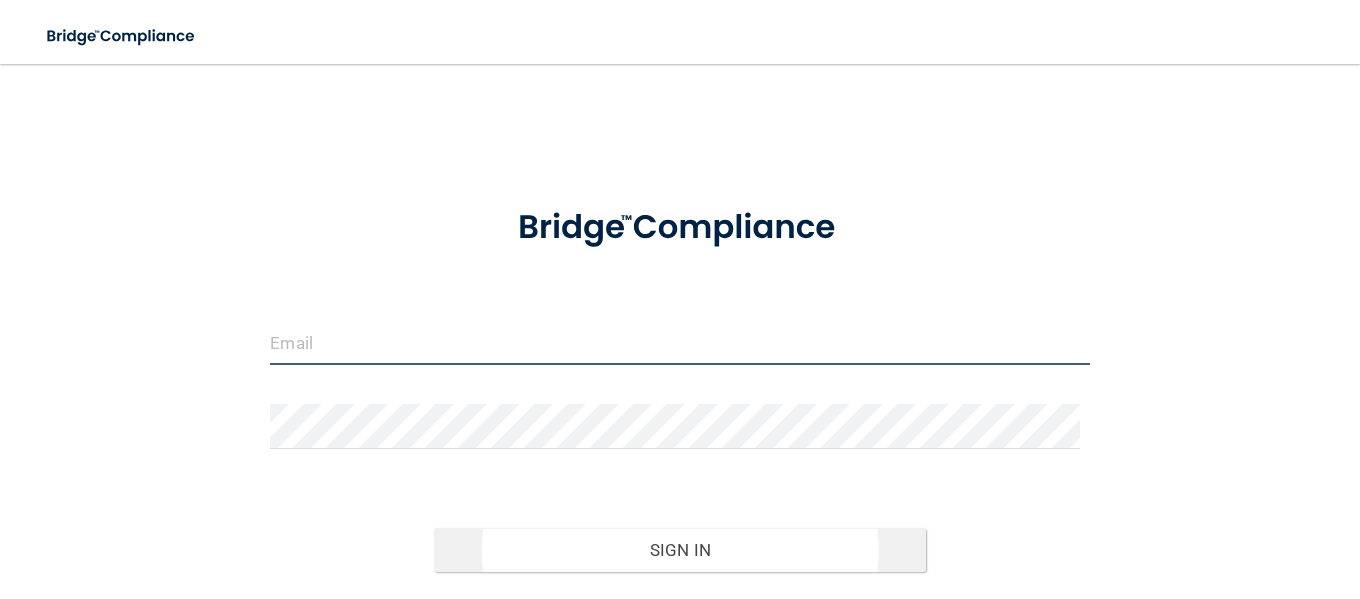 type on "[EMAIL]" 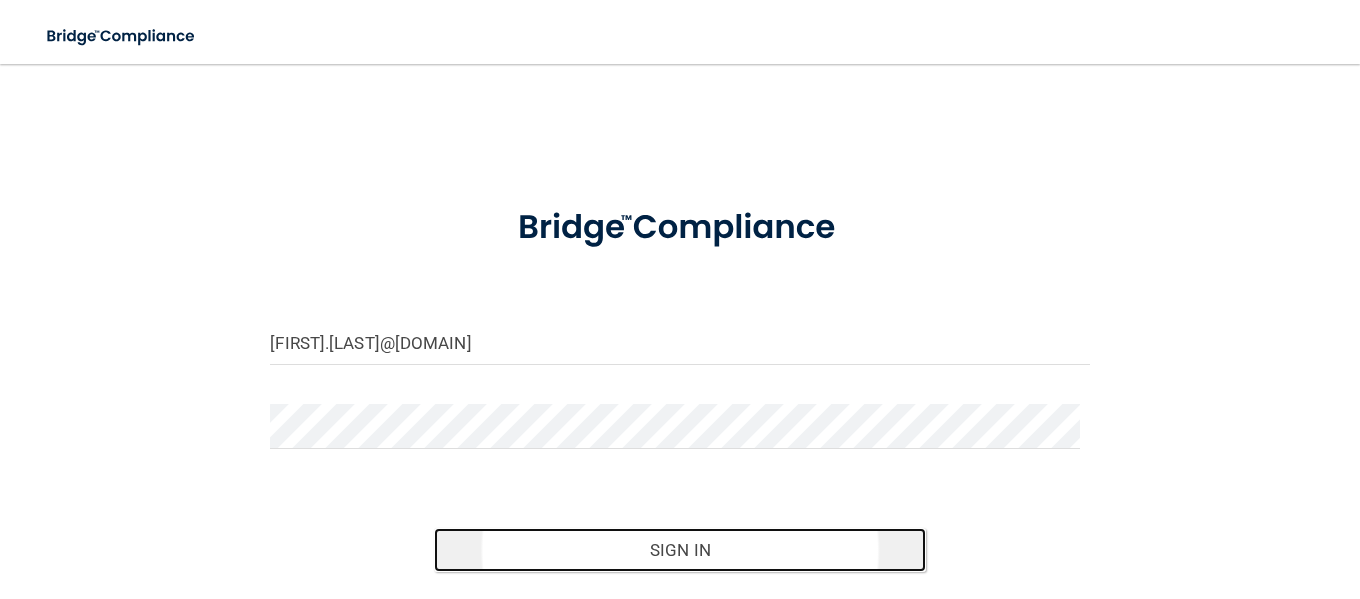 click on "Sign In" at bounding box center (680, 550) 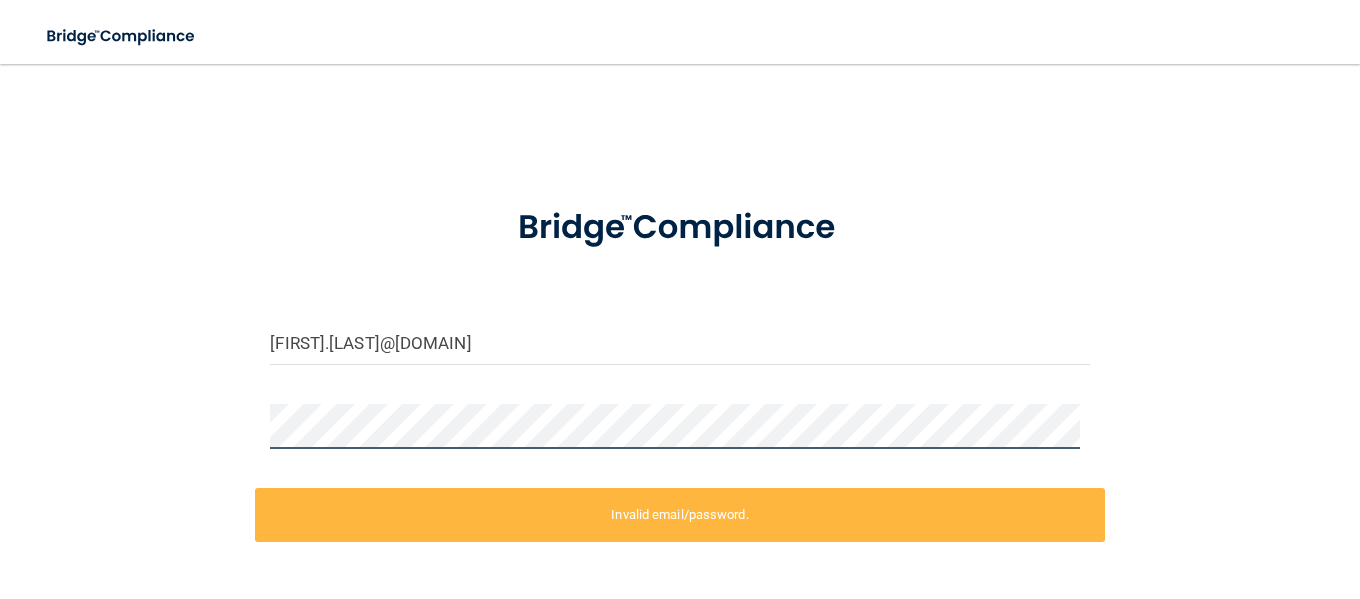 click on "[EMAIL]                                    Invalid email/password.     You don't have permission to access that page.       Sign In            Forgot Password?" at bounding box center (680, 402) 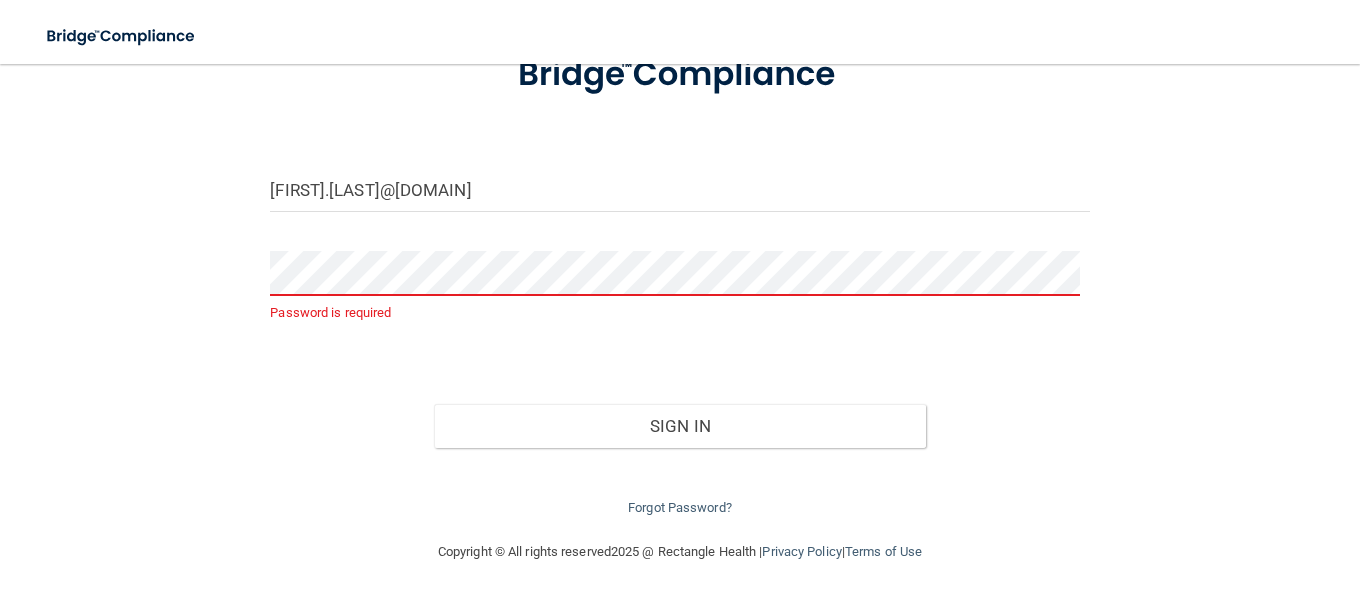 scroll, scrollTop: 124, scrollLeft: 0, axis: vertical 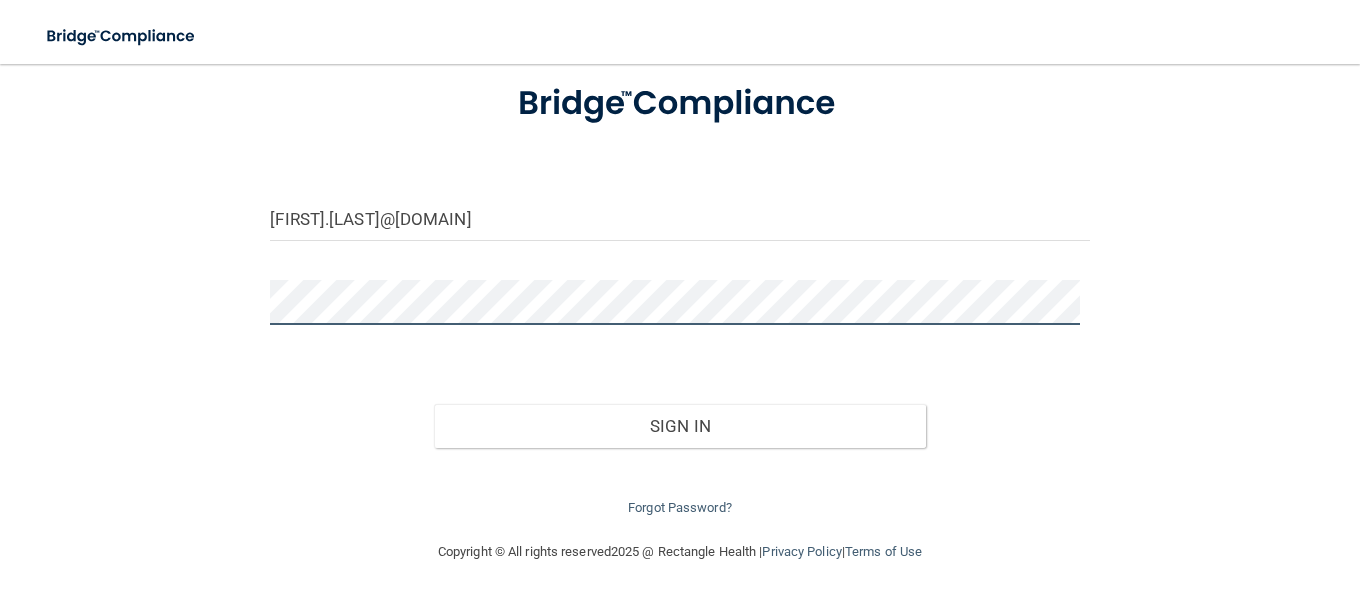 click on "Sign In" at bounding box center (680, 426) 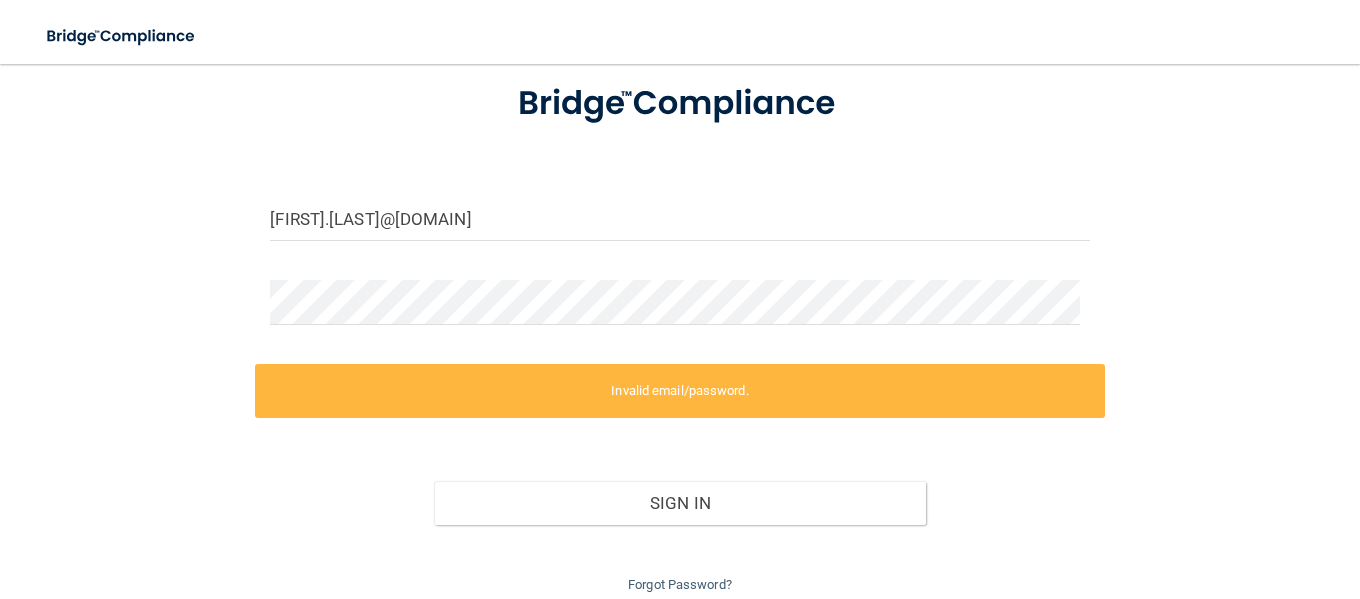 click on "Invalid email/password." at bounding box center (679, 391) 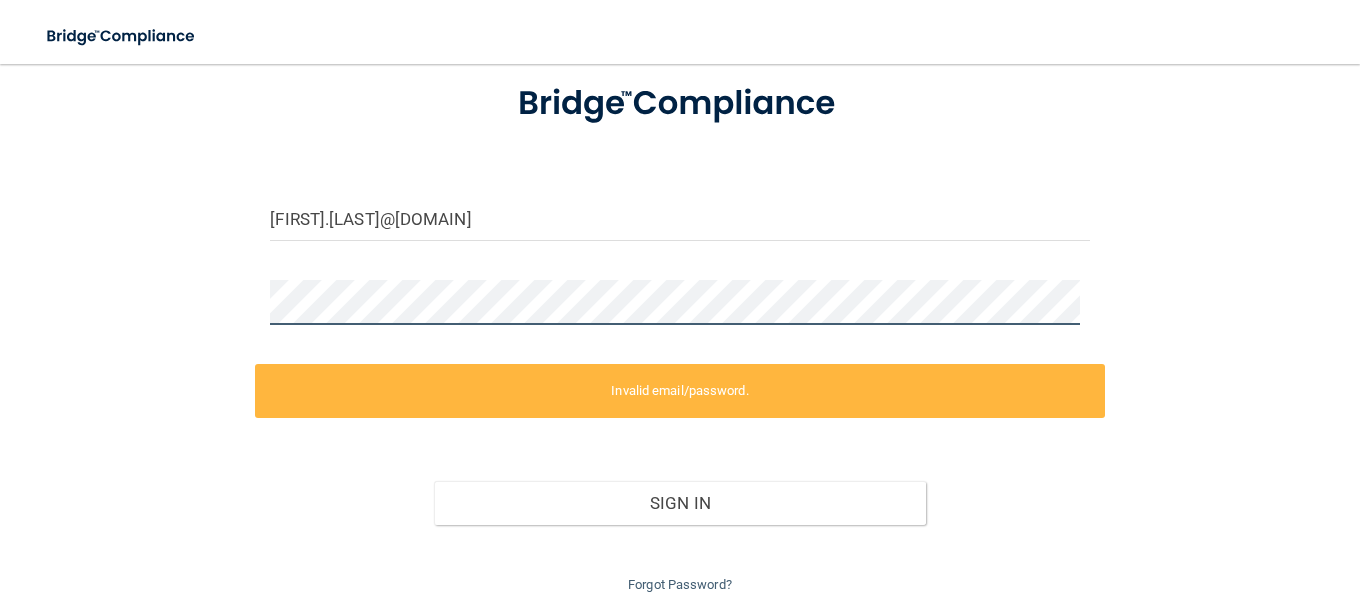 click at bounding box center (679, 310) 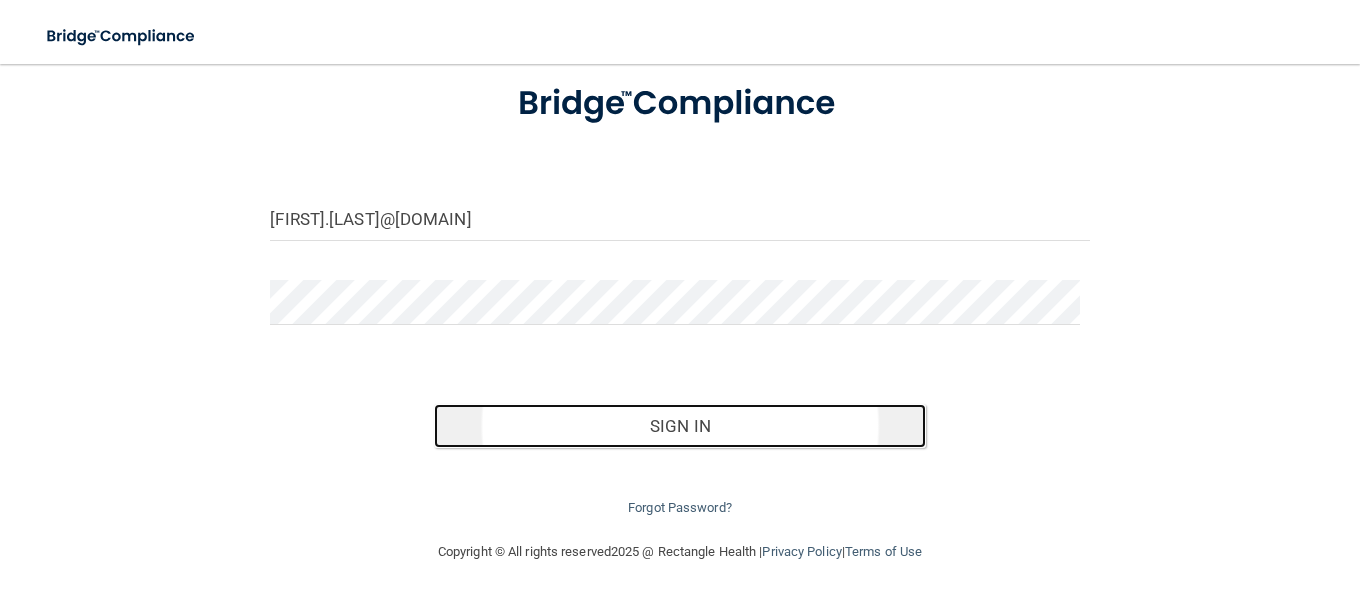 click on "Sign In" at bounding box center [680, 426] 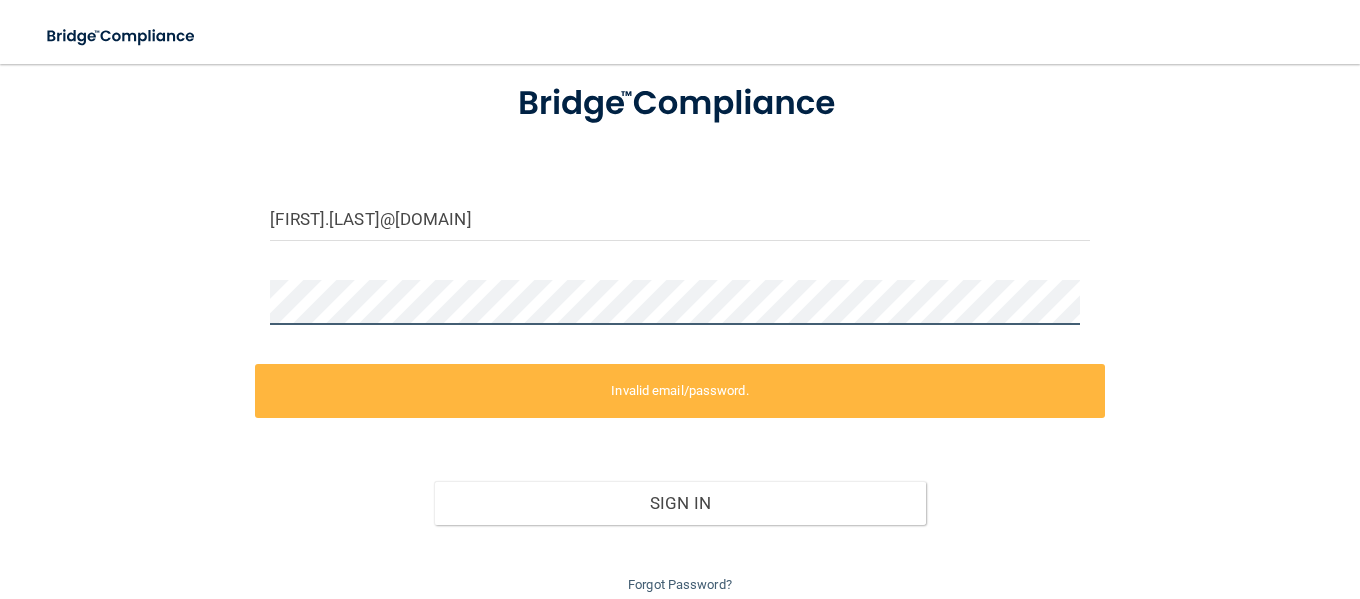 click on "Fernando.Ibarra@frontline.group                                    Invalid email/password.     You don't have permission to access that page.       Sign In            Forgot Password?" at bounding box center [680, 278] 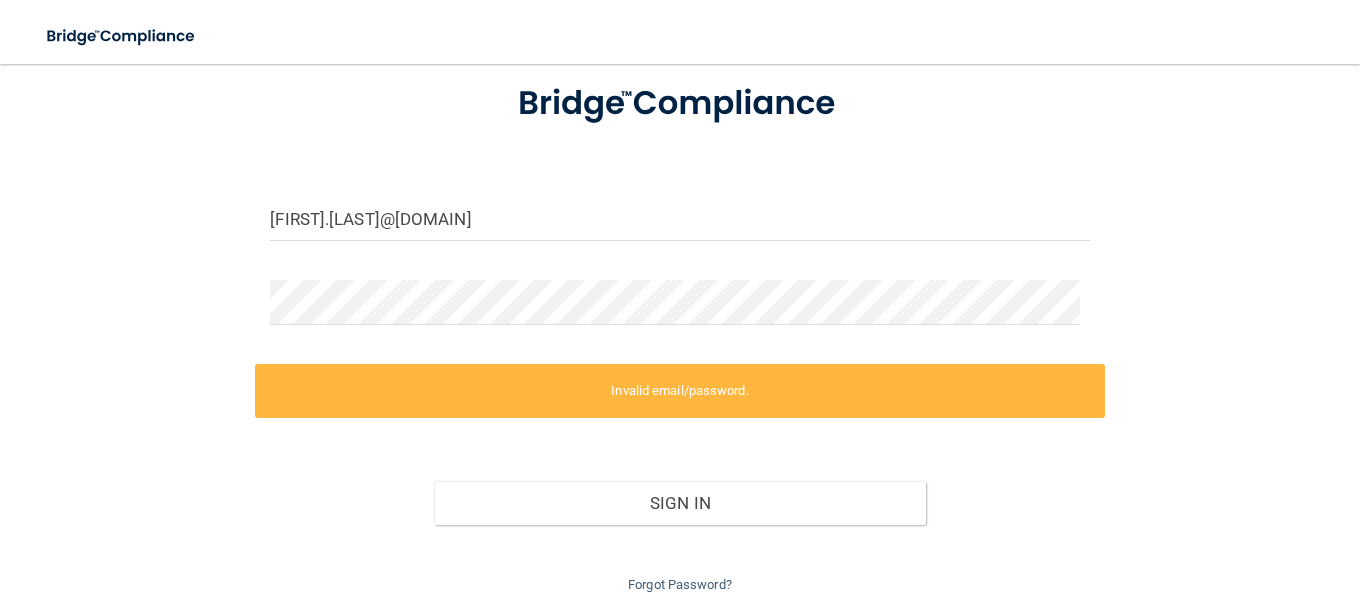 click on "Invalid email/password." at bounding box center (679, 391) 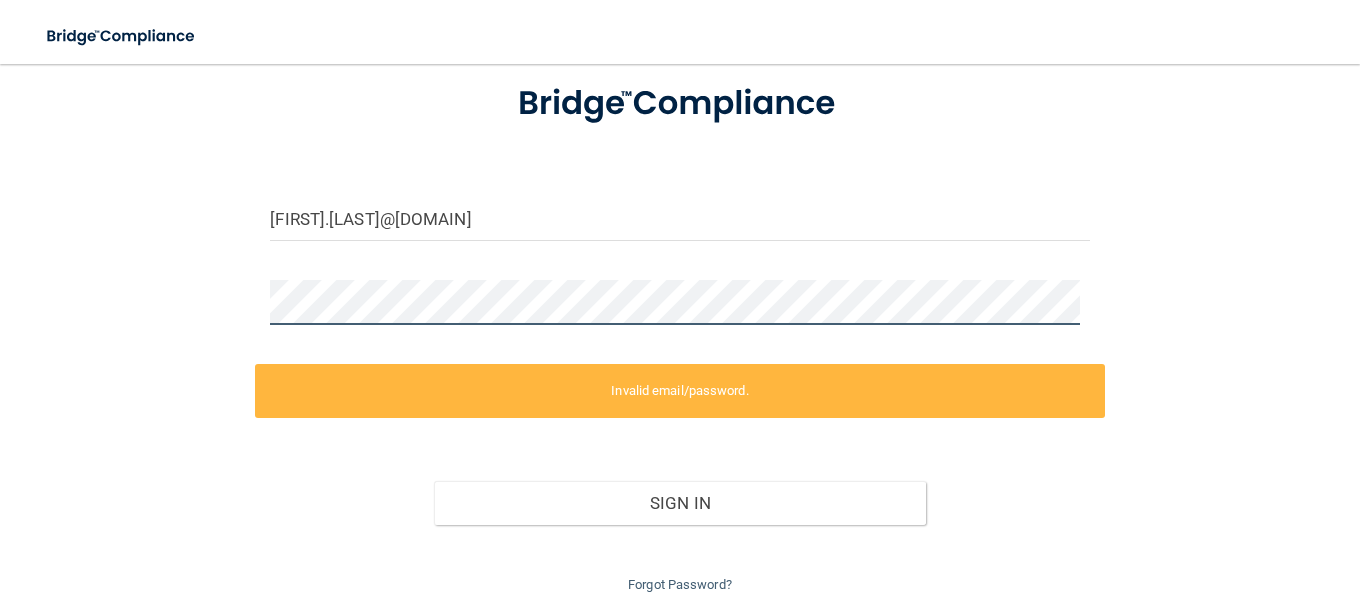 click on "Fernando.Ibarra@frontline.group                                    Invalid email/password.     You don't have permission to access that page.       Sign In            Forgot Password?" at bounding box center (680, 278) 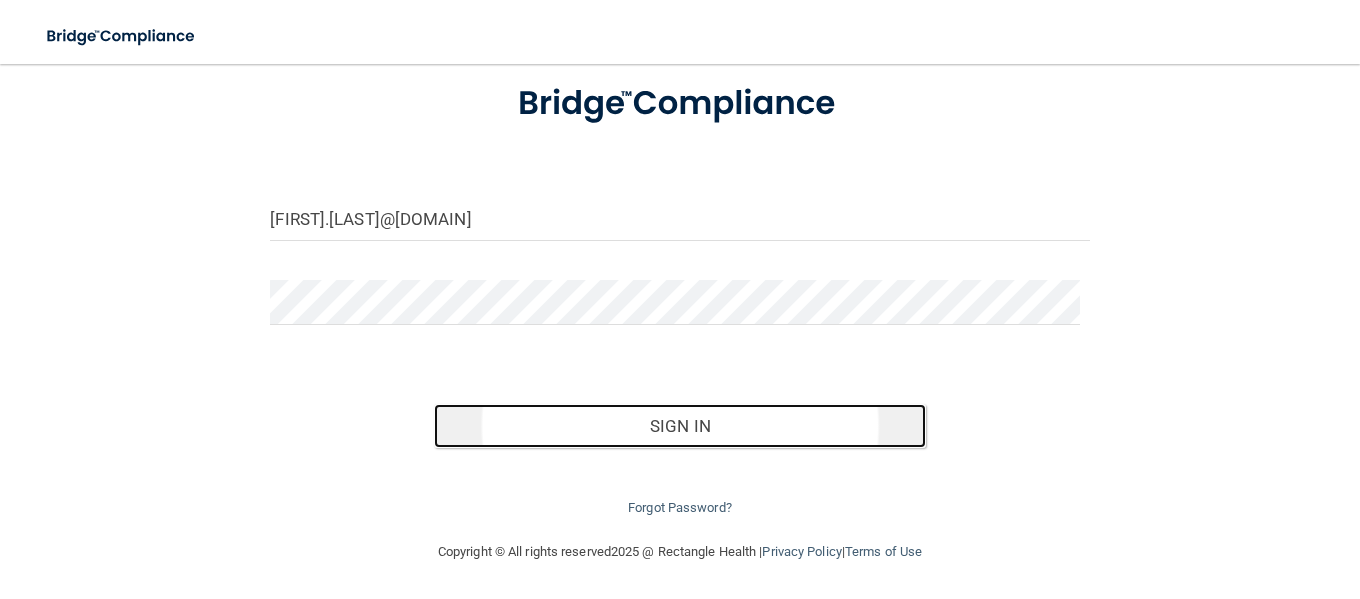 click on "Sign In" at bounding box center (680, 426) 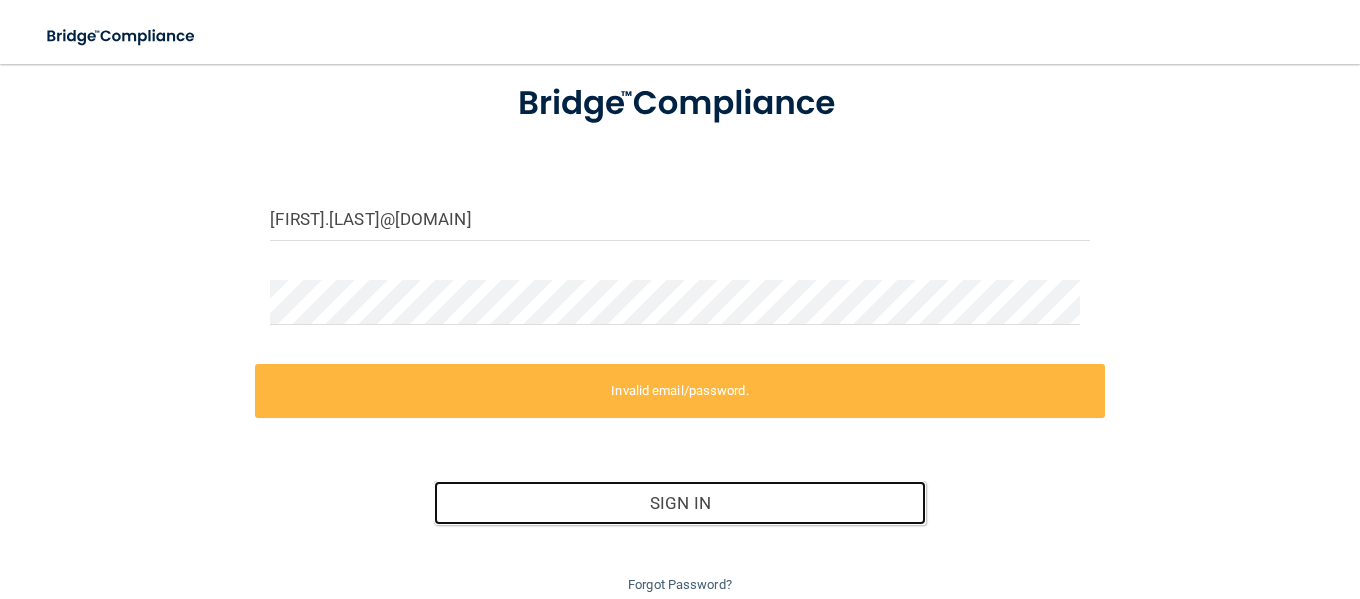 scroll, scrollTop: 201, scrollLeft: 0, axis: vertical 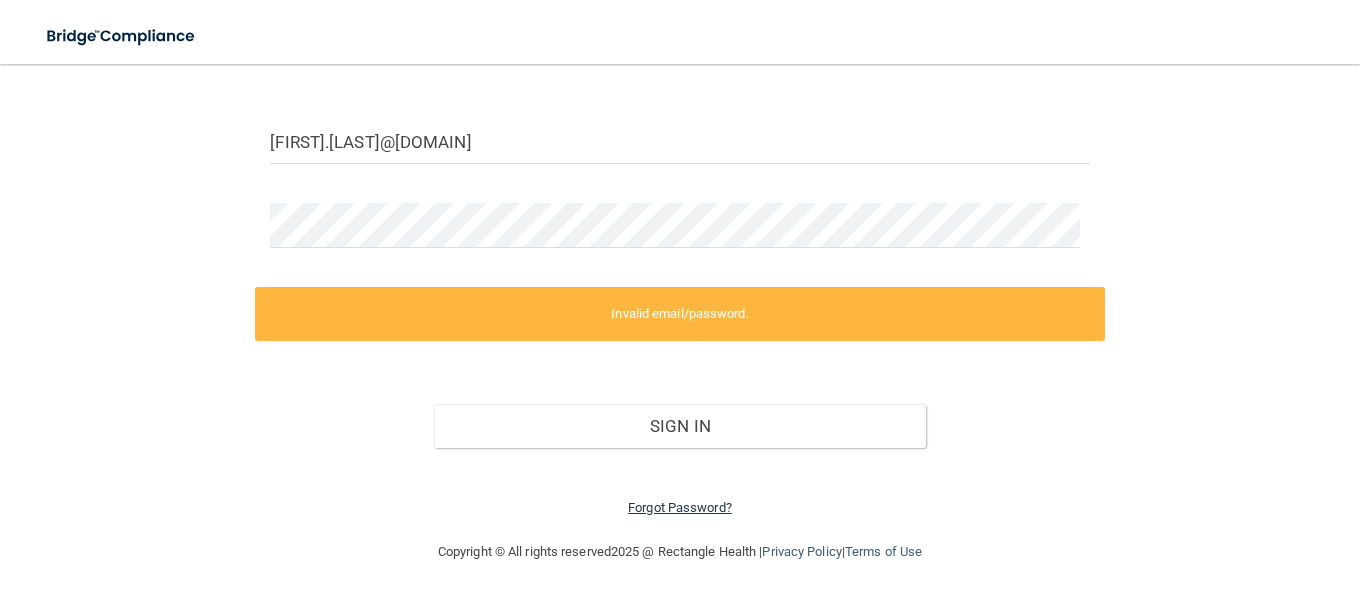 click on "Forgot Password?" at bounding box center [680, 507] 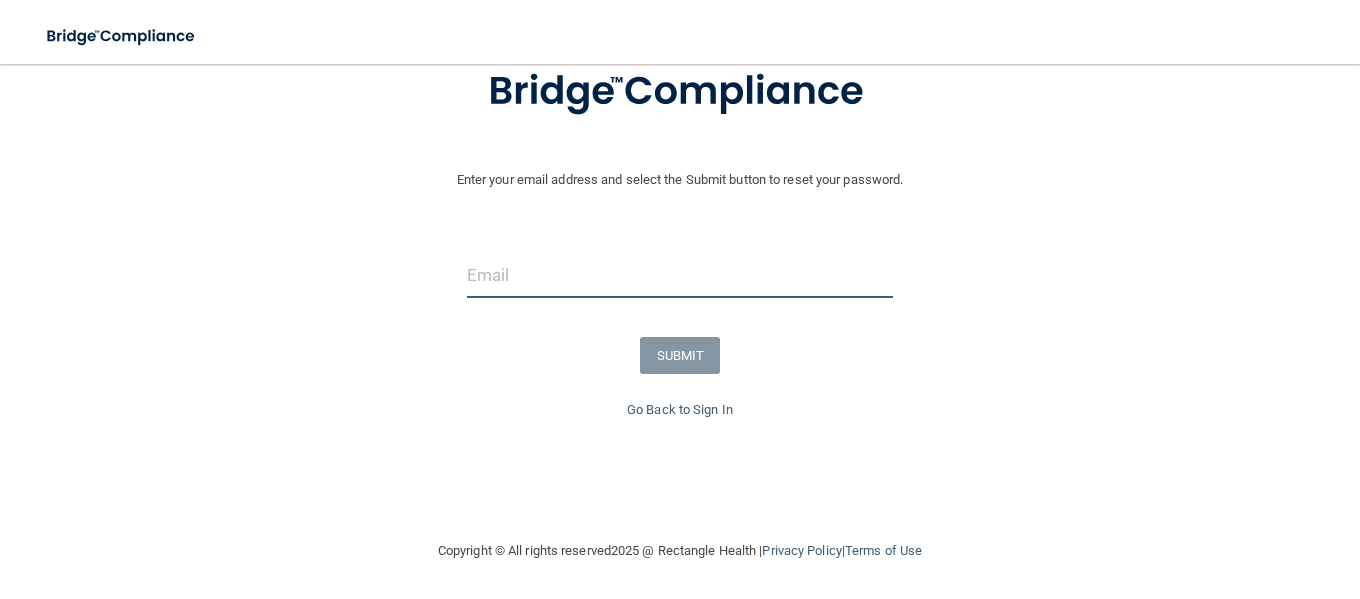 click at bounding box center [680, 275] 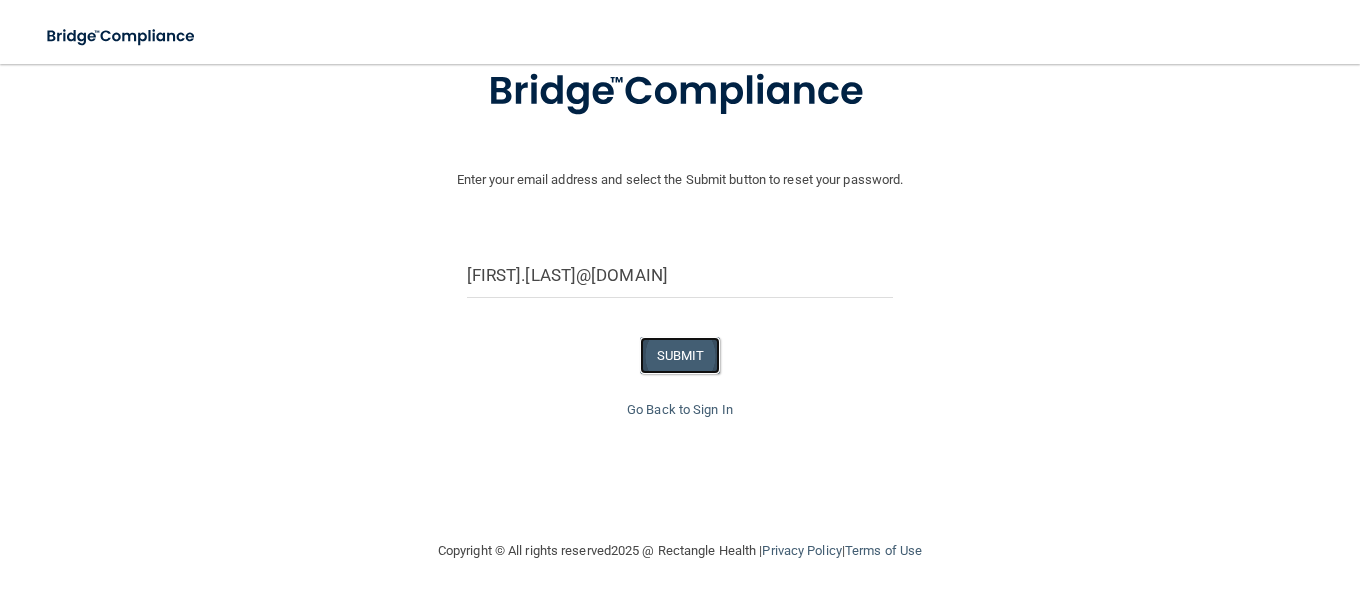 click on "SUBMIT" at bounding box center [680, 355] 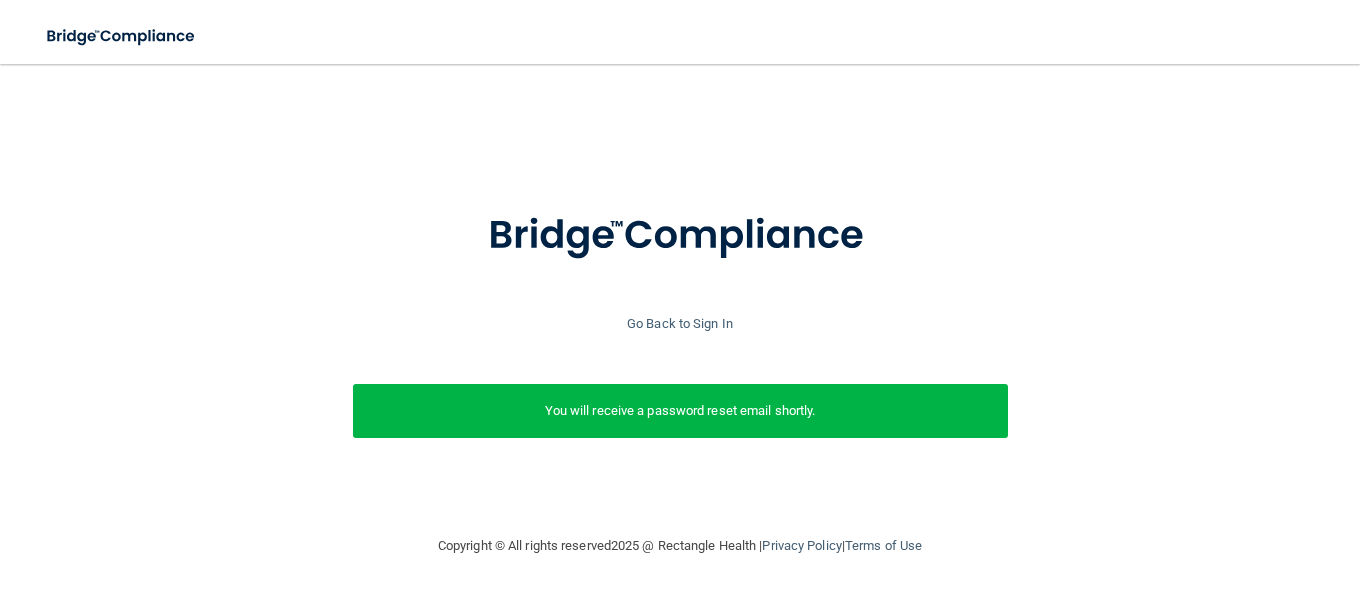 scroll, scrollTop: 5, scrollLeft: 0, axis: vertical 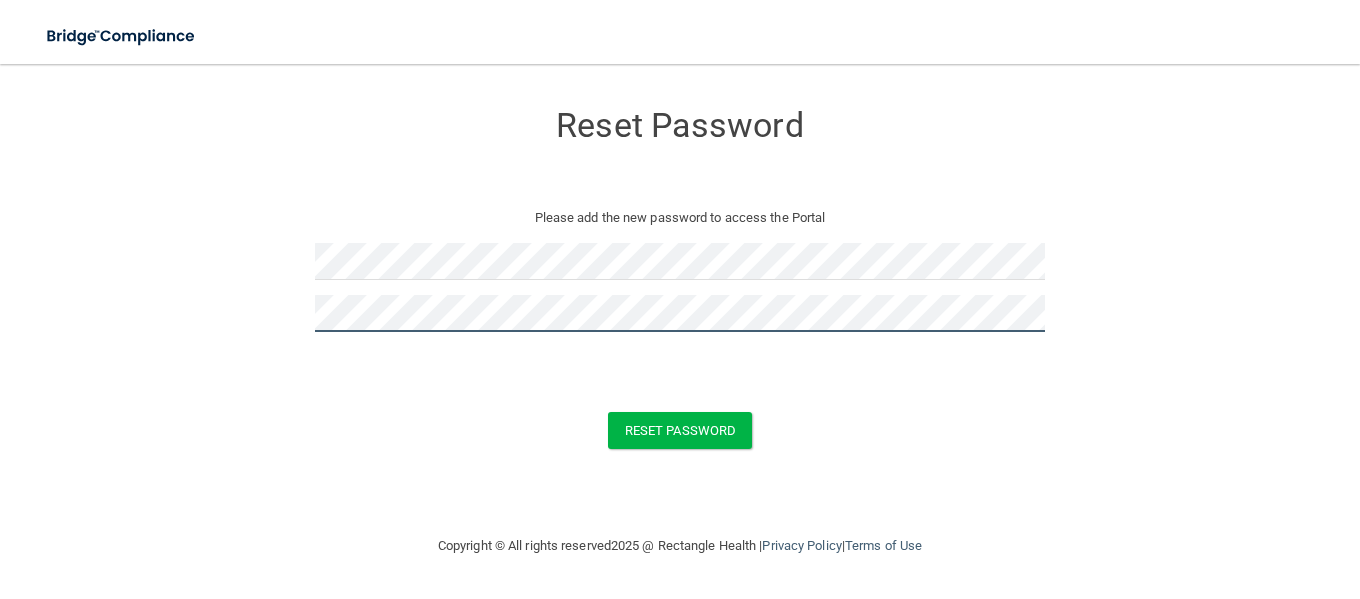 click on "Reset Password" at bounding box center [680, 430] 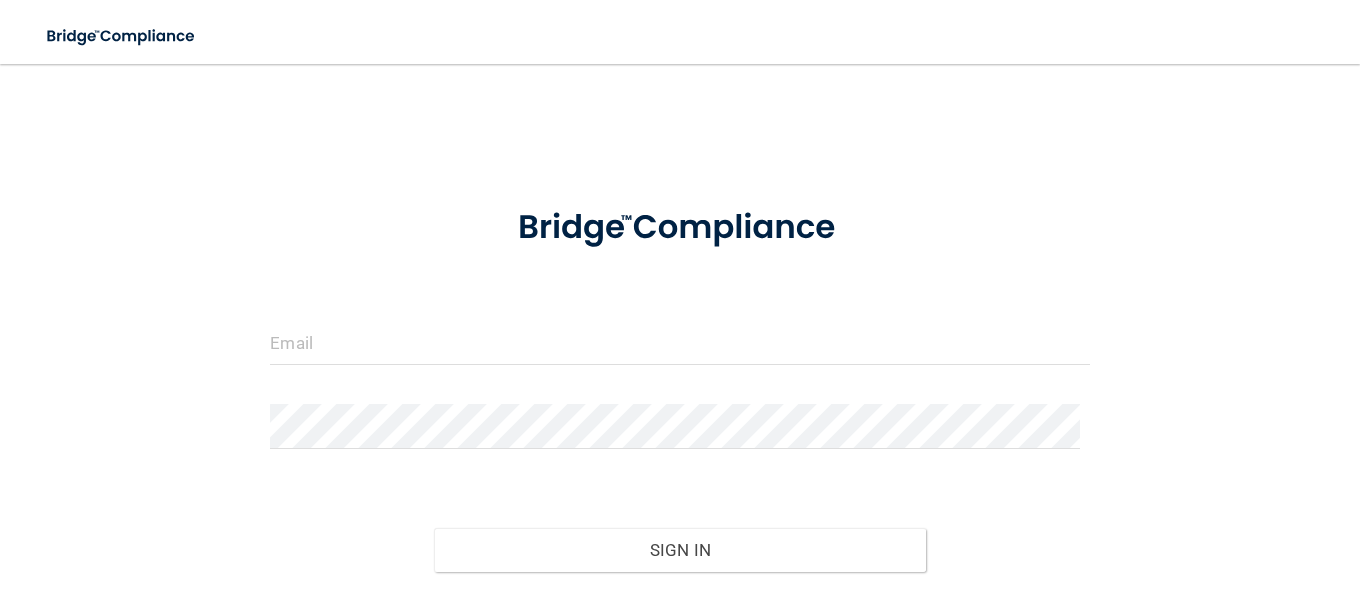 scroll, scrollTop: 0, scrollLeft: 0, axis: both 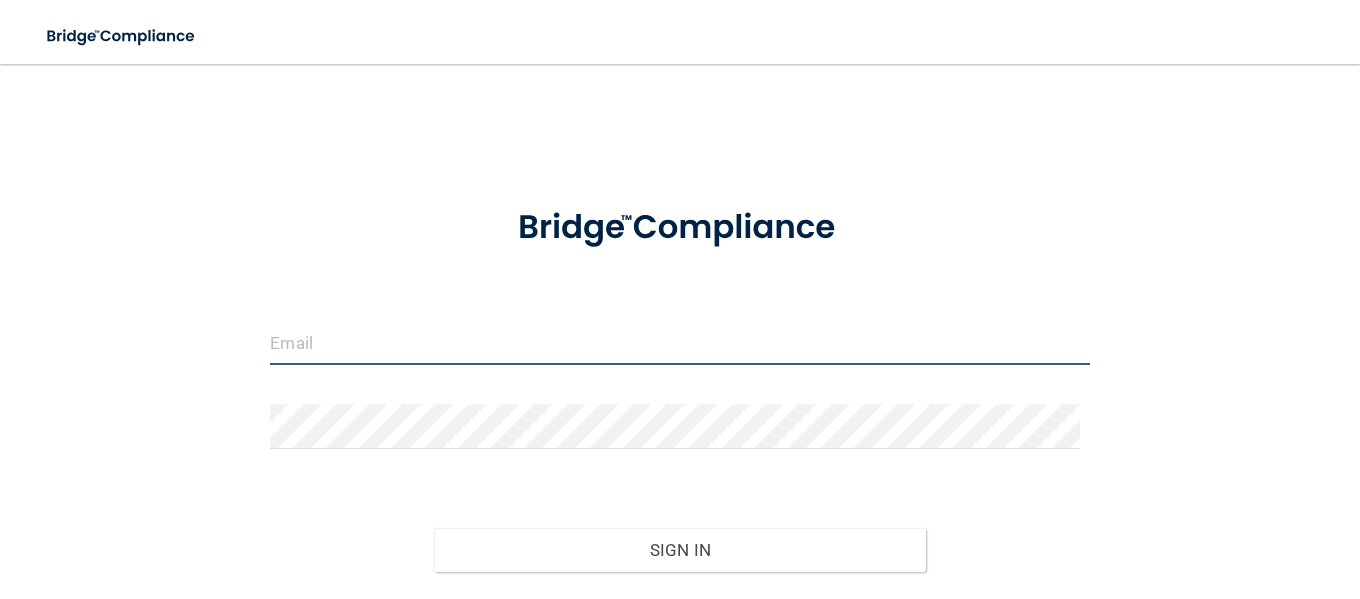 type on "[EMAIL]" 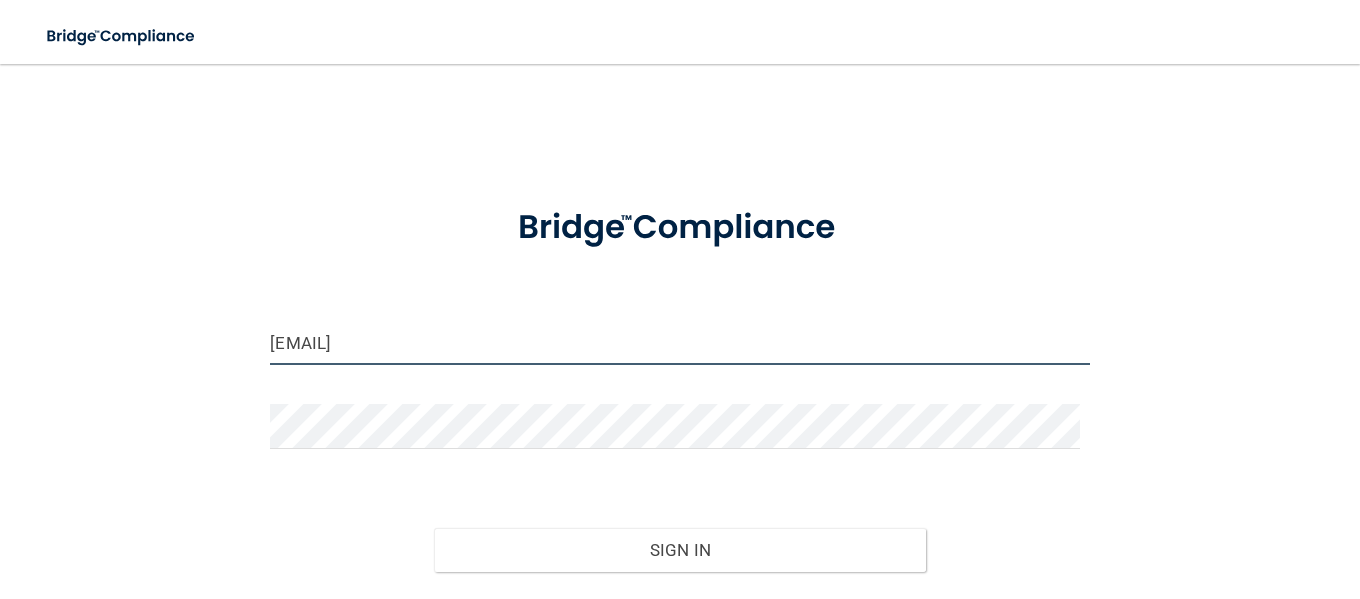 click on "[EMAIL]" at bounding box center (679, 342) 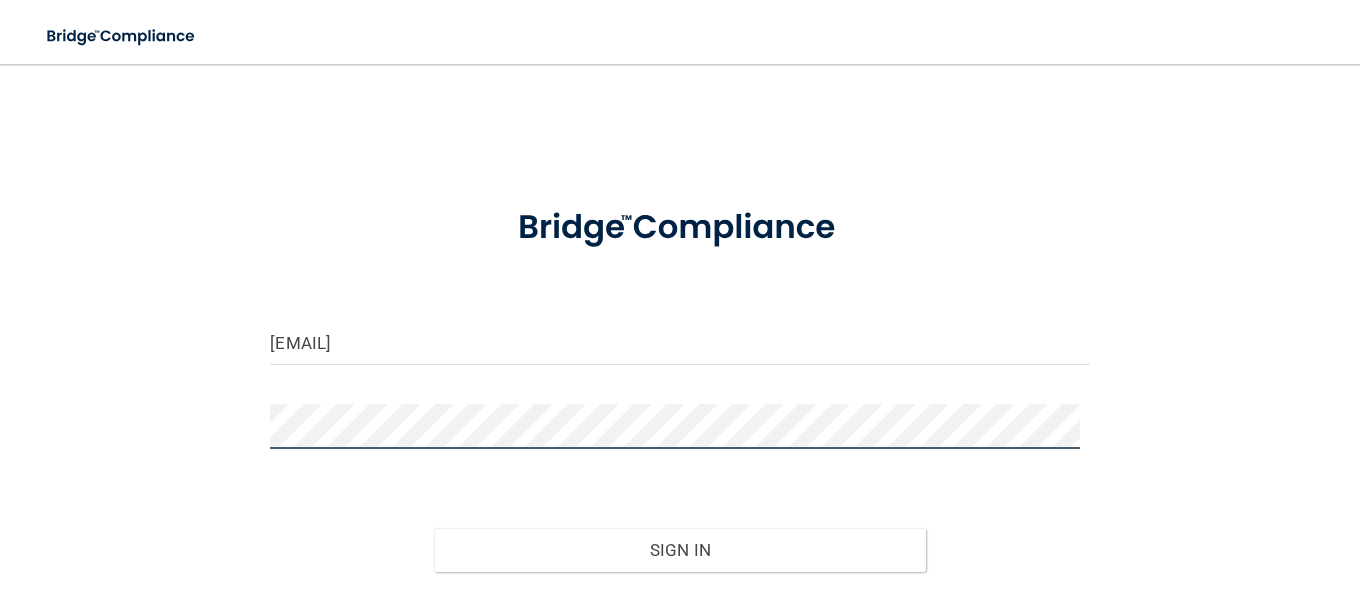 click on "[EMAIL]                                    Invalid email/password.     You don't have permission to access that page.       Sign In            Forgot Password?" at bounding box center (680, 364) 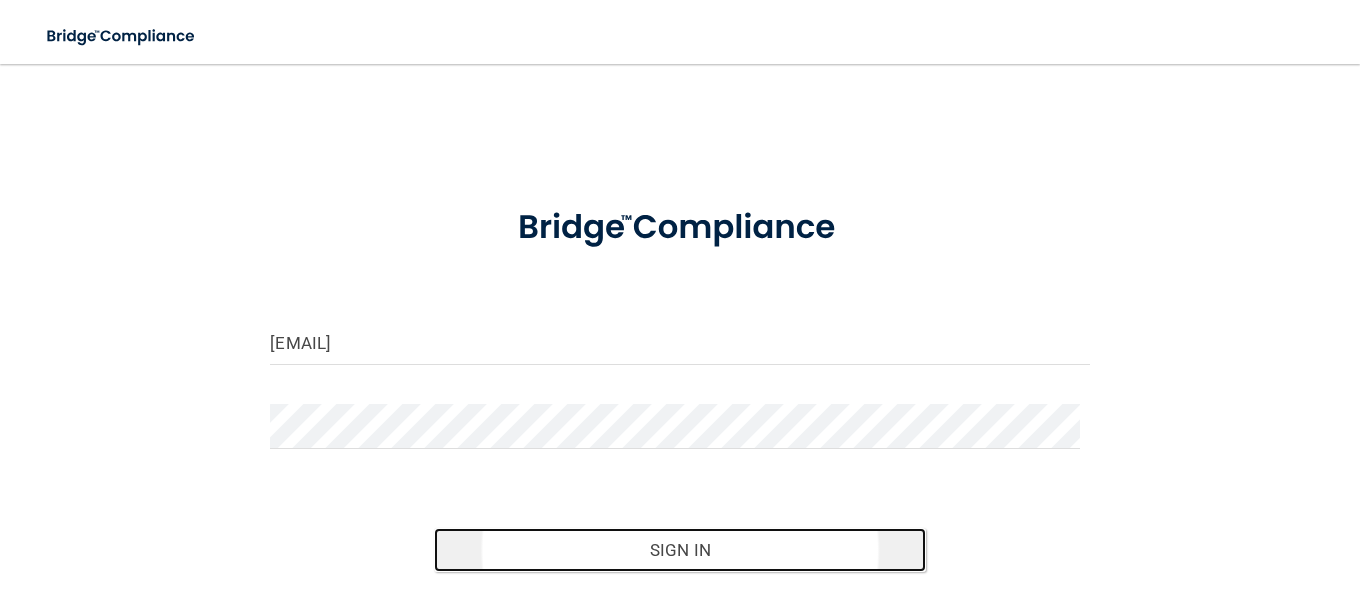 click on "Sign In" at bounding box center [680, 550] 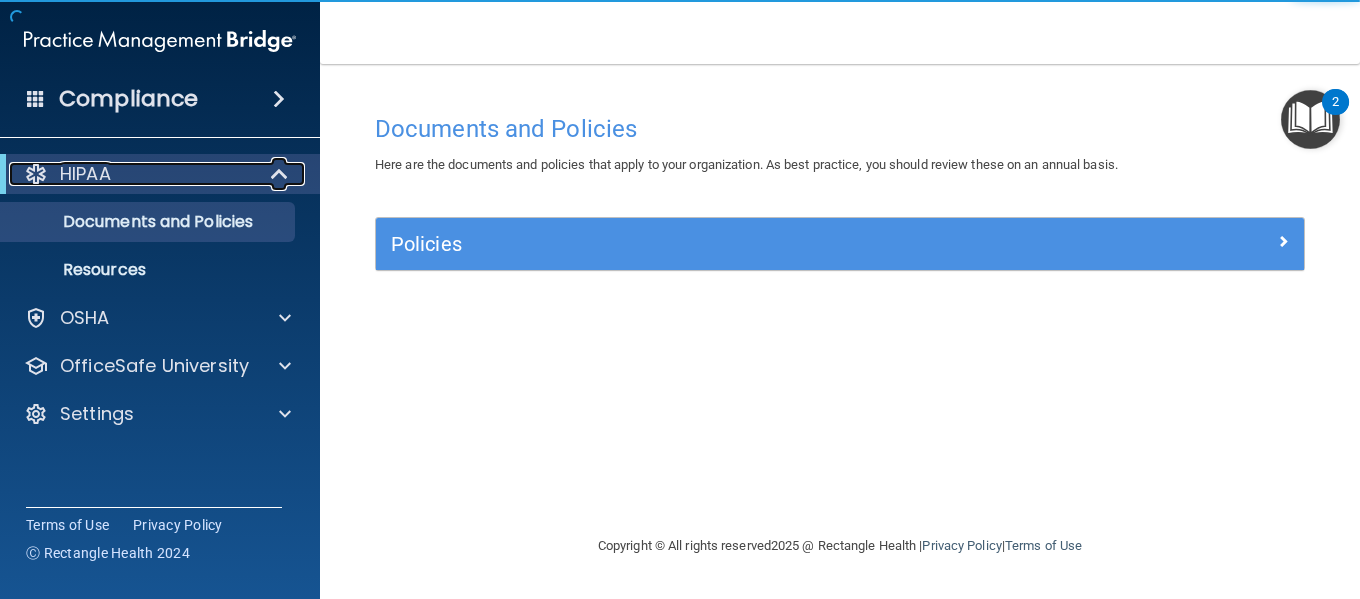 click on "HIPAA" at bounding box center (132, 174) 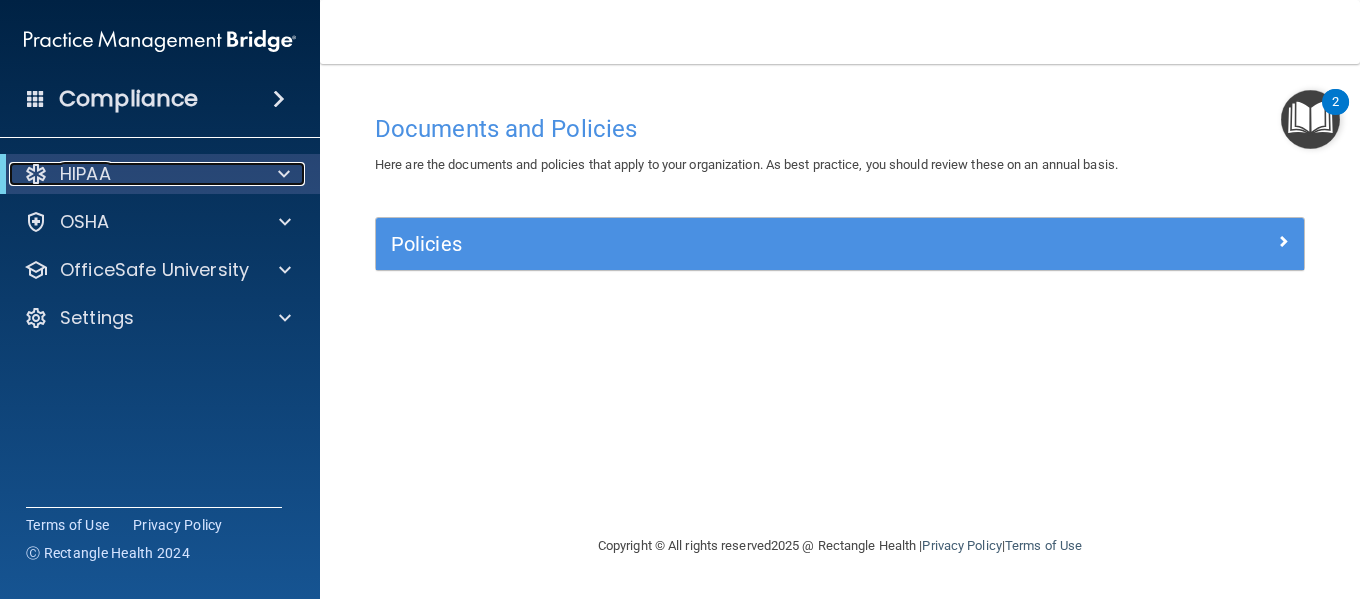 click at bounding box center (284, 174) 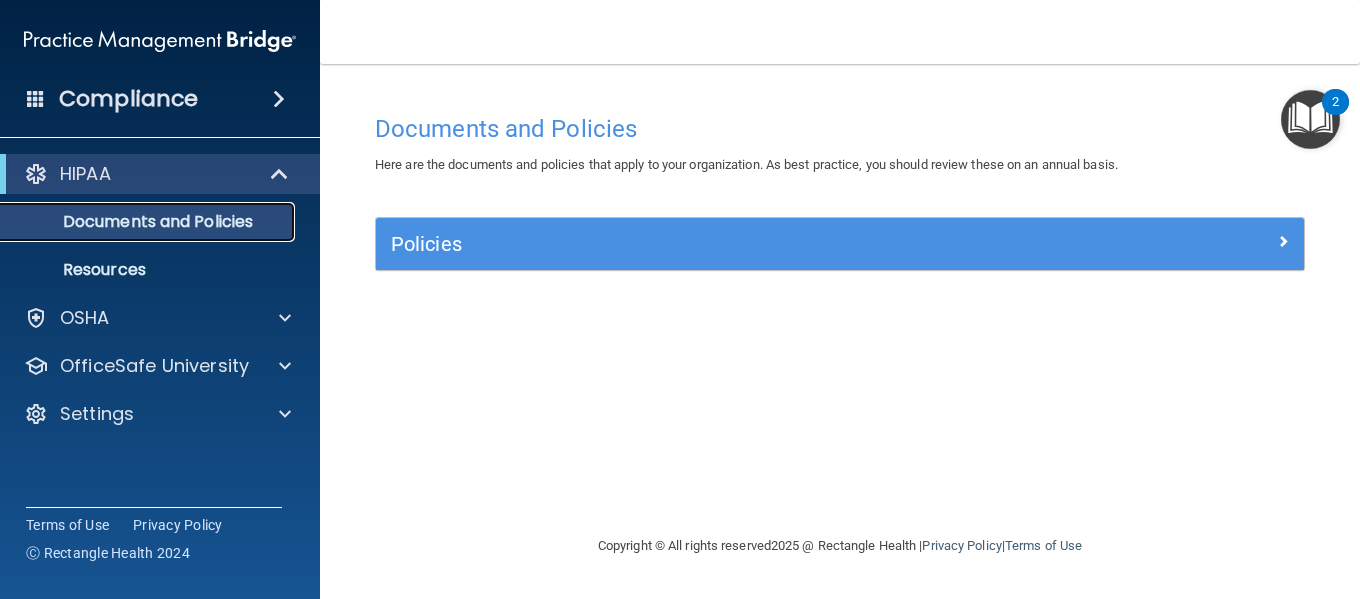click on "Documents and Policies" at bounding box center (149, 222) 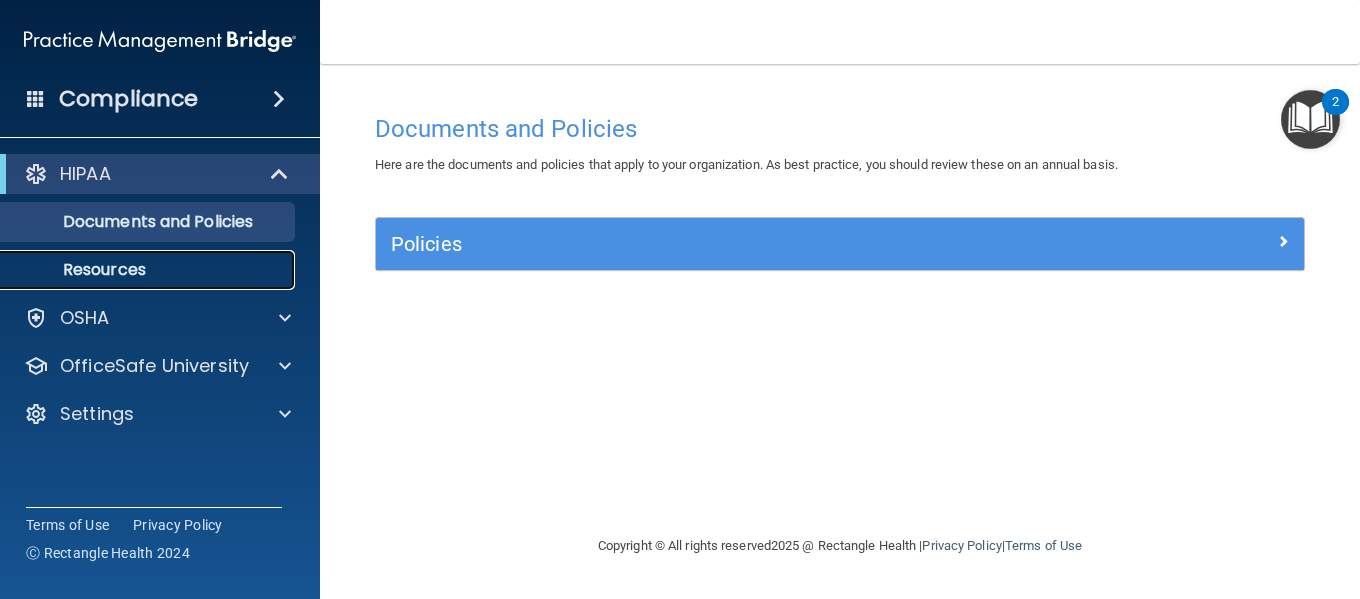 click on "Resources" at bounding box center (149, 270) 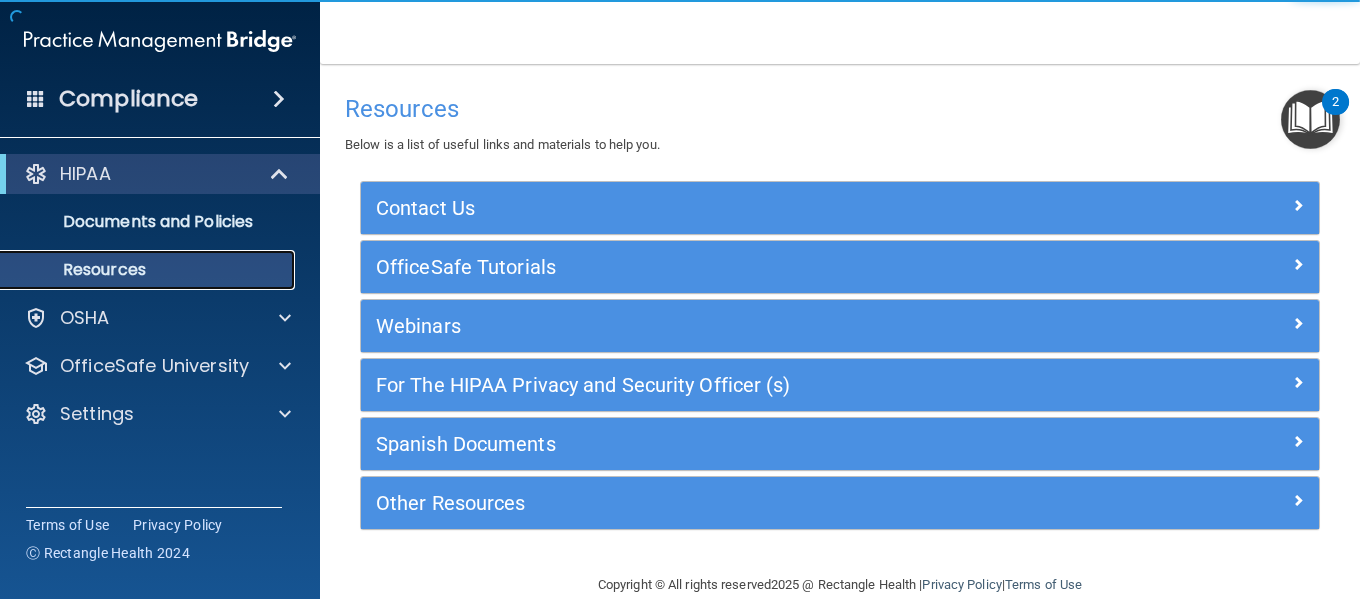 scroll, scrollTop: 34, scrollLeft: 0, axis: vertical 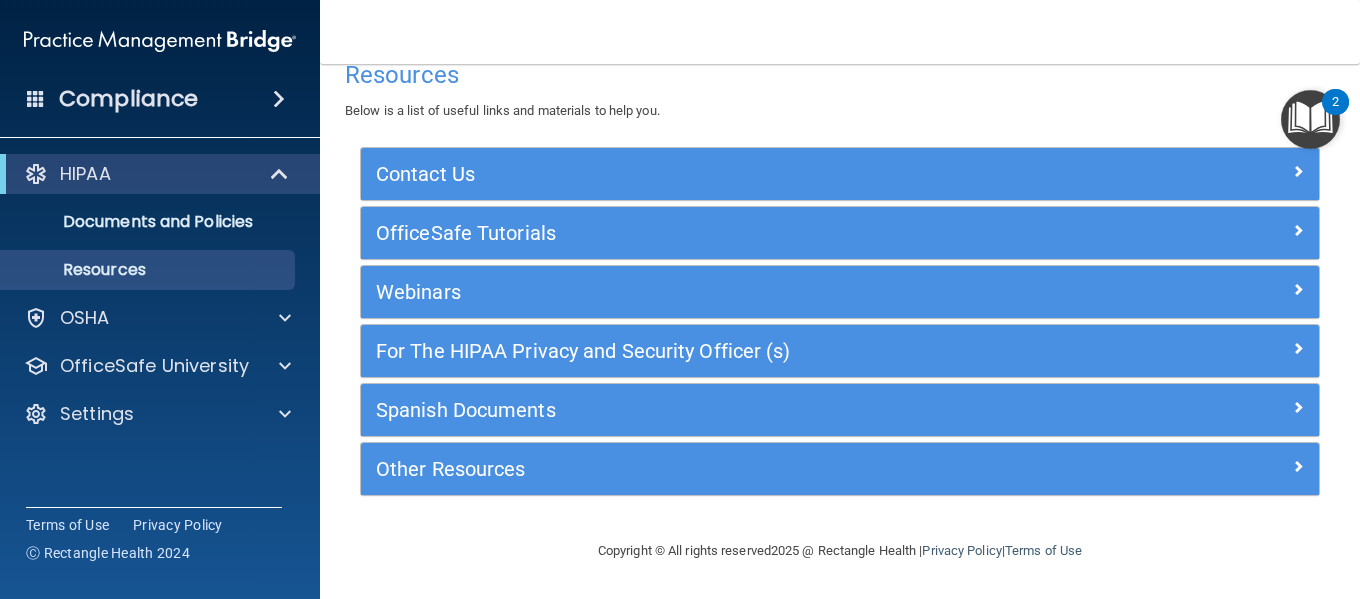 click on "Compliance" at bounding box center [128, 99] 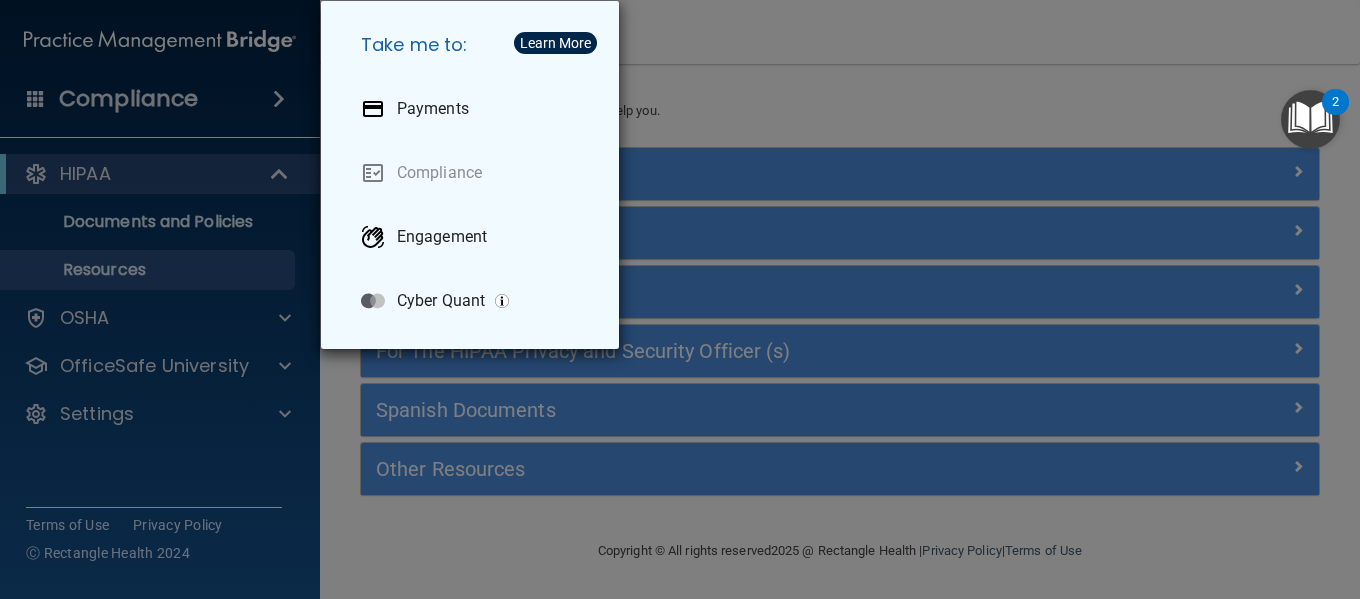 click on "Take me to:             Payments                   Compliance                     Engagement                     Cyber Quant" at bounding box center (680, 299) 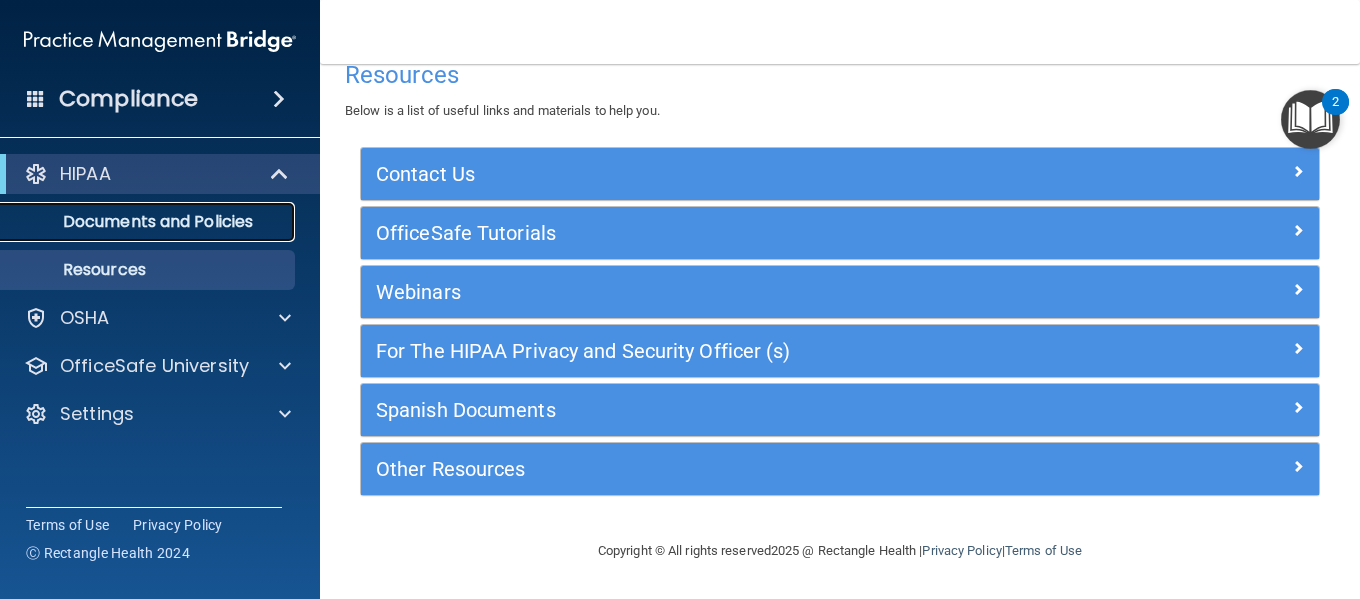 click on "Documents and Policies" at bounding box center [137, 222] 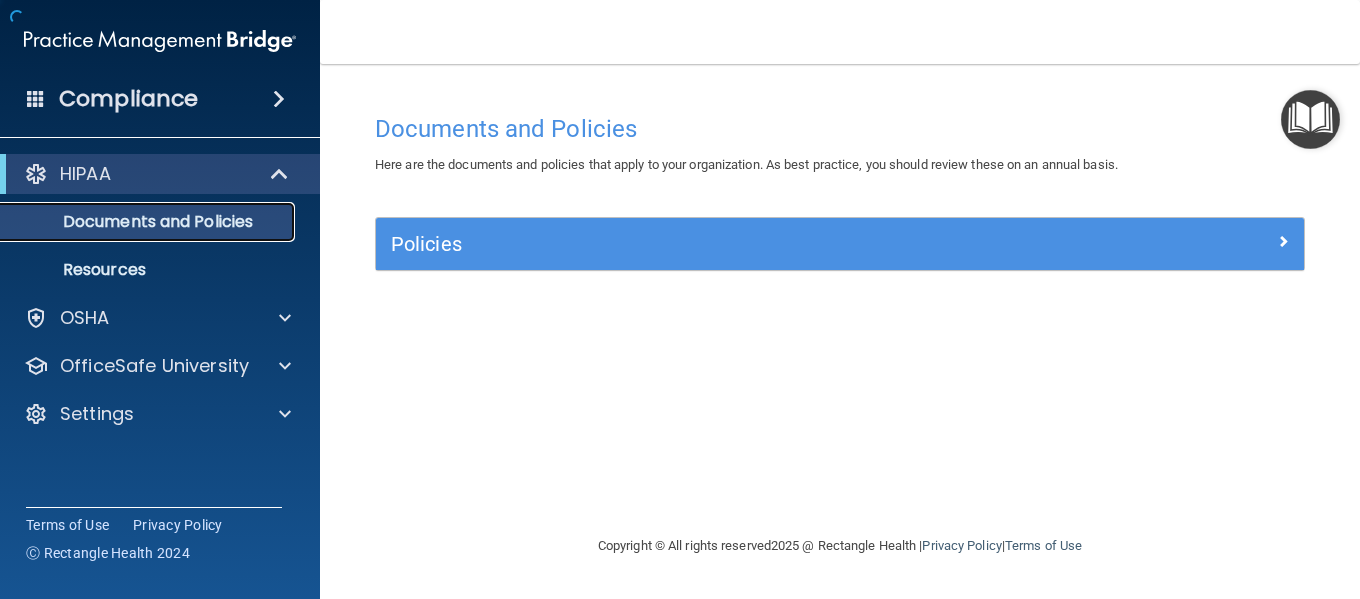 scroll, scrollTop: 0, scrollLeft: 0, axis: both 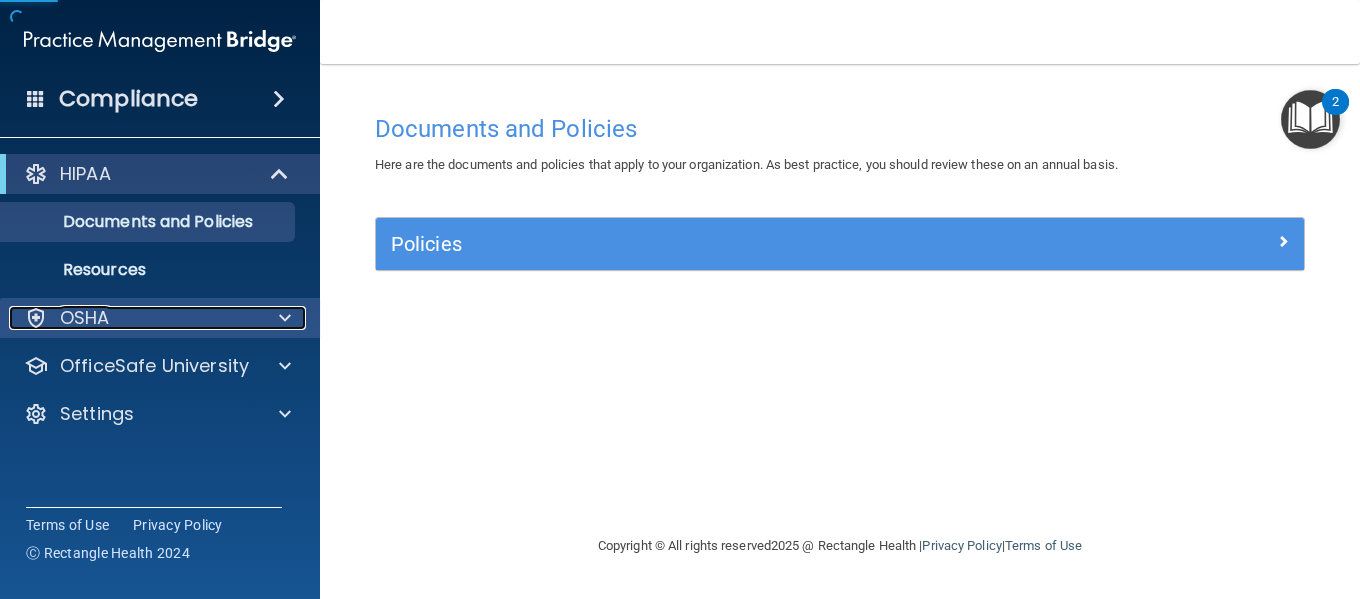 click at bounding box center (285, 318) 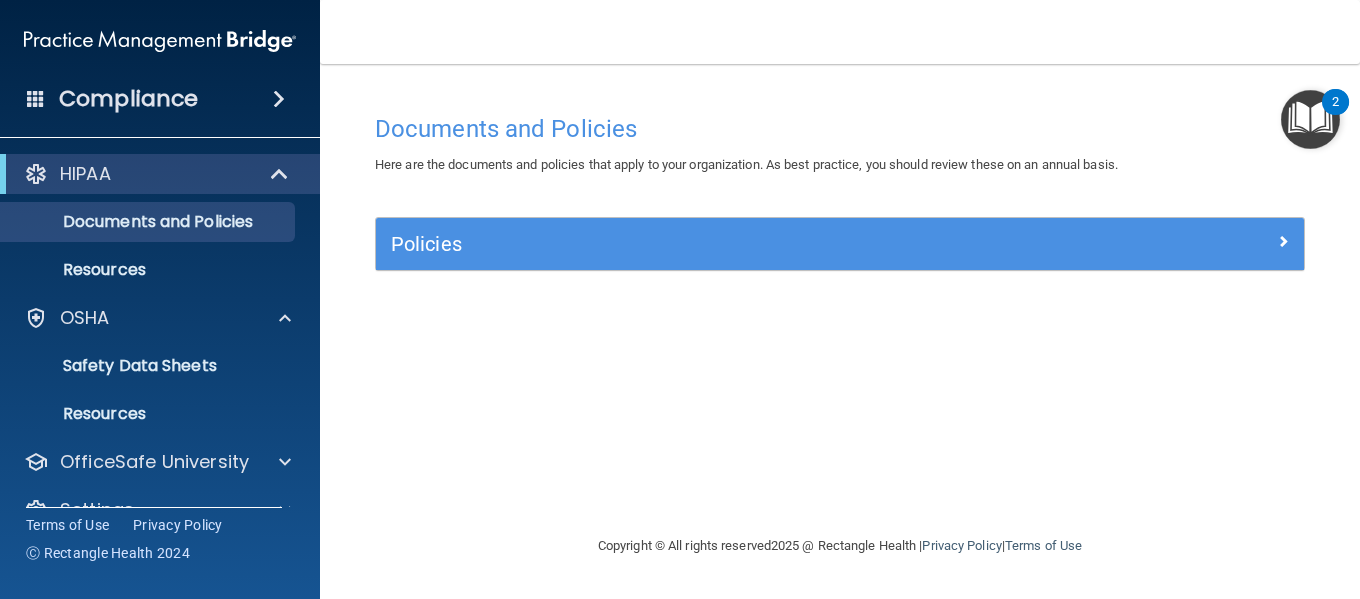 click on "Compliance" at bounding box center [160, 99] 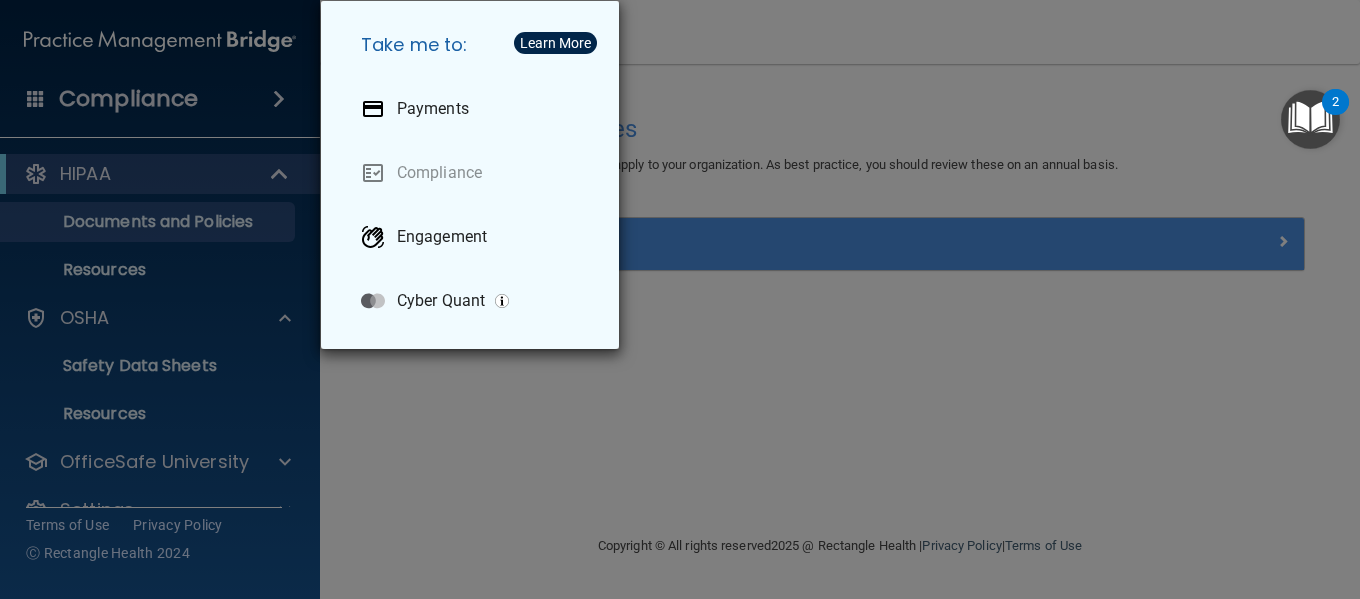 click on "Take me to:             Payments                   Compliance                     Engagement                     Cyber Quant" at bounding box center (680, 299) 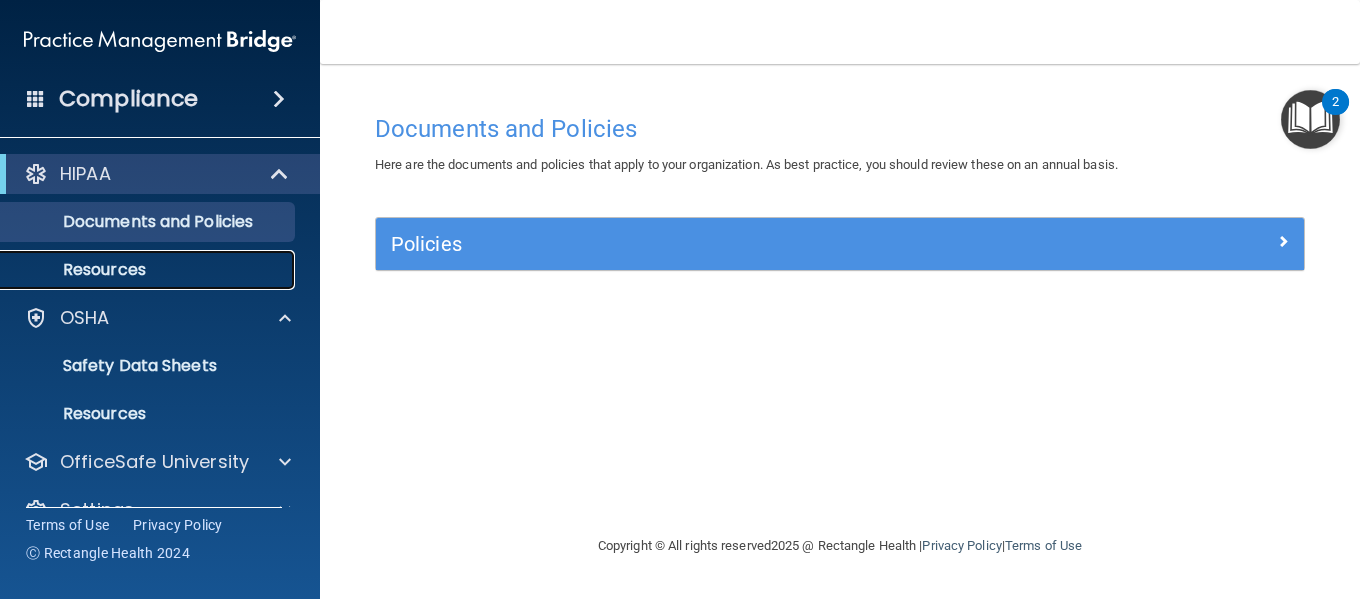 click on "Resources" at bounding box center (149, 270) 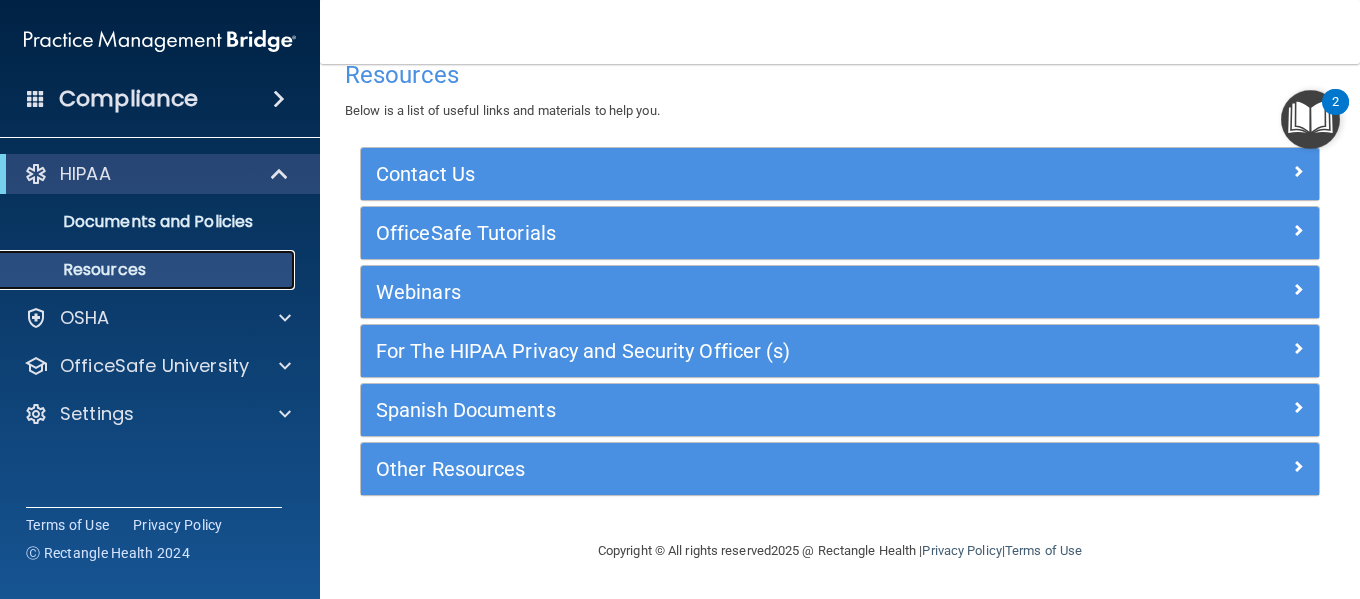scroll, scrollTop: 0, scrollLeft: 0, axis: both 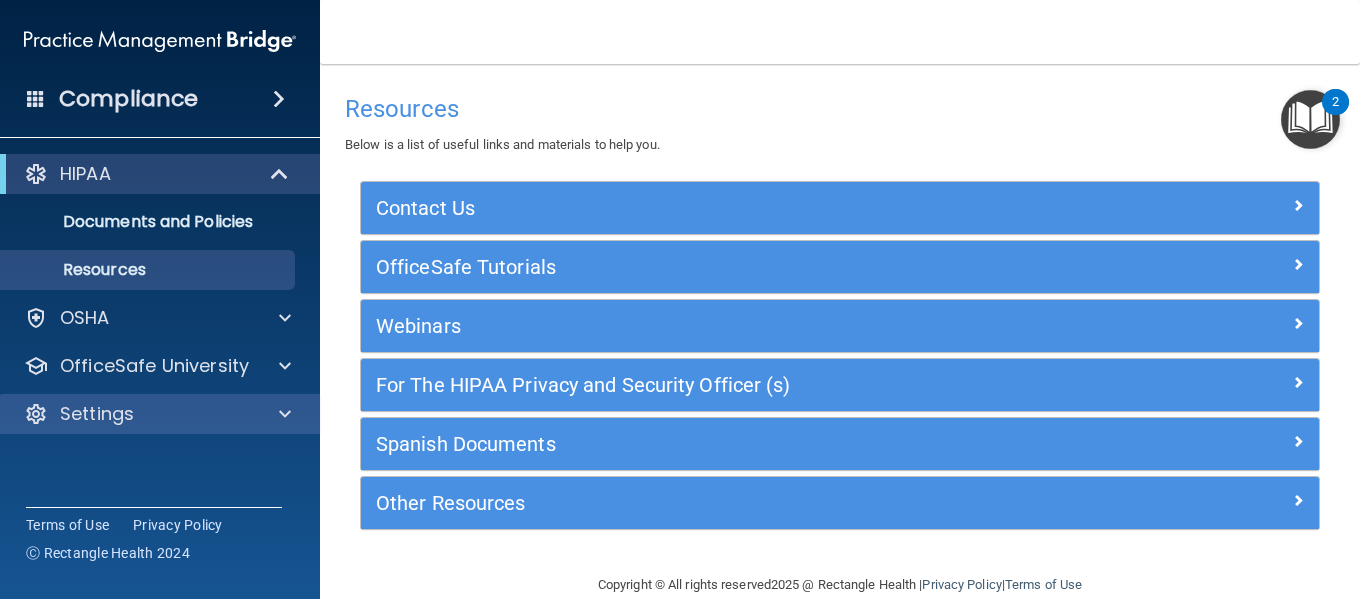 click on "Settings" at bounding box center [160, 414] 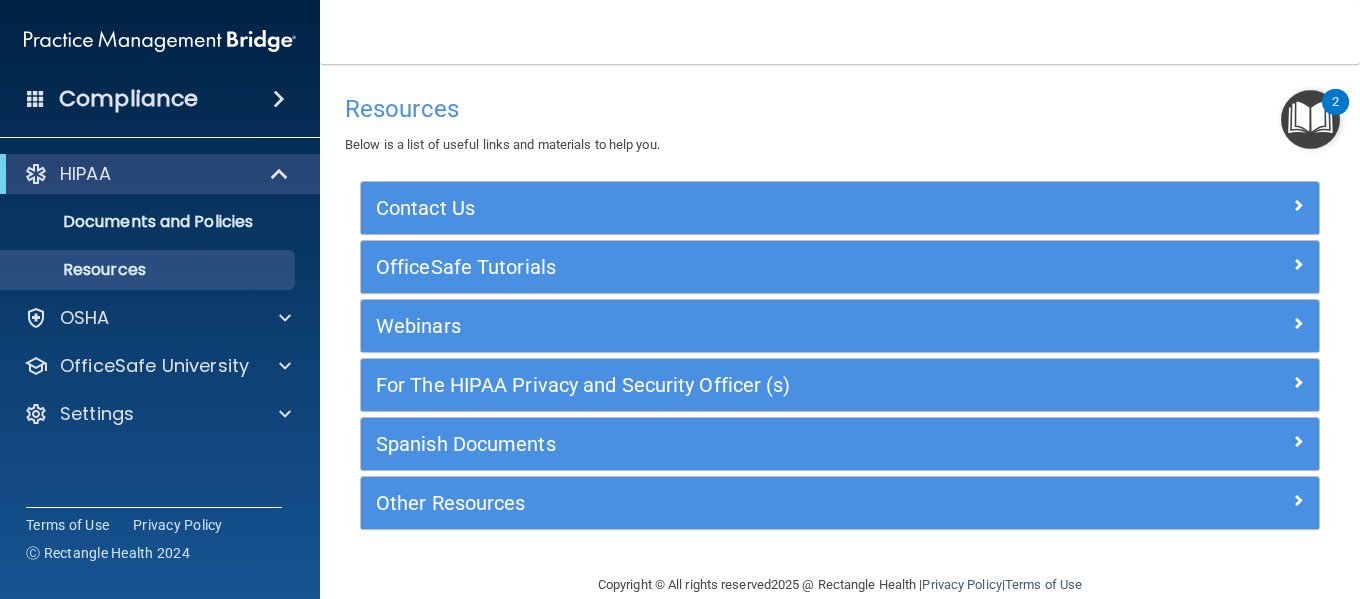 click at bounding box center (1310, 119) 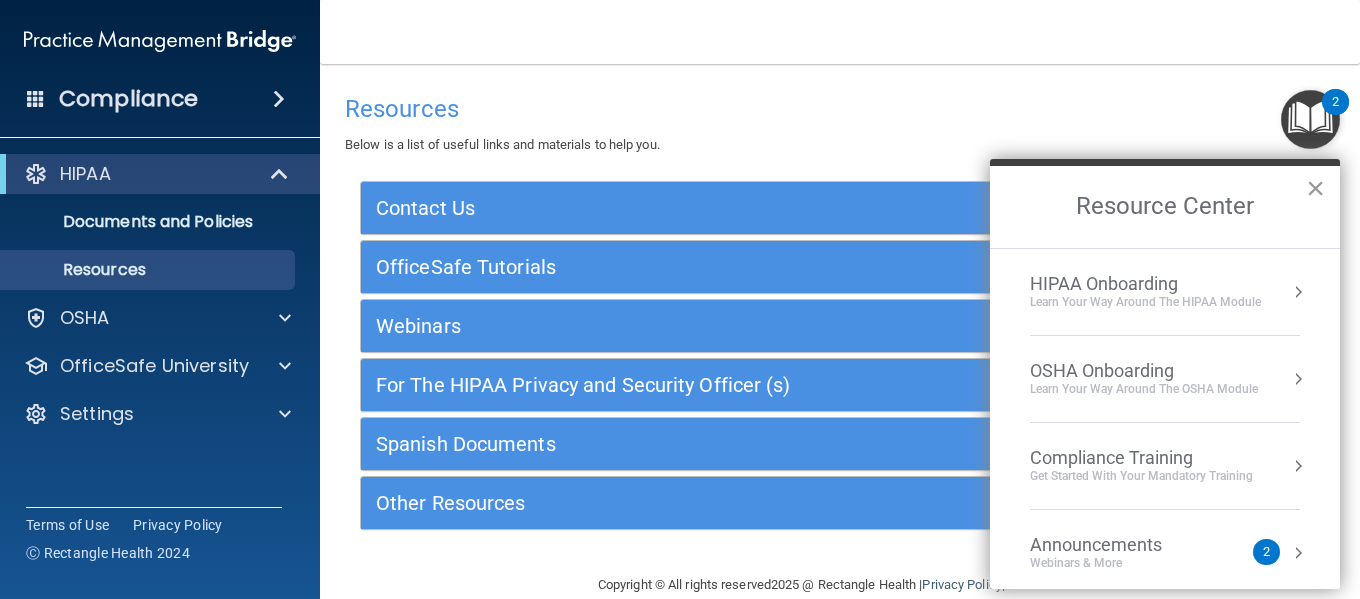 click on "×" at bounding box center [1315, 188] 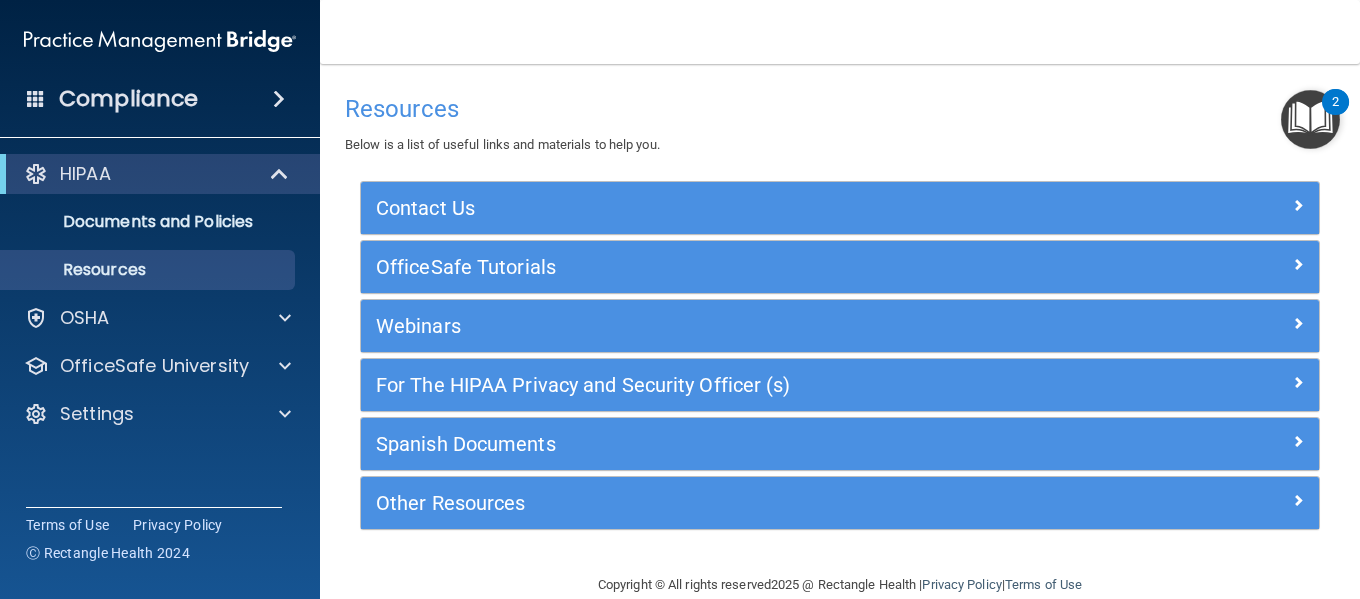 click on "Compliance" at bounding box center [160, 99] 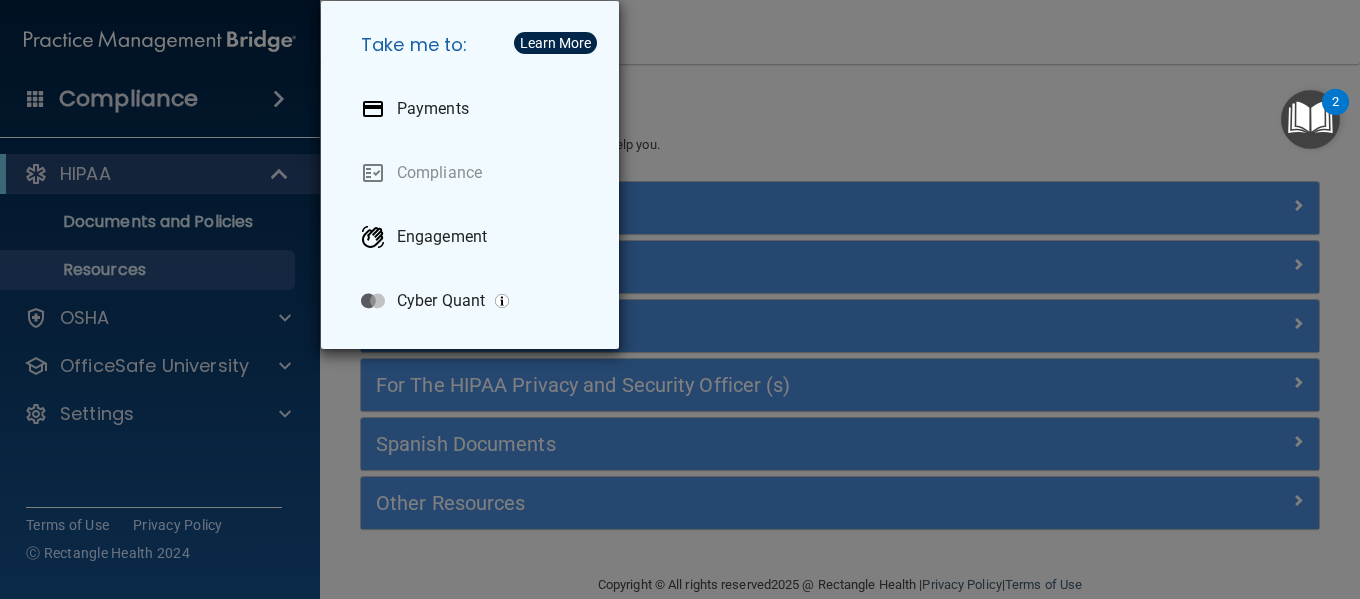 click on "Take me to:             Payments                   Compliance                     Engagement                     Cyber Quant" at bounding box center (680, 299) 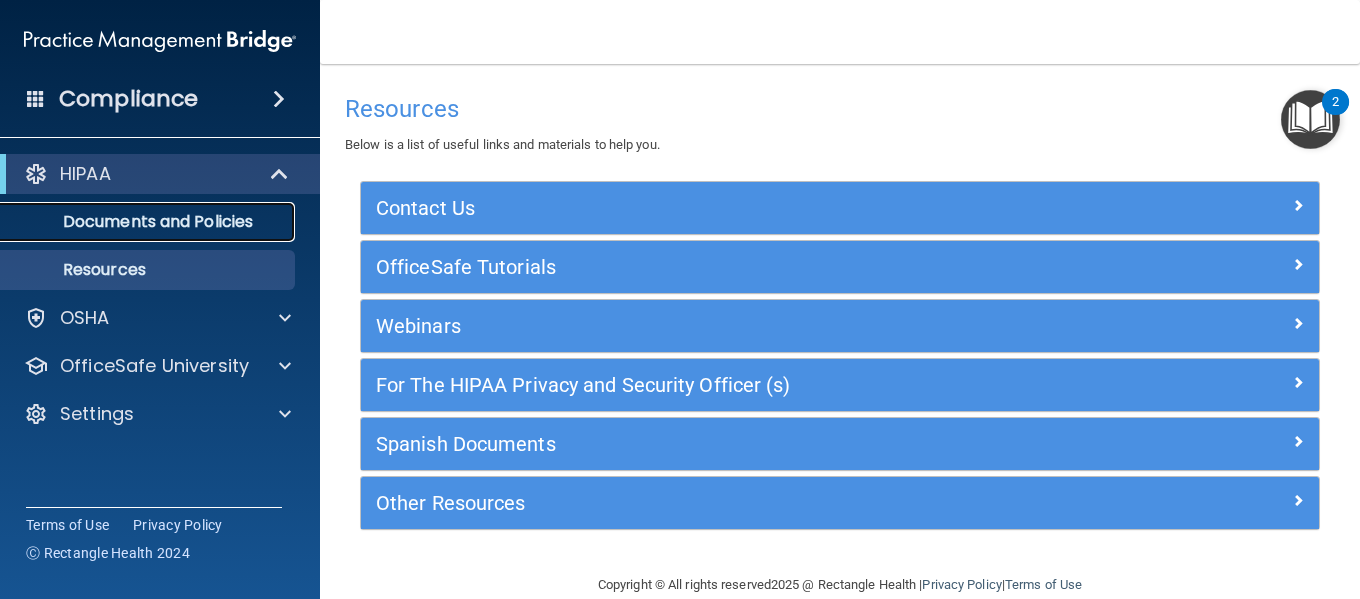 click on "Documents and Policies" at bounding box center [149, 222] 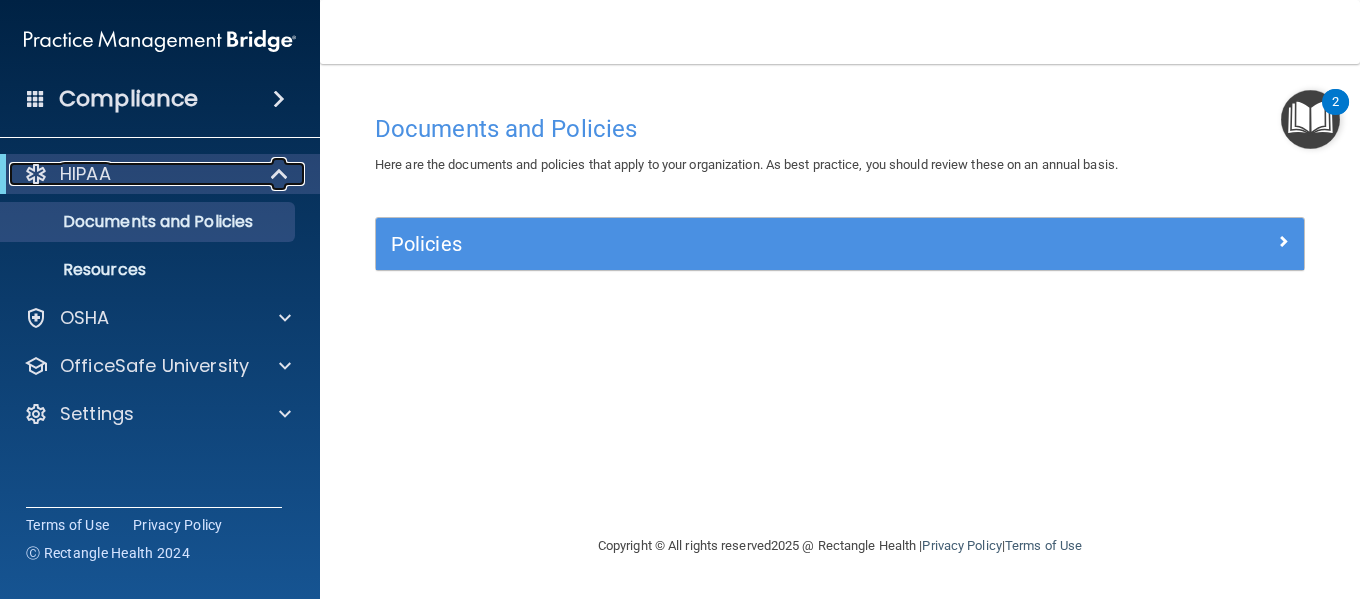 click on "HIPAA" at bounding box center (132, 174) 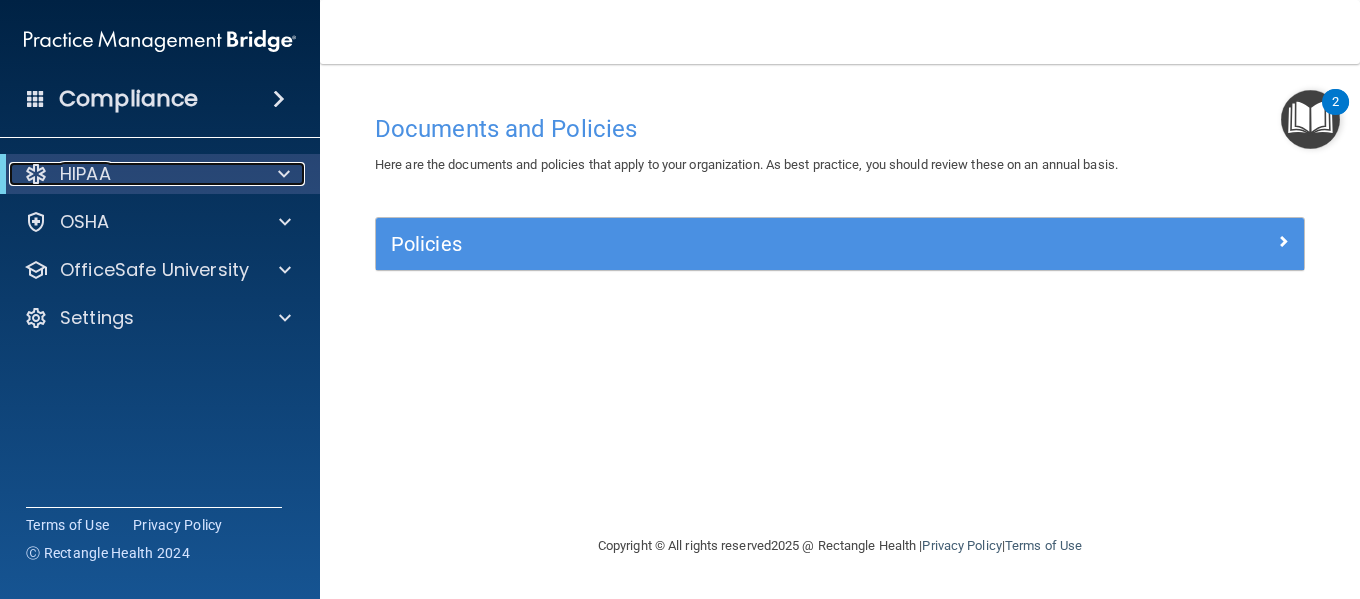 click at bounding box center (280, 174) 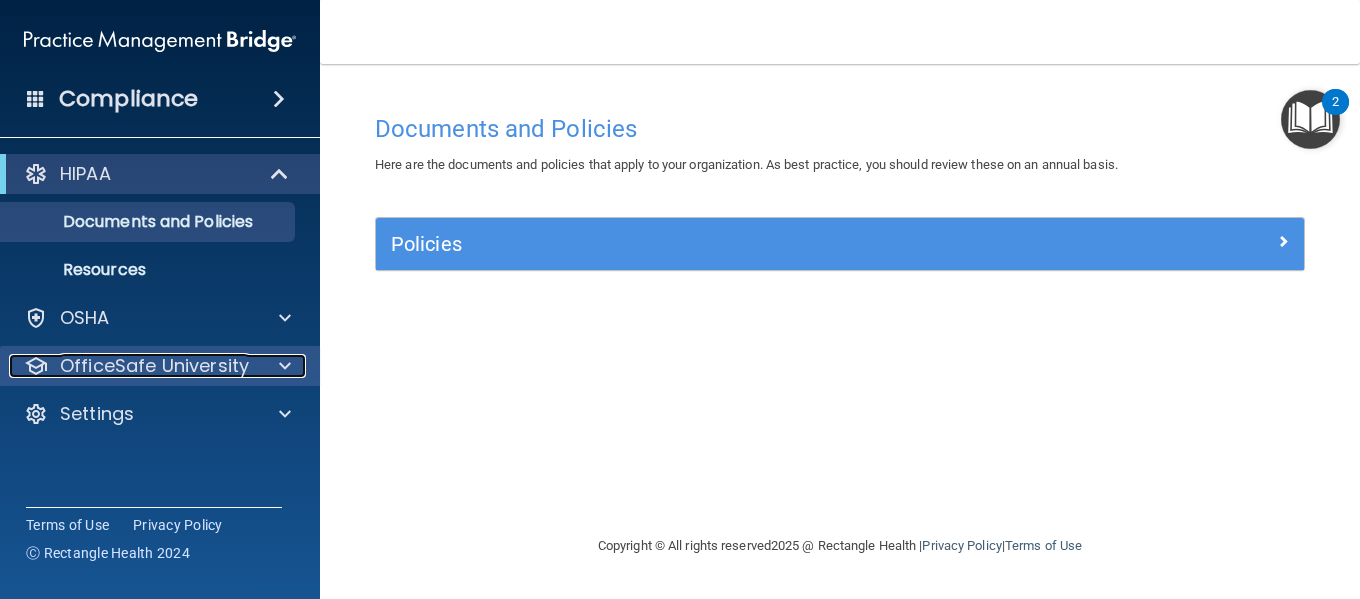 click on "OfficeSafe University" at bounding box center [154, 366] 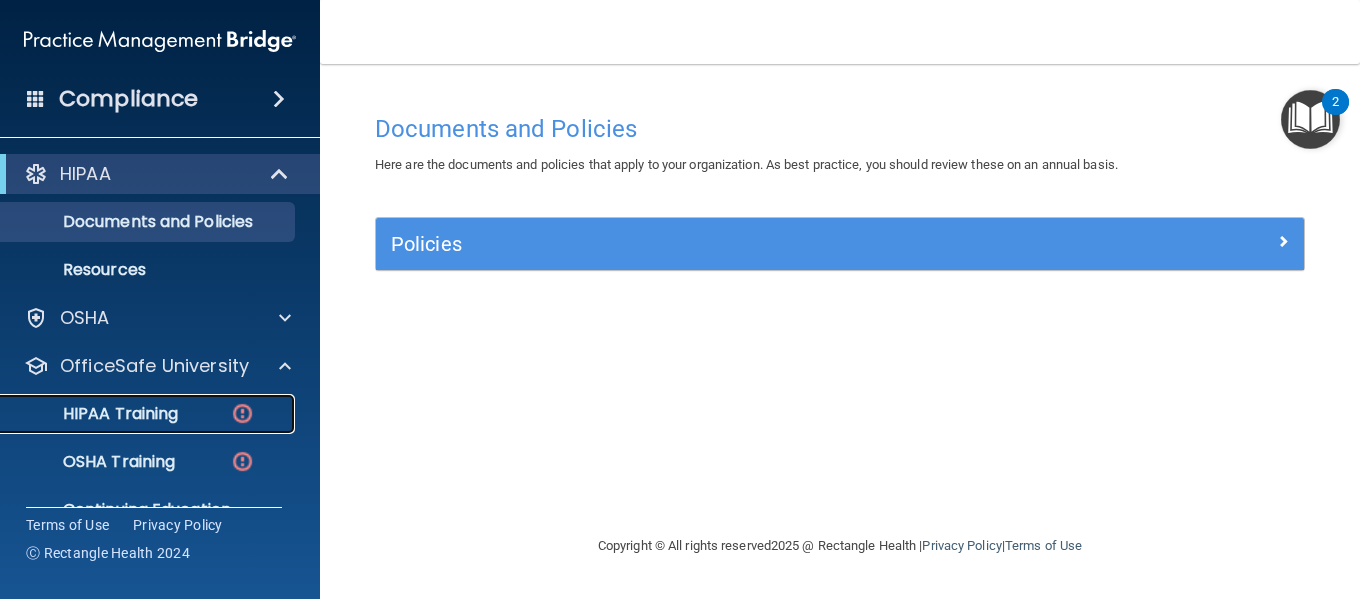 click on "HIPAA Training" at bounding box center [95, 414] 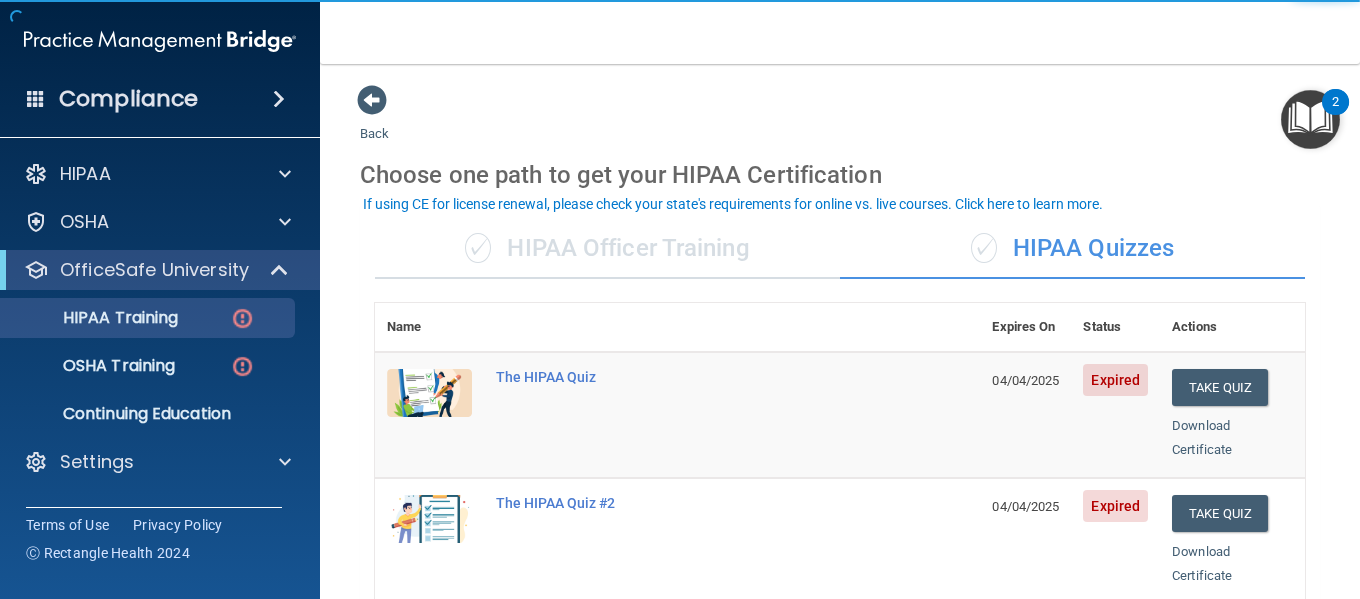 click on "✓   HIPAA Quizzes" at bounding box center [1072, 249] 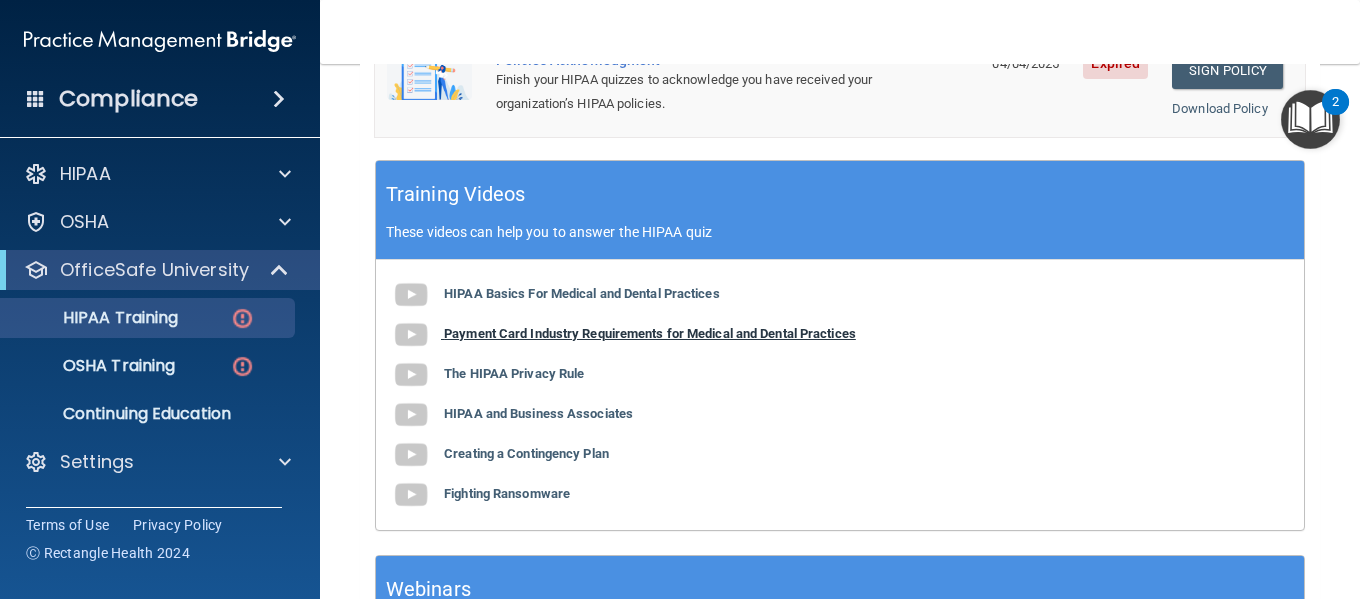 scroll, scrollTop: 793, scrollLeft: 0, axis: vertical 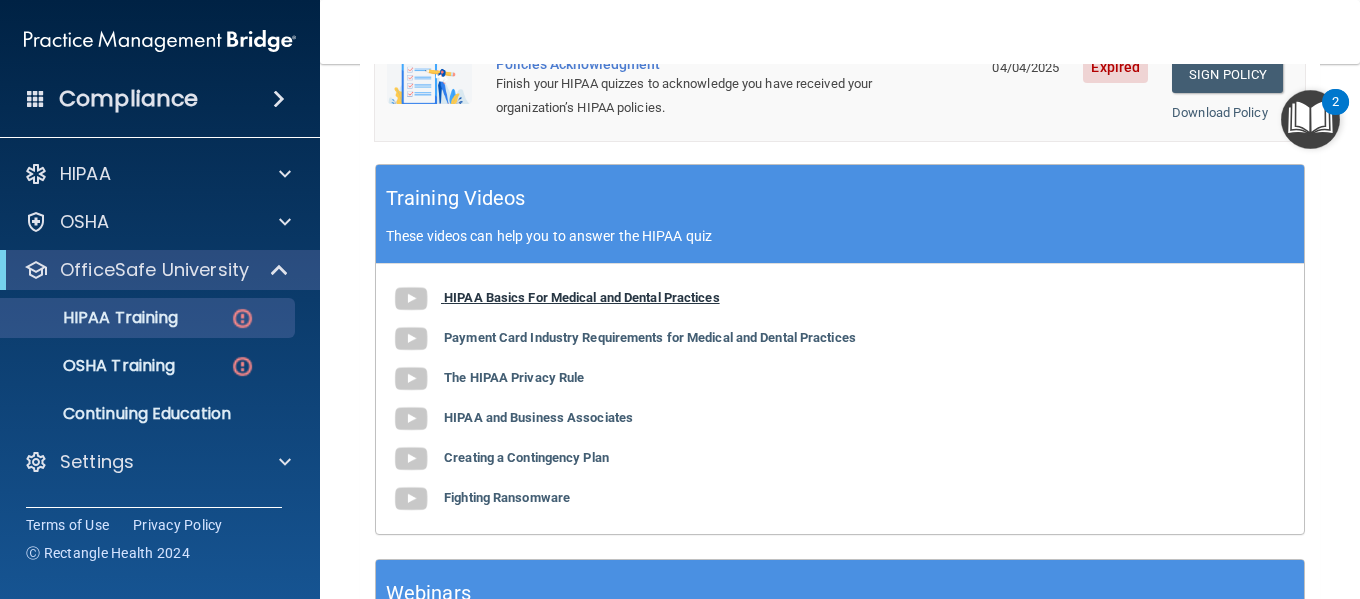 click on "HIPAA Basics For Medical and Dental Practices" at bounding box center (582, 297) 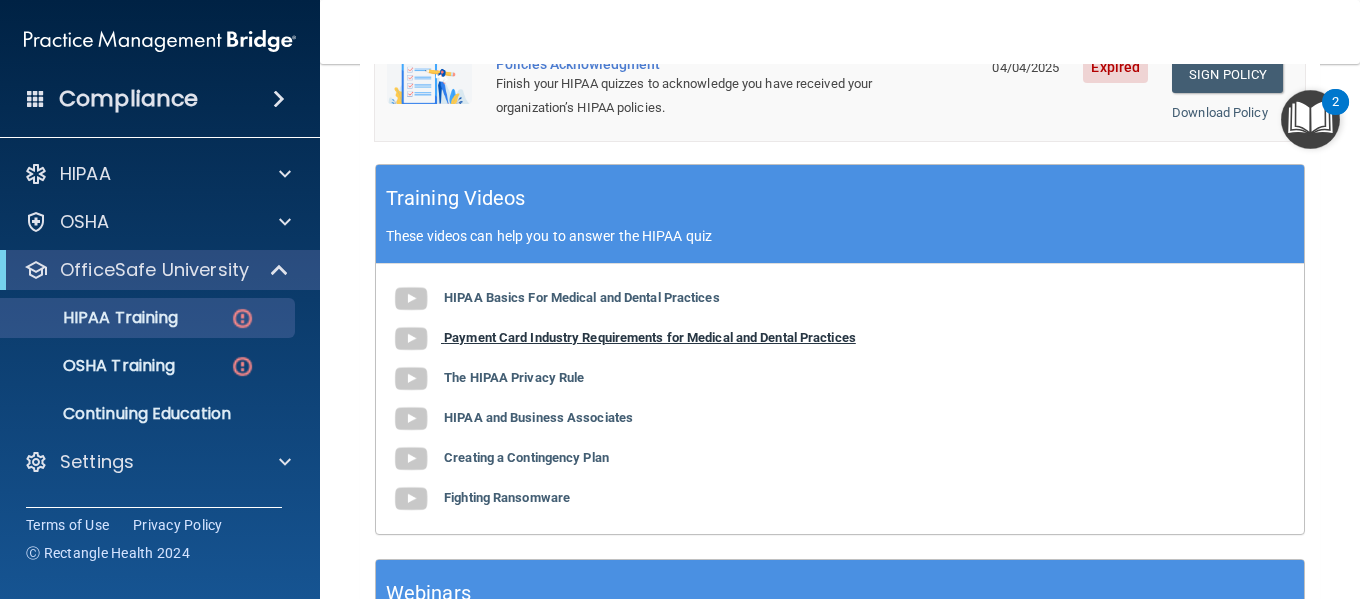 click on "Payment Card Industry Requirements for Medical and Dental Practices" at bounding box center [650, 337] 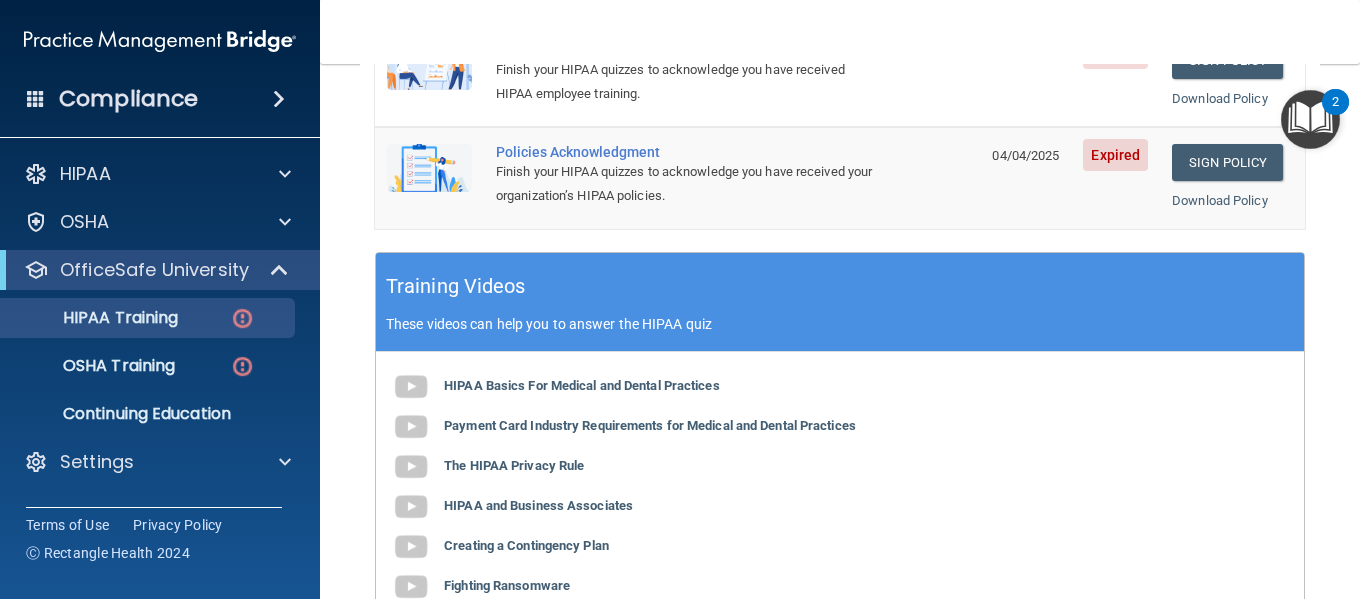 scroll, scrollTop: 700, scrollLeft: 0, axis: vertical 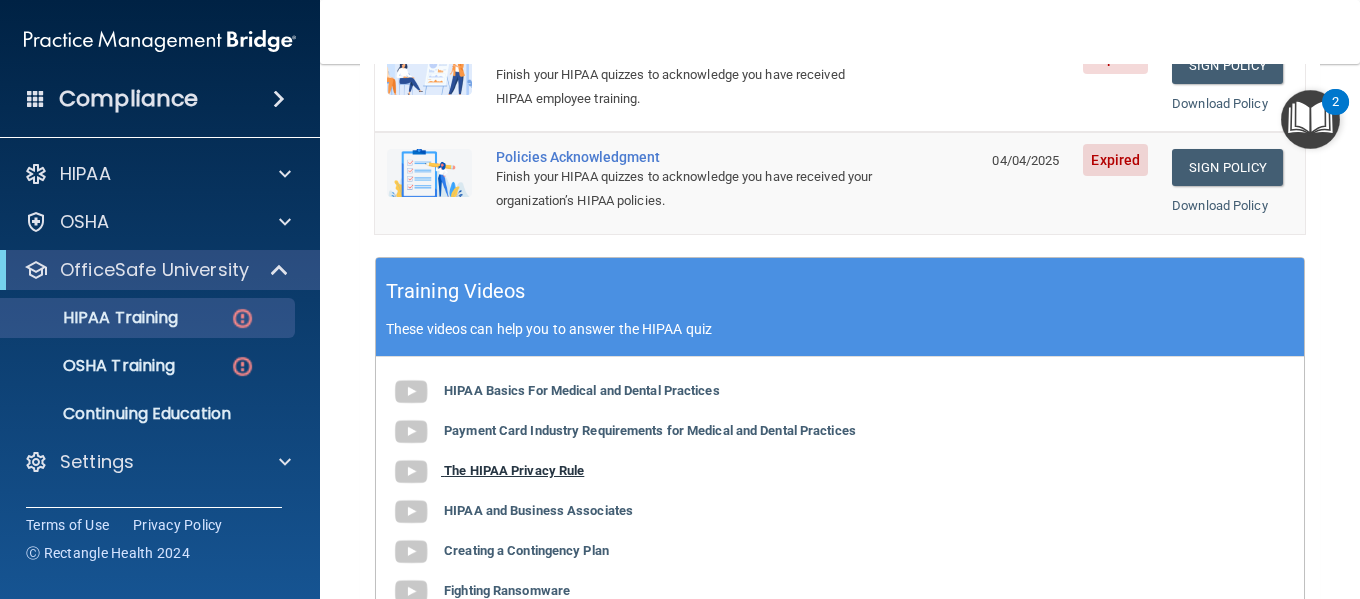 click on "The HIPAA Privacy Rule" at bounding box center (514, 470) 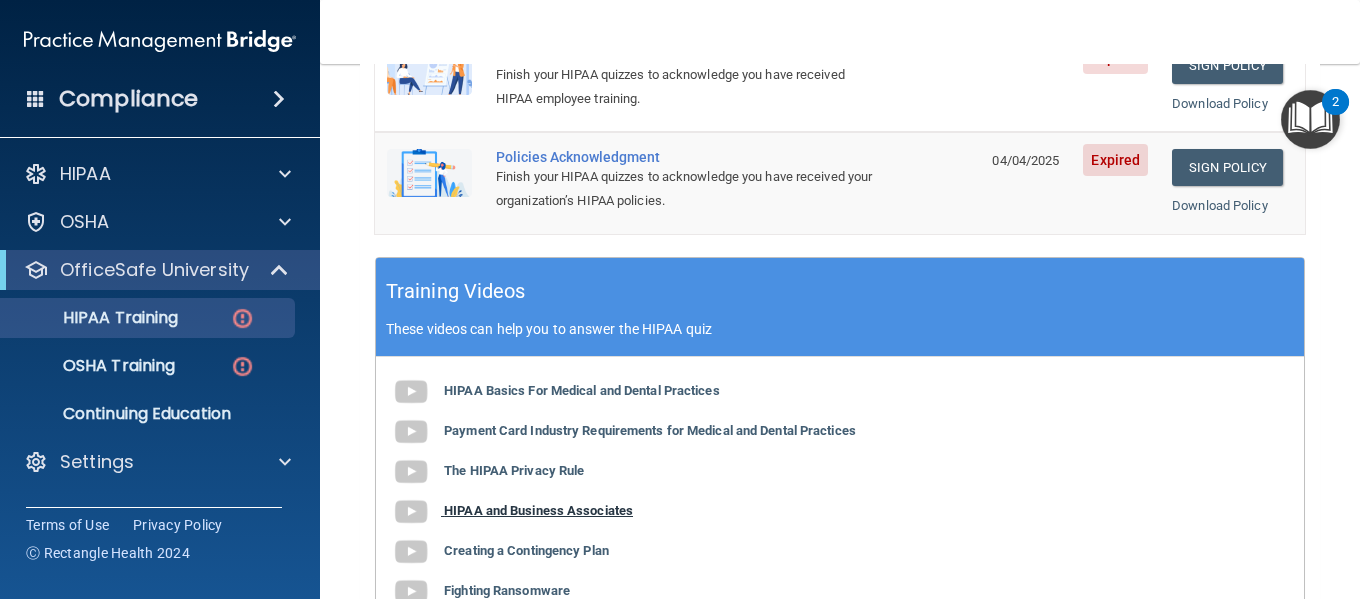 click on "HIPAA and Business Associates" at bounding box center [538, 510] 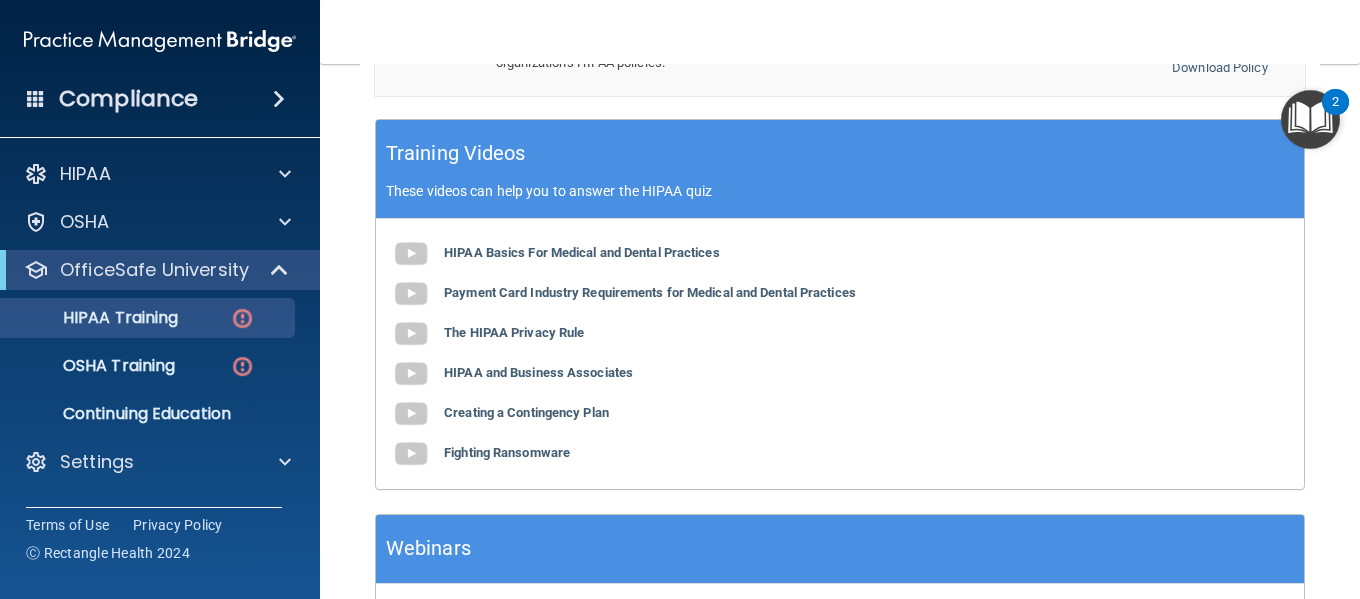 scroll, scrollTop: 839, scrollLeft: 0, axis: vertical 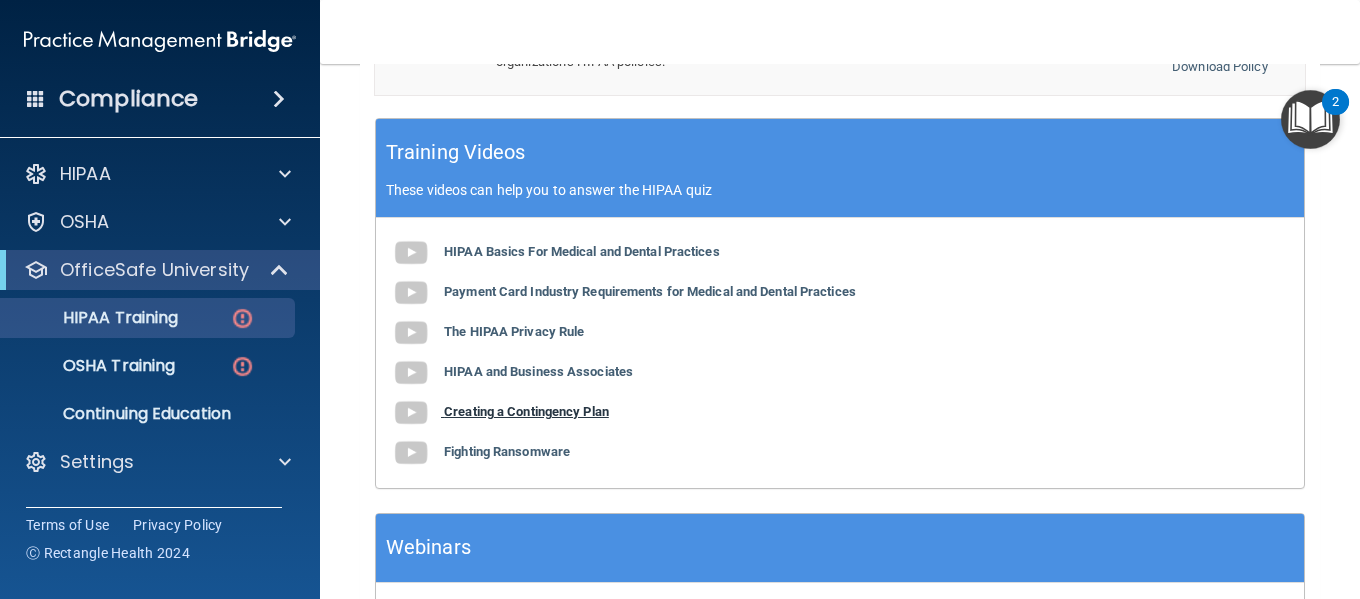 click on "Creating a Contingency Plan" at bounding box center (526, 411) 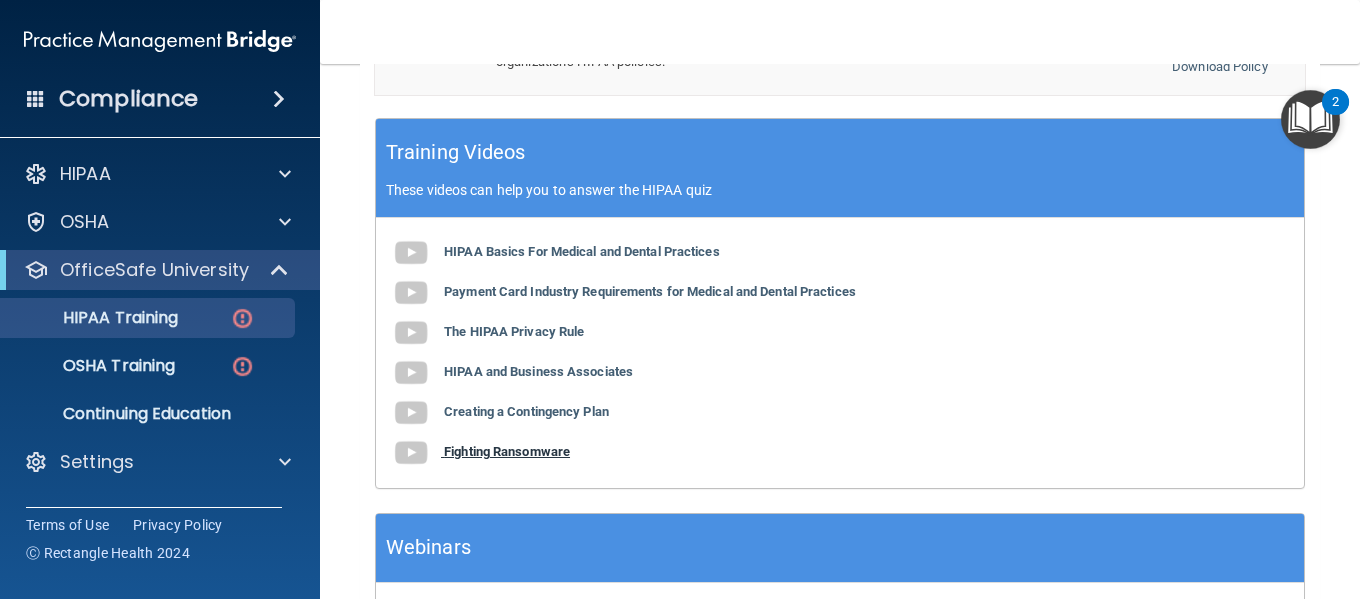 click on "Fighting Ransomware" at bounding box center (507, 451) 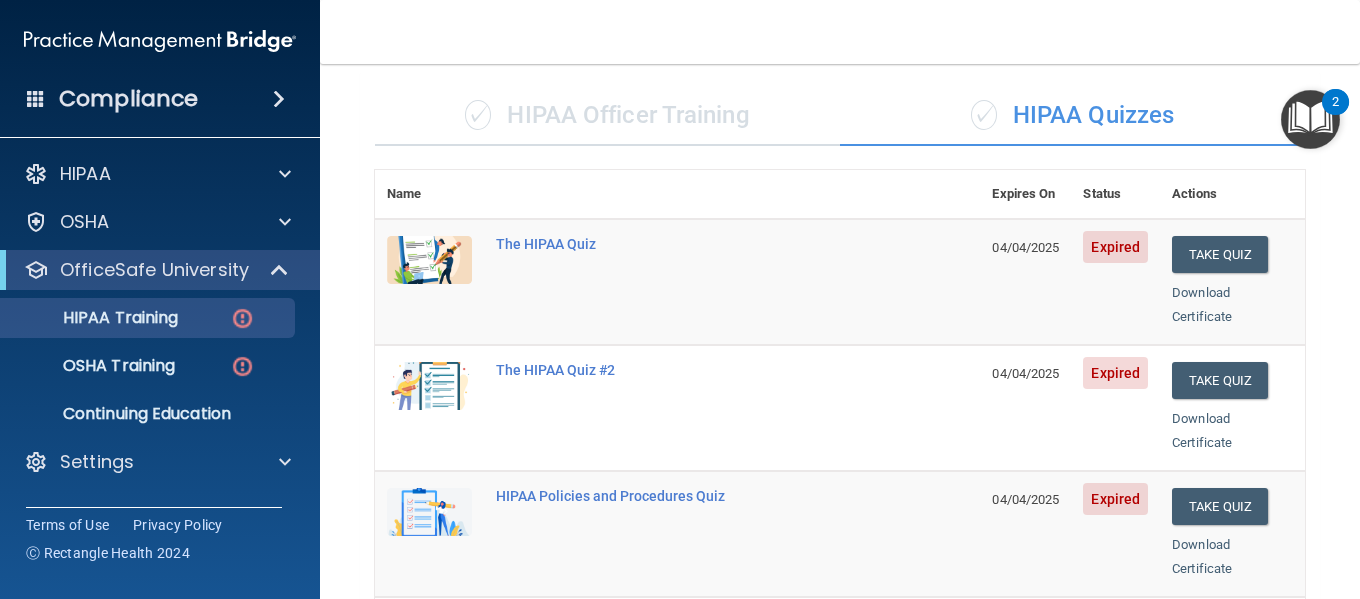 scroll, scrollTop: 132, scrollLeft: 0, axis: vertical 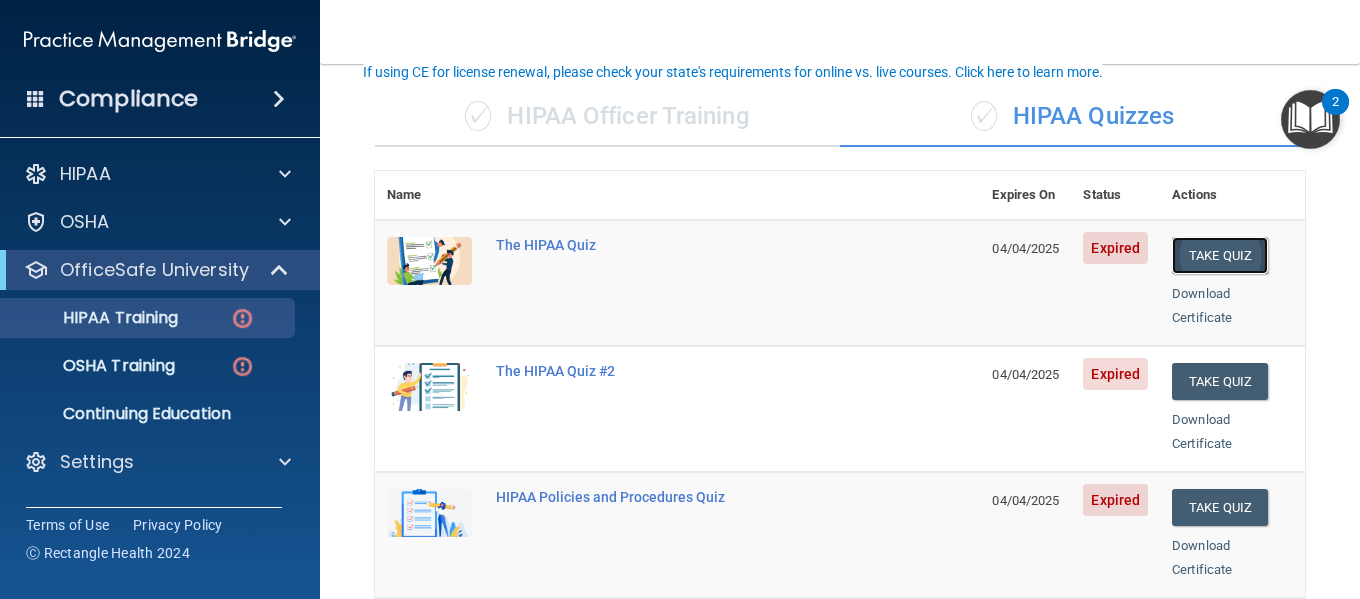 click on "Take Quiz" at bounding box center (1220, 255) 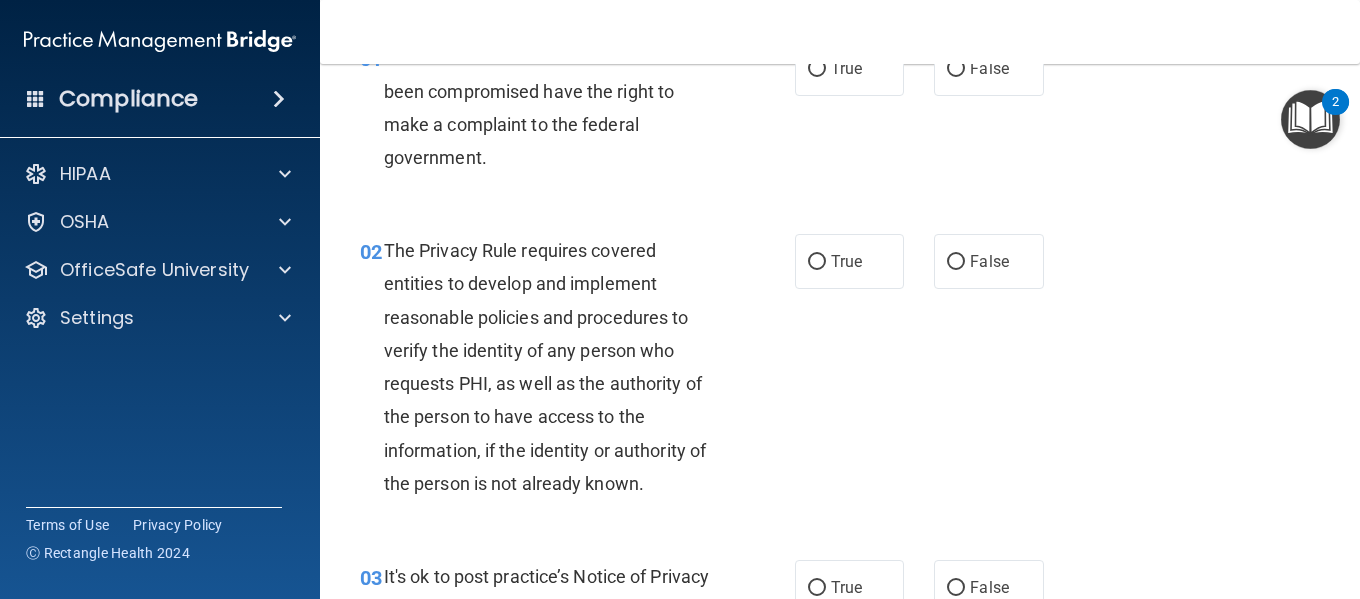 scroll, scrollTop: 0, scrollLeft: 0, axis: both 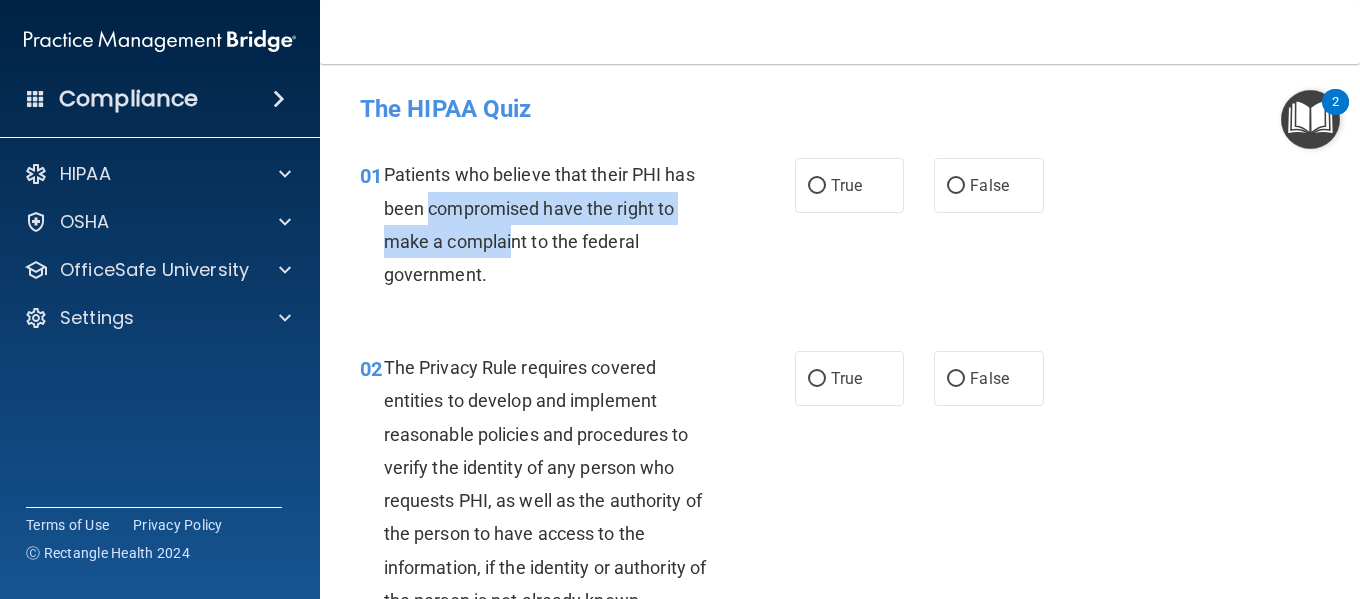 drag, startPoint x: 516, startPoint y: 258, endPoint x: 431, endPoint y: 205, distance: 100.16985 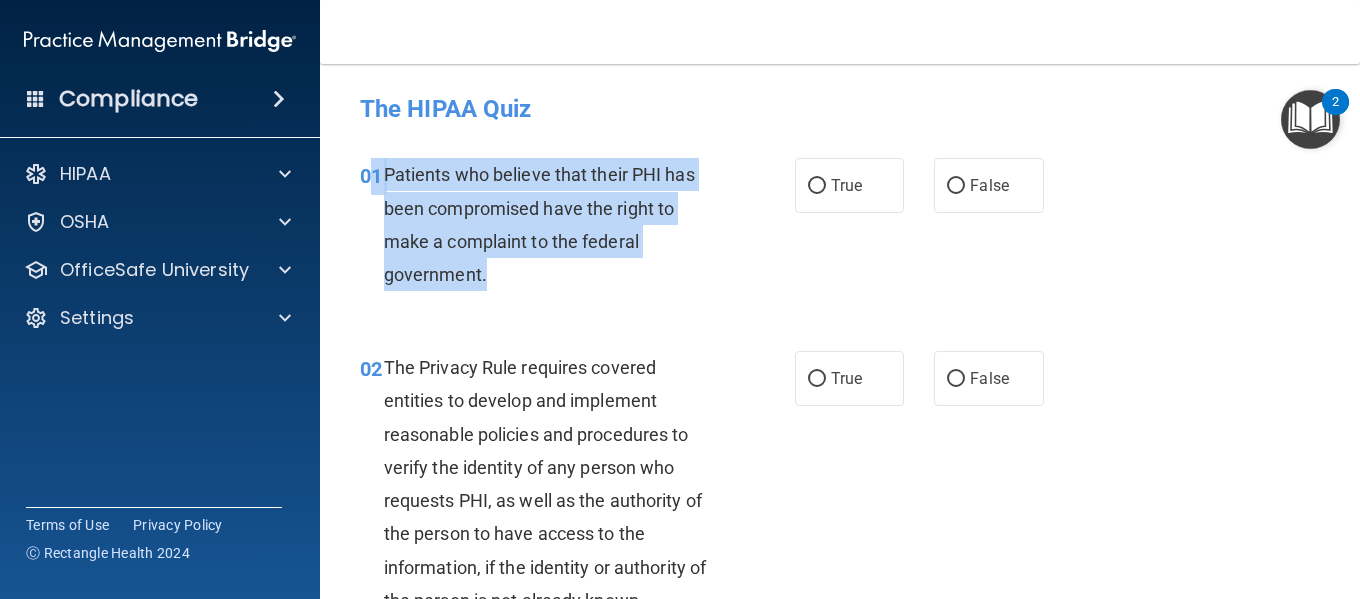 drag, startPoint x: 532, startPoint y: 286, endPoint x: 375, endPoint y: 178, distance: 190.55971 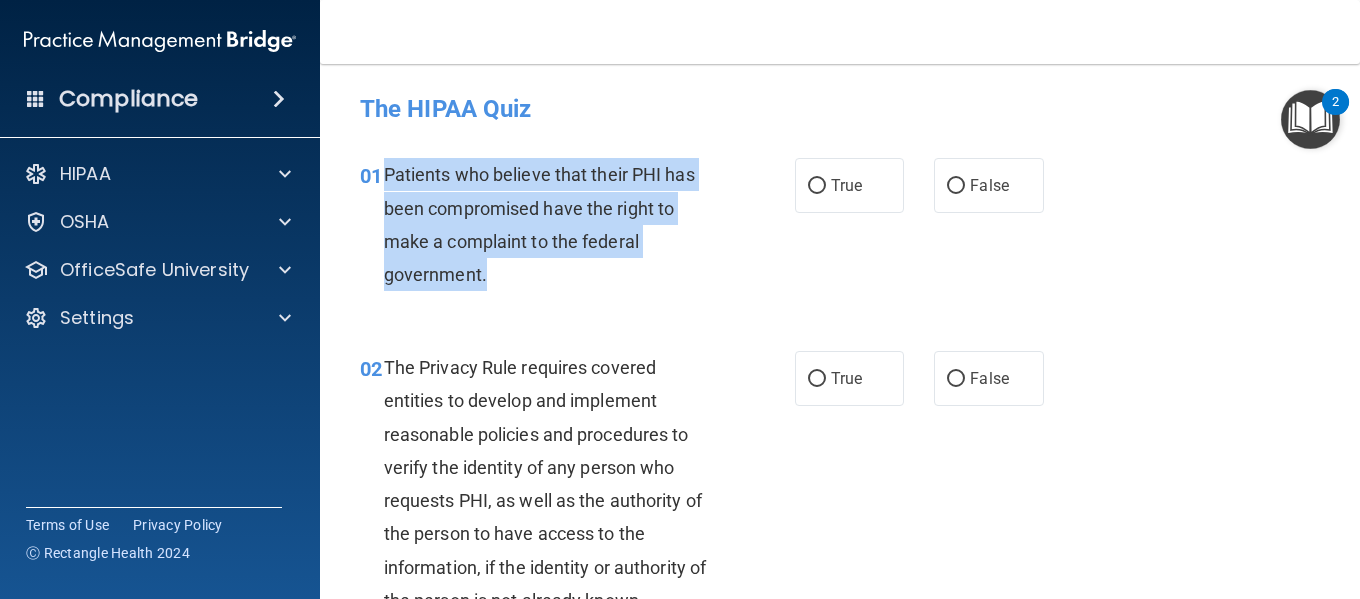 drag, startPoint x: 385, startPoint y: 171, endPoint x: 486, endPoint y: 263, distance: 136.6199 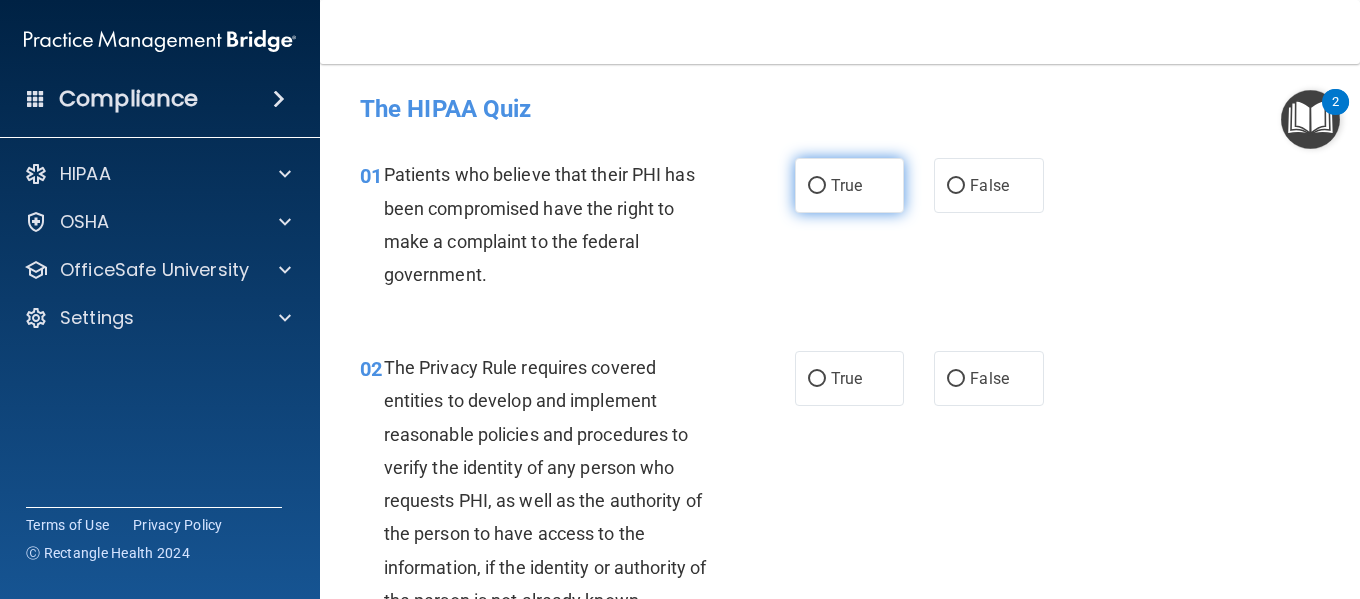 click on "True" at bounding box center [849, 185] 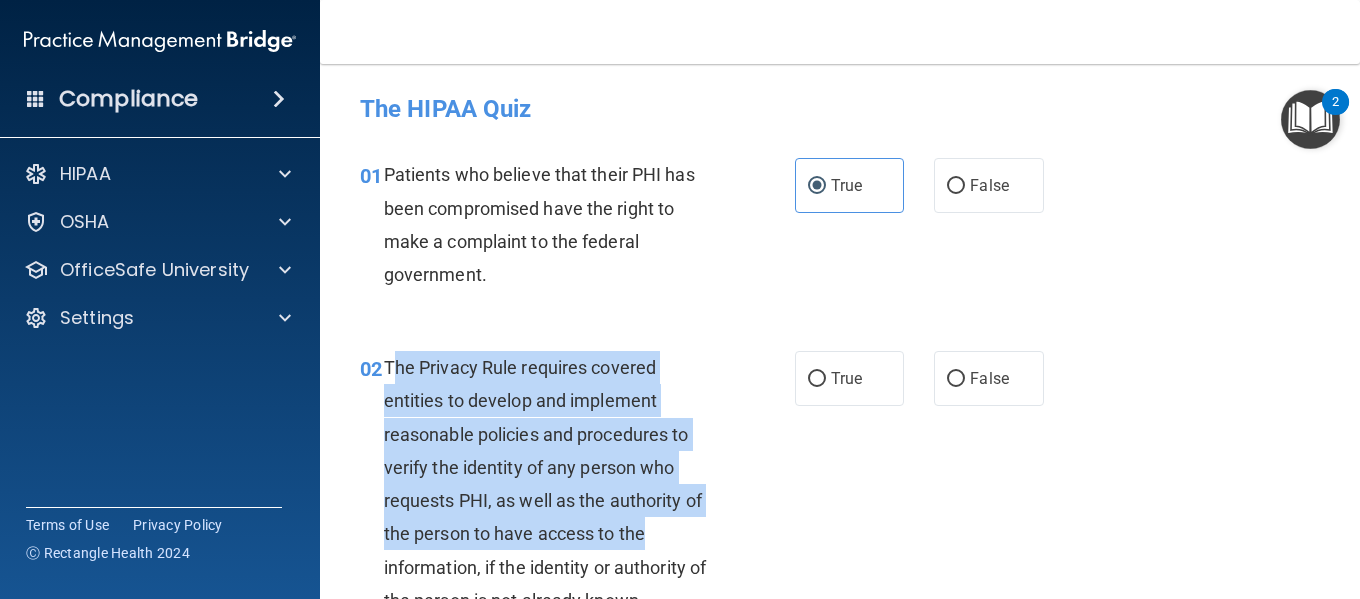 drag, startPoint x: 391, startPoint y: 367, endPoint x: 673, endPoint y: 520, distance: 320.83173 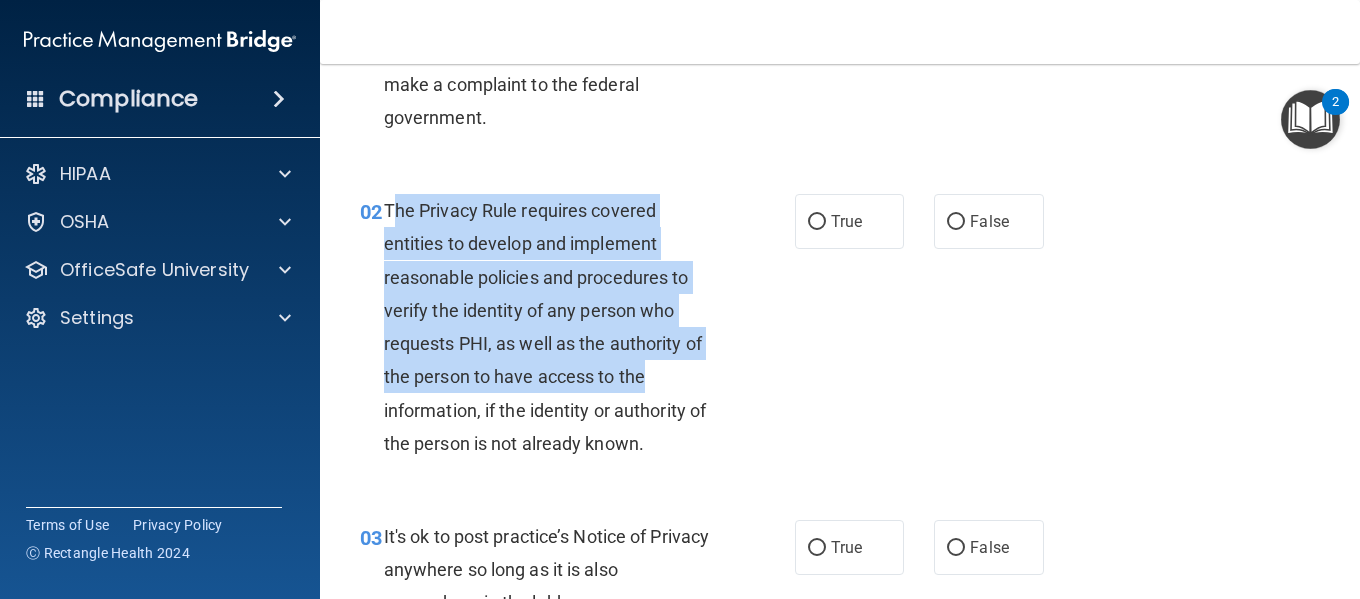 scroll, scrollTop: 171, scrollLeft: 0, axis: vertical 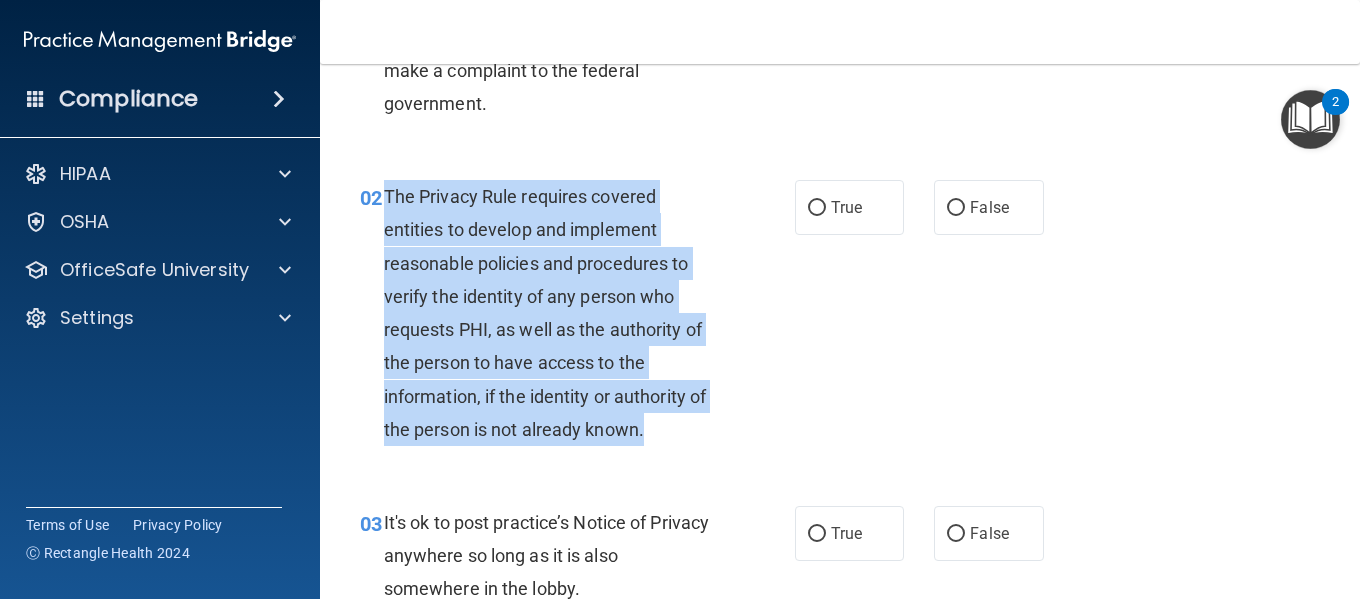 drag, startPoint x: 655, startPoint y: 436, endPoint x: 389, endPoint y: 192, distance: 360.95984 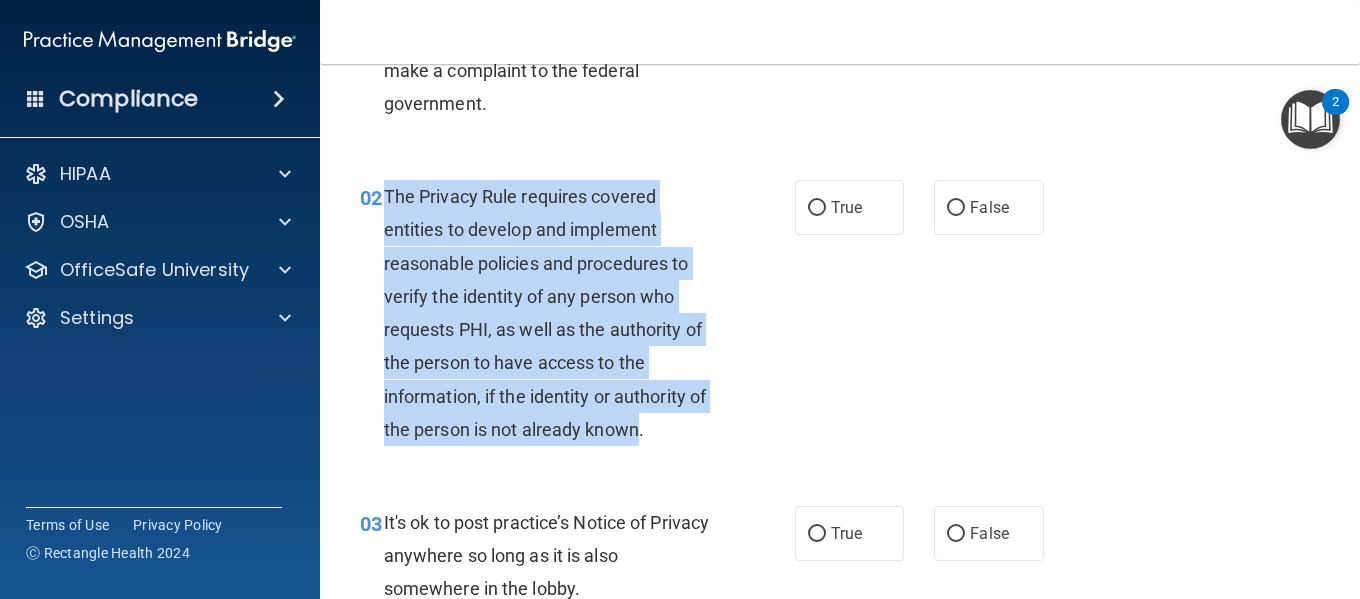 drag, startPoint x: 381, startPoint y: 196, endPoint x: 639, endPoint y: 436, distance: 352.3691 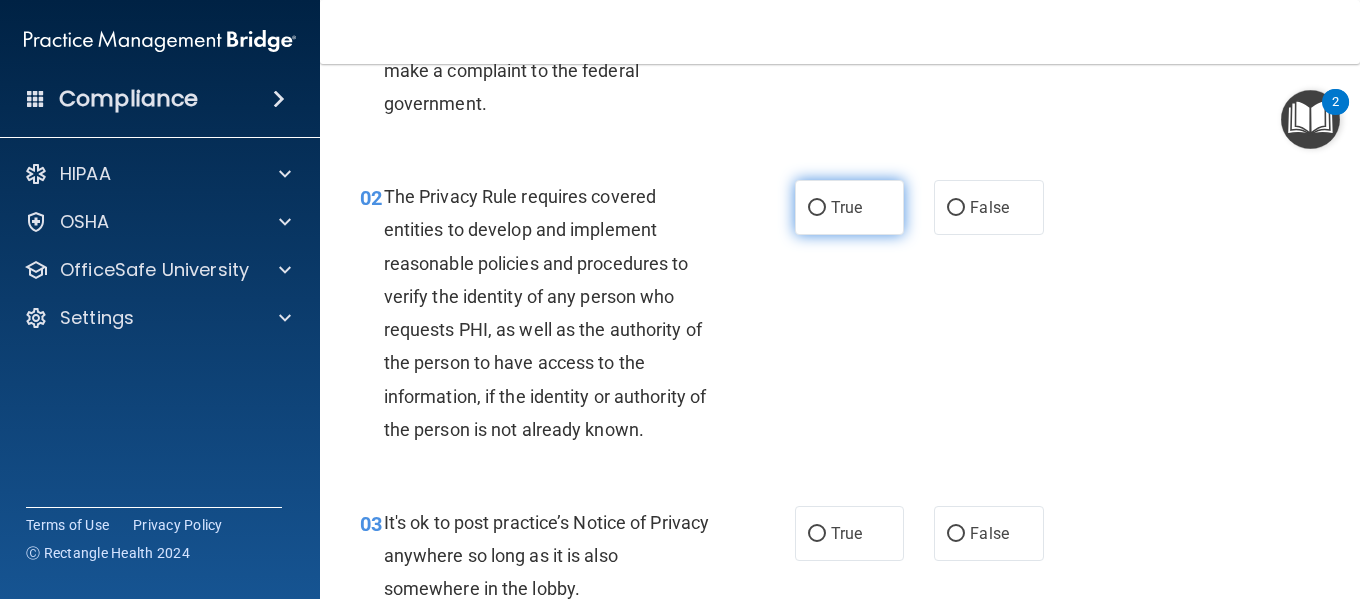 click on "True" at bounding box center (846, 207) 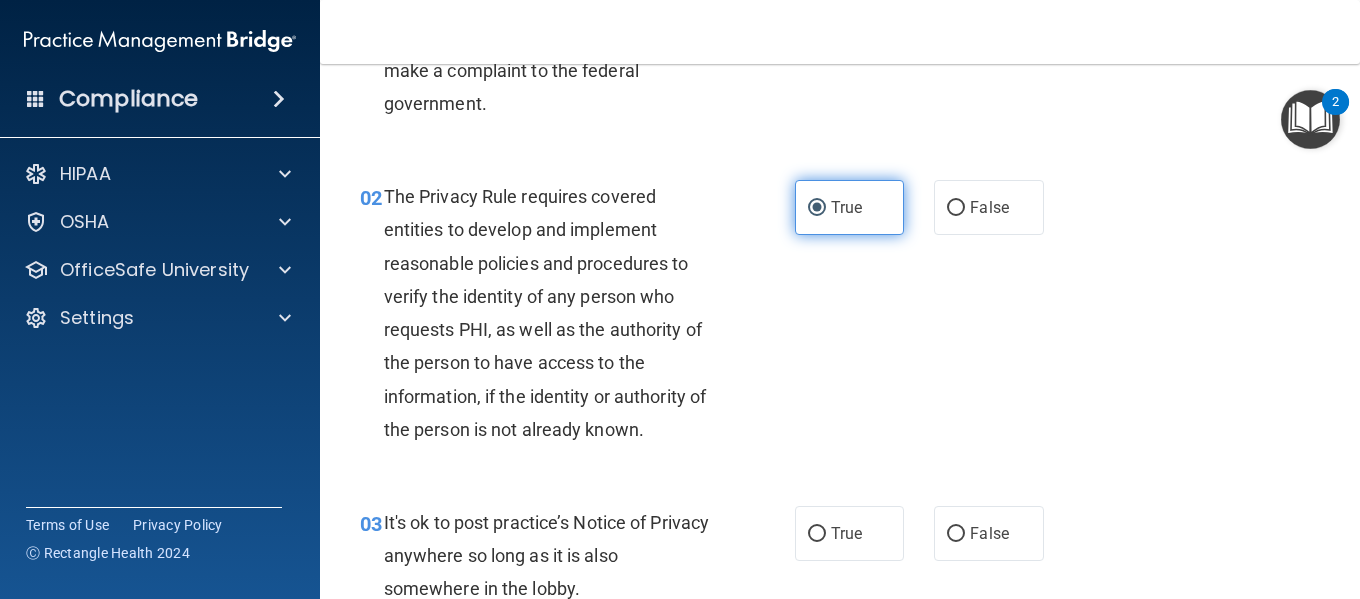 scroll, scrollTop: 390, scrollLeft: 0, axis: vertical 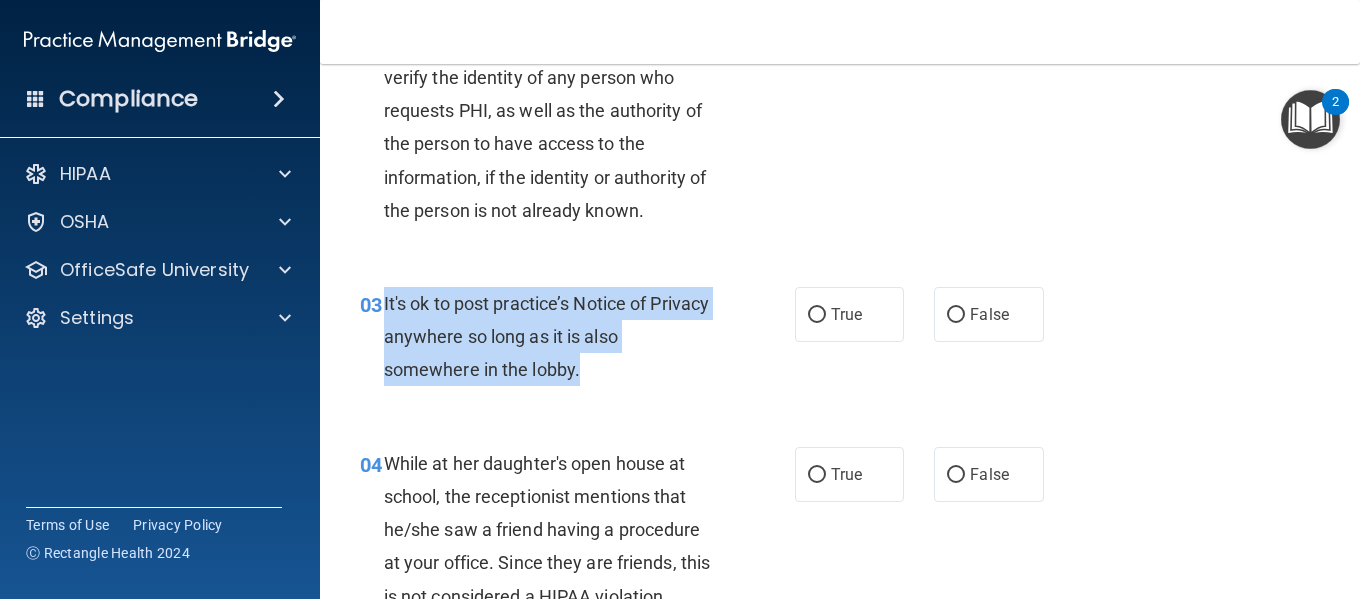 drag, startPoint x: 606, startPoint y: 366, endPoint x: 382, endPoint y: 301, distance: 233.24022 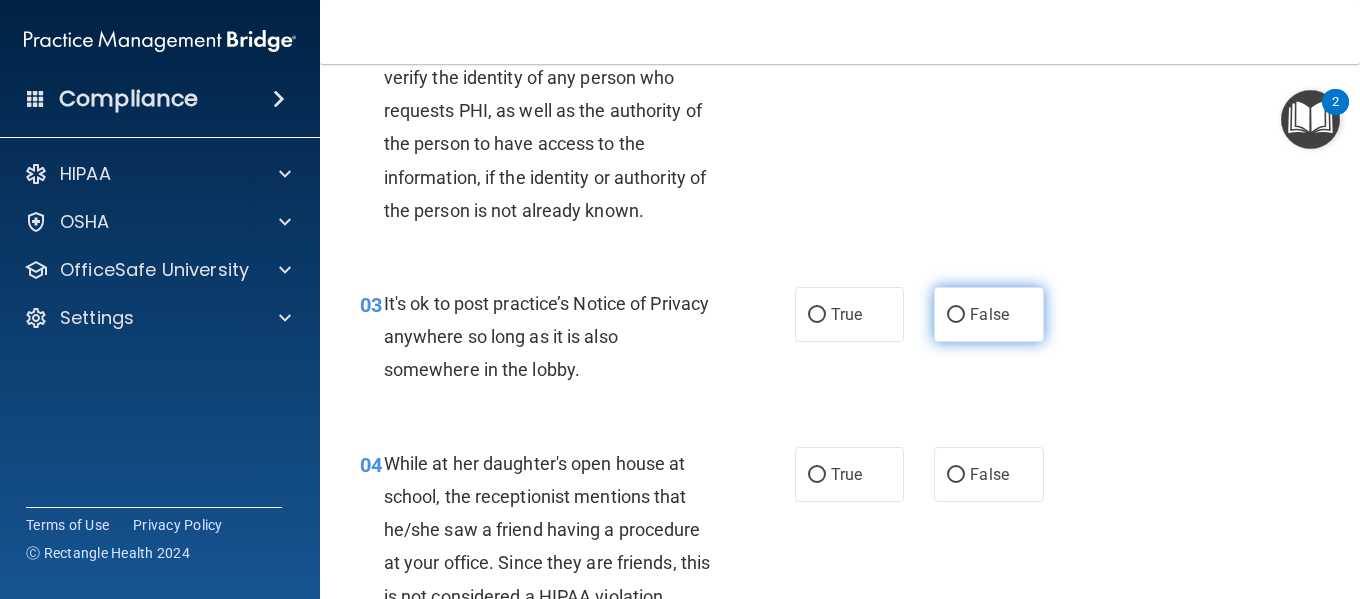 click on "False" at bounding box center (988, 314) 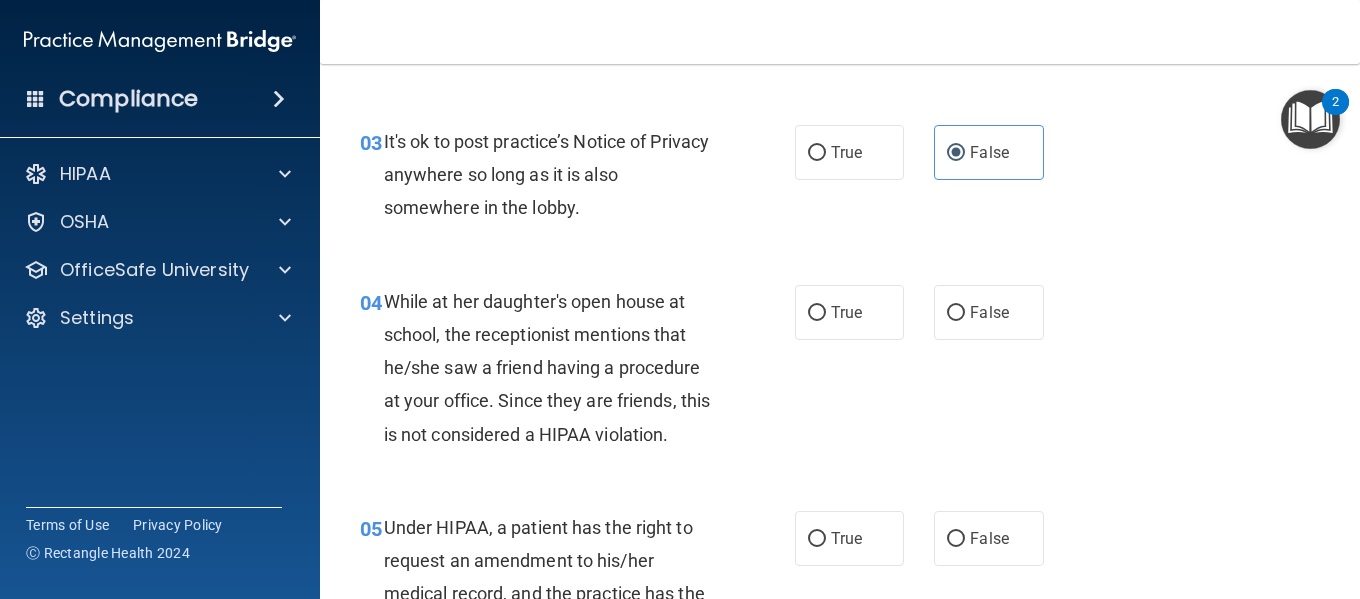 scroll, scrollTop: 553, scrollLeft: 0, axis: vertical 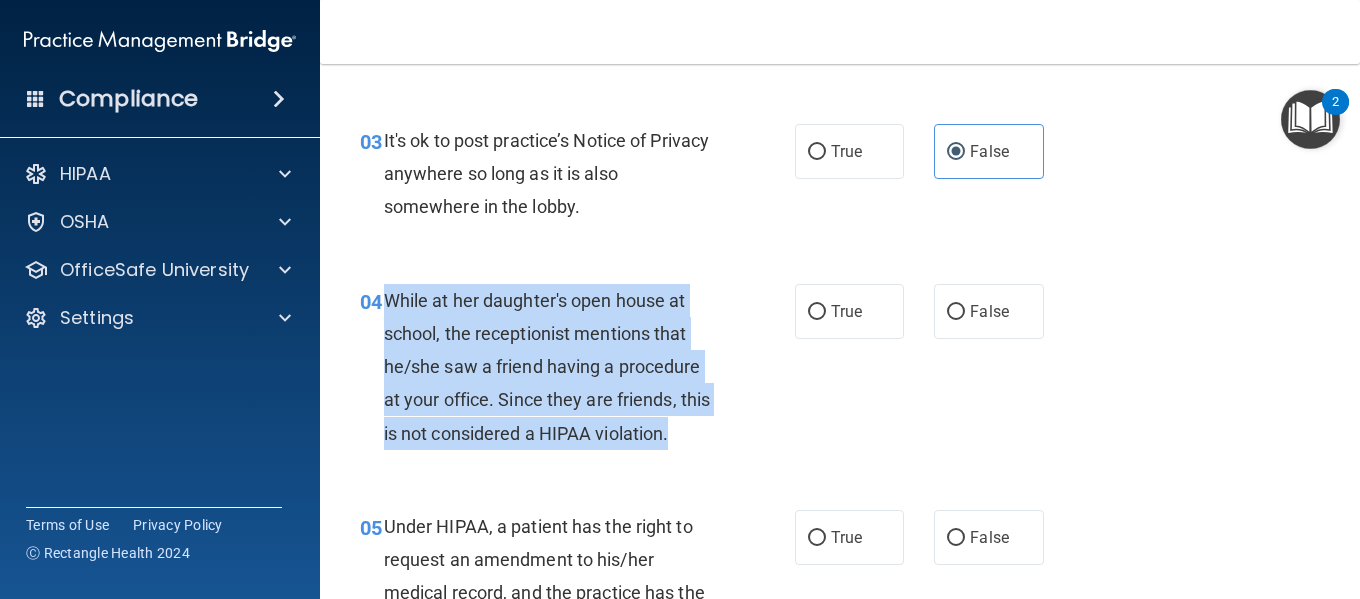 drag, startPoint x: 385, startPoint y: 296, endPoint x: 714, endPoint y: 439, distance: 358.7339 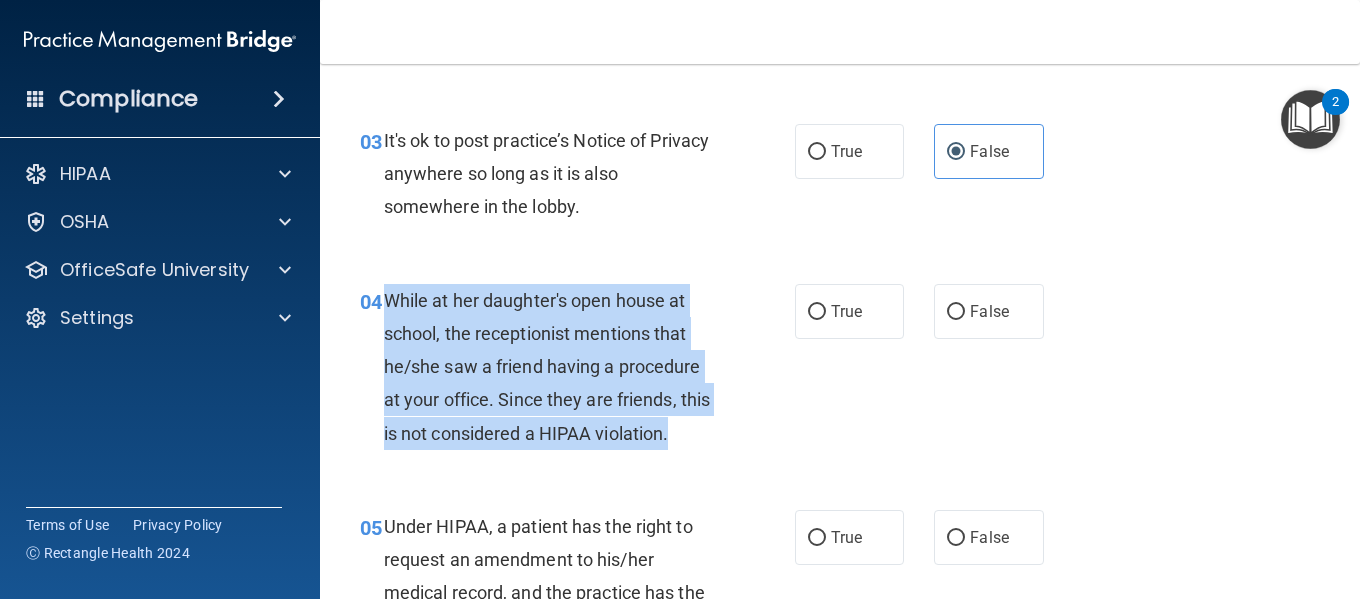 copy on "While at her daughter's open house at school, the receptionist mentions that he/she saw a friend having a procedure at your office.  Since they are friends, this is not considered a HIPAA violation." 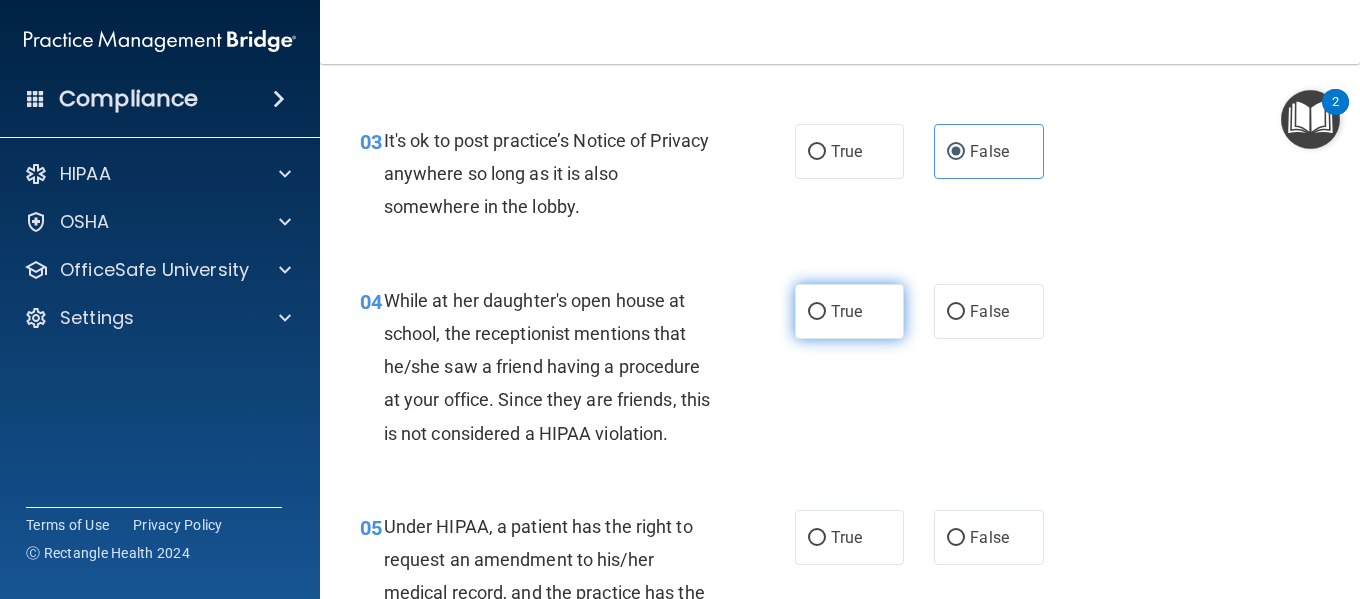 click on "True" at bounding box center [846, 311] 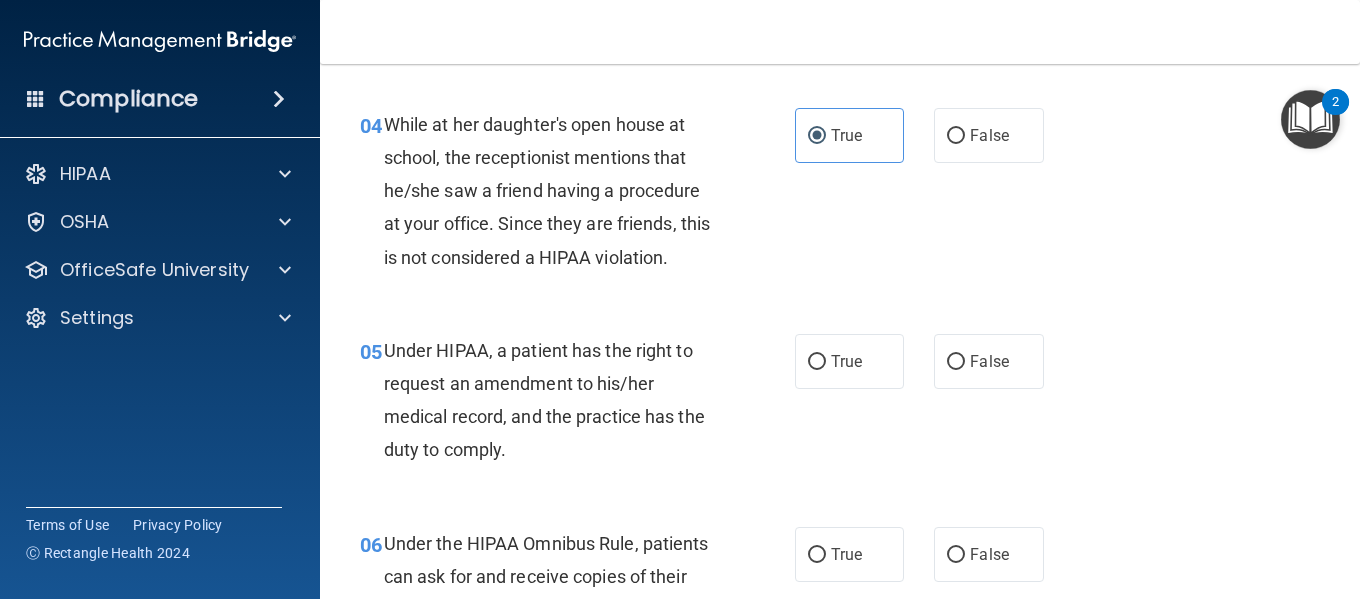 scroll, scrollTop: 735, scrollLeft: 0, axis: vertical 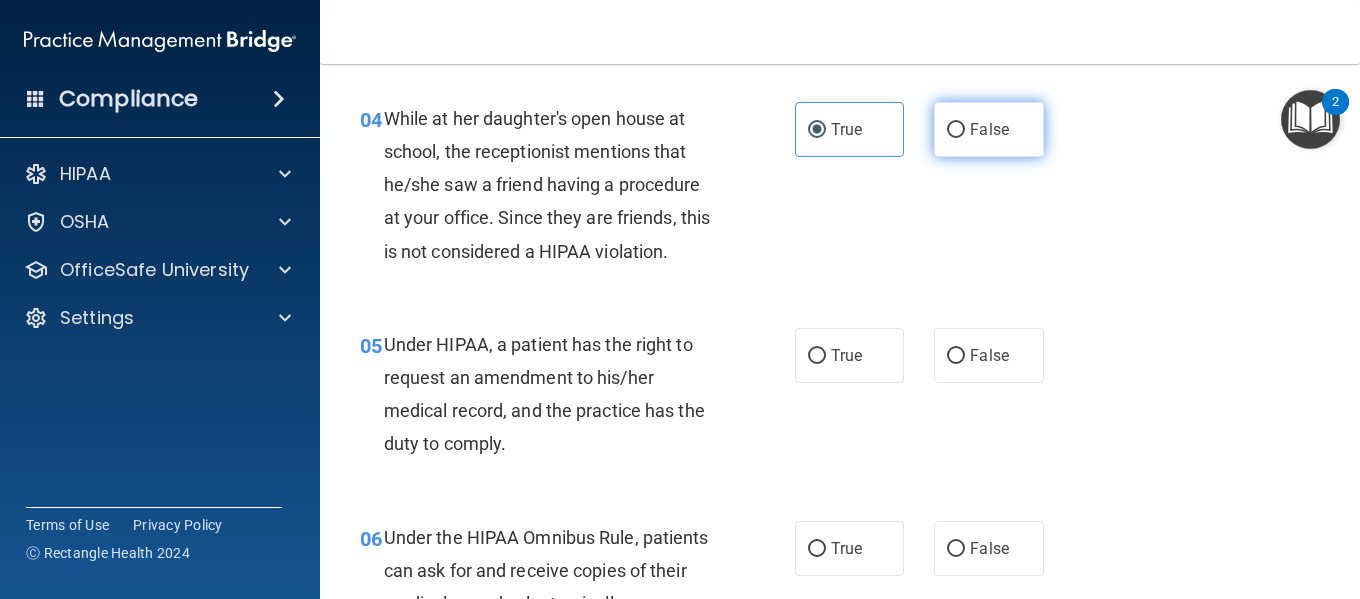click on "False" at bounding box center (989, 129) 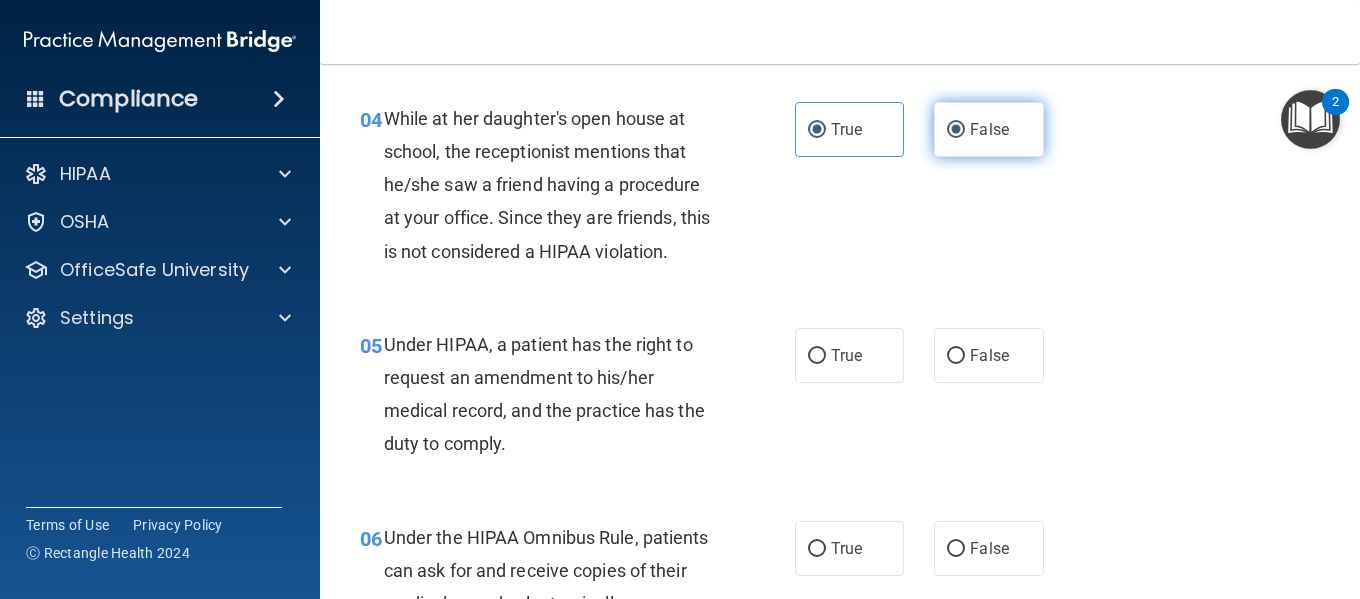 radio on "false" 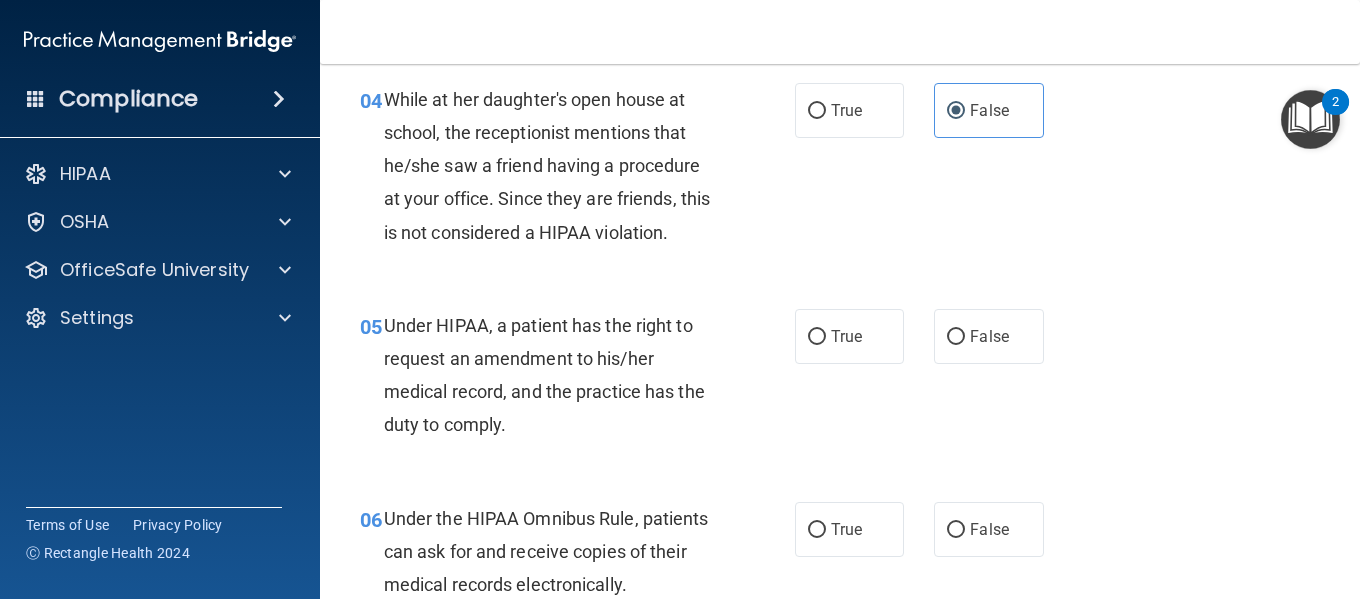 scroll, scrollTop: 756, scrollLeft: 0, axis: vertical 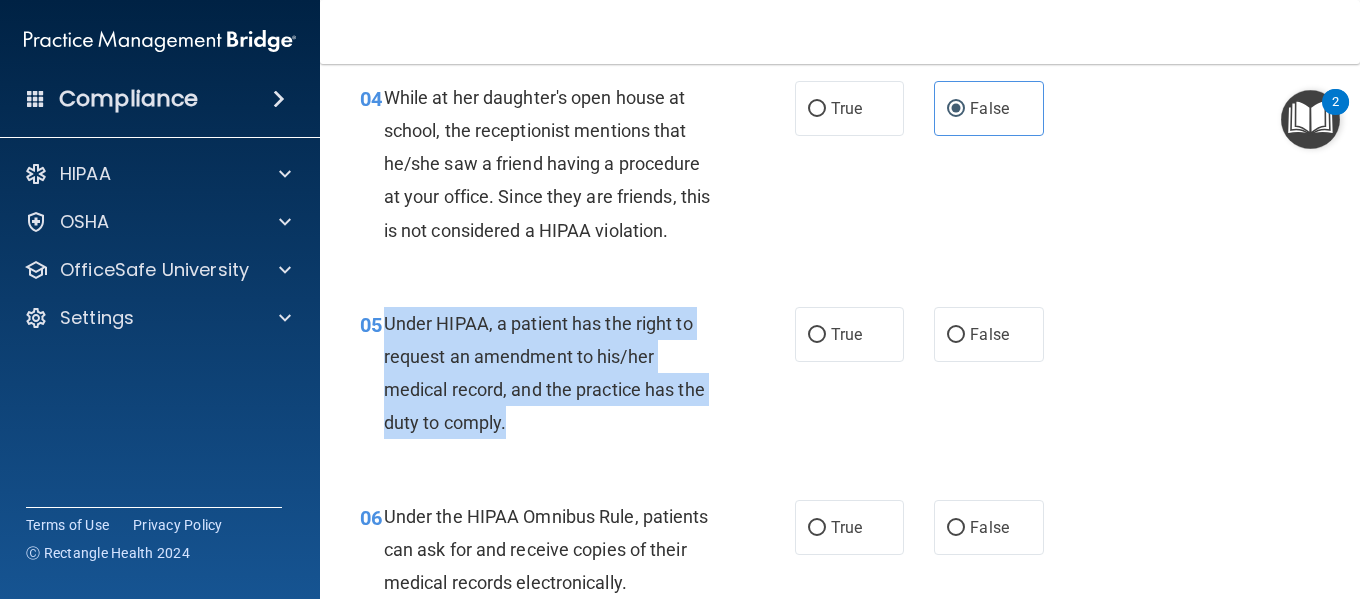 drag, startPoint x: 547, startPoint y: 420, endPoint x: 388, endPoint y: 319, distance: 188.36667 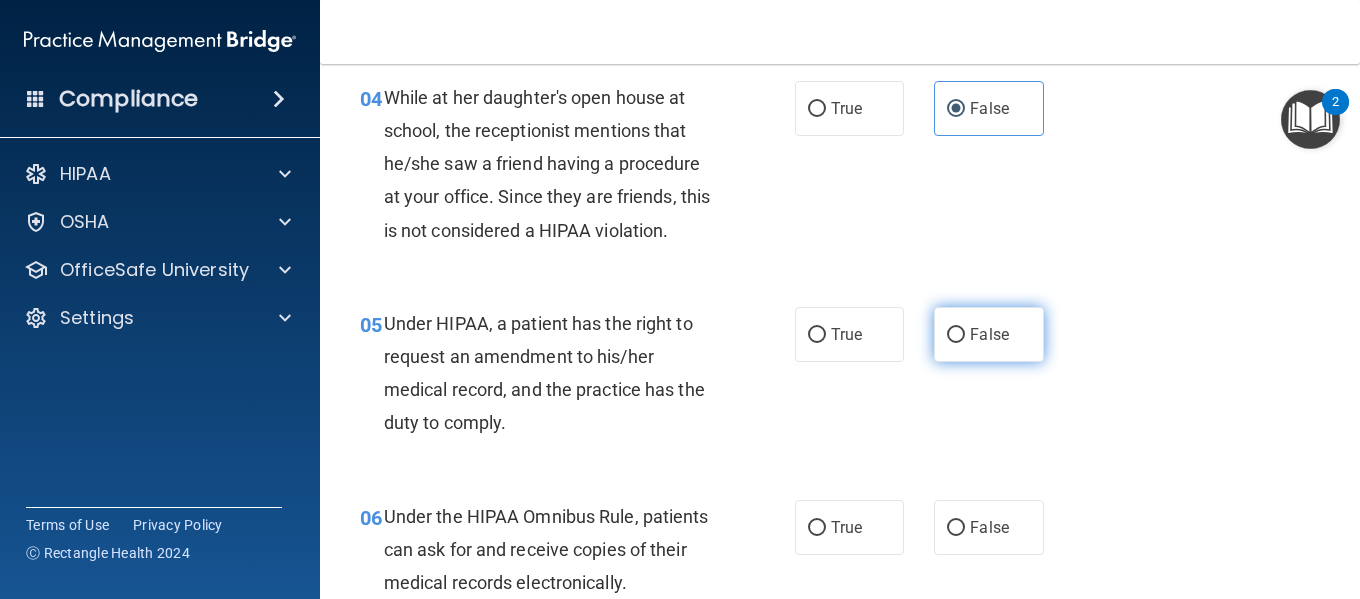 click on "False" at bounding box center (989, 334) 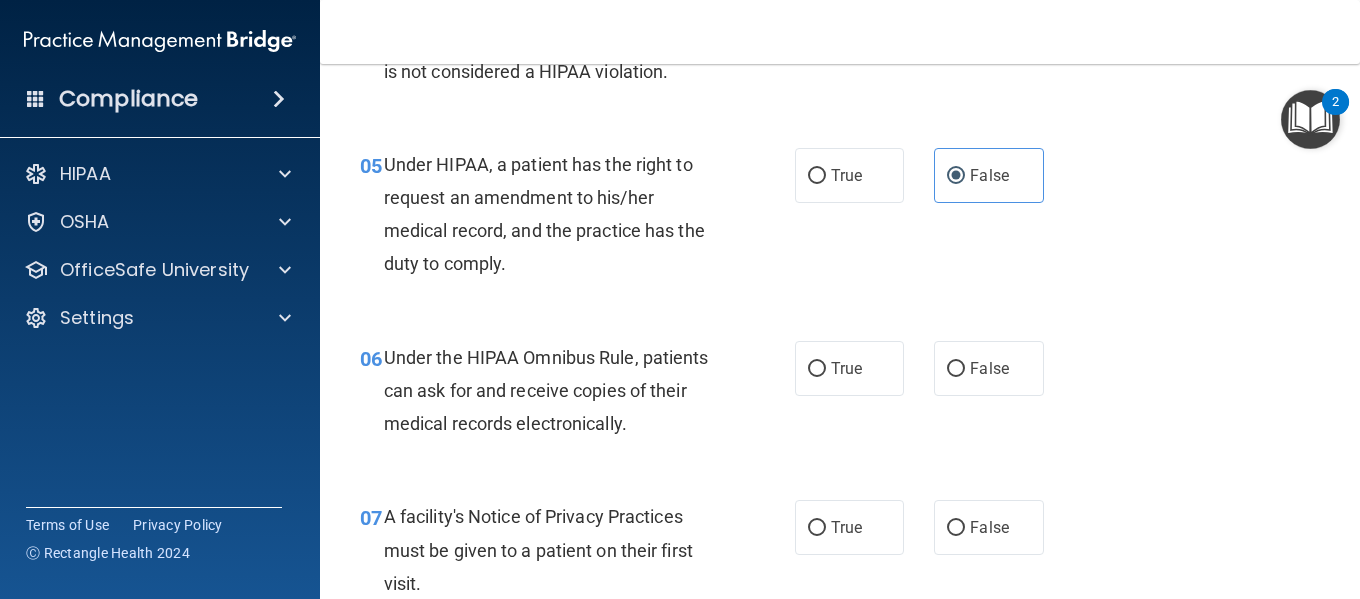 scroll, scrollTop: 946, scrollLeft: 0, axis: vertical 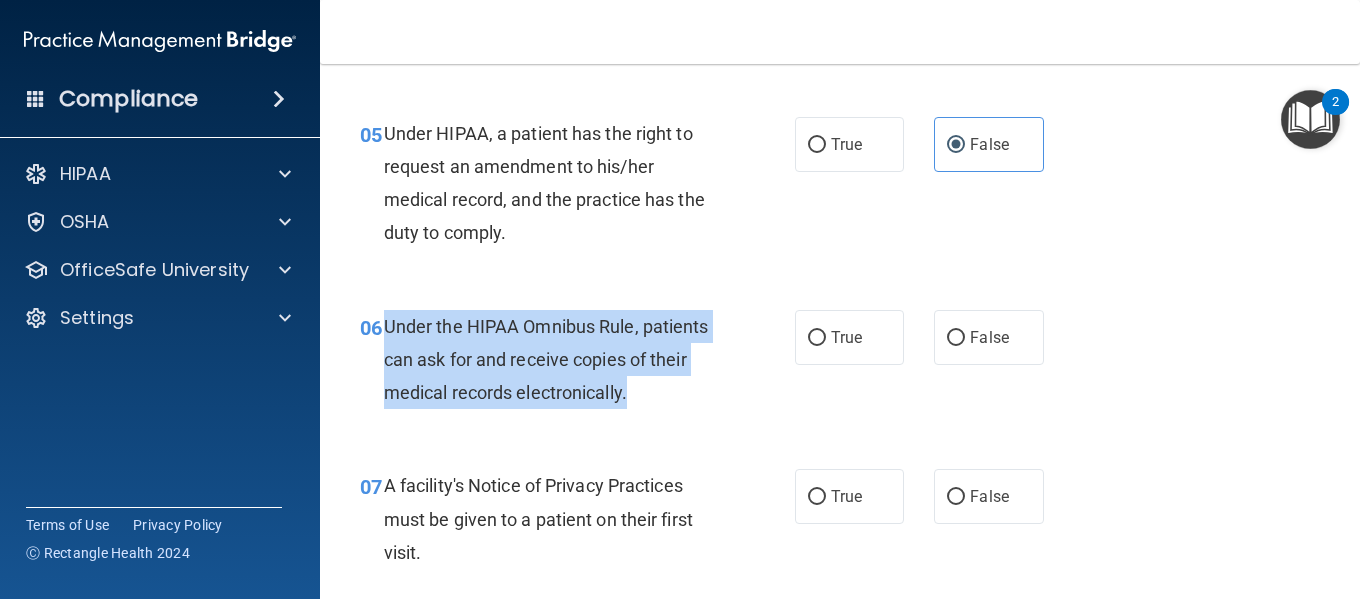 drag, startPoint x: 653, startPoint y: 391, endPoint x: 386, endPoint y: 322, distance: 275.77164 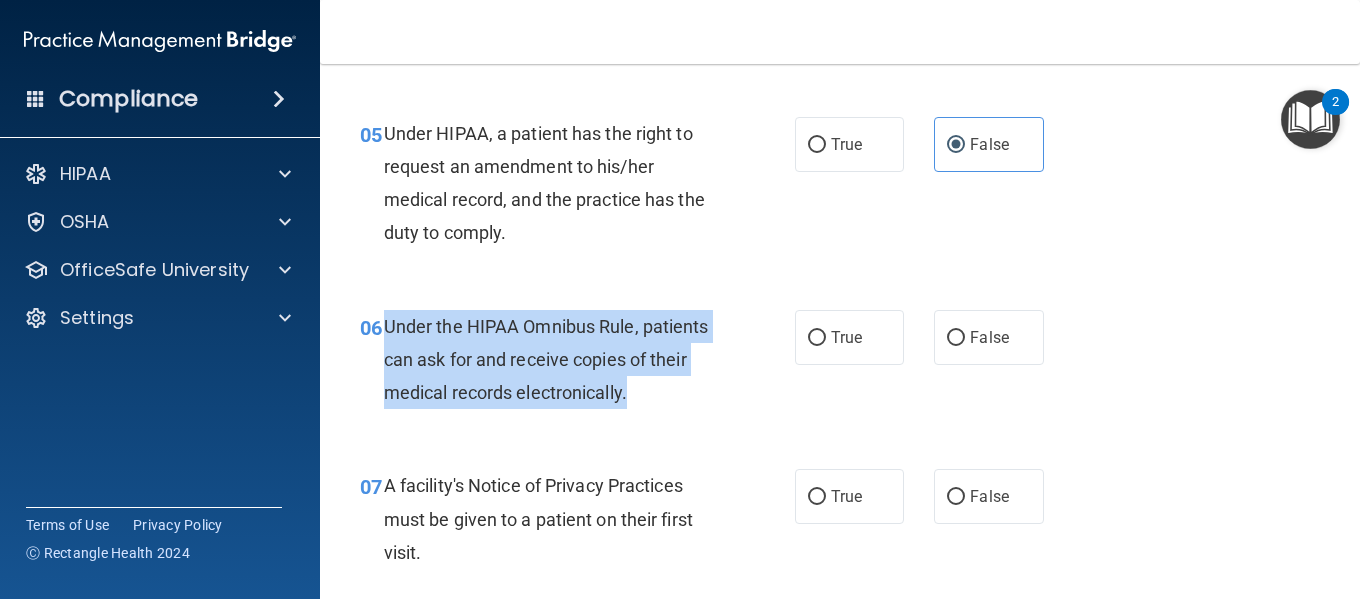 copy on "Under the HIPAA Omnibus Rule, patients can ask for and receive copies of their medical records electronically." 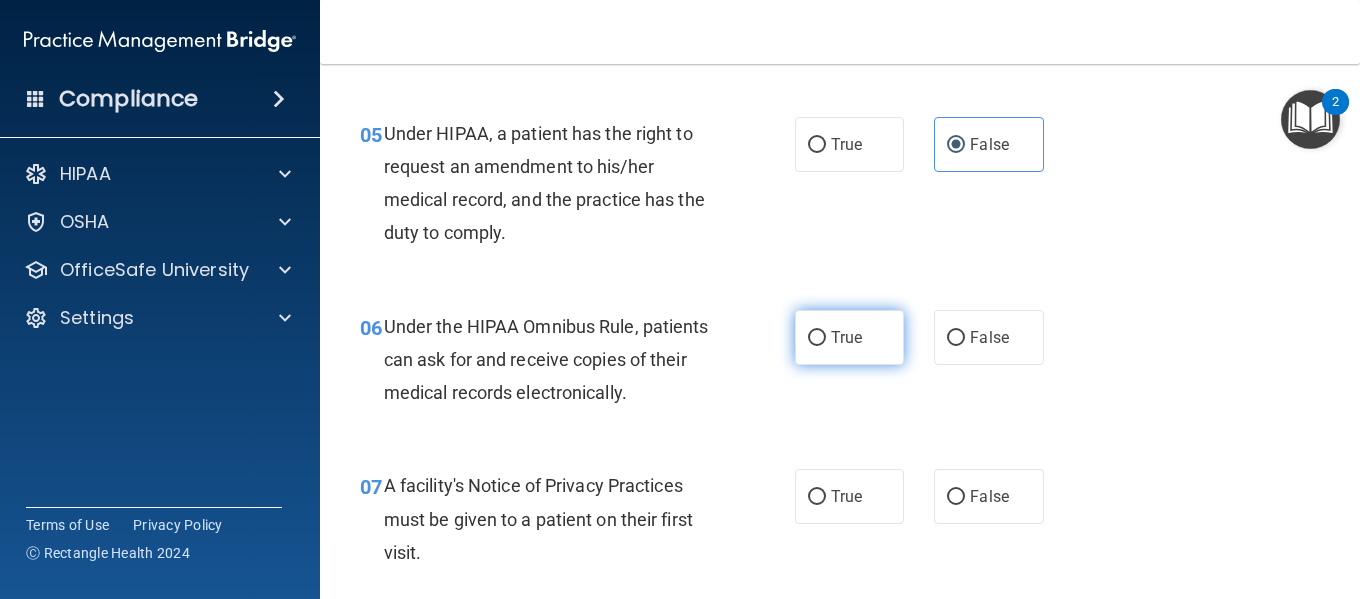 click on "True" at bounding box center (849, 337) 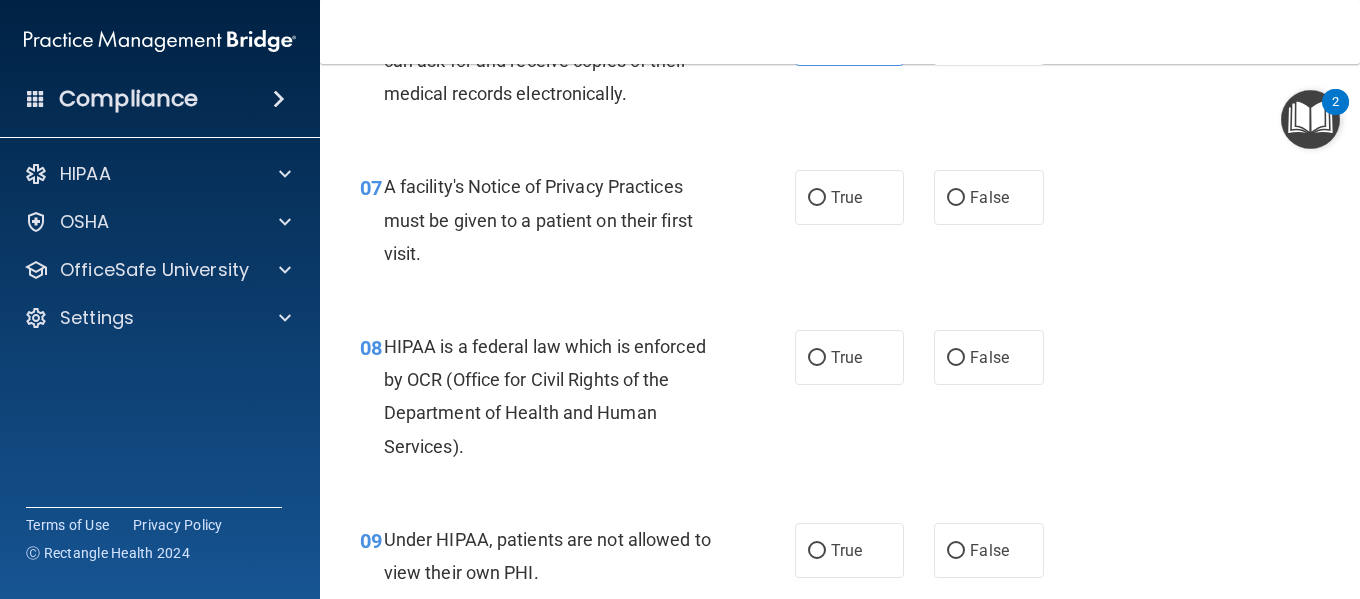 scroll, scrollTop: 1250, scrollLeft: 0, axis: vertical 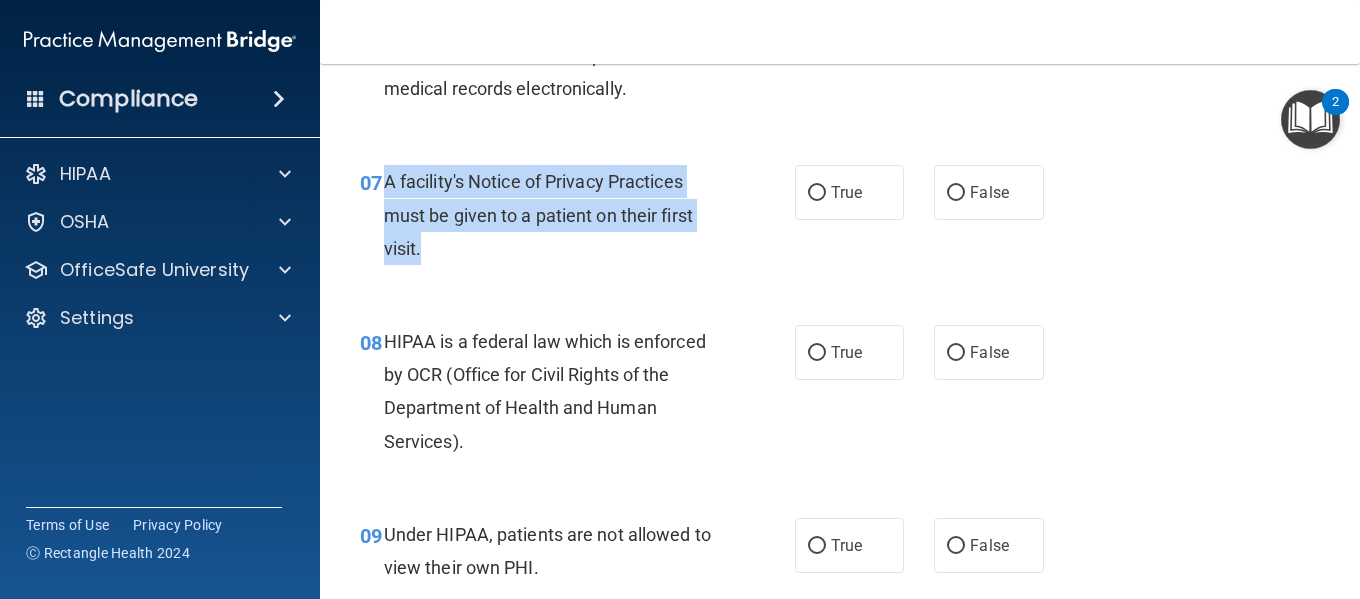 drag, startPoint x: 457, startPoint y: 236, endPoint x: 384, endPoint y: 185, distance: 89.050545 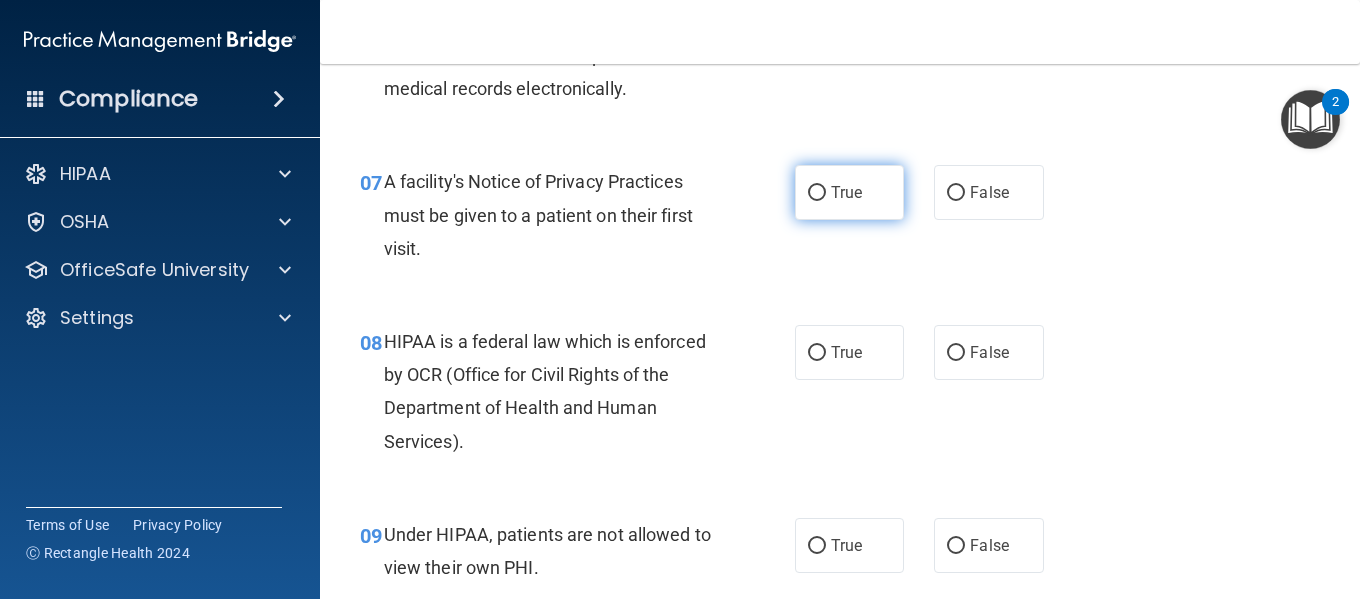 click on "True" at bounding box center [846, 192] 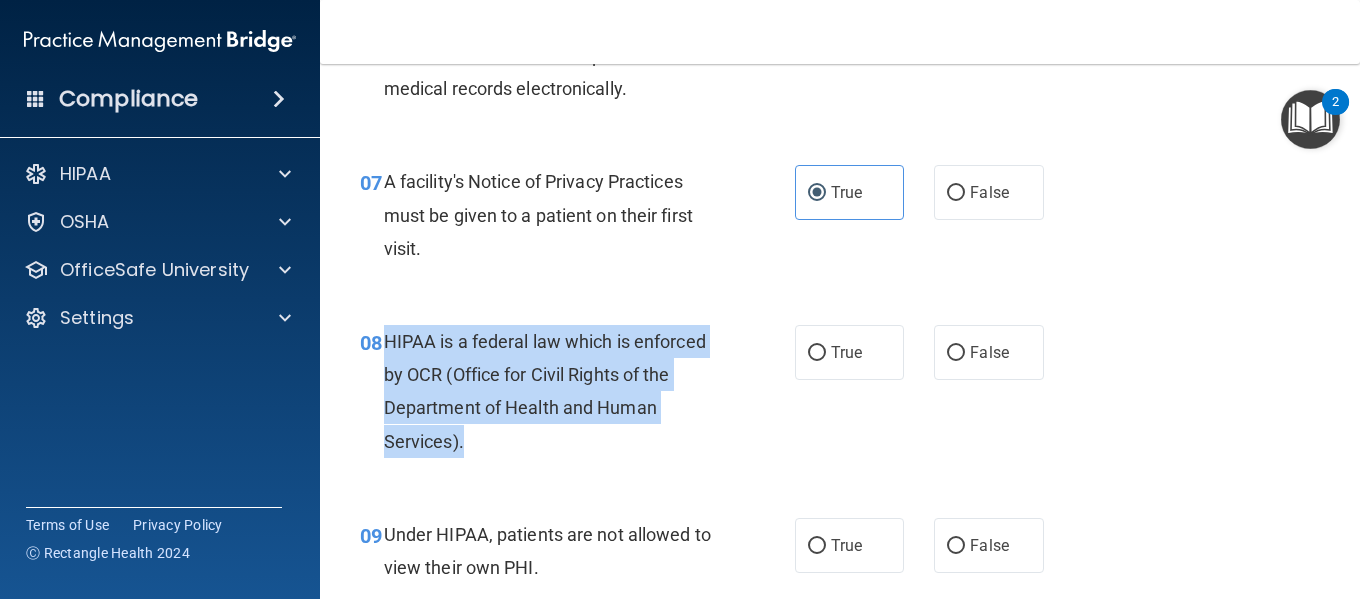 drag, startPoint x: 508, startPoint y: 442, endPoint x: 384, endPoint y: 341, distance: 159.92812 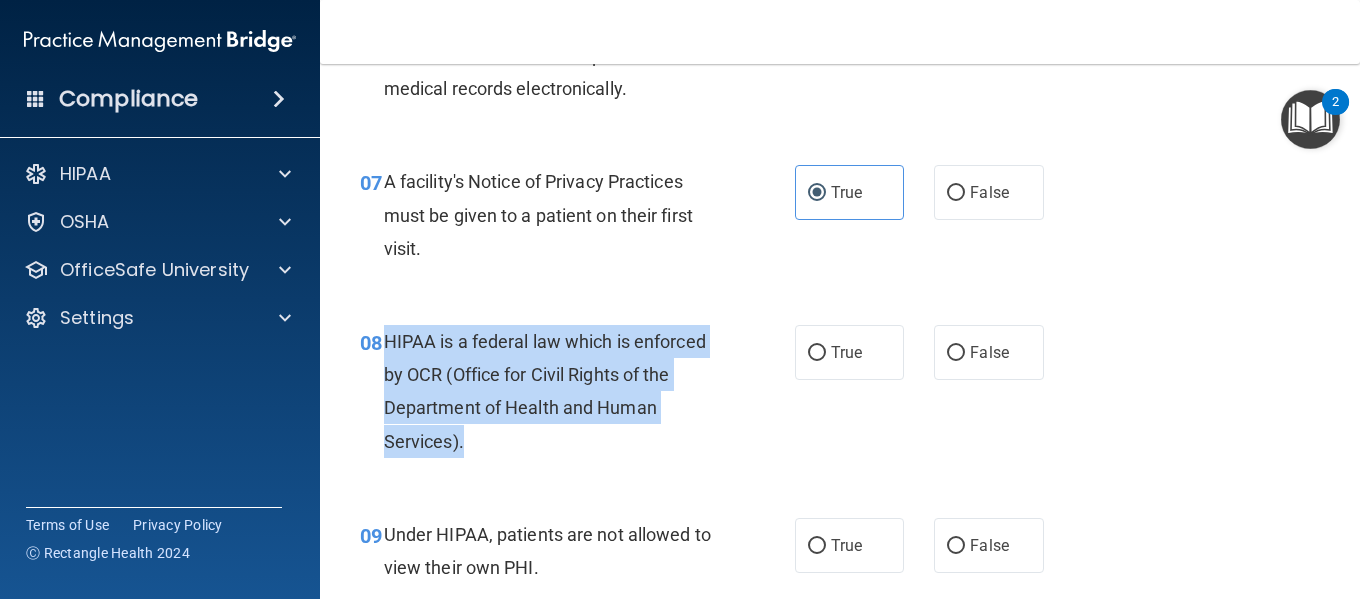 copy on "HIPAA is a federal law which is enforced by OCR (Office for Civil Rights of the Department of Health and Human Services)." 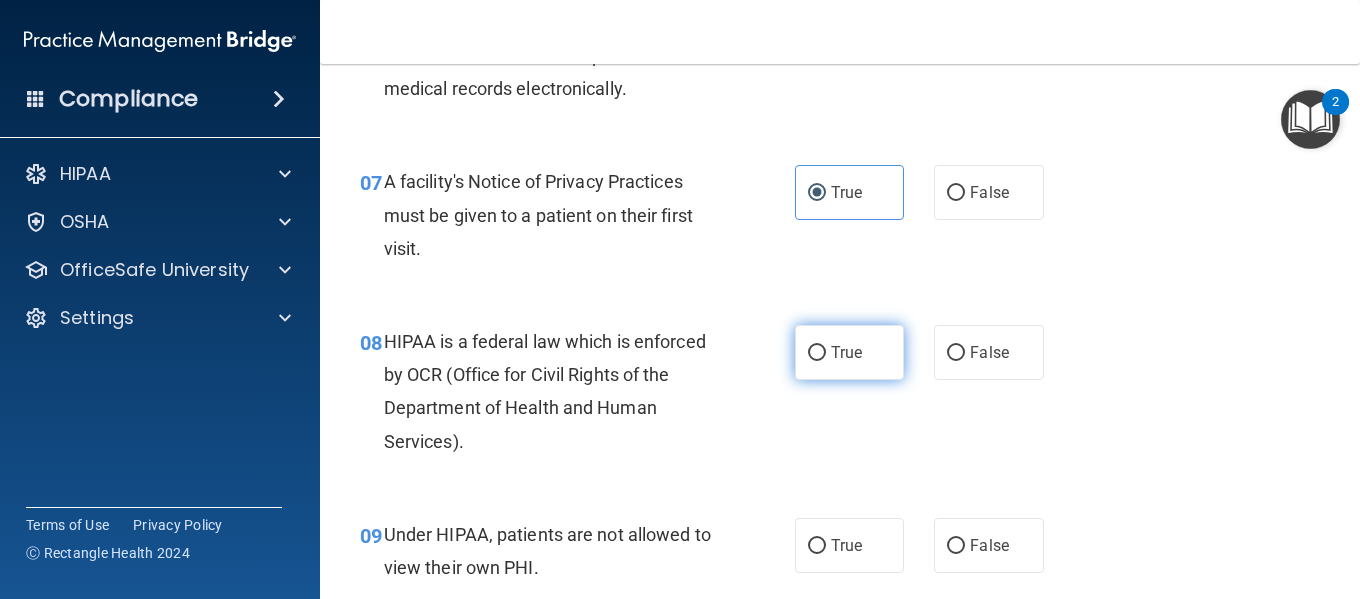 click on "True" at bounding box center [849, 352] 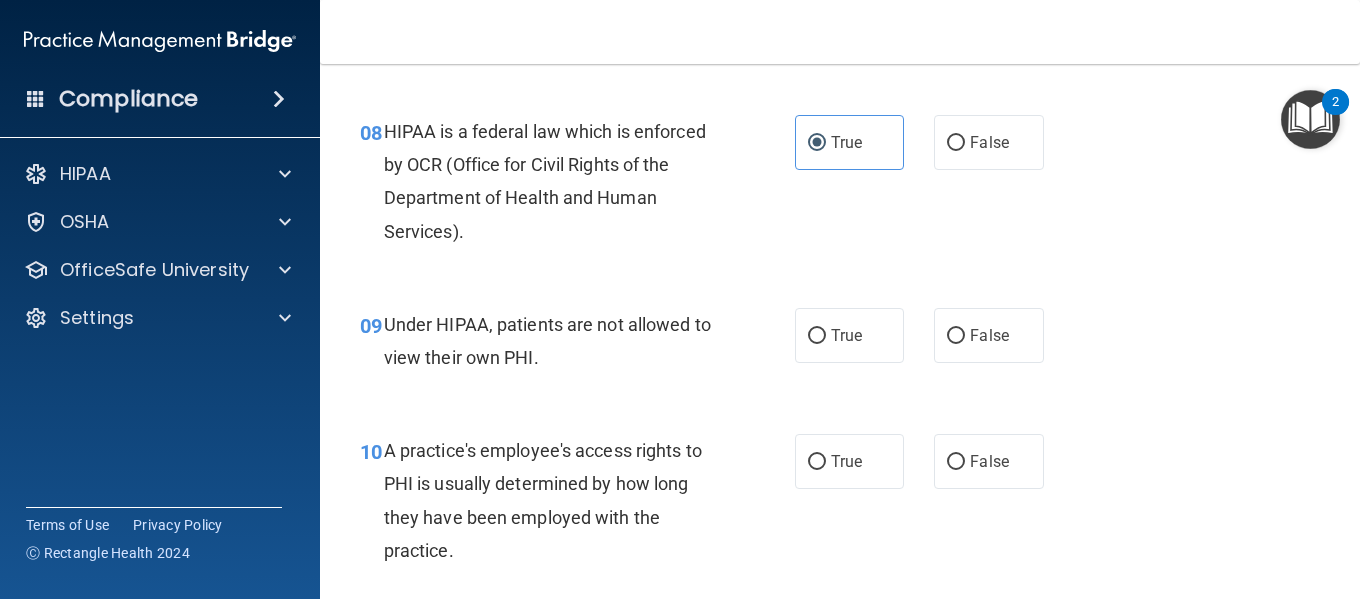 scroll, scrollTop: 1509, scrollLeft: 0, axis: vertical 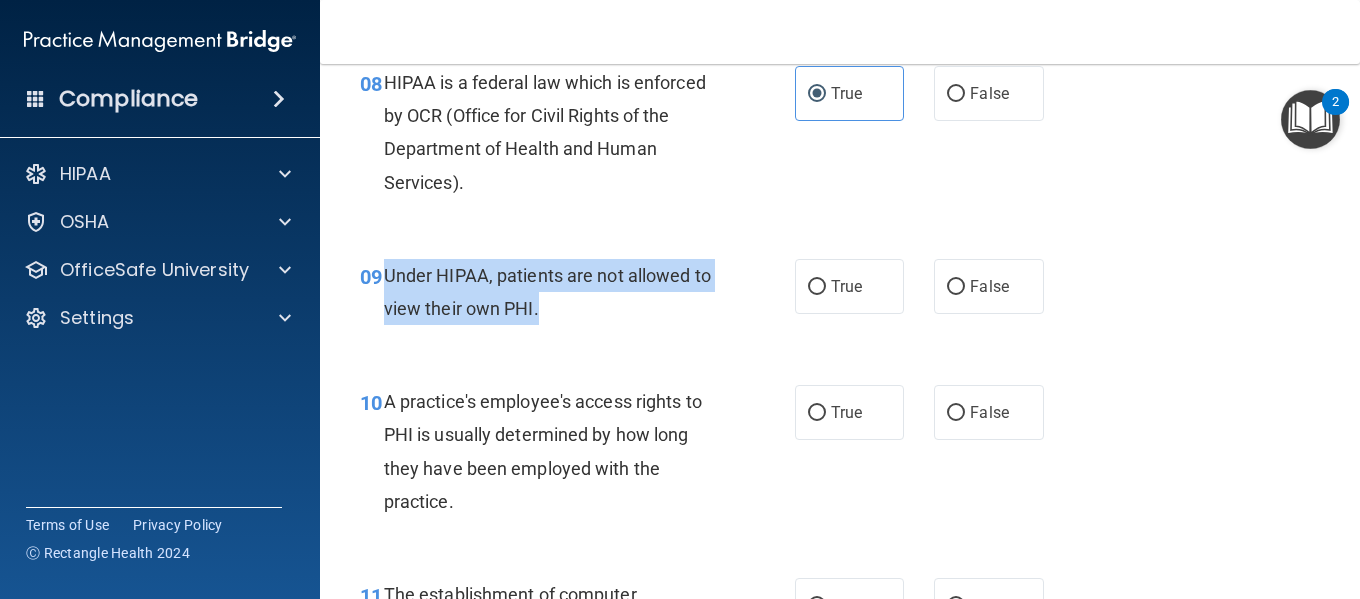 drag, startPoint x: 557, startPoint y: 301, endPoint x: 388, endPoint y: 277, distance: 170.69563 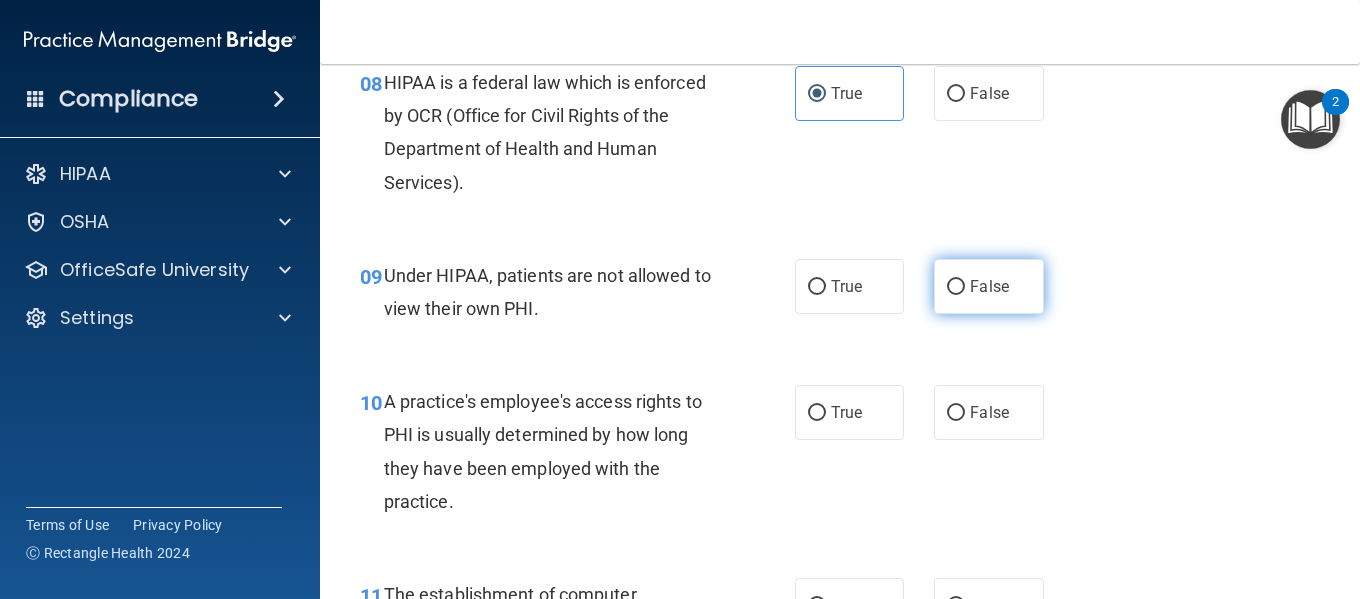 click on "False" at bounding box center [989, 286] 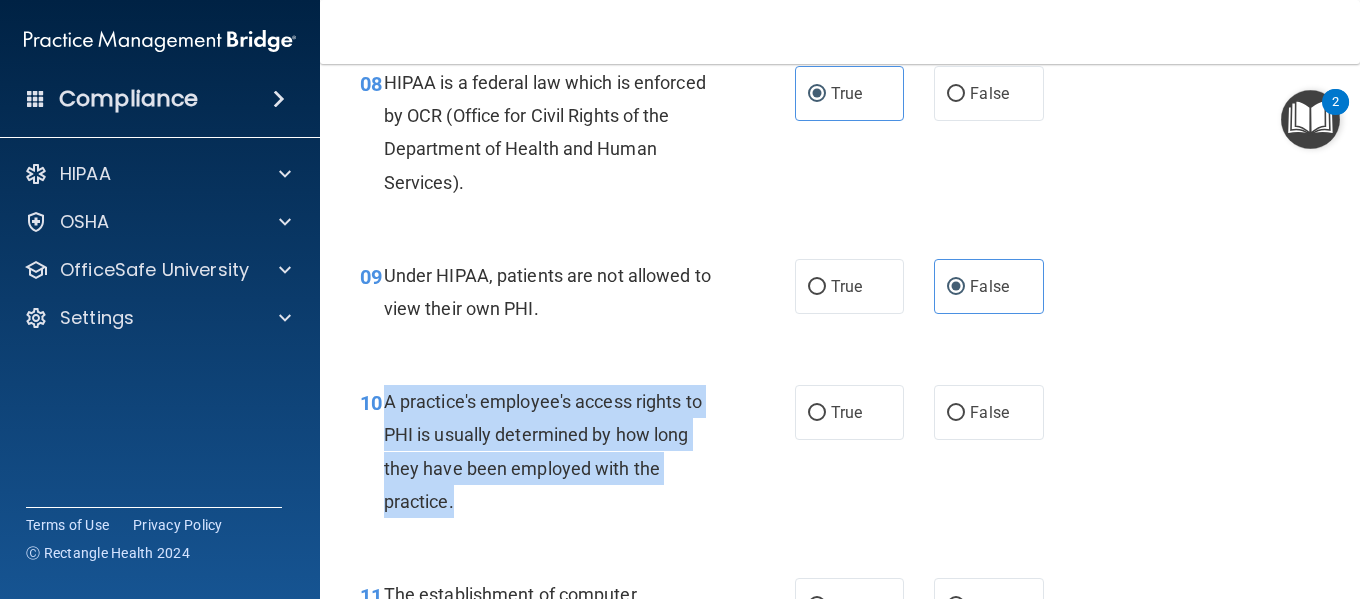 drag, startPoint x: 513, startPoint y: 495, endPoint x: 383, endPoint y: 402, distance: 159.84055 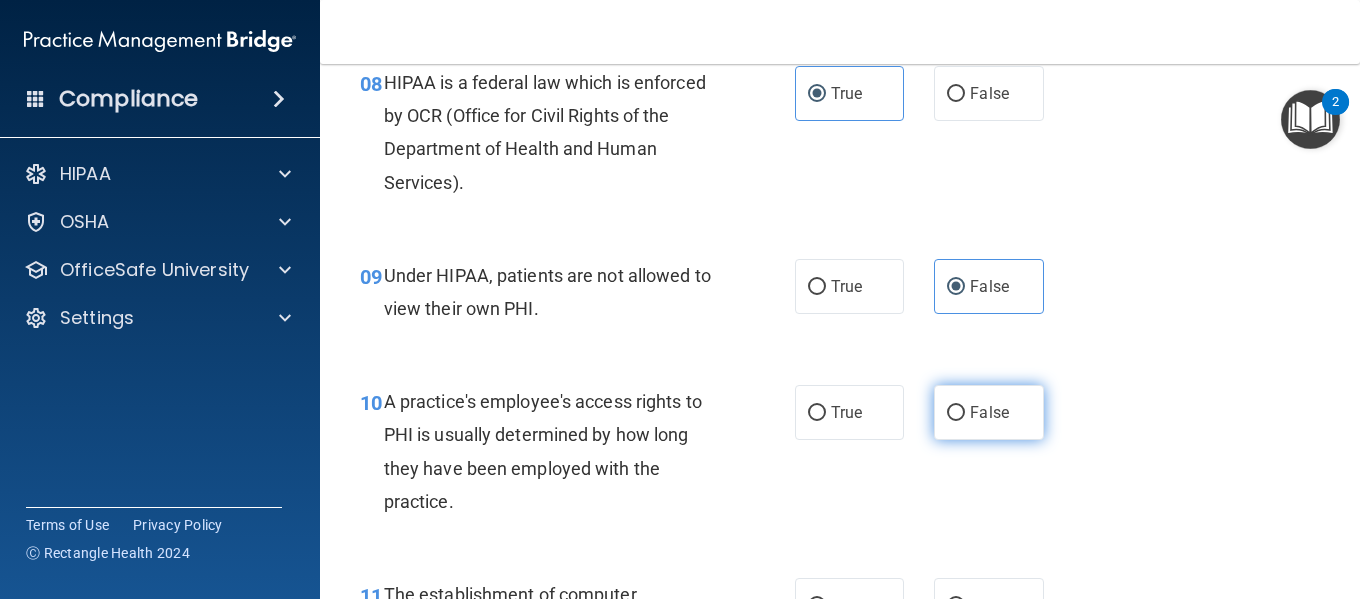 click on "False" at bounding box center [988, 412] 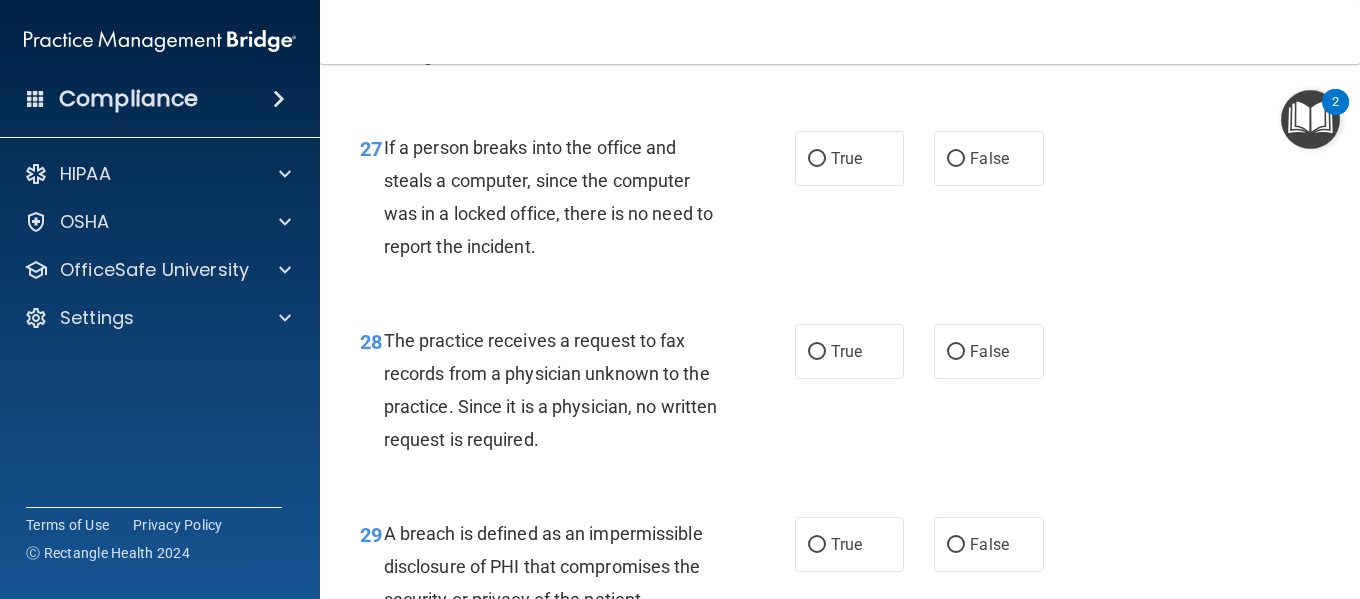 scroll, scrollTop: 5551, scrollLeft: 0, axis: vertical 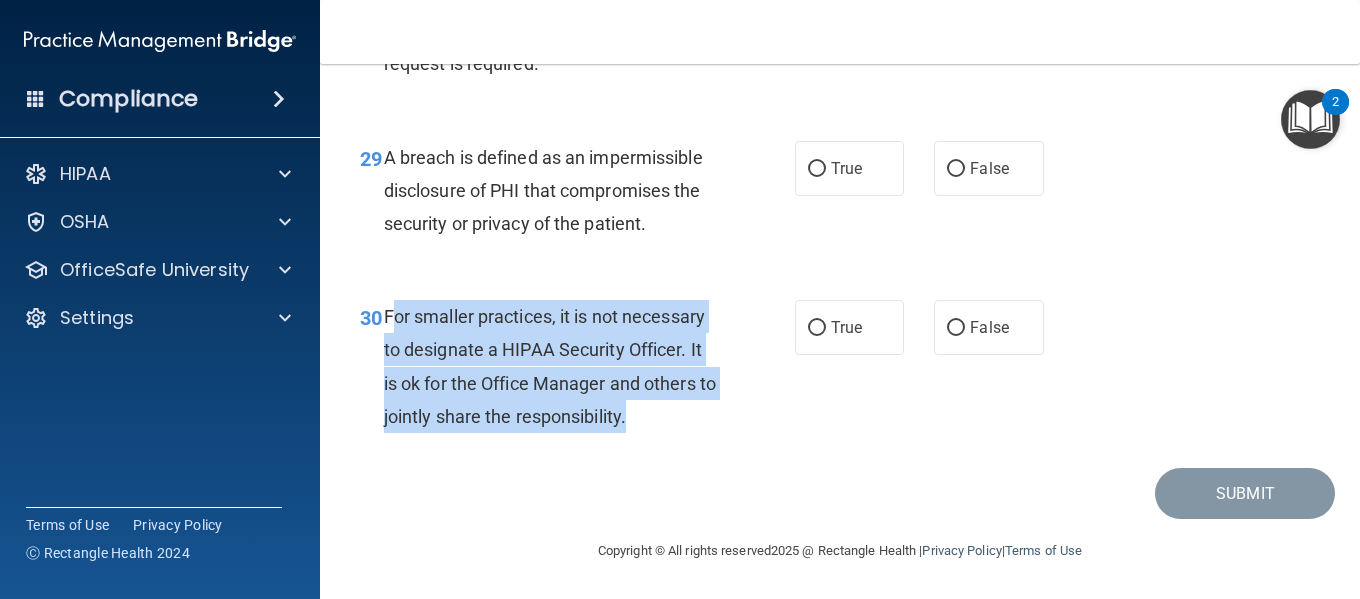 drag, startPoint x: 678, startPoint y: 432, endPoint x: 389, endPoint y: 309, distance: 314.08597 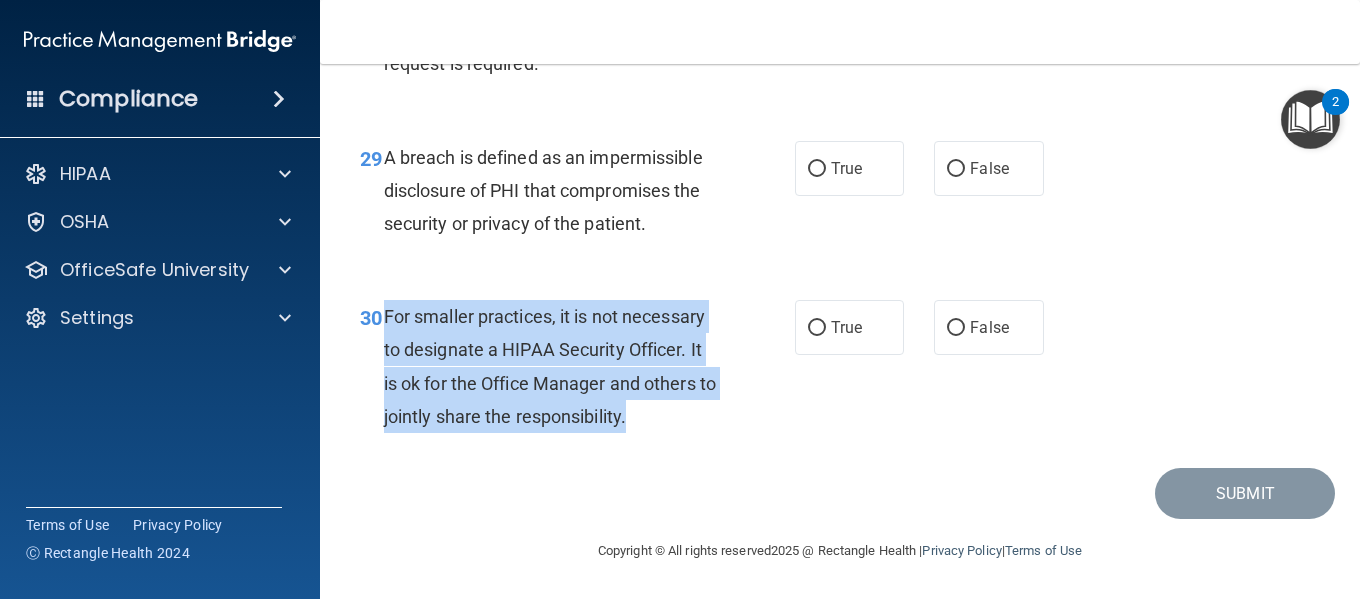 drag, startPoint x: 386, startPoint y: 312, endPoint x: 684, endPoint y: 404, distance: 311.87817 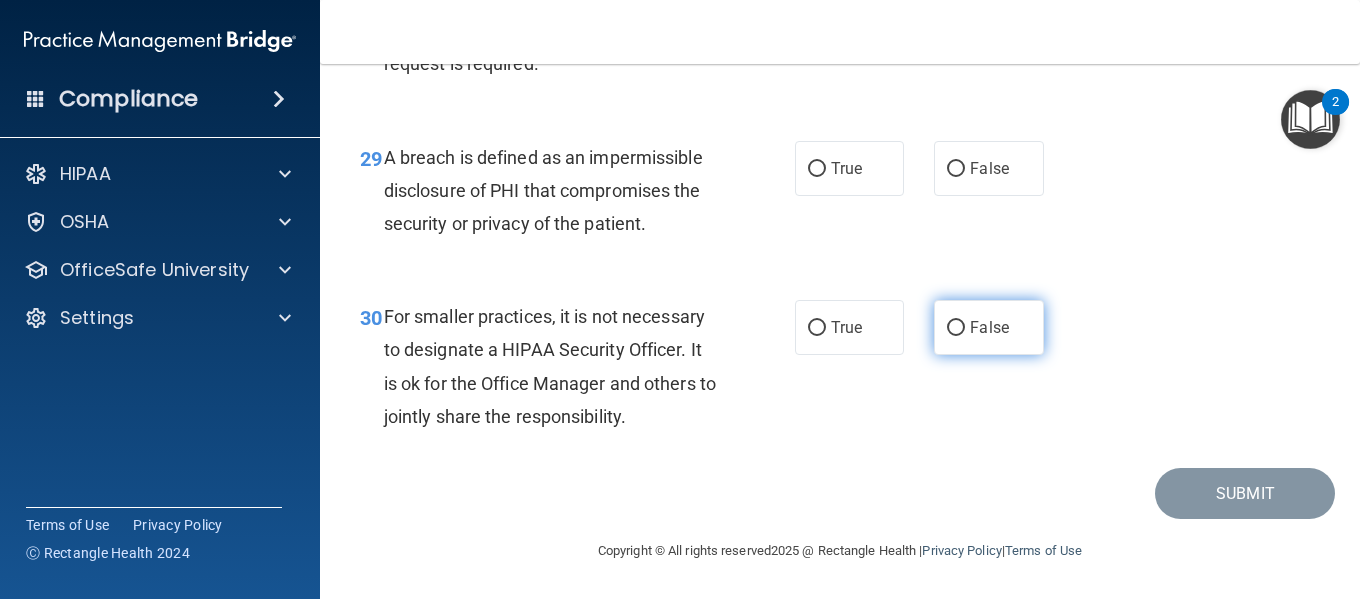 click on "False" at bounding box center [988, 327] 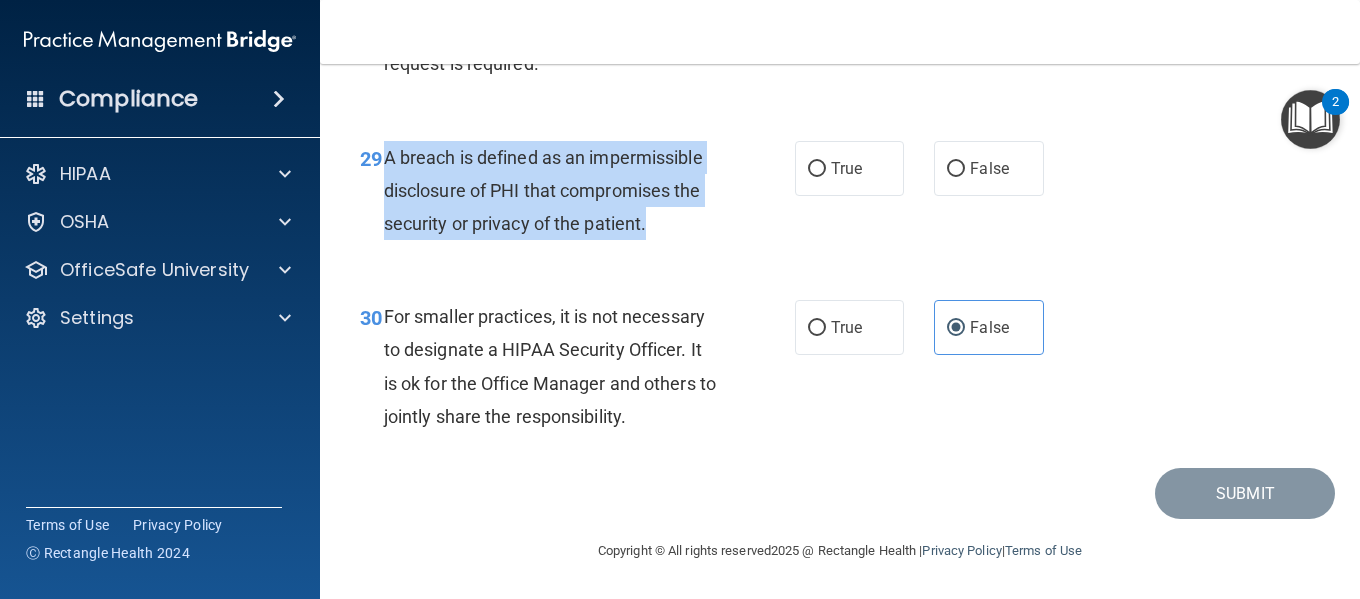drag, startPoint x: 663, startPoint y: 222, endPoint x: 380, endPoint y: 162, distance: 289.2905 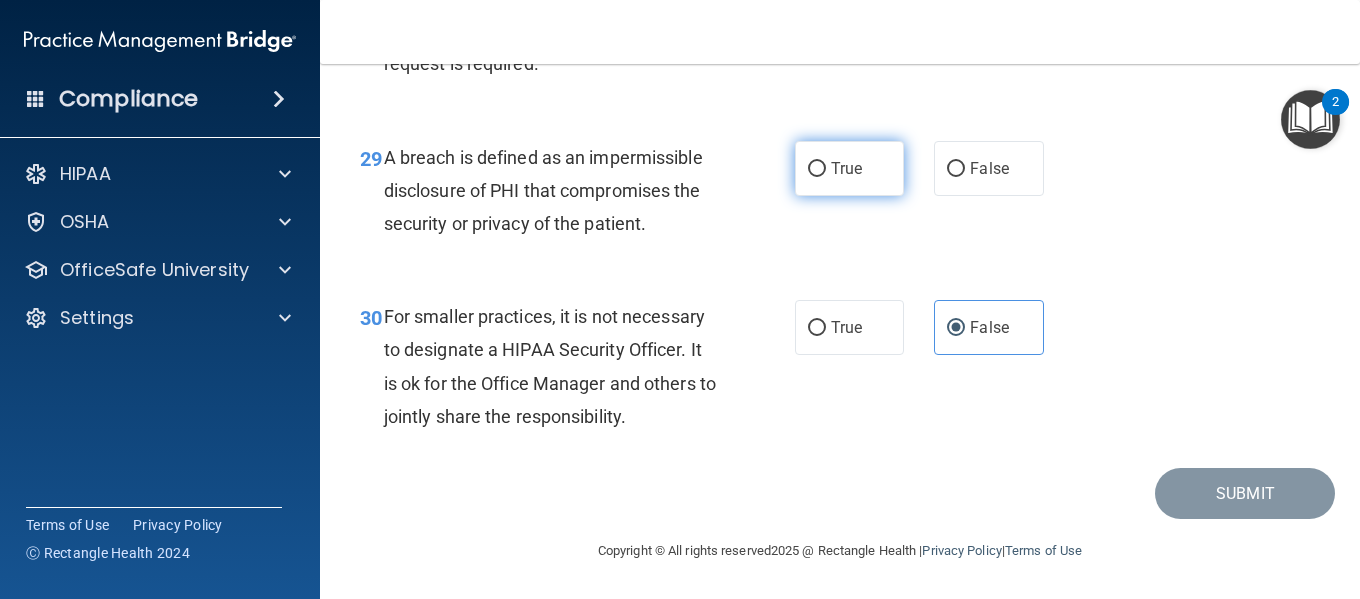 click on "True" at bounding box center [849, 168] 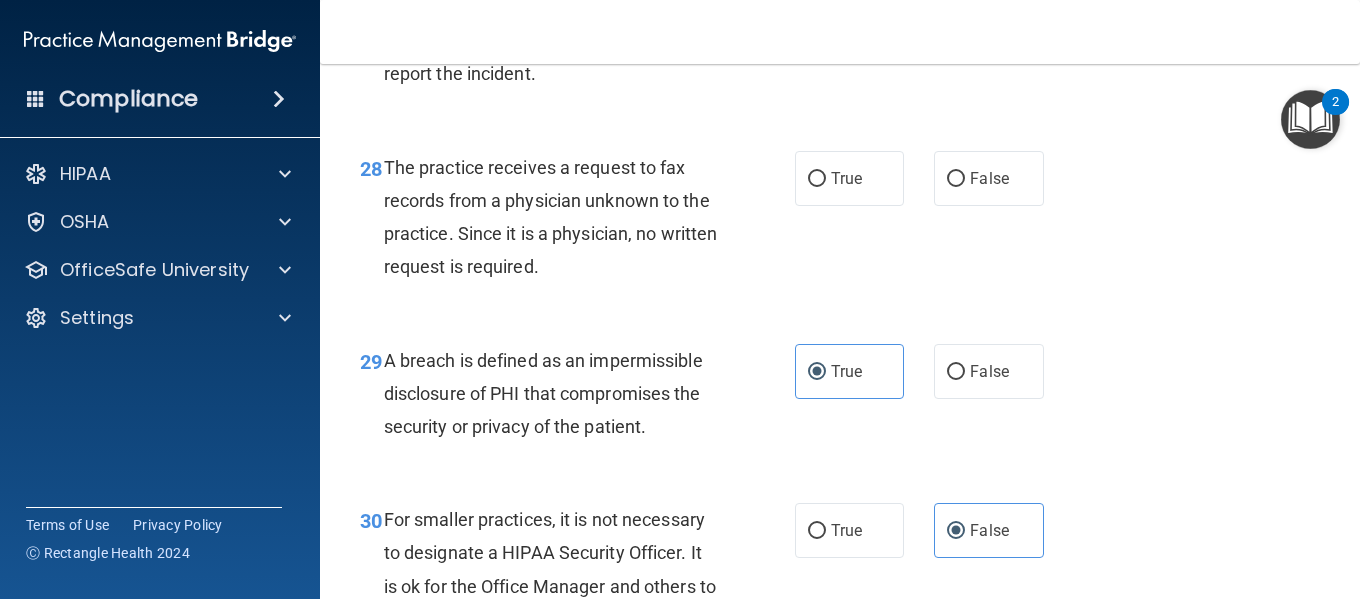 scroll, scrollTop: 5314, scrollLeft: 0, axis: vertical 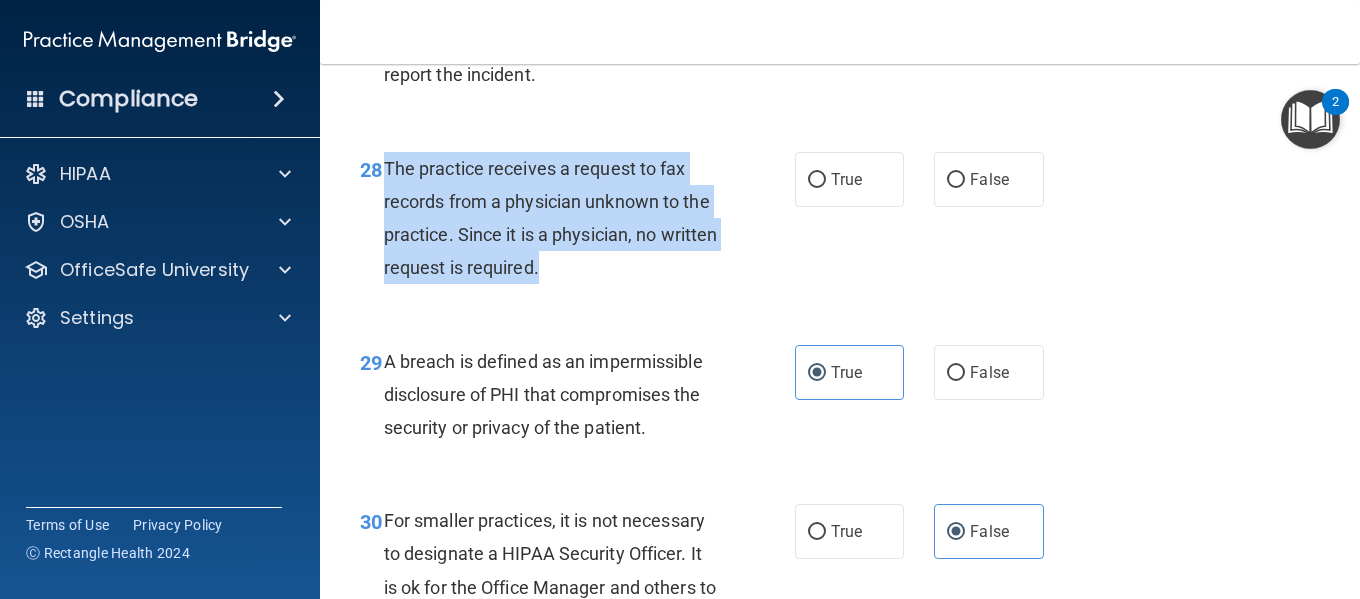 drag, startPoint x: 558, startPoint y: 274, endPoint x: 383, endPoint y: 201, distance: 189.6154 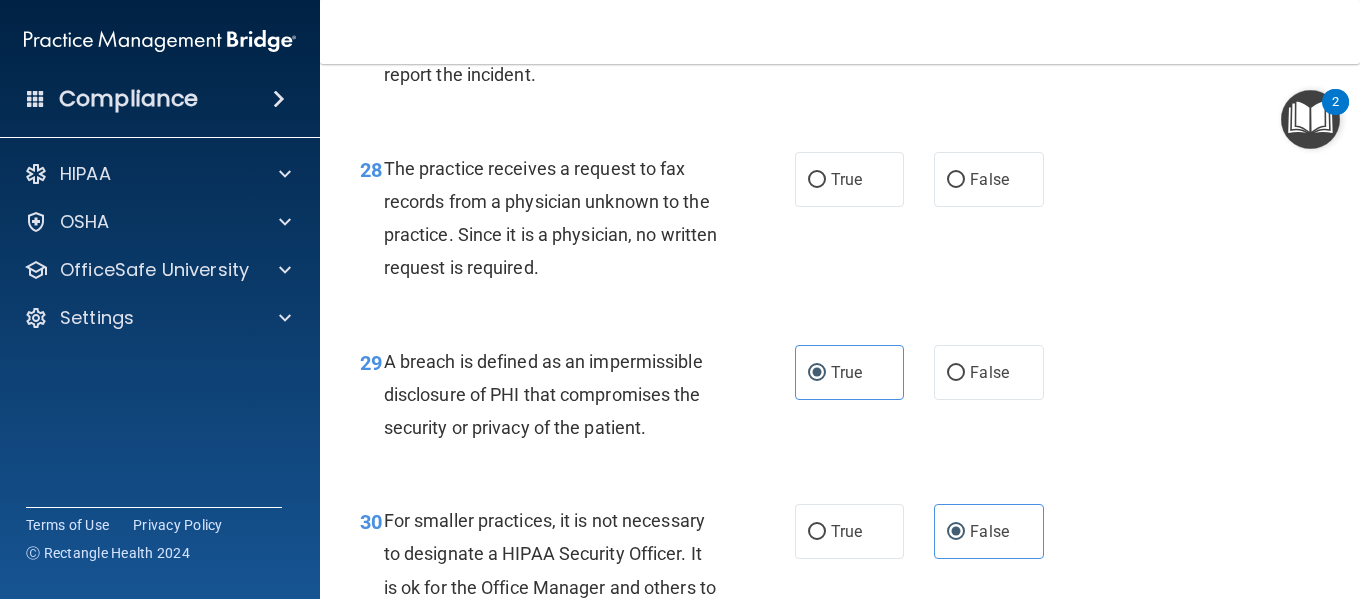 click on "28       The practice receives a request to fax records from a physician unknown to the practice.  Since it is a physician, no written request is required.                 True           False" at bounding box center (840, 223) 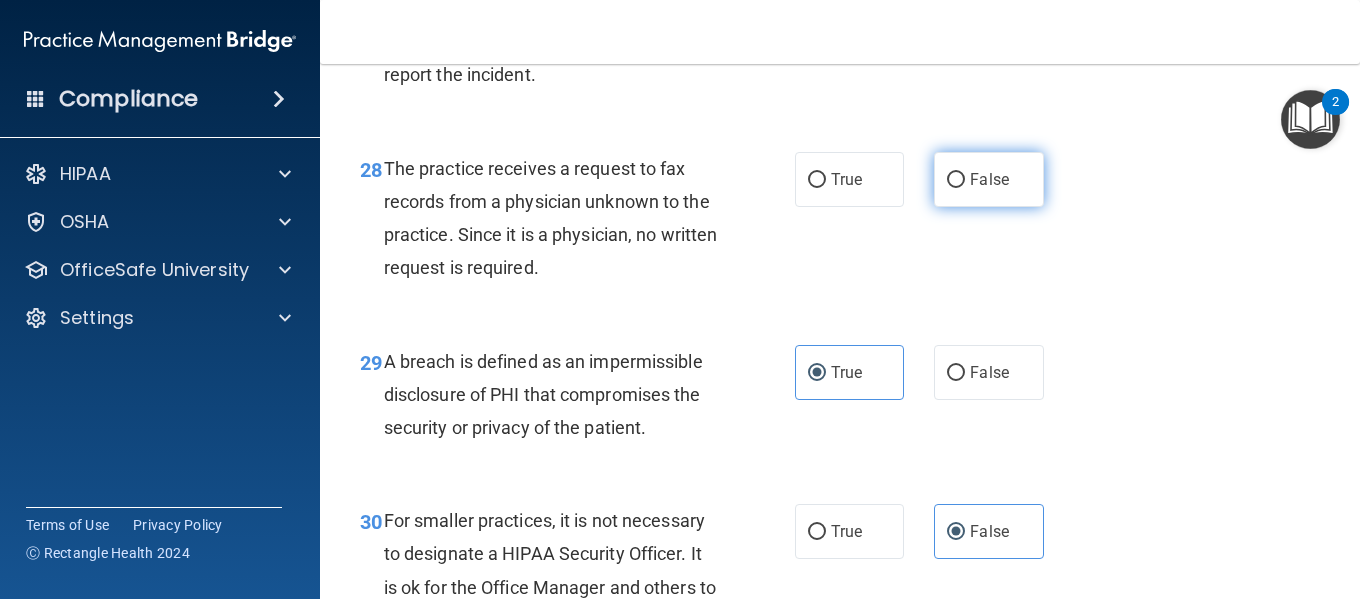 click on "False" at bounding box center (988, 179) 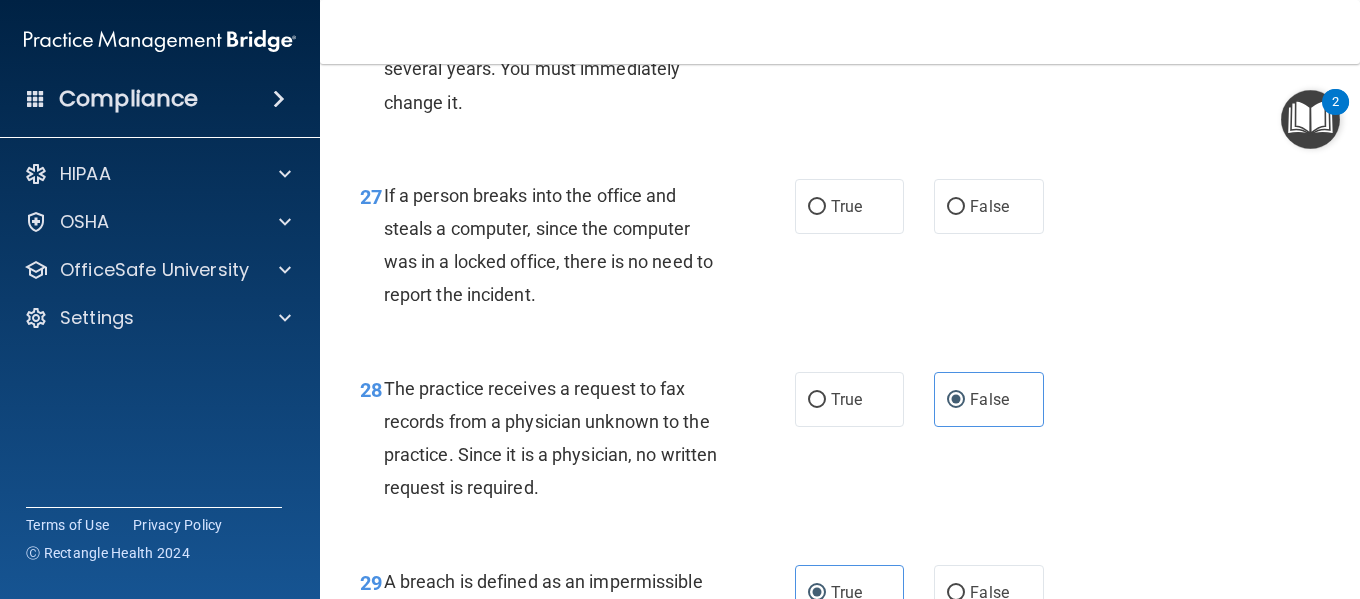 scroll, scrollTop: 4974, scrollLeft: 0, axis: vertical 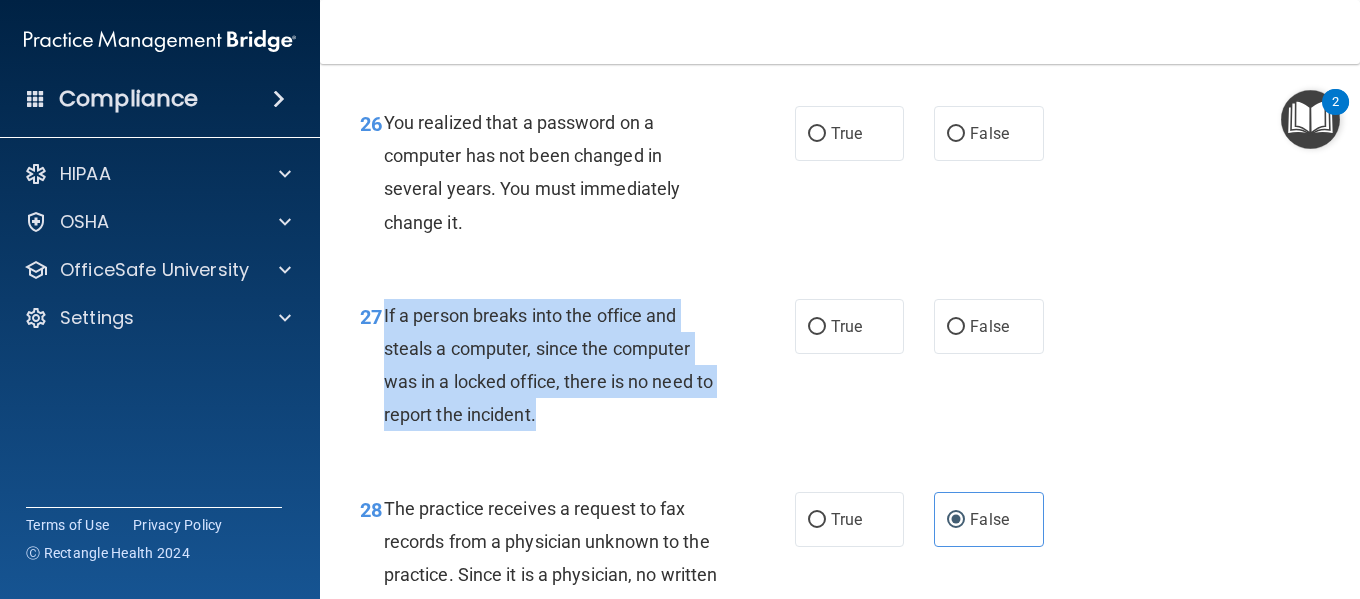 drag, startPoint x: 569, startPoint y: 452, endPoint x: 383, endPoint y: 344, distance: 215.08138 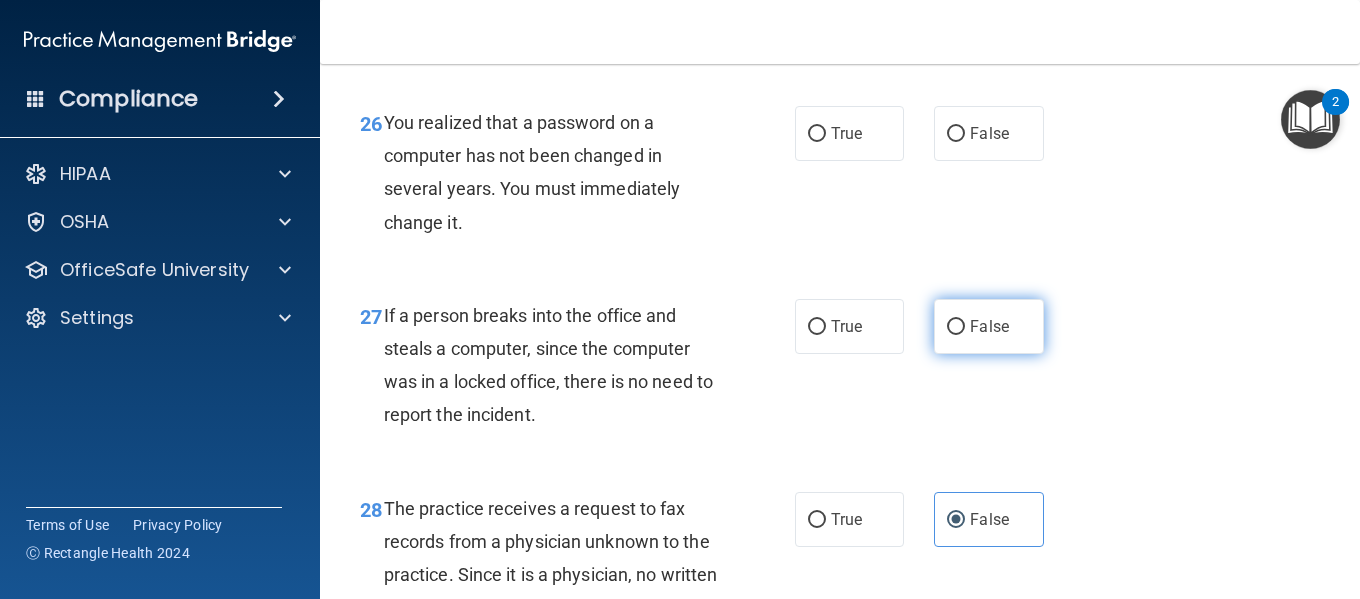 click on "False" at bounding box center [988, 326] 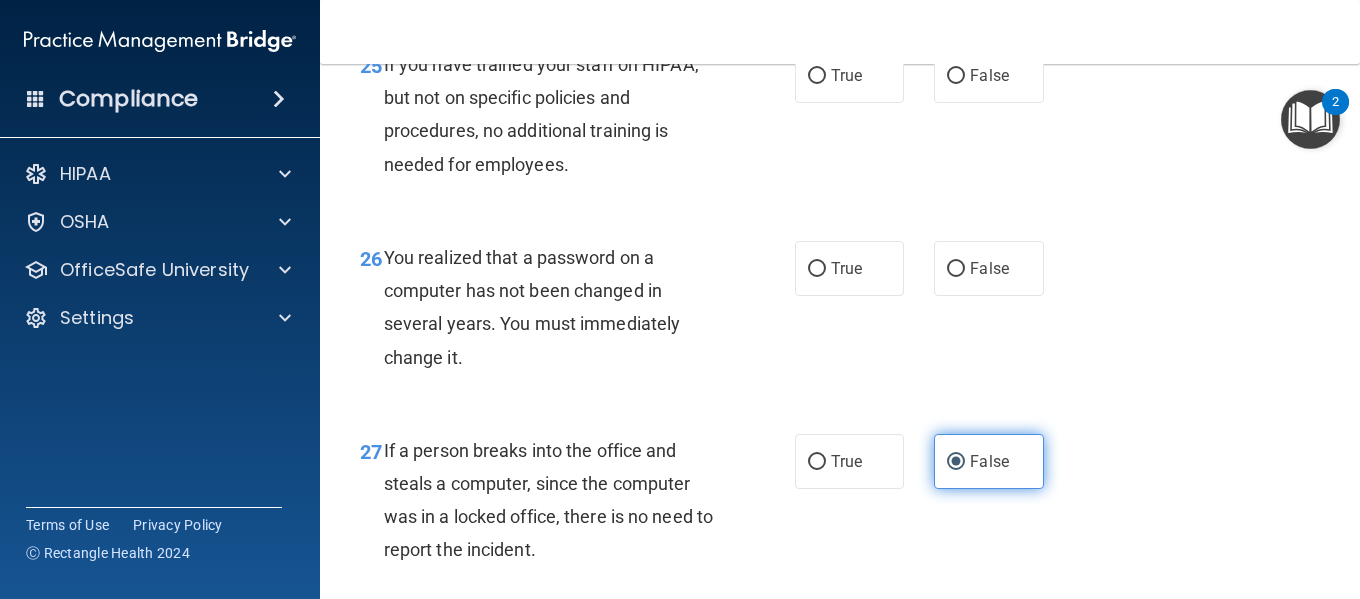 scroll, scrollTop: 4838, scrollLeft: 0, axis: vertical 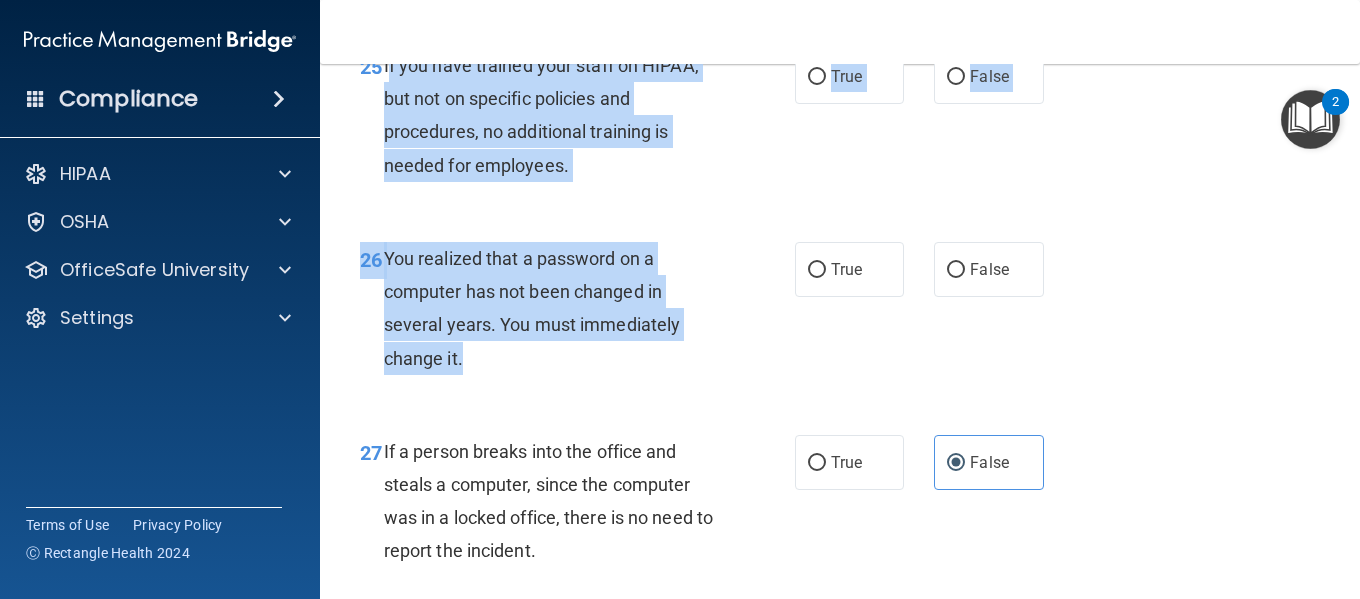 drag, startPoint x: 499, startPoint y: 395, endPoint x: 386, endPoint y: 92, distance: 323.38522 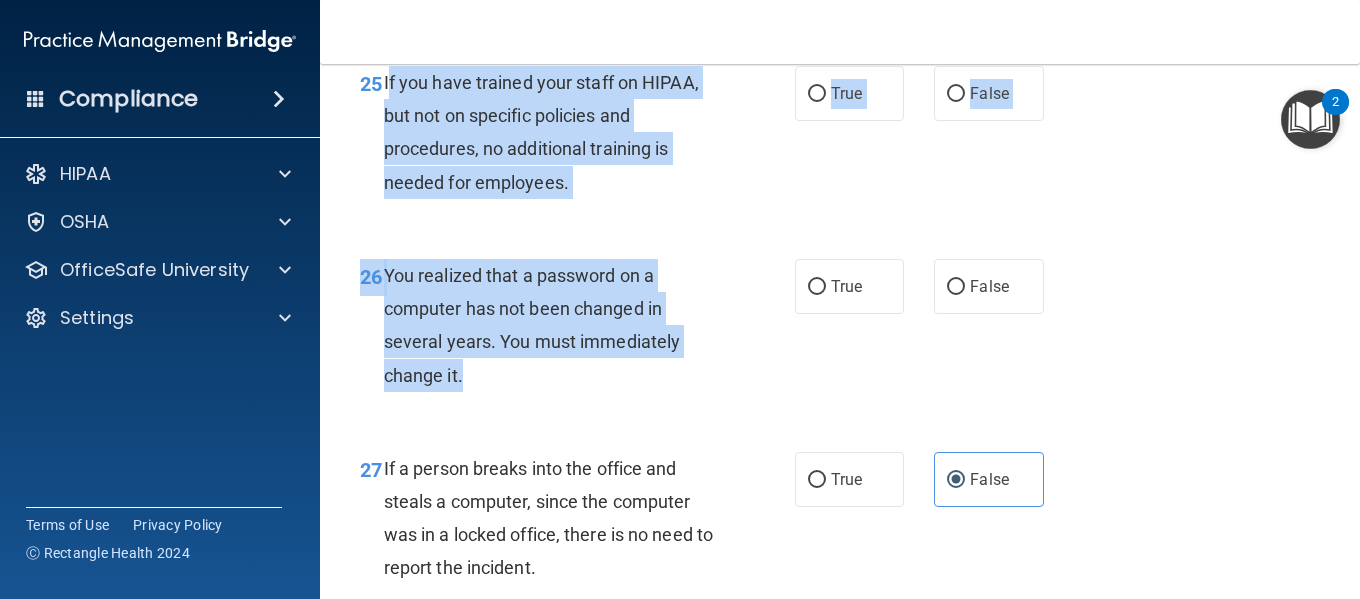 scroll, scrollTop: 4823, scrollLeft: 0, axis: vertical 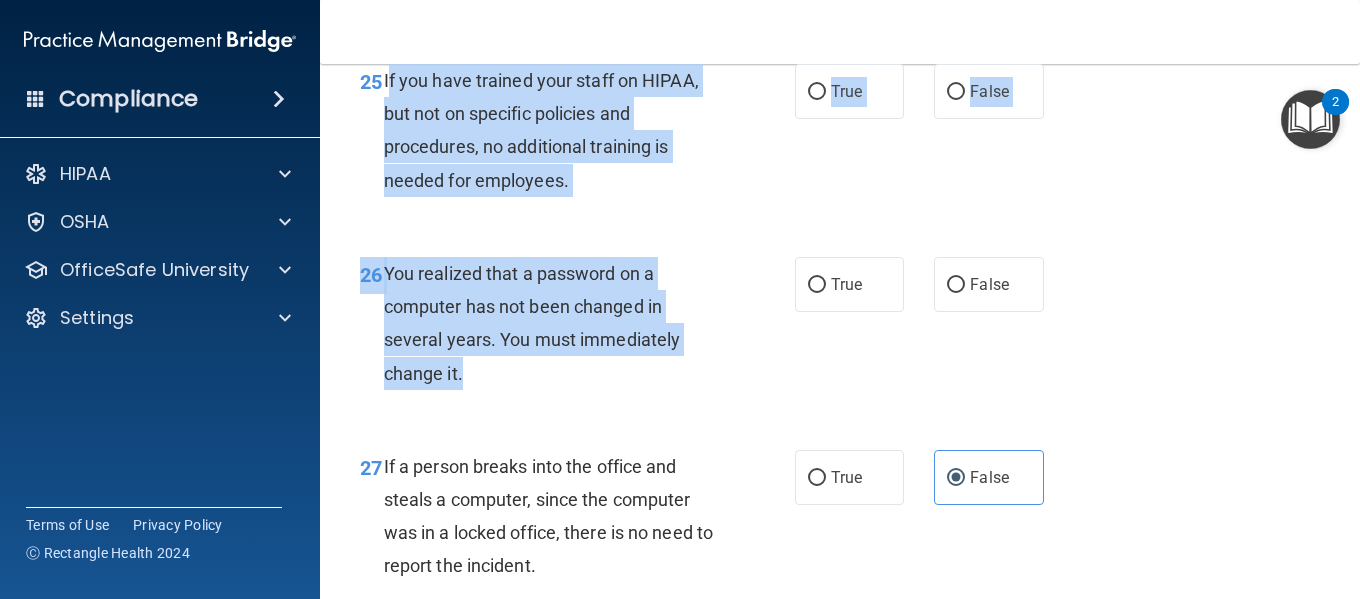 click on "You realized that a password on a computer has not been changed in several years.  You must immediately change it." at bounding box center [532, 323] 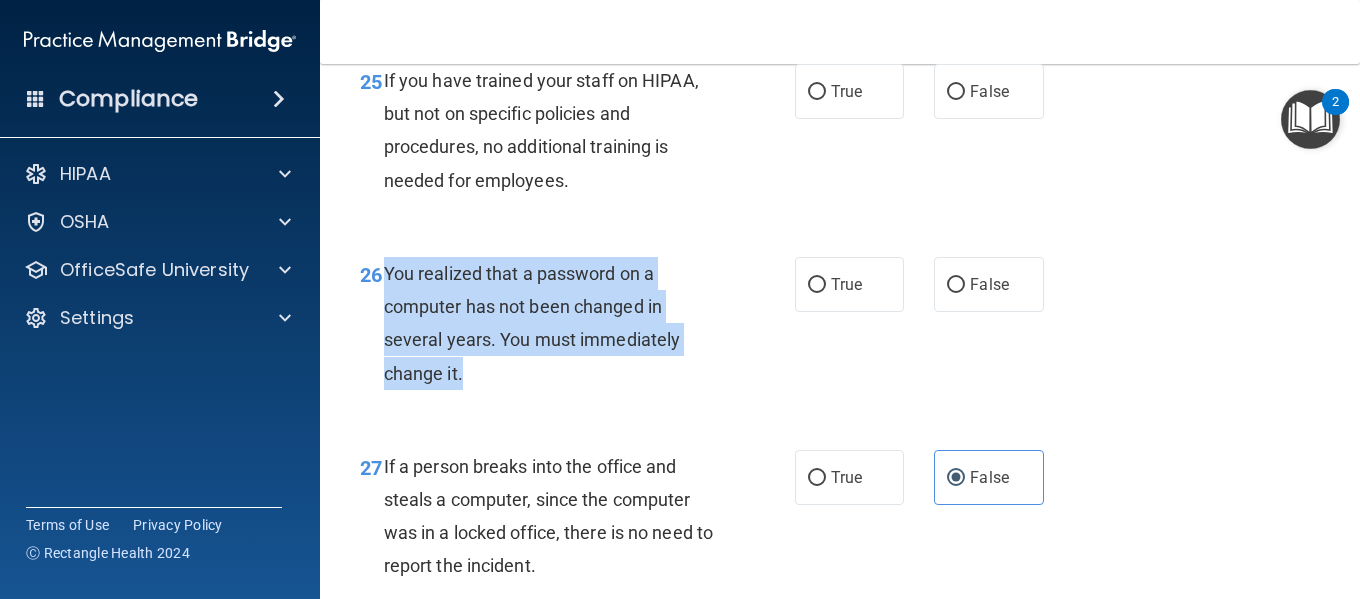 drag, startPoint x: 466, startPoint y: 404, endPoint x: 387, endPoint y: 301, distance: 129.80756 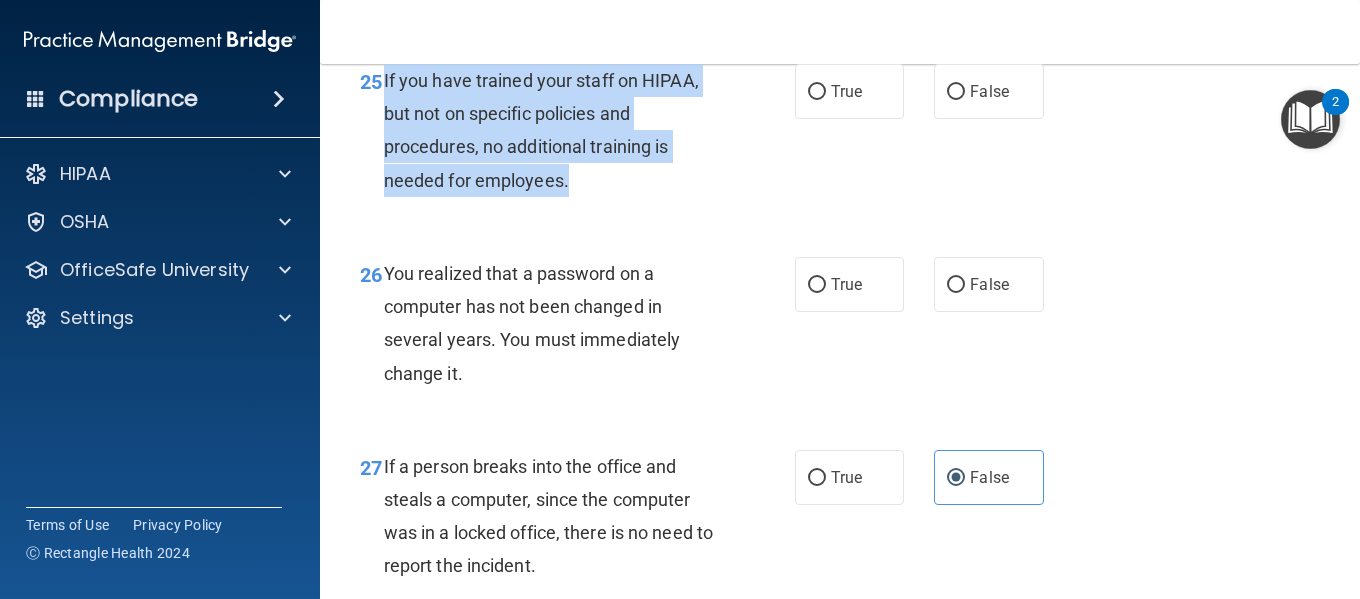 drag, startPoint x: 597, startPoint y: 219, endPoint x: 383, endPoint y: 105, distance: 242.47061 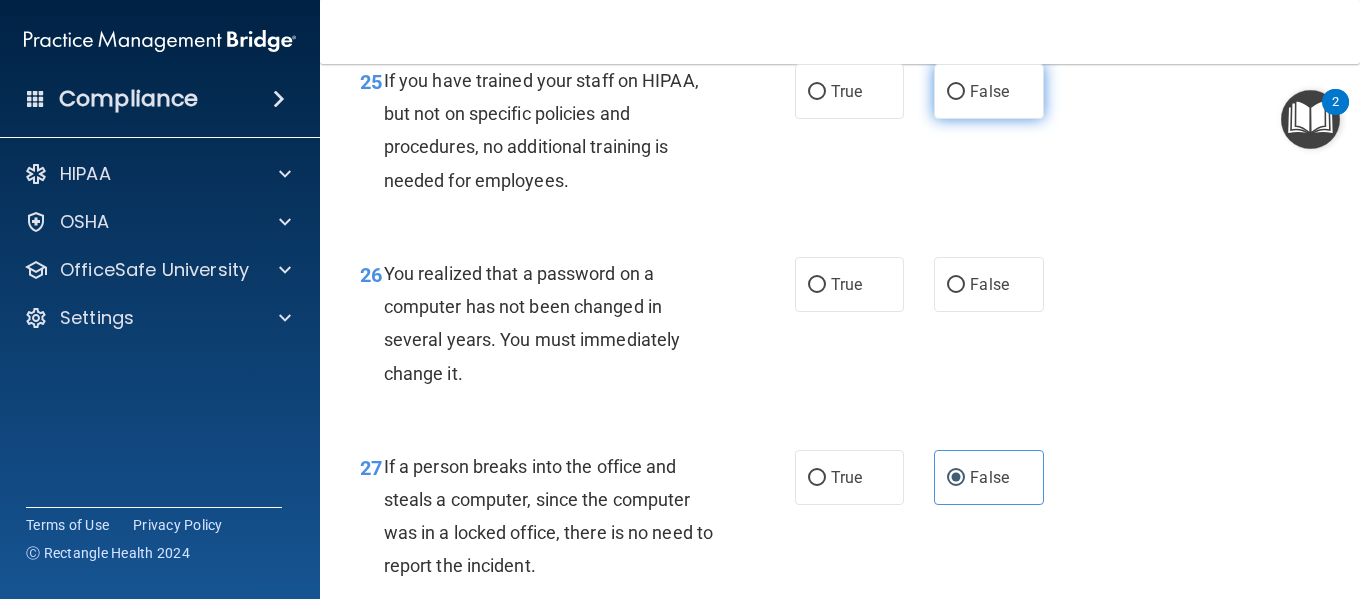 click on "False" at bounding box center (988, 91) 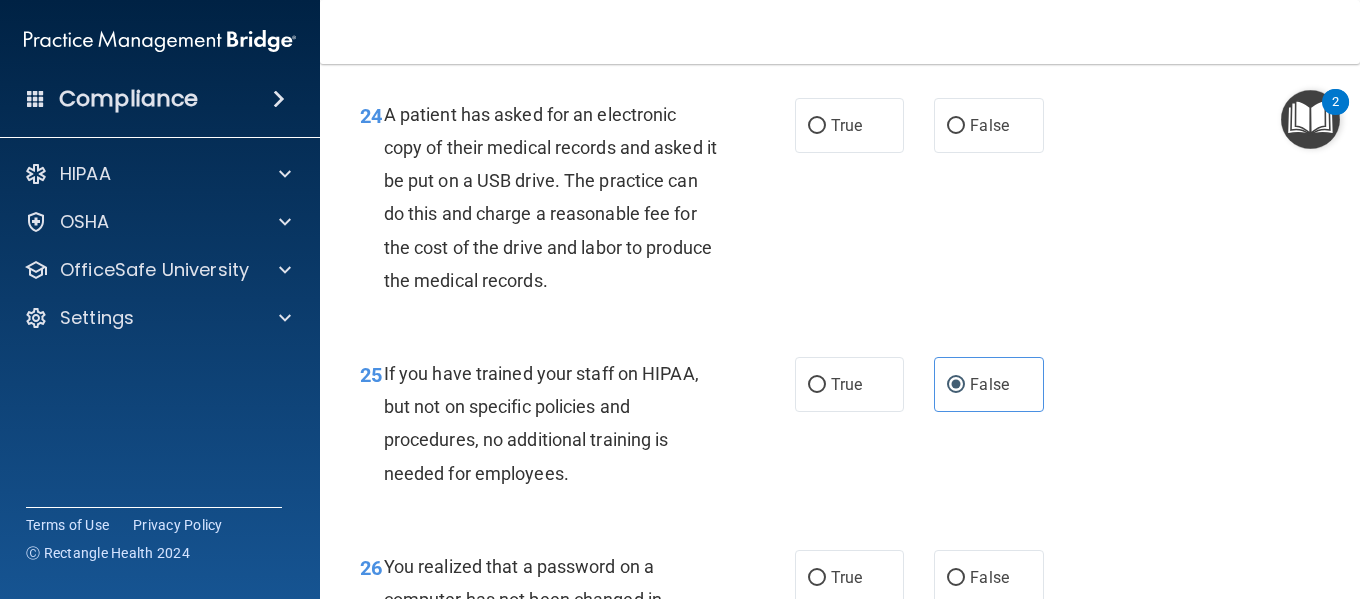 scroll, scrollTop: 4529, scrollLeft: 0, axis: vertical 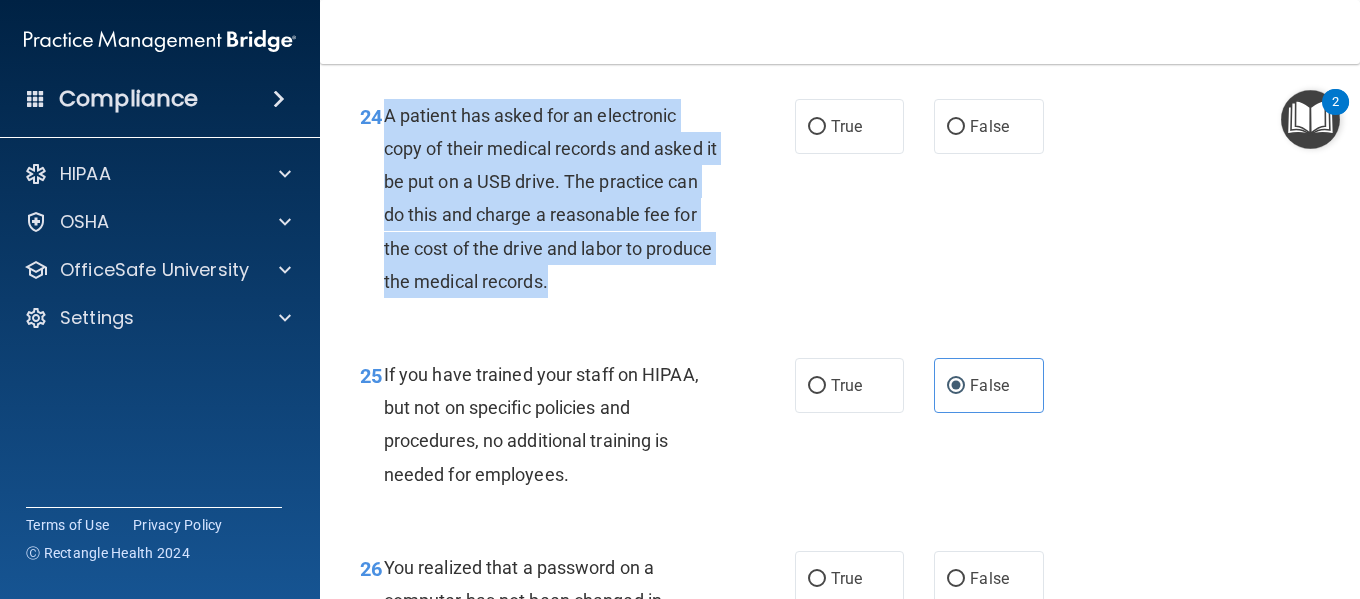 drag, startPoint x: 650, startPoint y: 314, endPoint x: 388, endPoint y: 138, distance: 315.62637 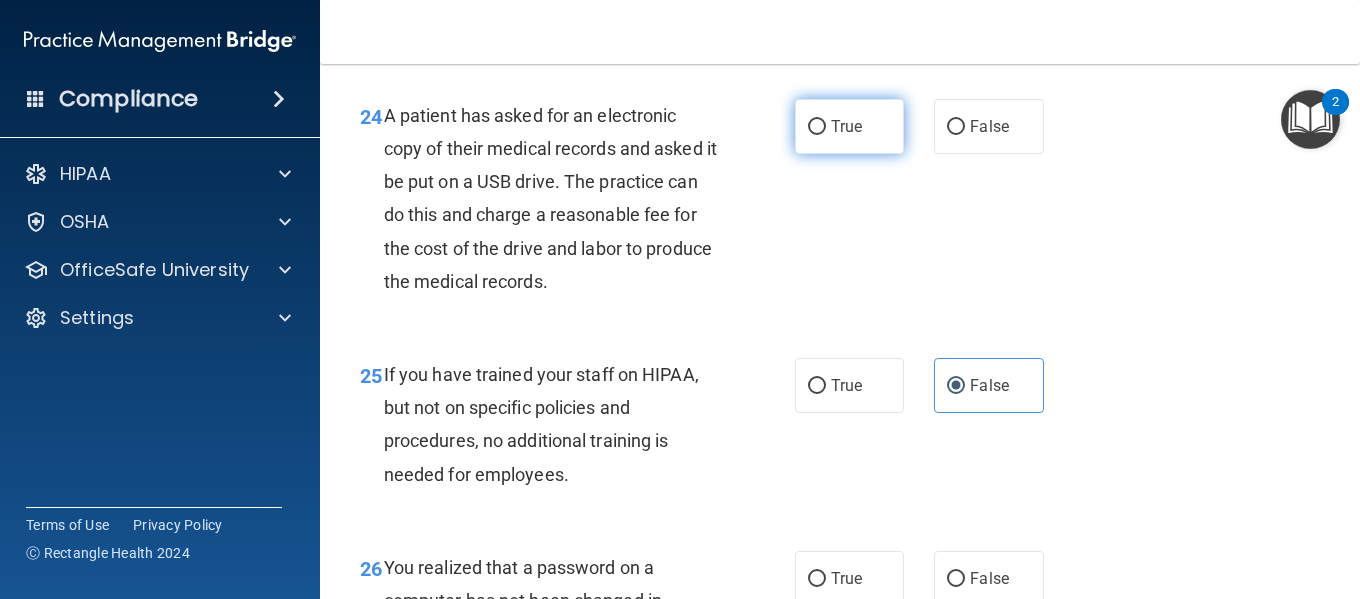 click on "True" at bounding box center [849, 126] 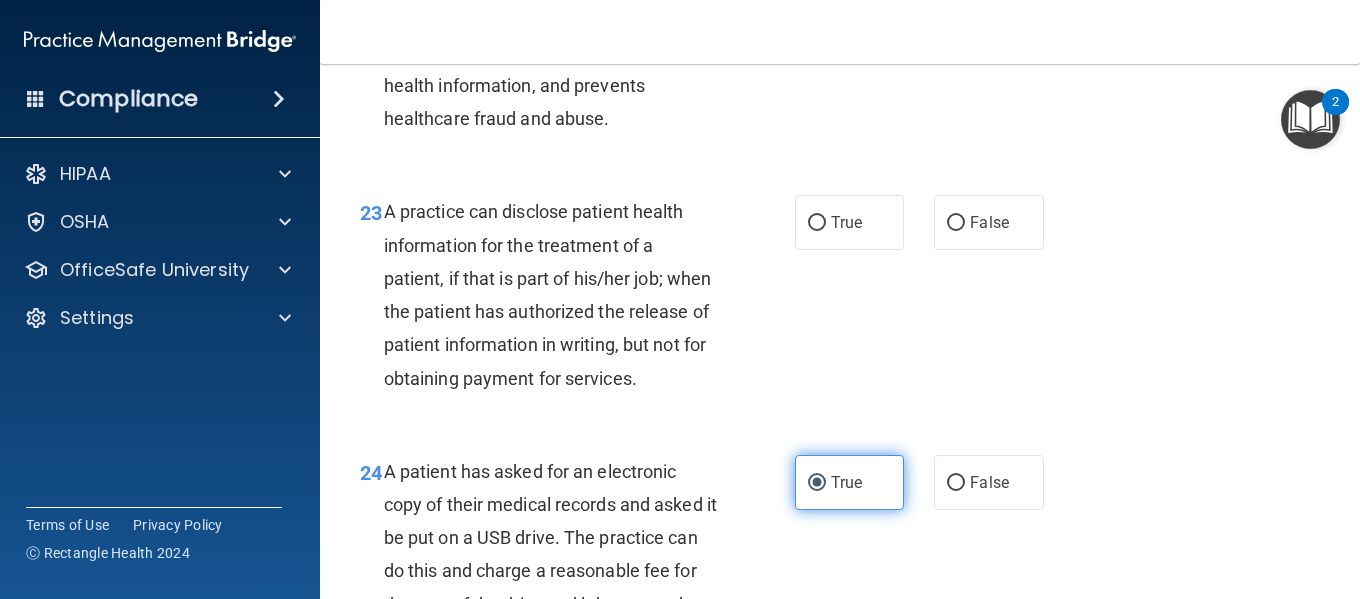scroll, scrollTop: 4172, scrollLeft: 0, axis: vertical 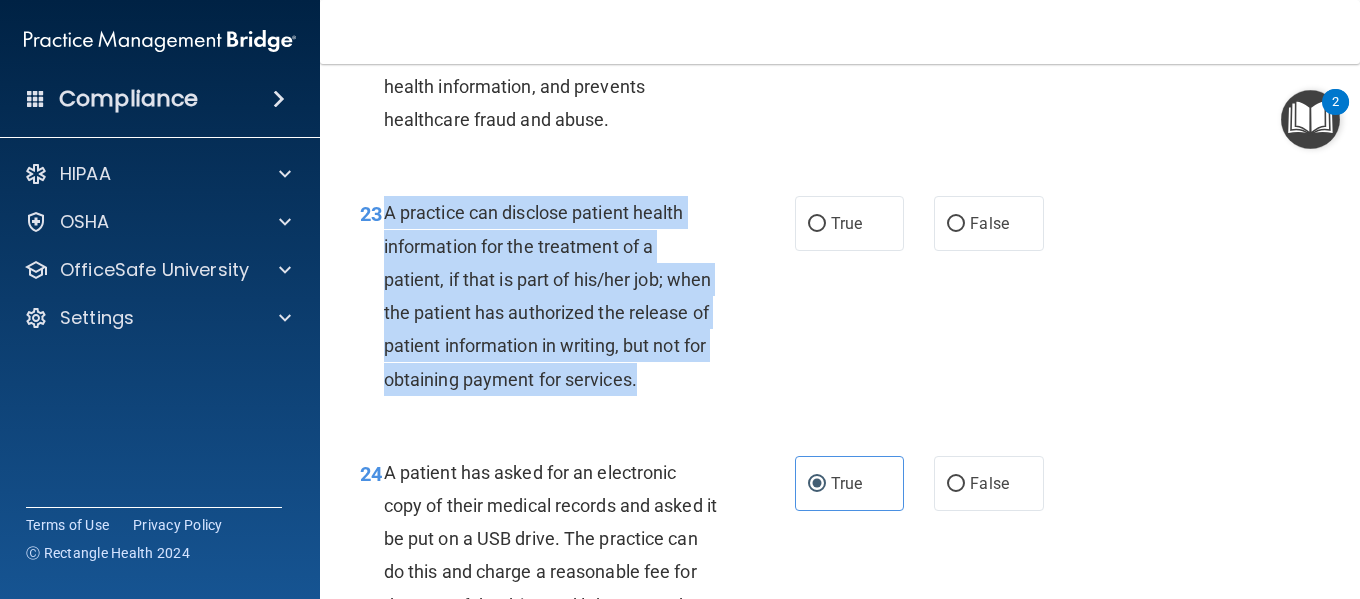 drag, startPoint x: 505, startPoint y: 421, endPoint x: 387, endPoint y: 207, distance: 244.37675 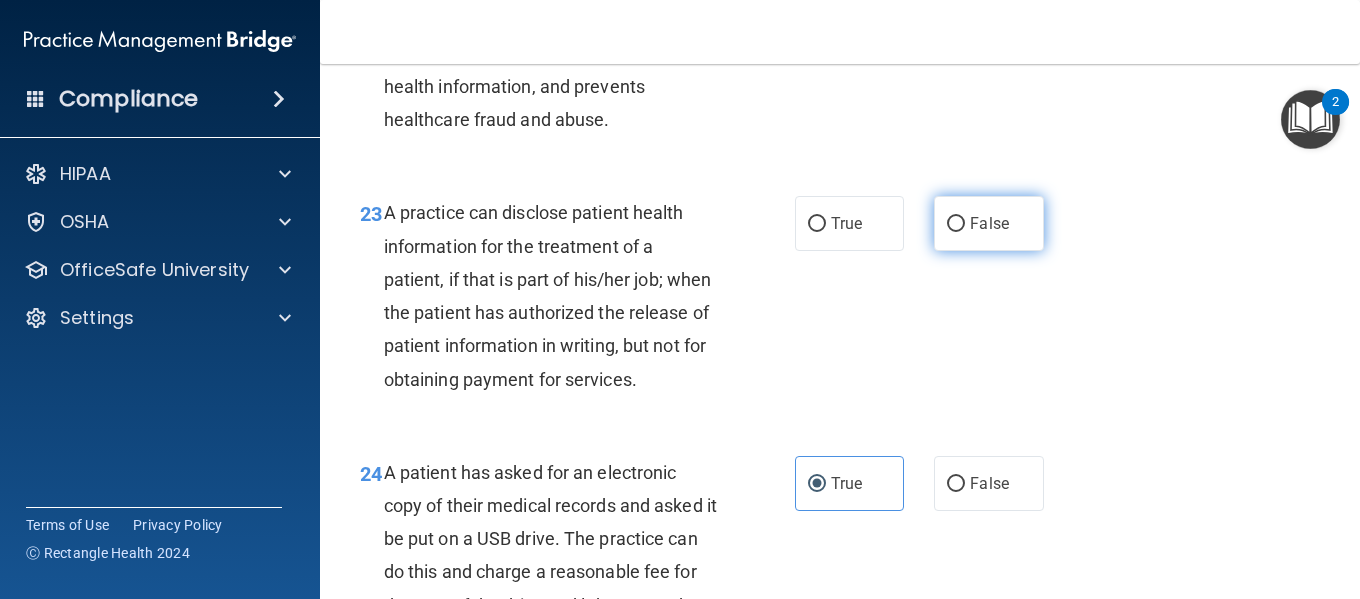 click on "False" at bounding box center (988, 223) 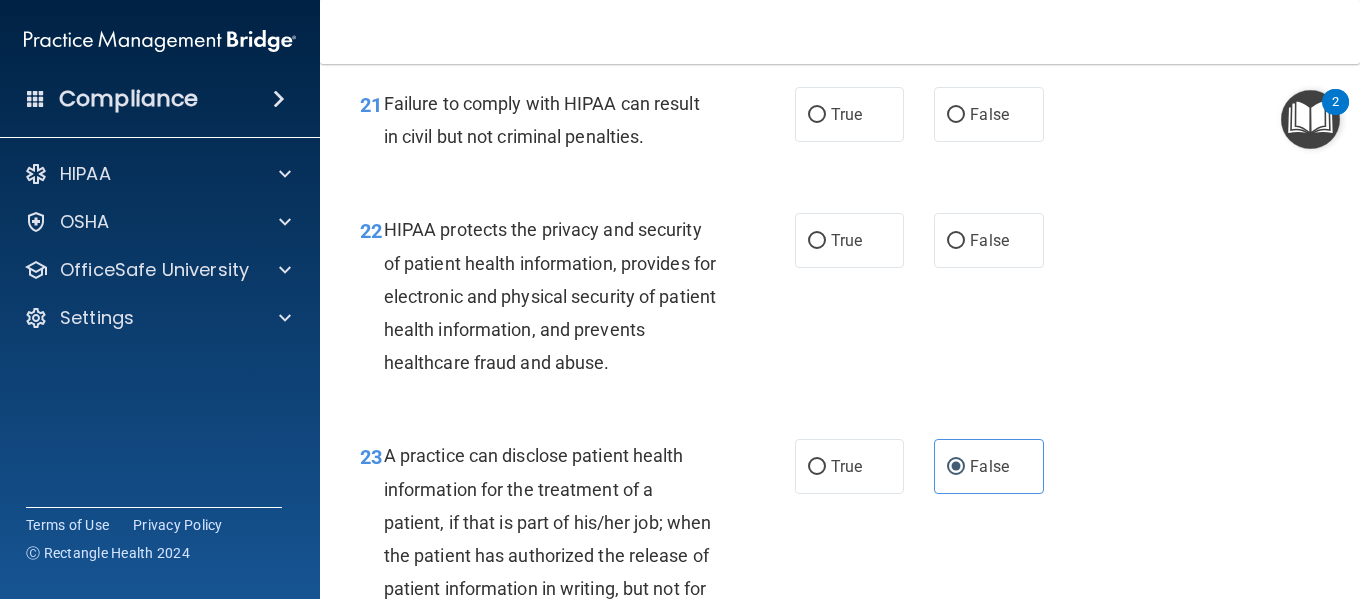 scroll, scrollTop: 3924, scrollLeft: 0, axis: vertical 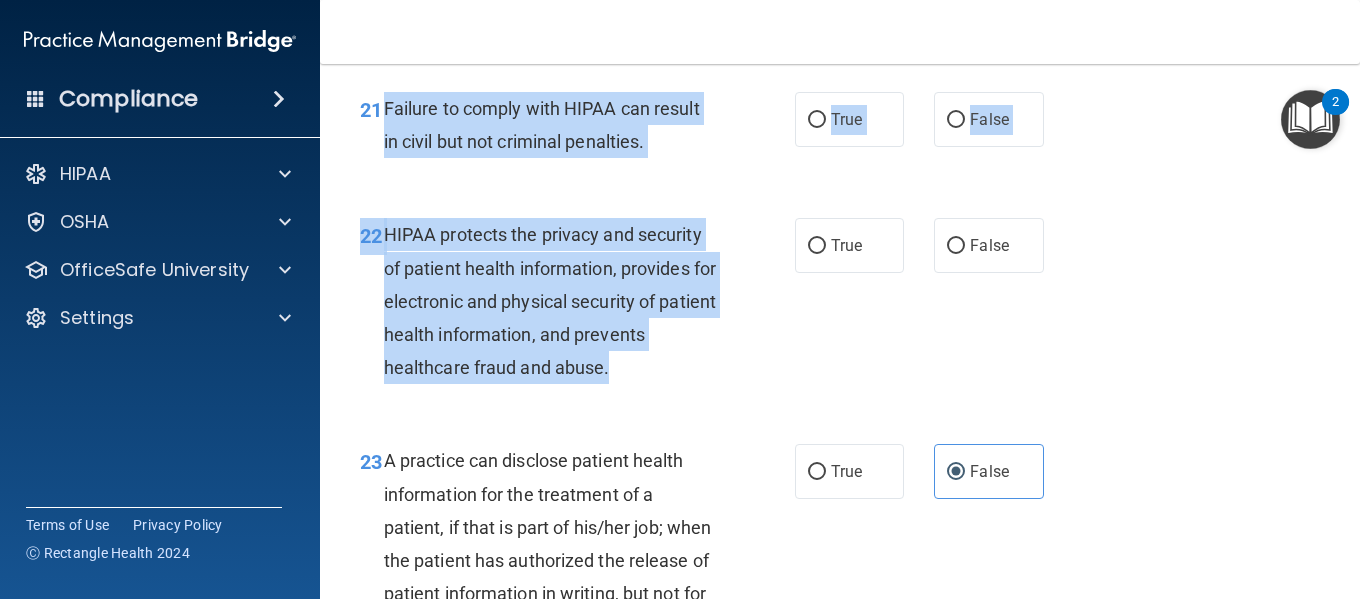 drag, startPoint x: 638, startPoint y: 368, endPoint x: 383, endPoint y: 113, distance: 360.62445 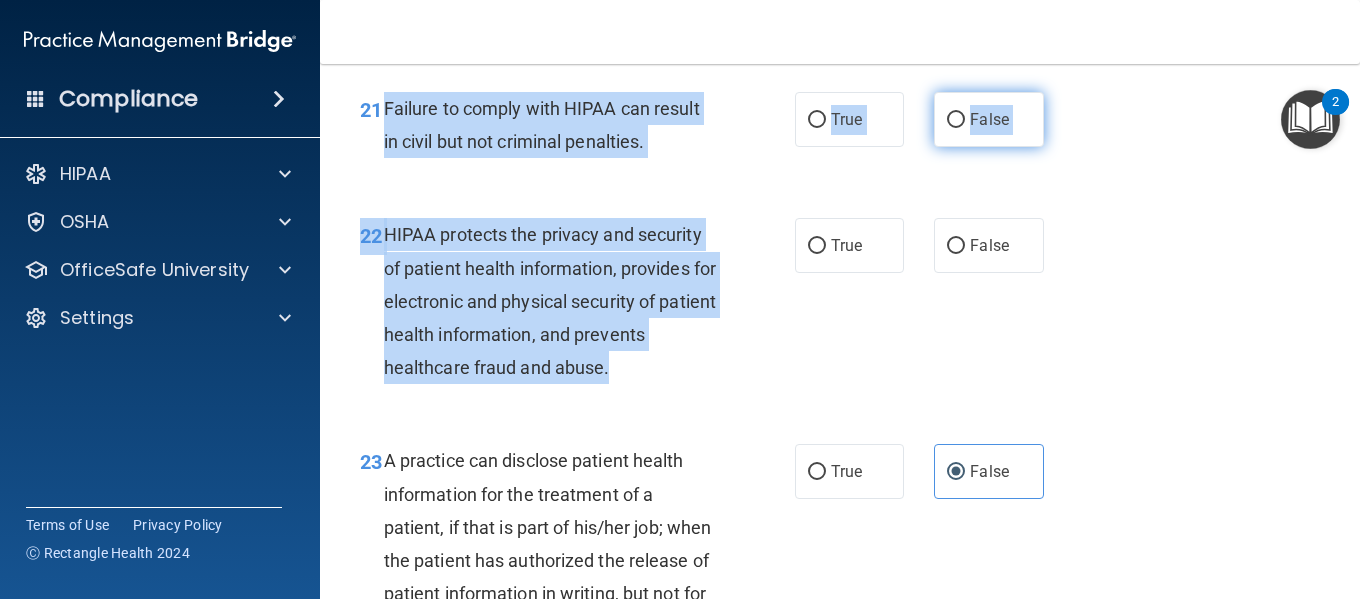 click on "False" at bounding box center [988, 119] 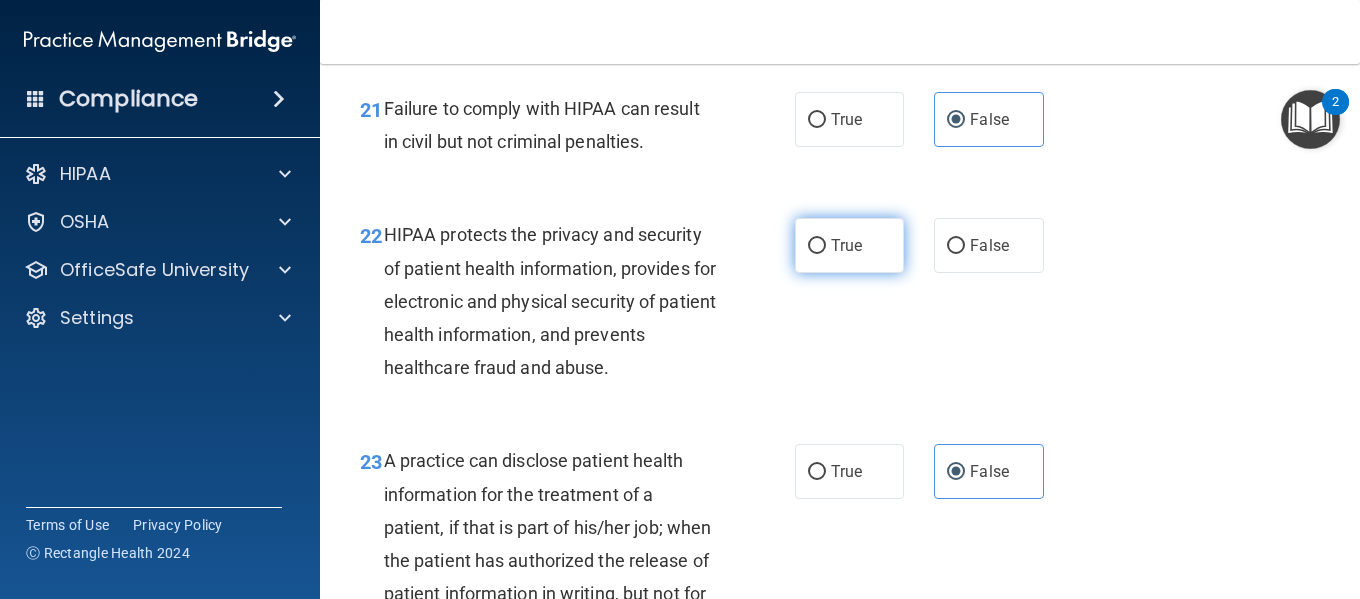 click on "True" at bounding box center [846, 245] 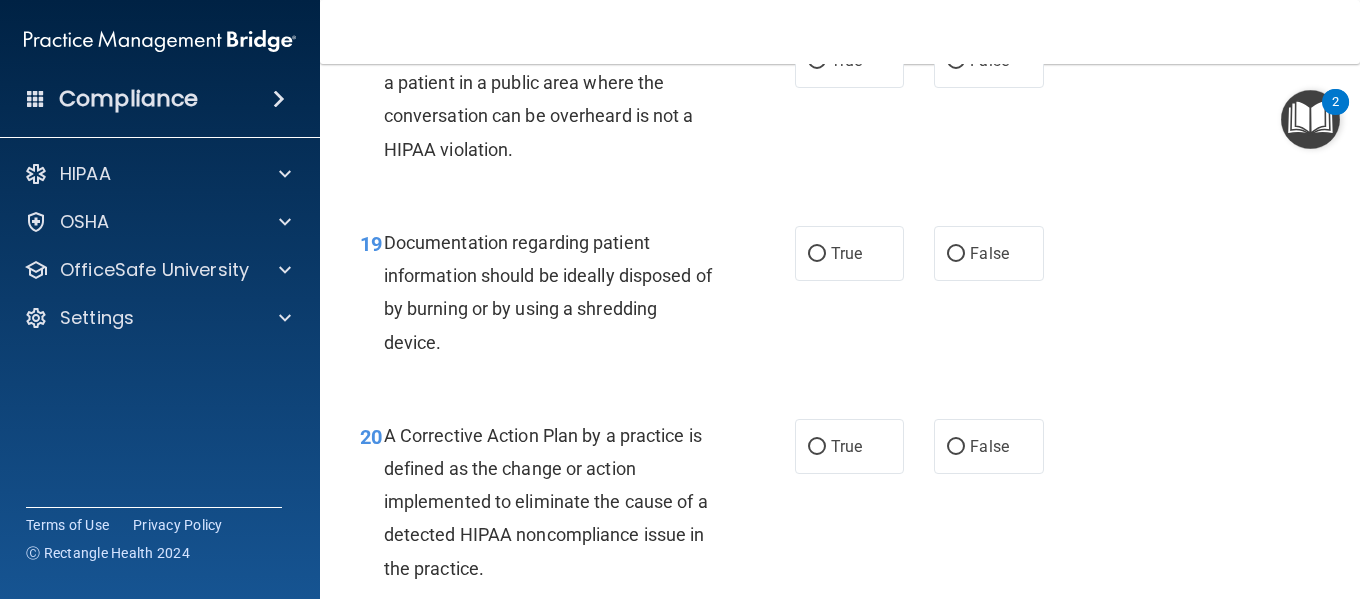 scroll, scrollTop: 3370, scrollLeft: 0, axis: vertical 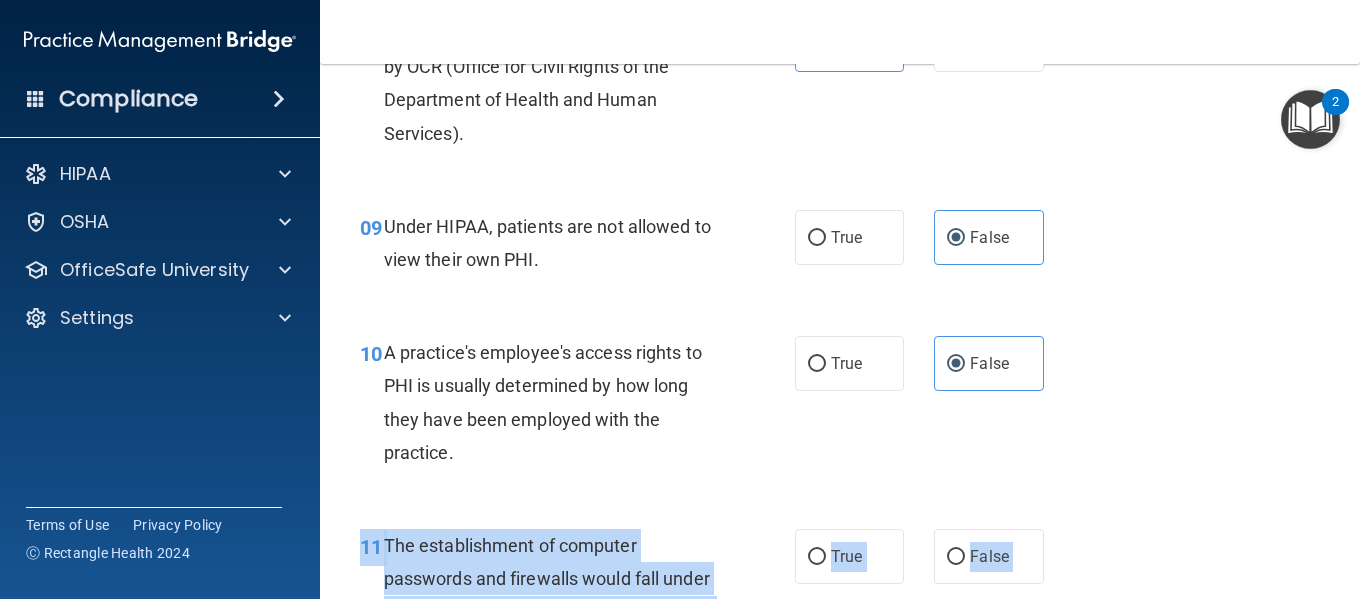 drag, startPoint x: 532, startPoint y: 582, endPoint x: 360, endPoint y: 547, distance: 175.52493 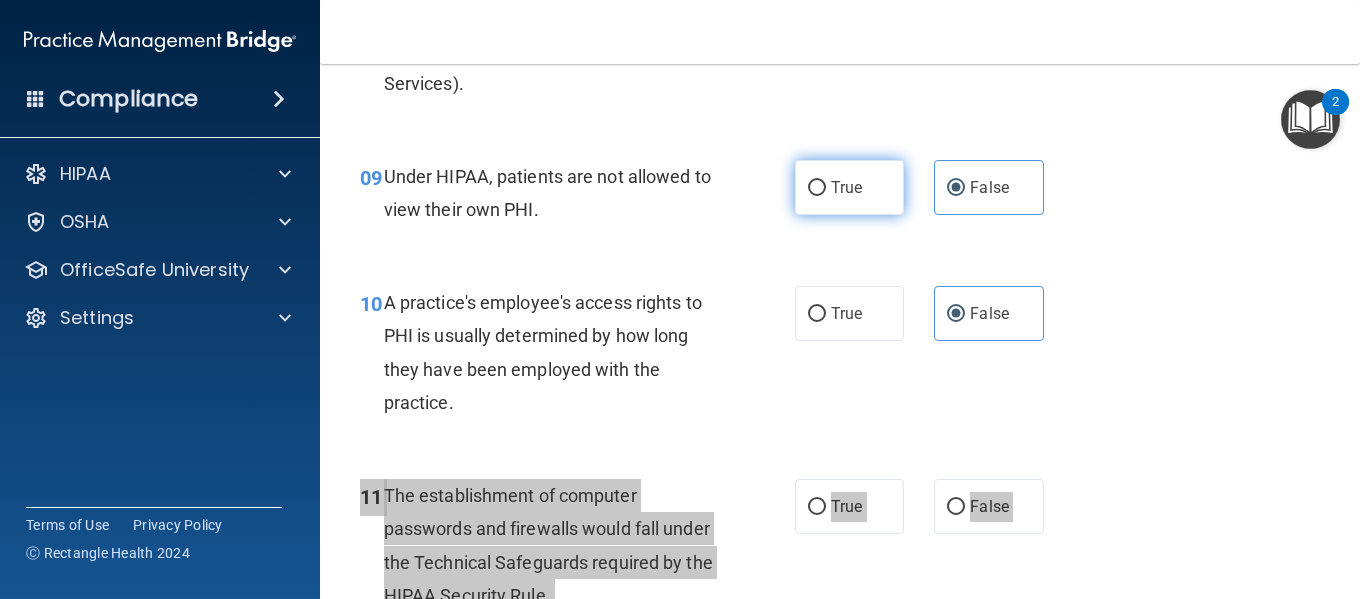 scroll, scrollTop: 1676, scrollLeft: 0, axis: vertical 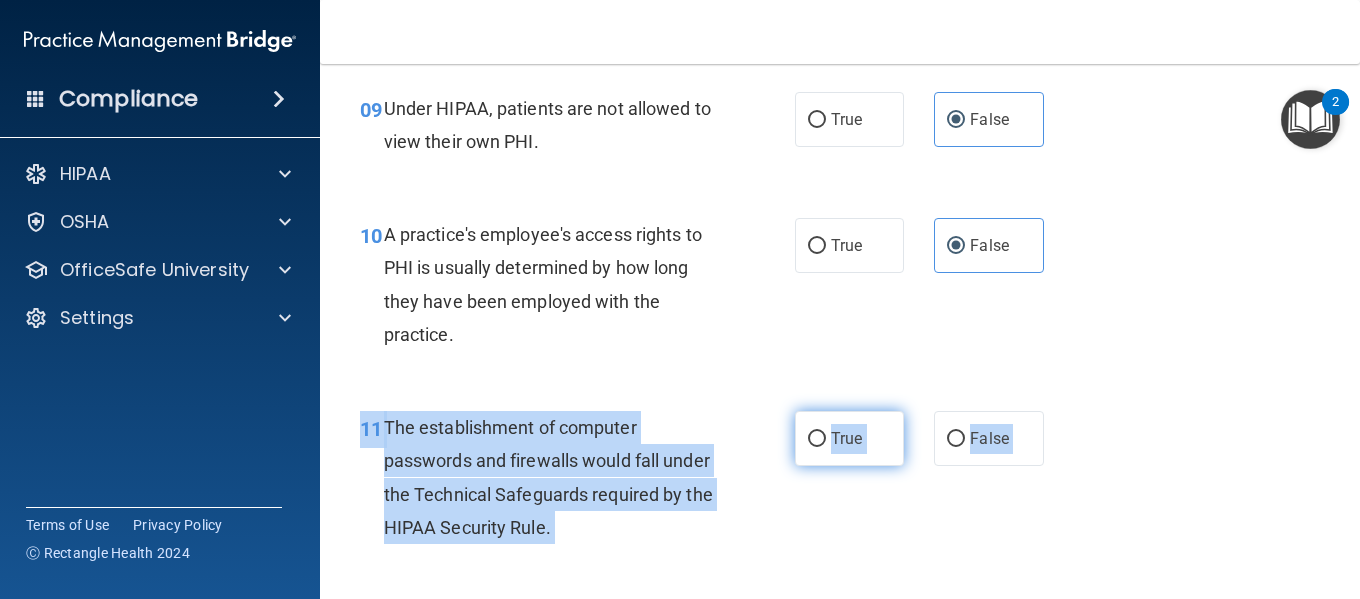 click on "True" at bounding box center (846, 438) 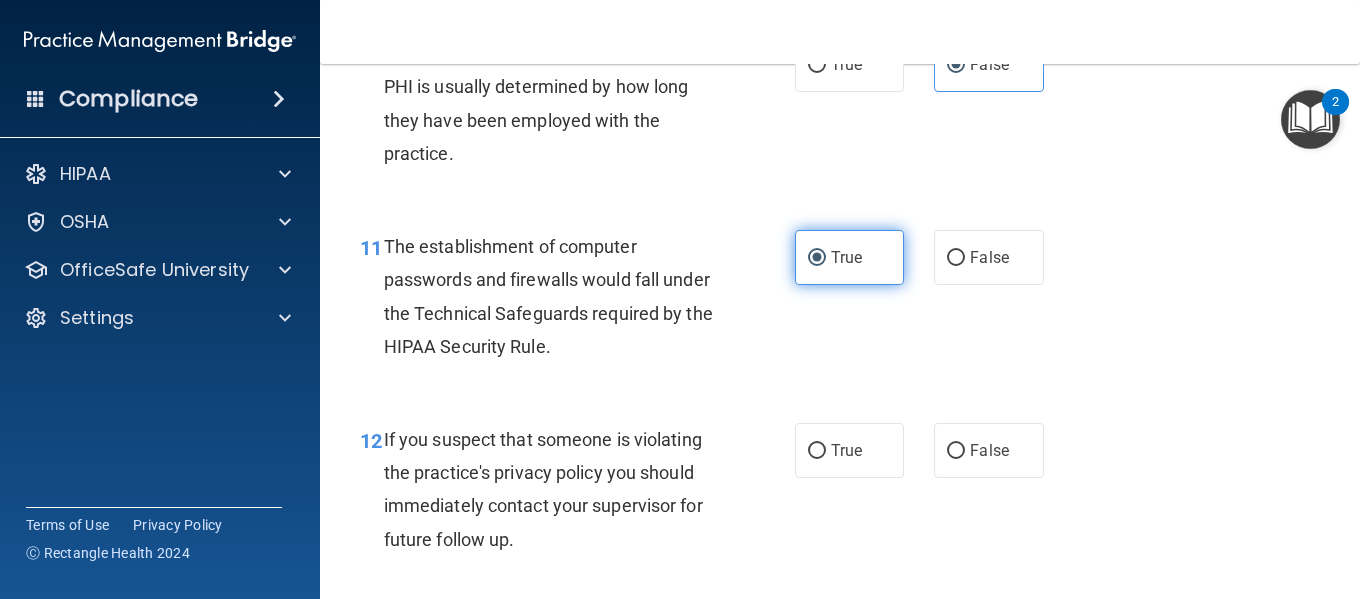 scroll, scrollTop: 1862, scrollLeft: 0, axis: vertical 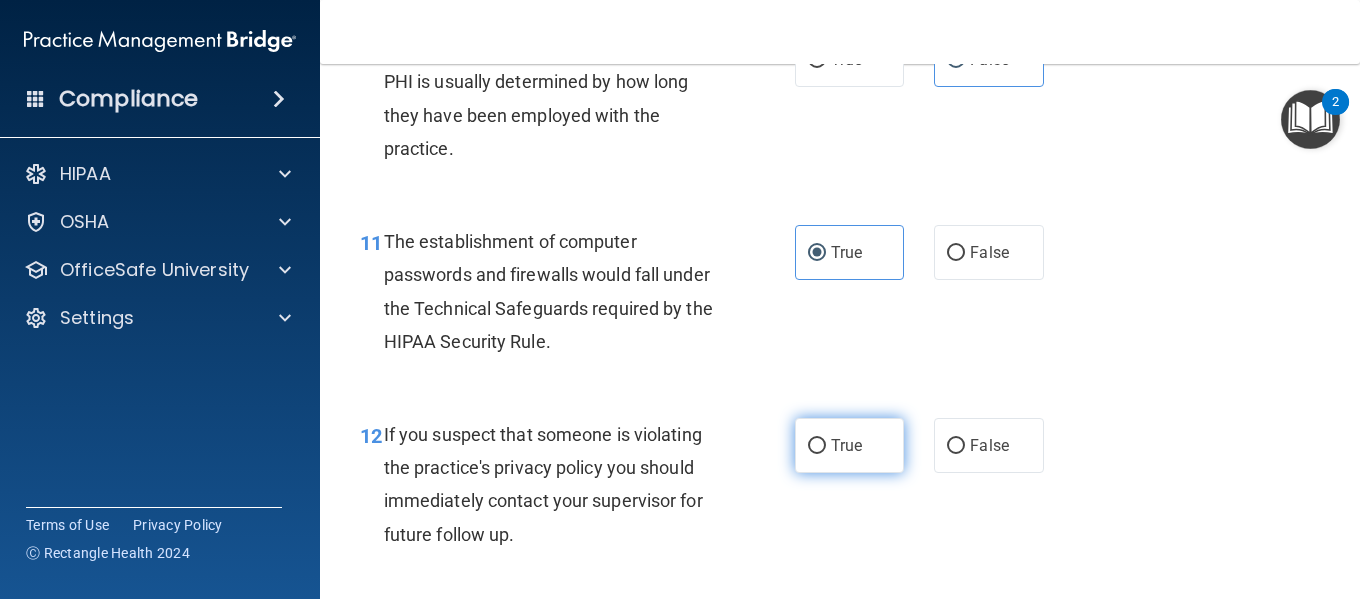 click on "True" at bounding box center (846, 445) 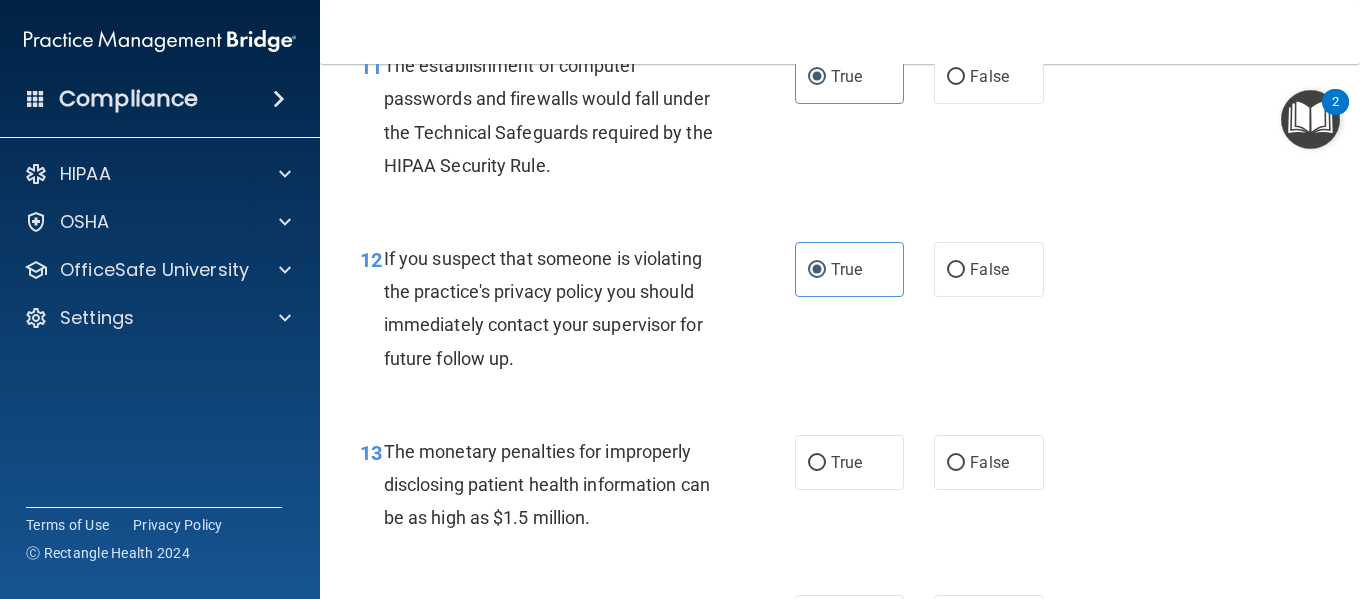 scroll, scrollTop: 2039, scrollLeft: 0, axis: vertical 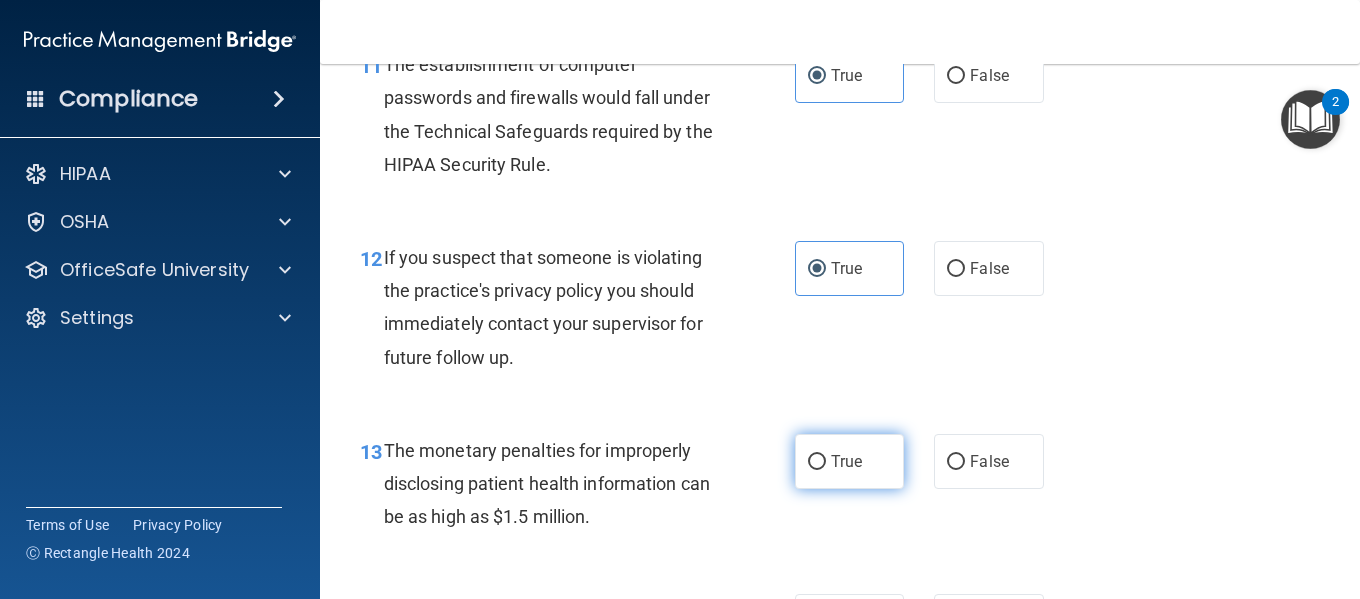 click on "True" at bounding box center [849, 461] 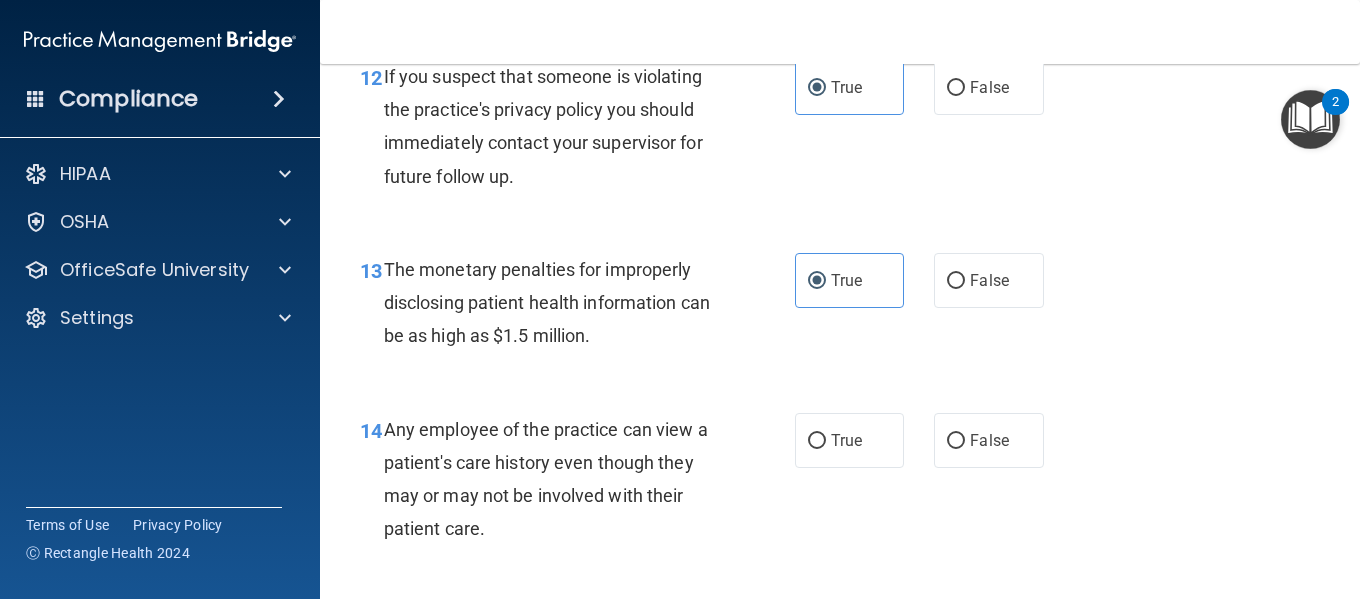 scroll, scrollTop: 2244, scrollLeft: 0, axis: vertical 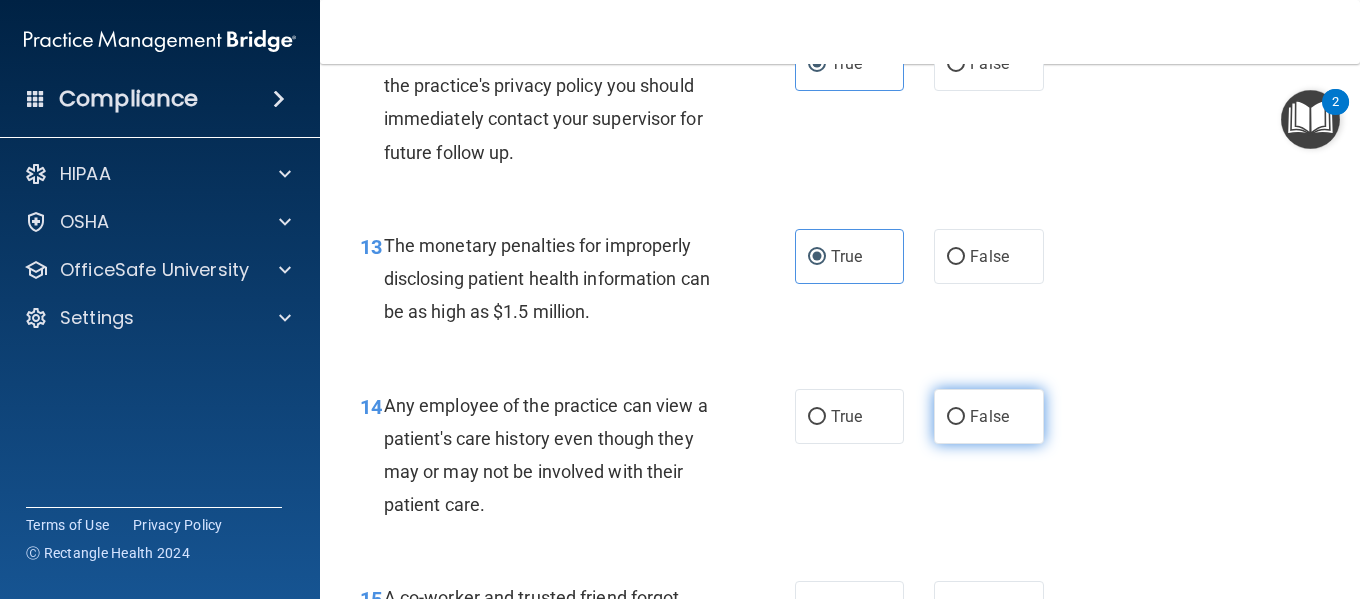 click on "False" at bounding box center (956, 417) 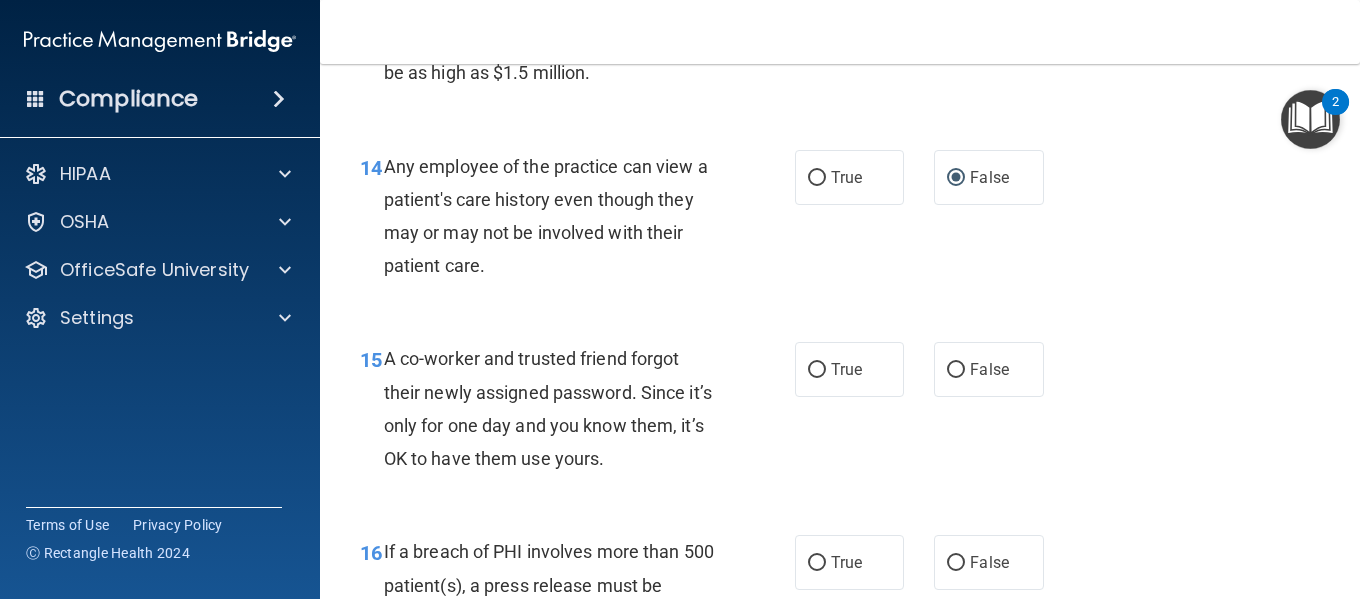 scroll, scrollTop: 2514, scrollLeft: 0, axis: vertical 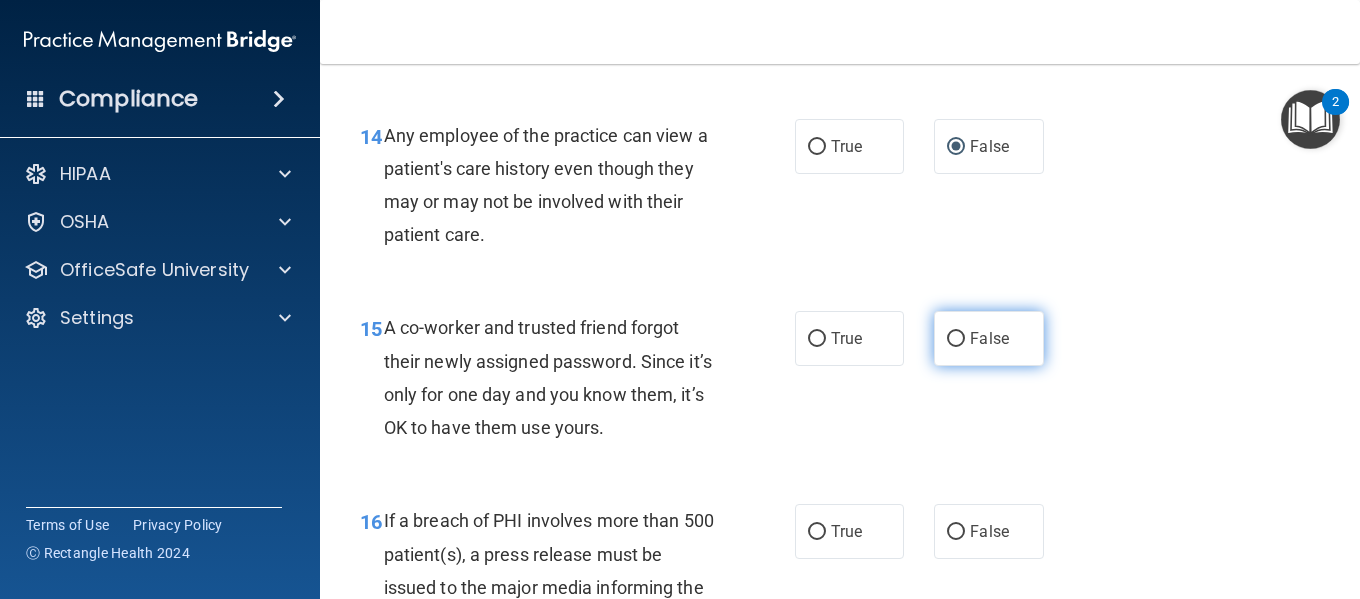 click on "False" at bounding box center (989, 338) 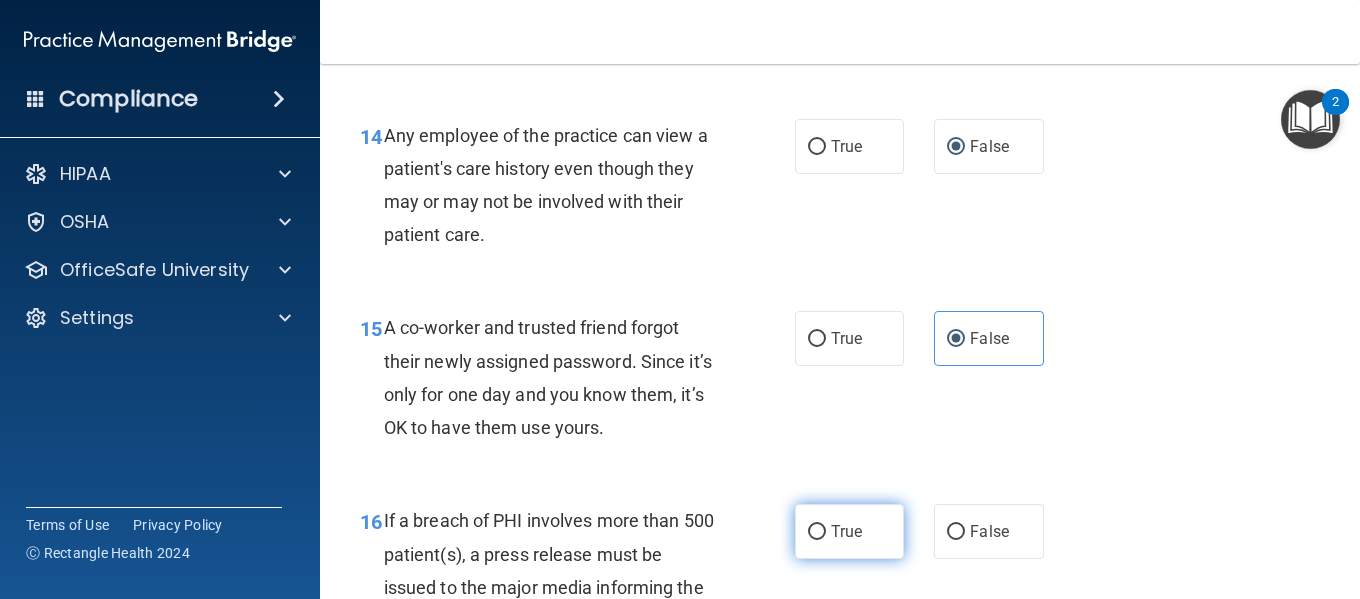 click on "True" at bounding box center (846, 531) 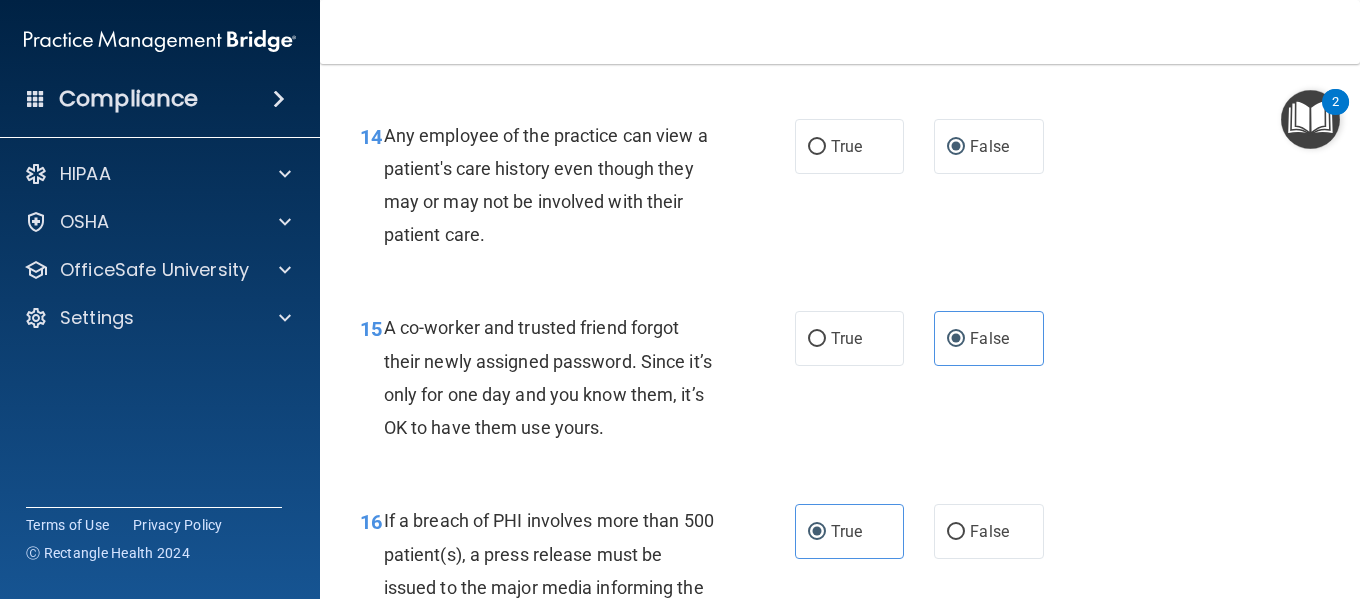scroll, scrollTop: 3025, scrollLeft: 0, axis: vertical 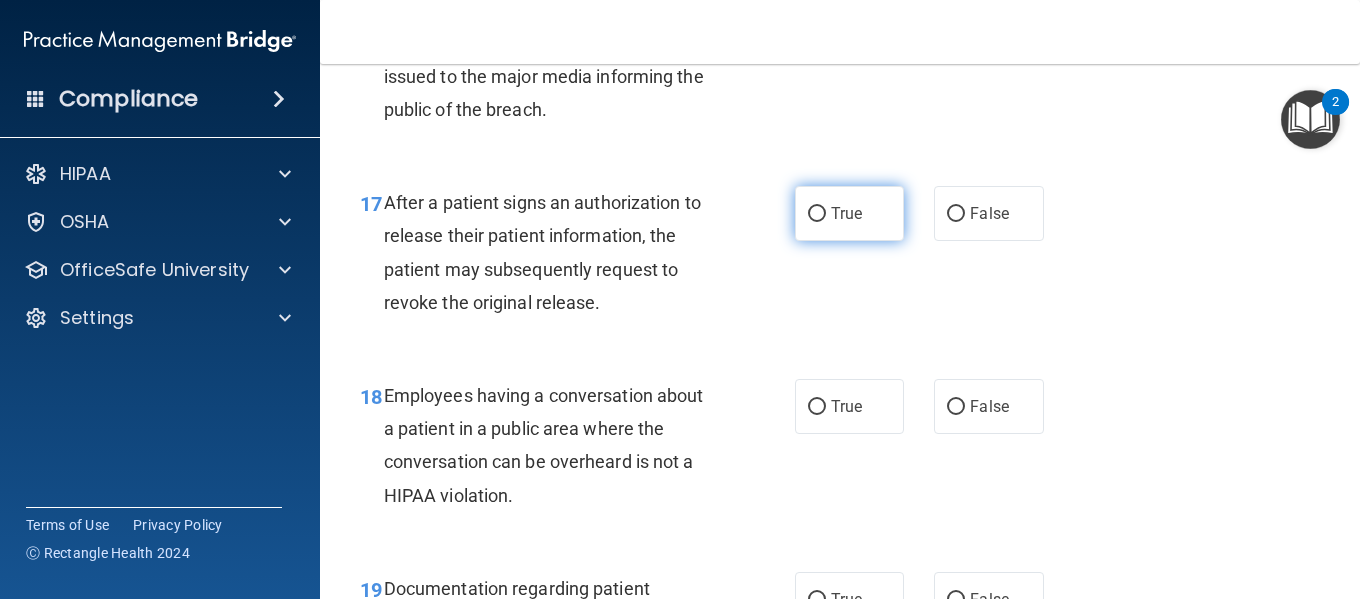 click on "True" at bounding box center (849, 213) 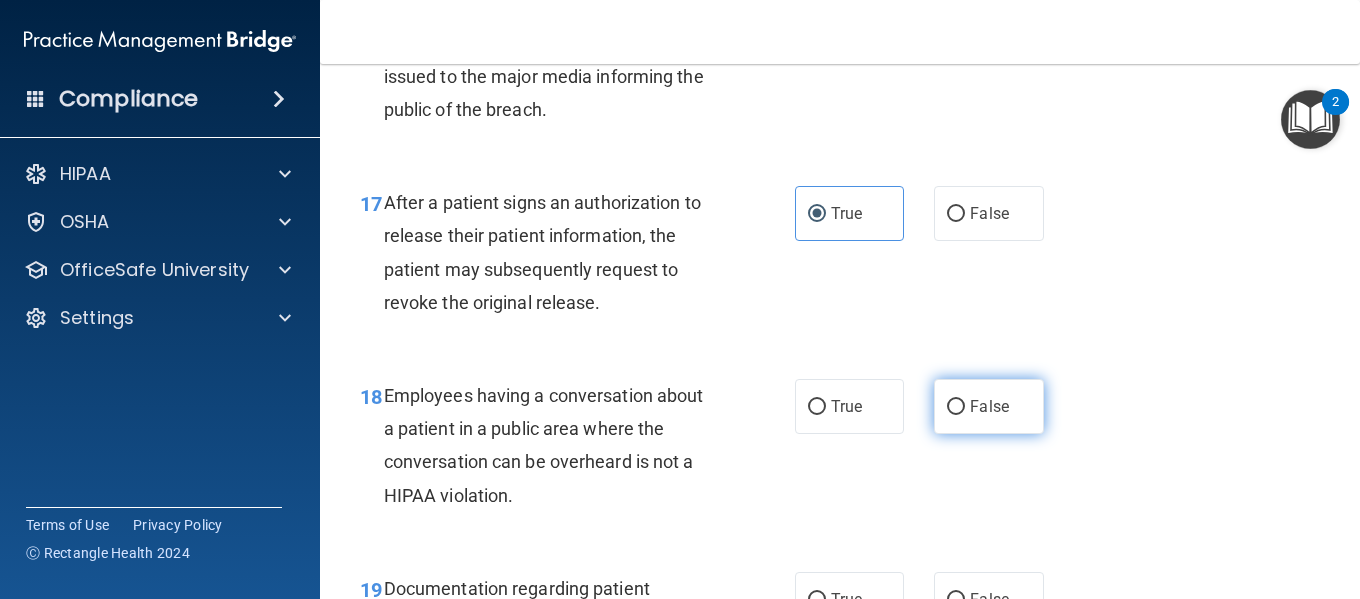 click on "False" at bounding box center [956, 407] 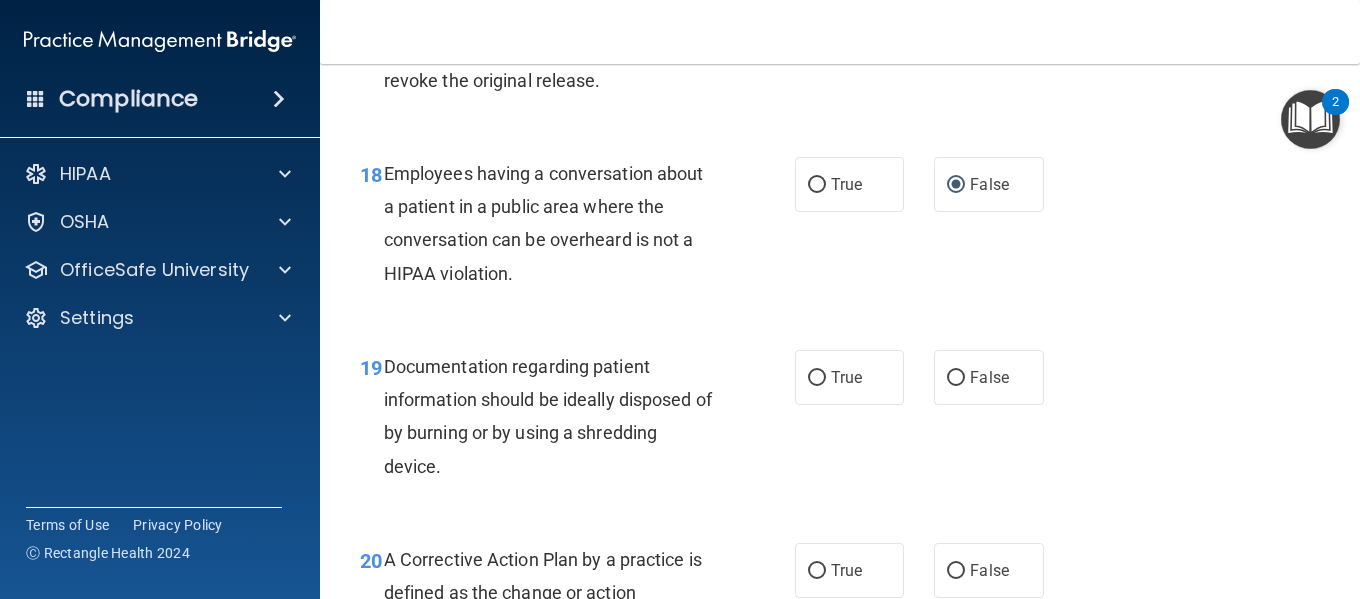 scroll, scrollTop: 3248, scrollLeft: 0, axis: vertical 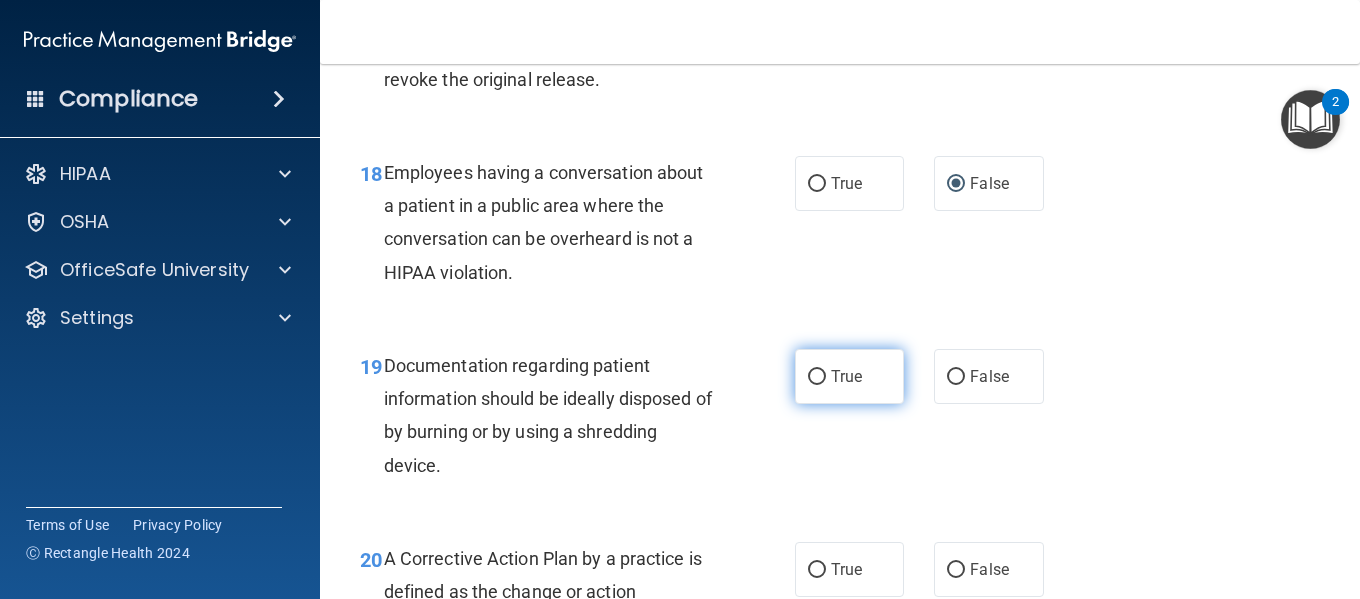 click on "True" at bounding box center (849, 376) 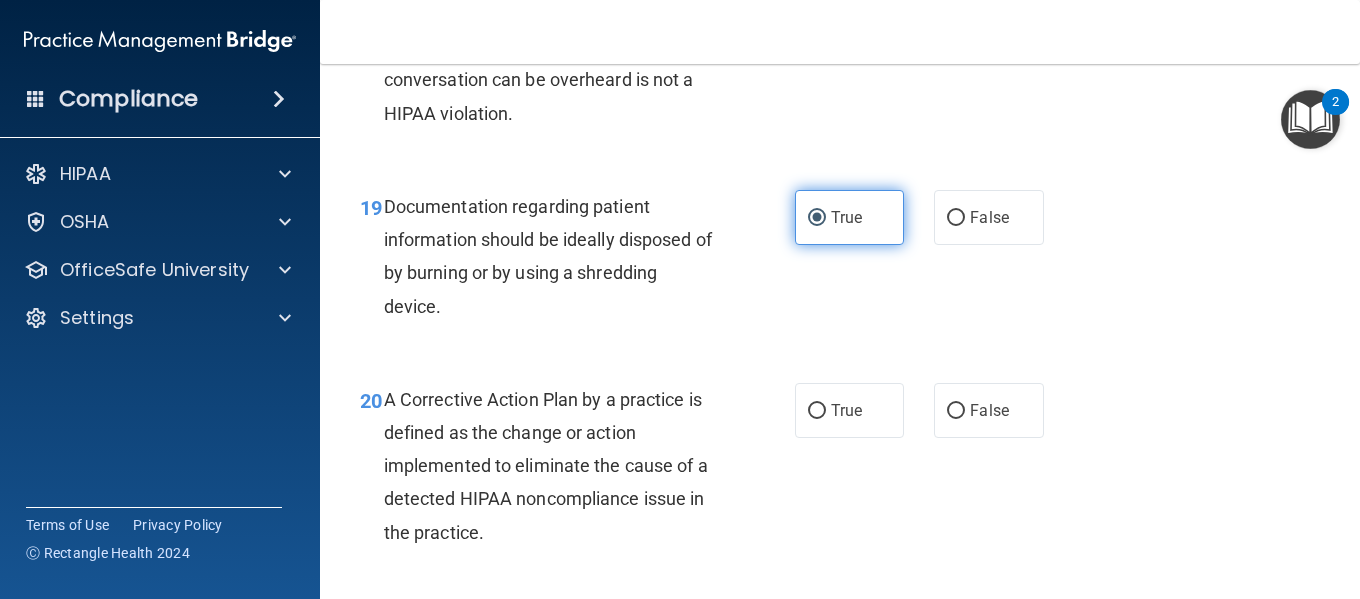 scroll, scrollTop: 3415, scrollLeft: 0, axis: vertical 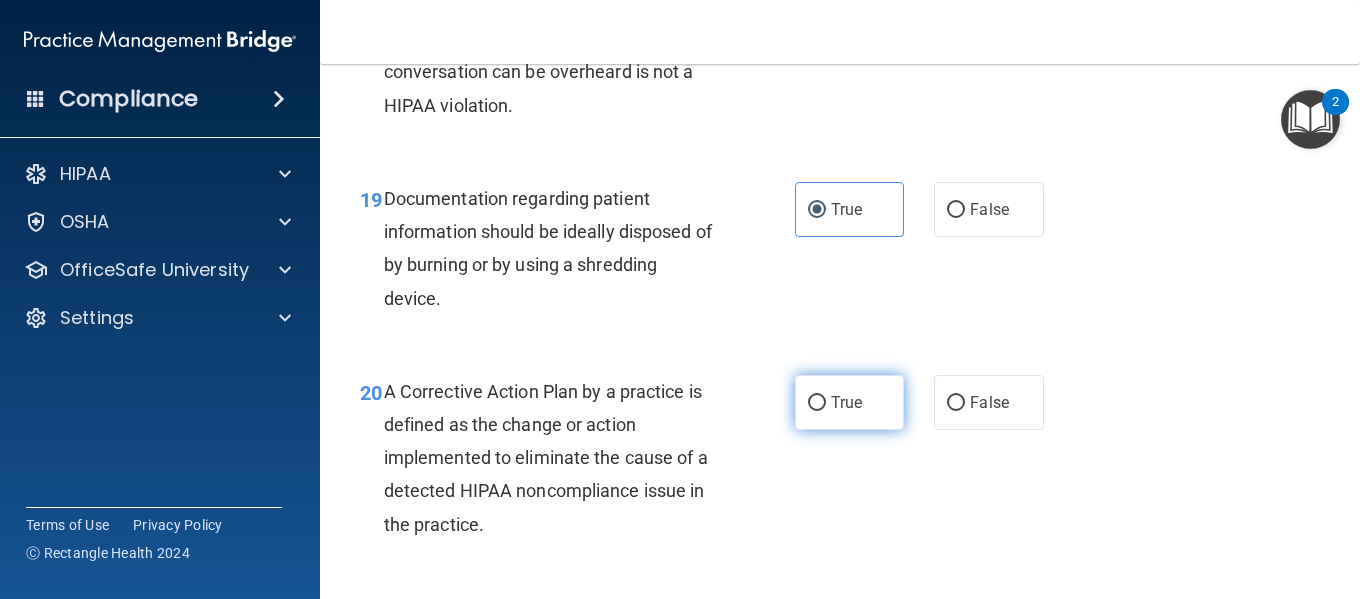 click on "True" at bounding box center [849, 402] 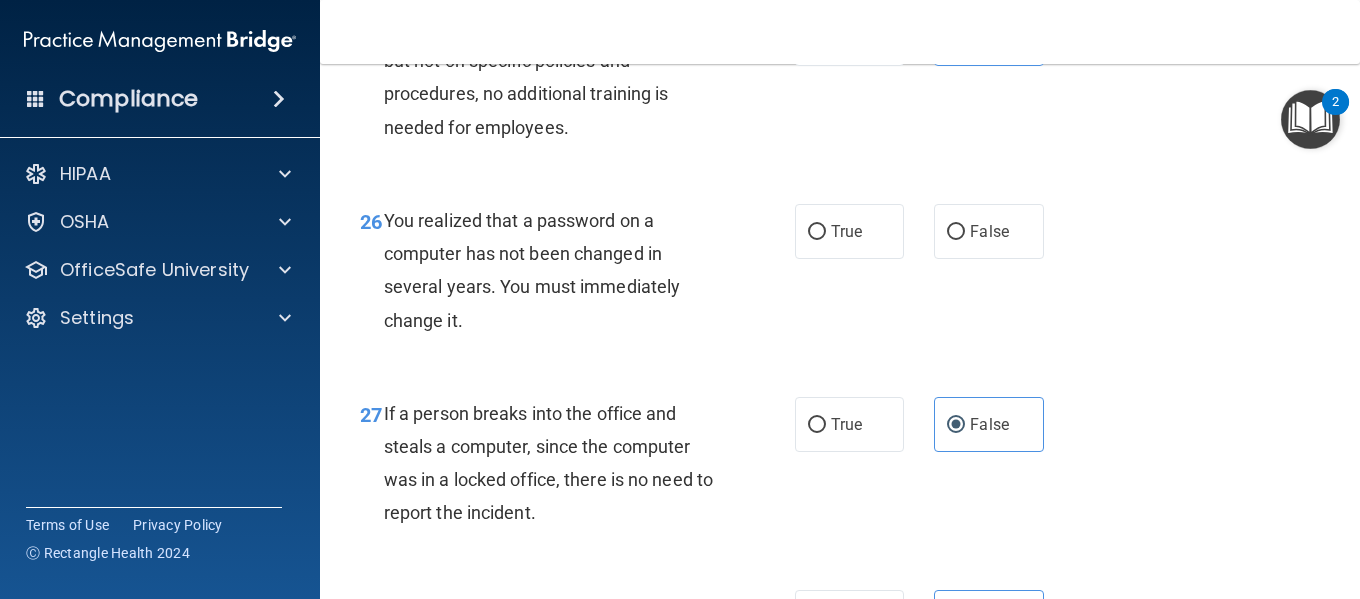 scroll, scrollTop: 4841, scrollLeft: 0, axis: vertical 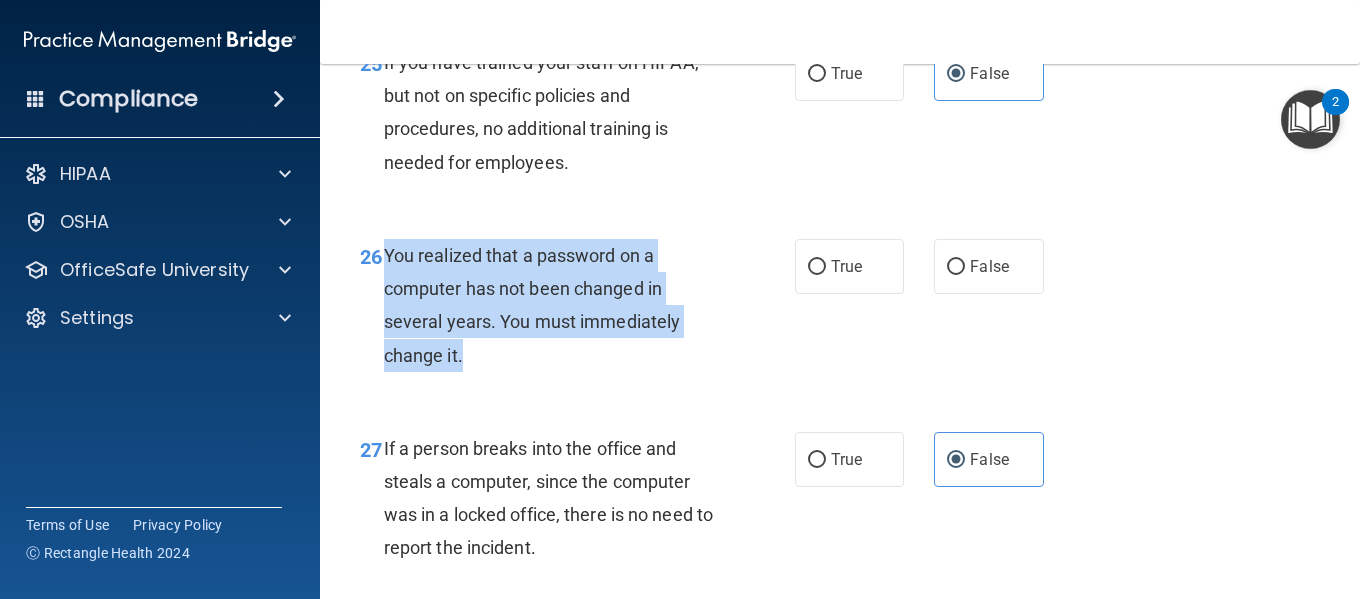 drag, startPoint x: 506, startPoint y: 376, endPoint x: 382, endPoint y: 300, distance: 145.43727 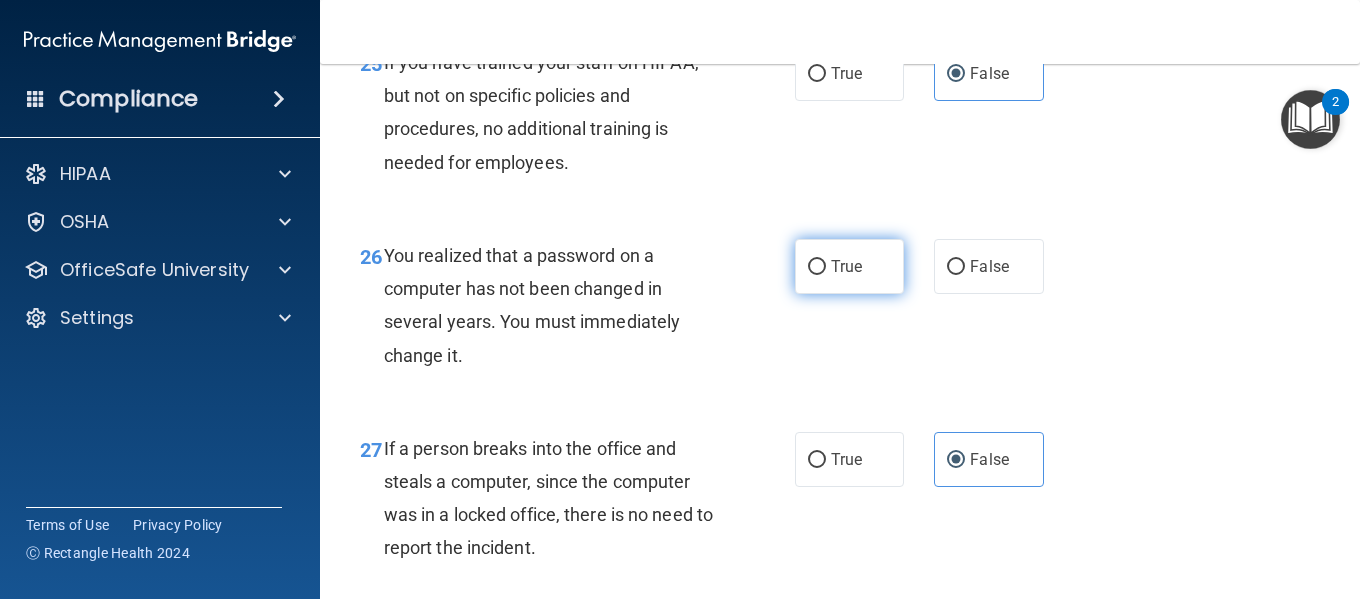click on "True" at bounding box center [846, 266] 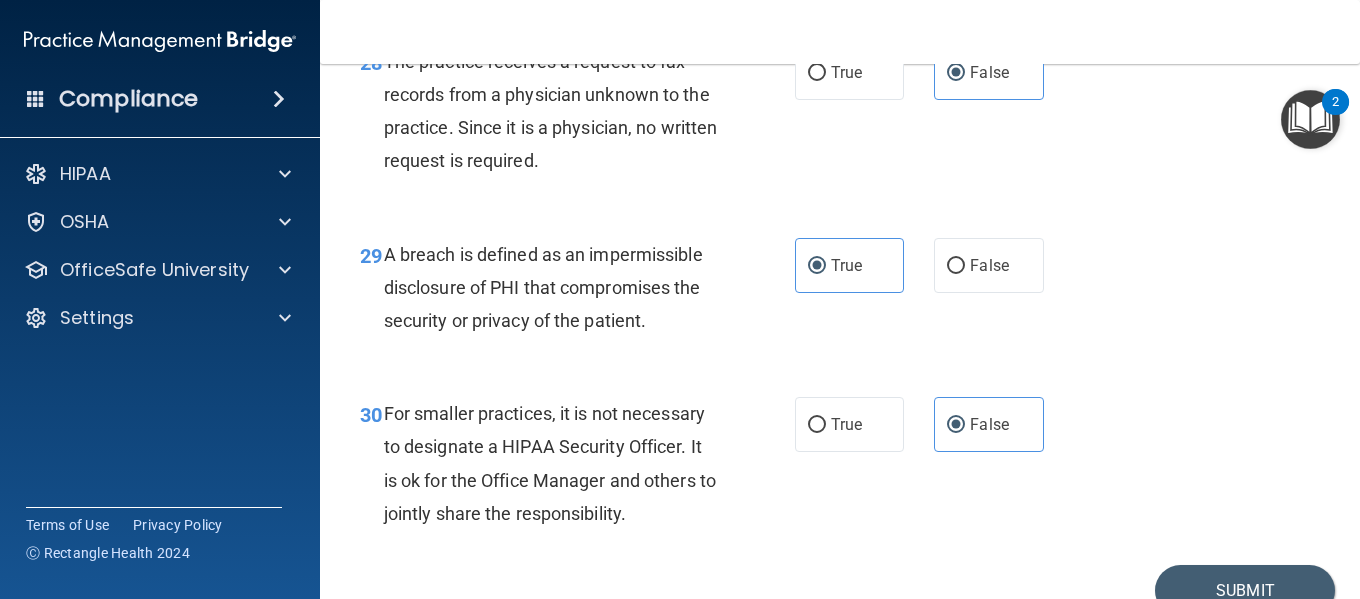 scroll, scrollTop: 5445, scrollLeft: 0, axis: vertical 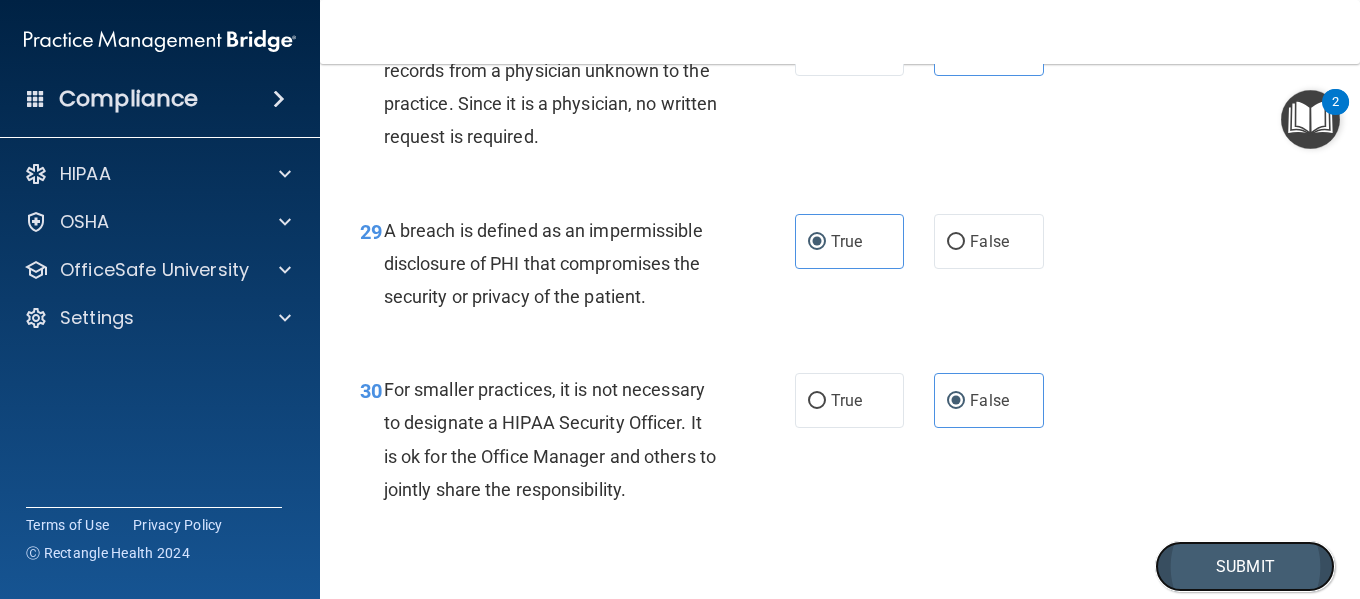 click on "Submit" at bounding box center (1245, 566) 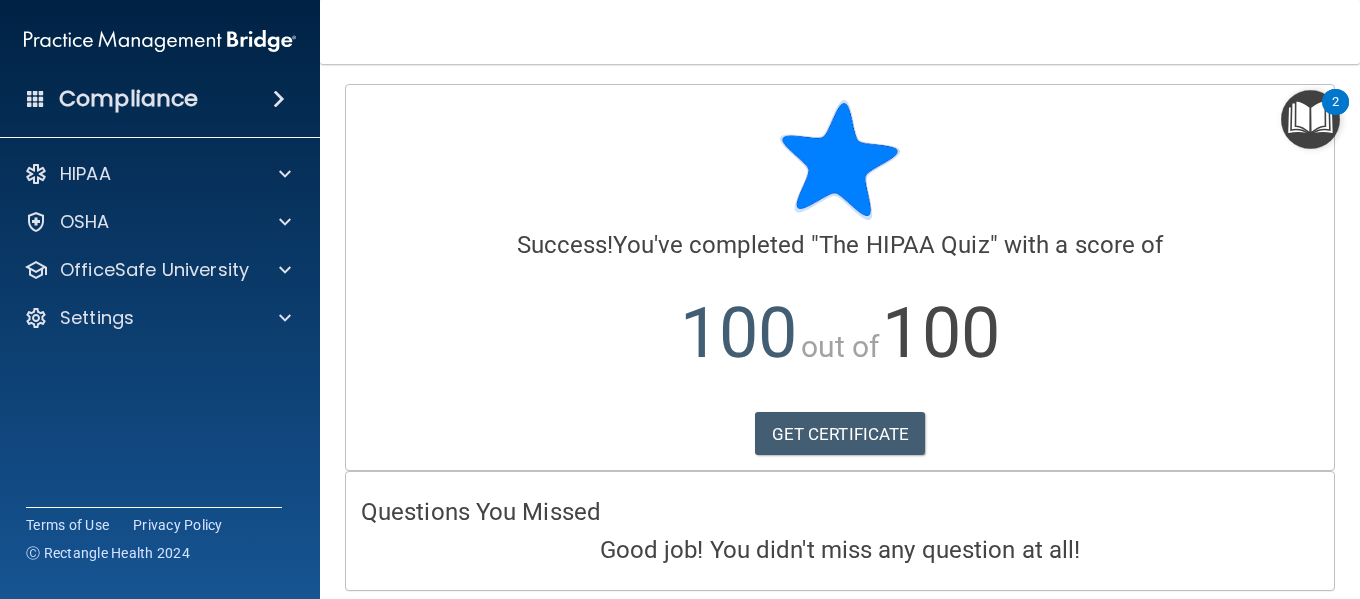 scroll, scrollTop: 72, scrollLeft: 0, axis: vertical 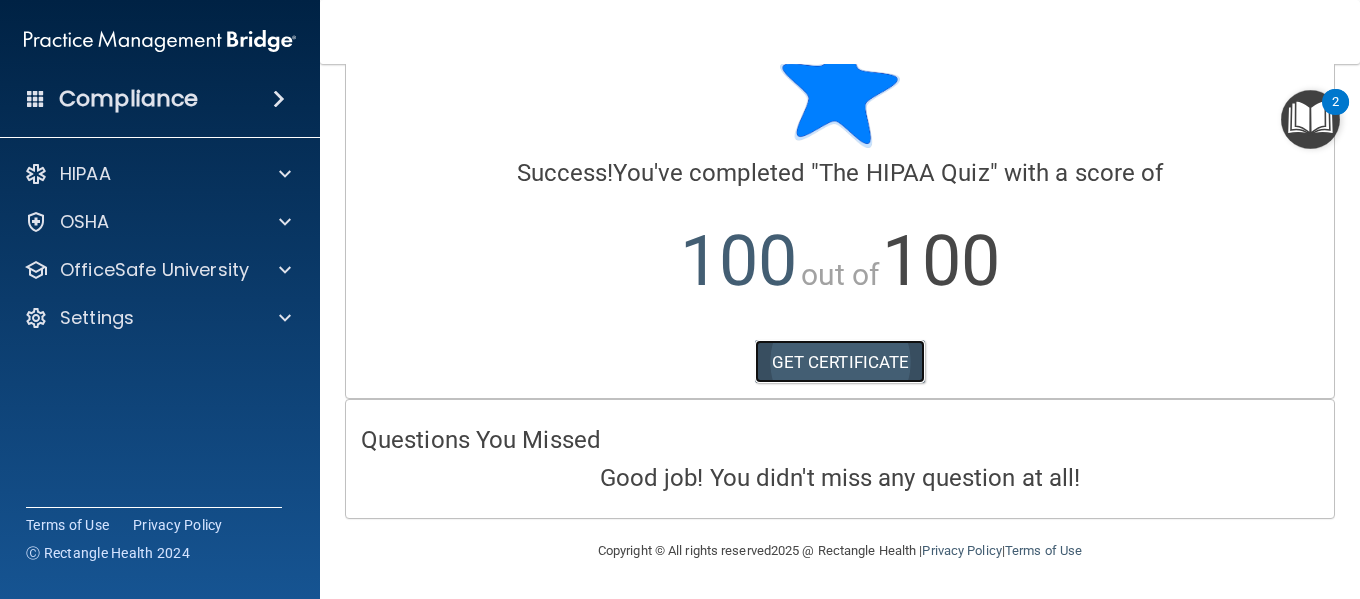click on "GET CERTIFICATE" at bounding box center [840, 362] 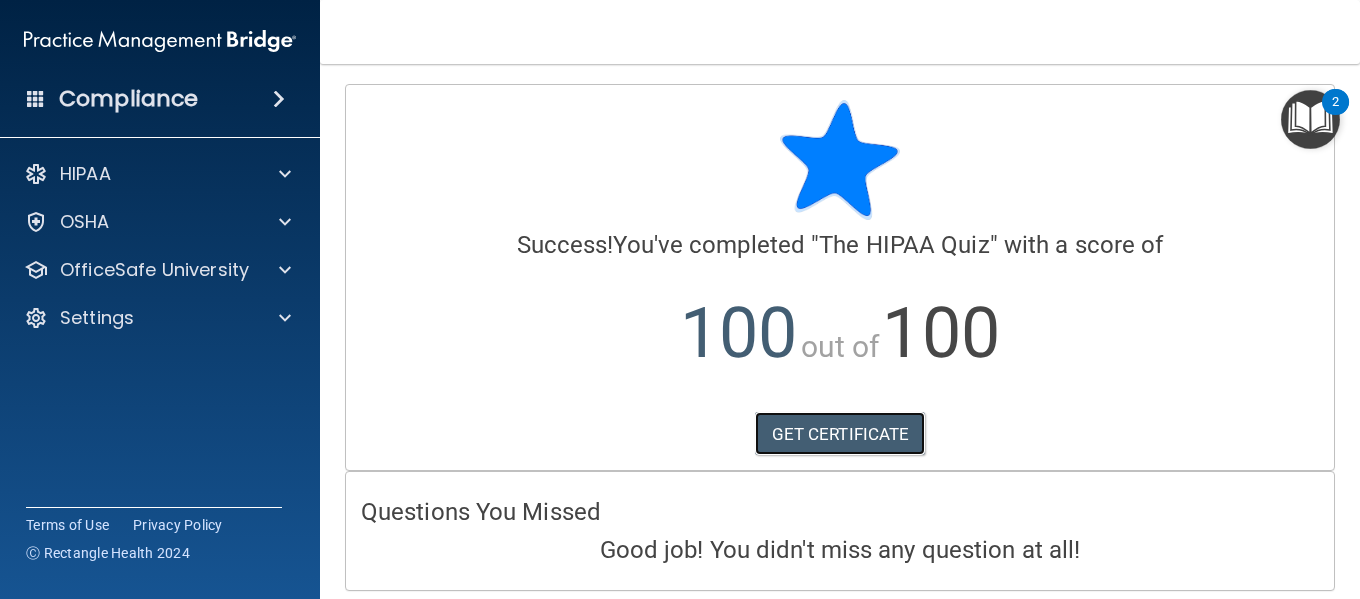 scroll, scrollTop: 72, scrollLeft: 0, axis: vertical 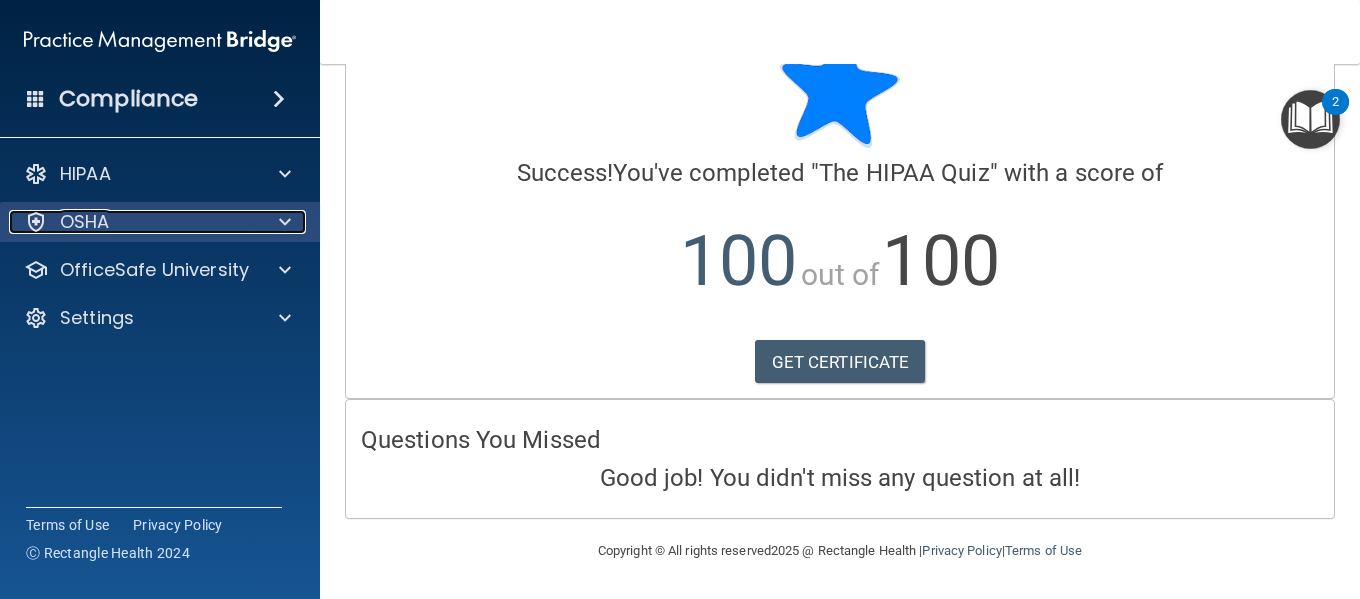 click on "OSHA" at bounding box center (133, 222) 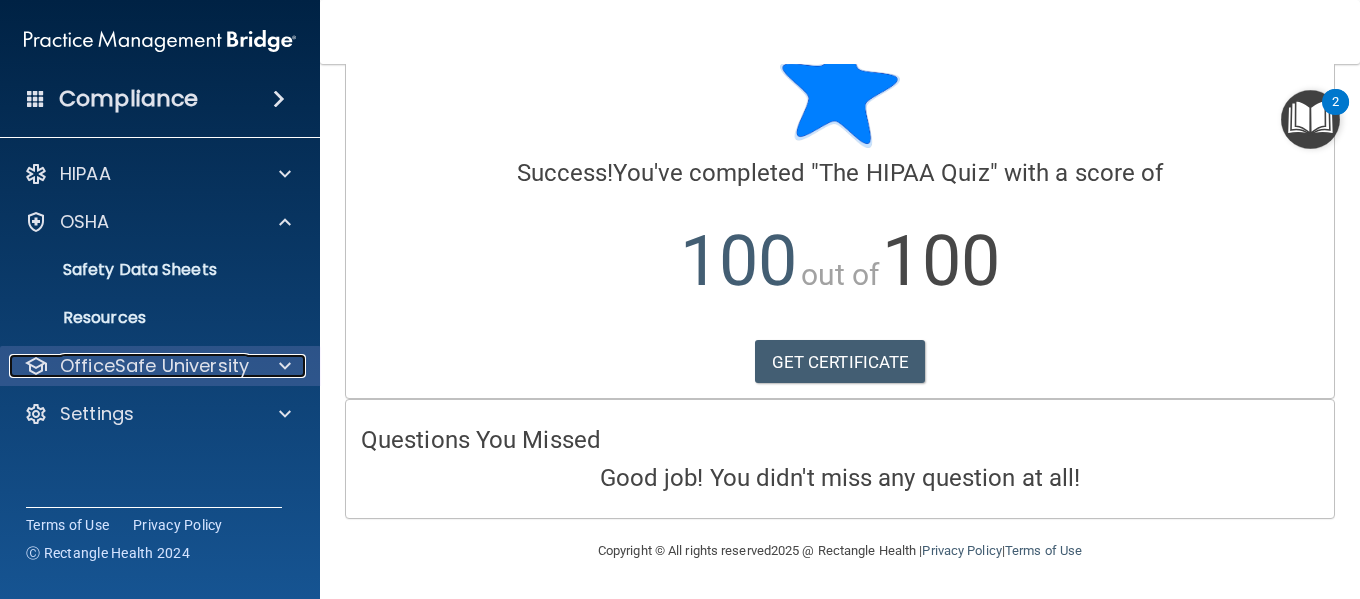 click at bounding box center [282, 366] 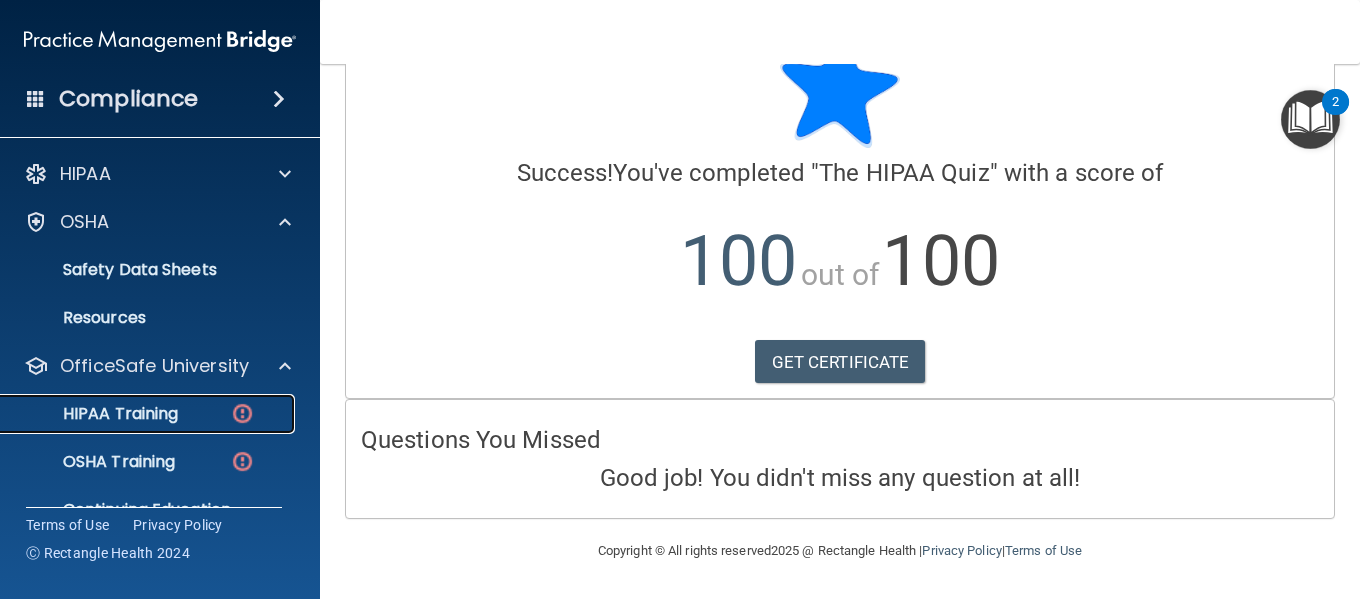 click at bounding box center [242, 413] 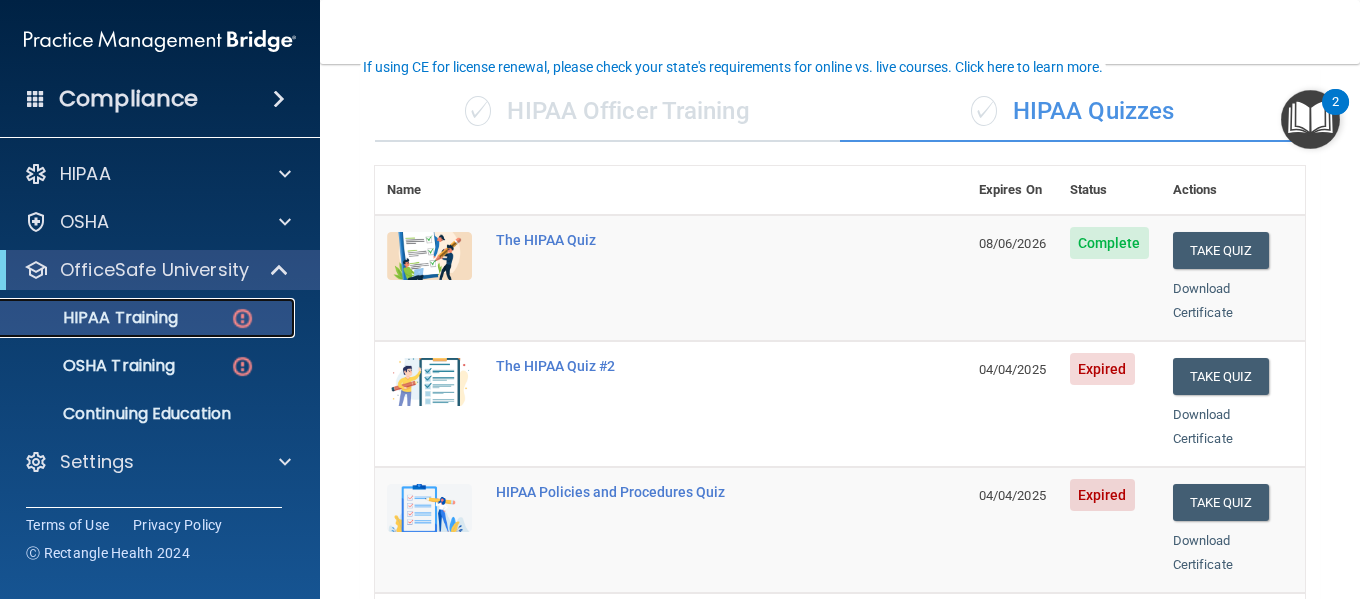 scroll, scrollTop: 136, scrollLeft: 0, axis: vertical 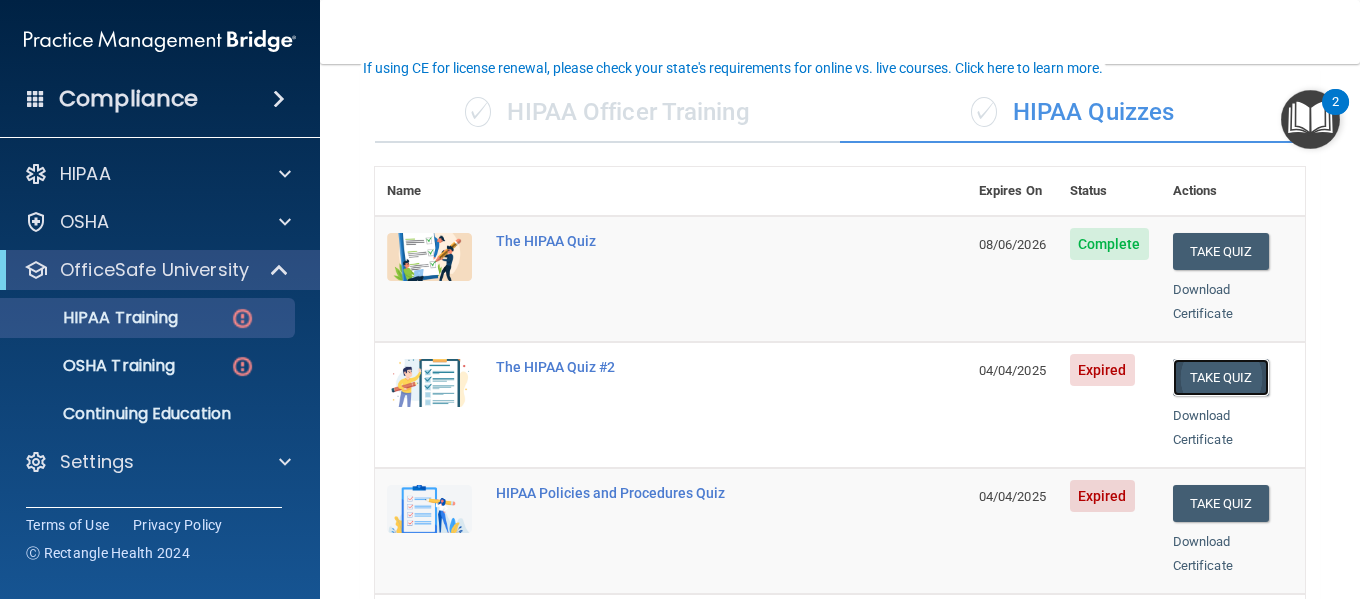 click on "Take Quiz" at bounding box center [1221, 377] 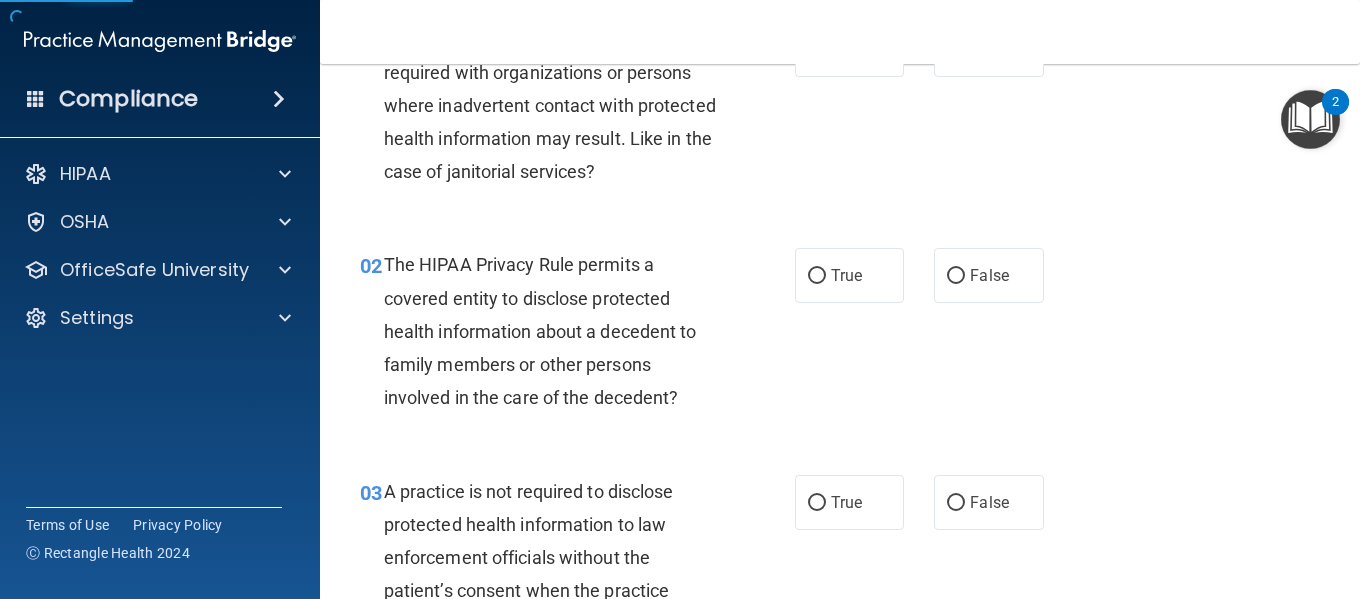 scroll, scrollTop: 0, scrollLeft: 0, axis: both 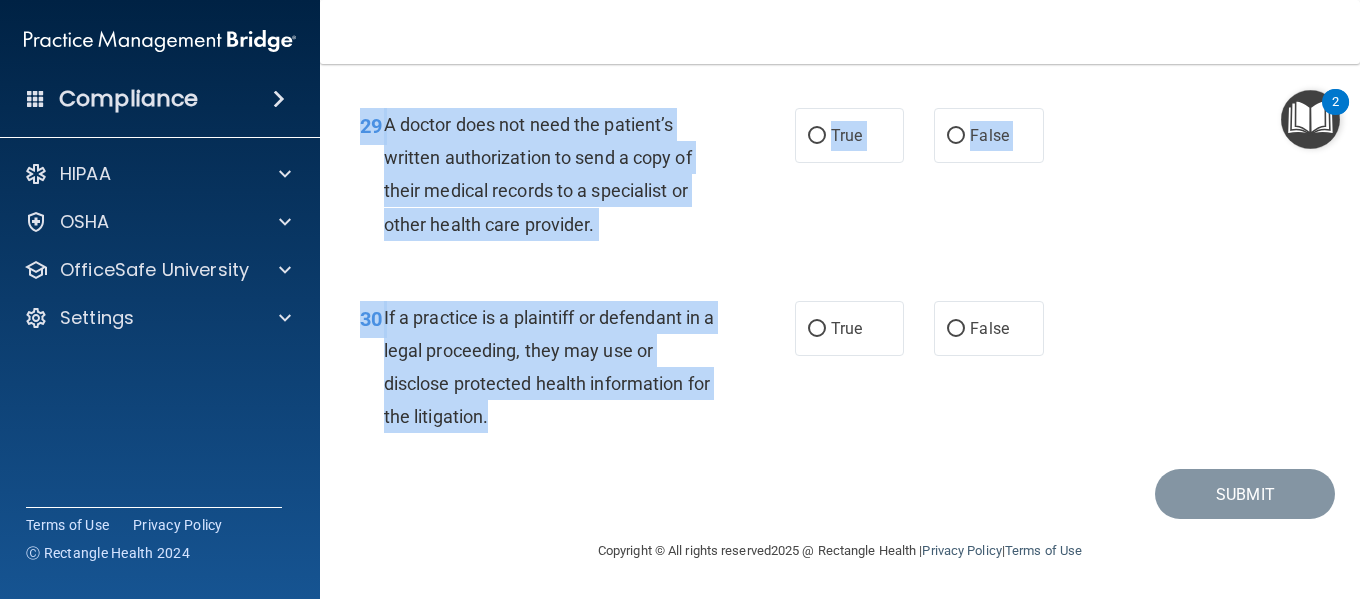 drag, startPoint x: 361, startPoint y: 144, endPoint x: 565, endPoint y: 418, distance: 341.6021 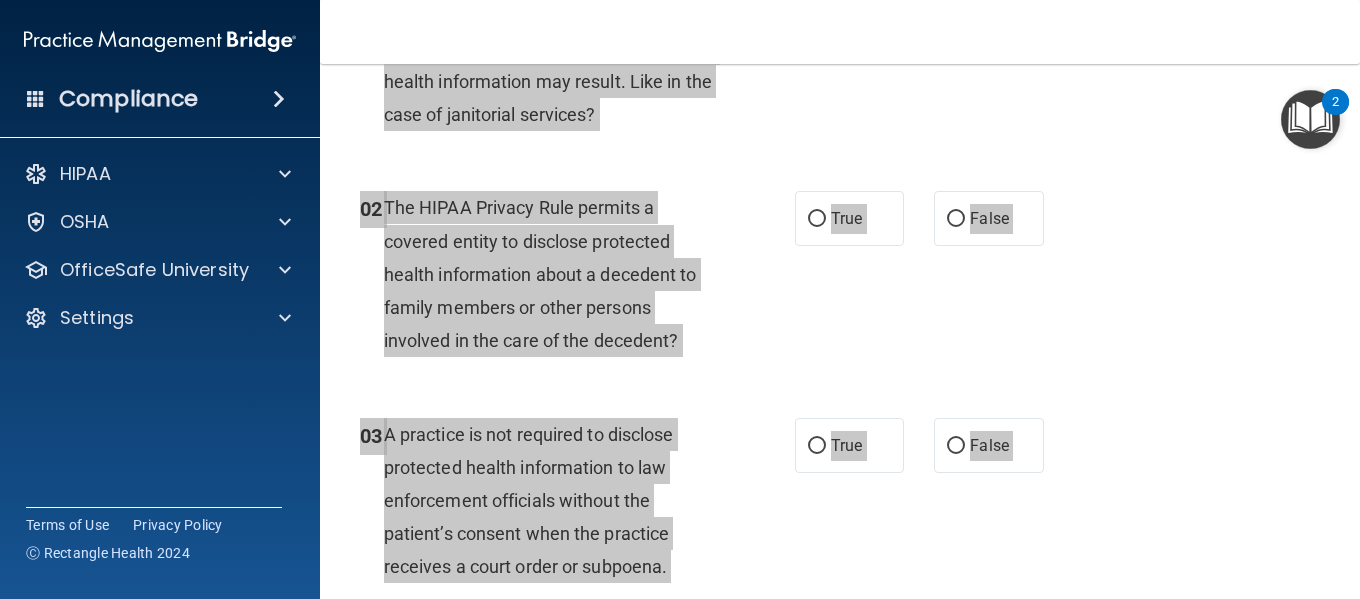 scroll, scrollTop: 0, scrollLeft: 0, axis: both 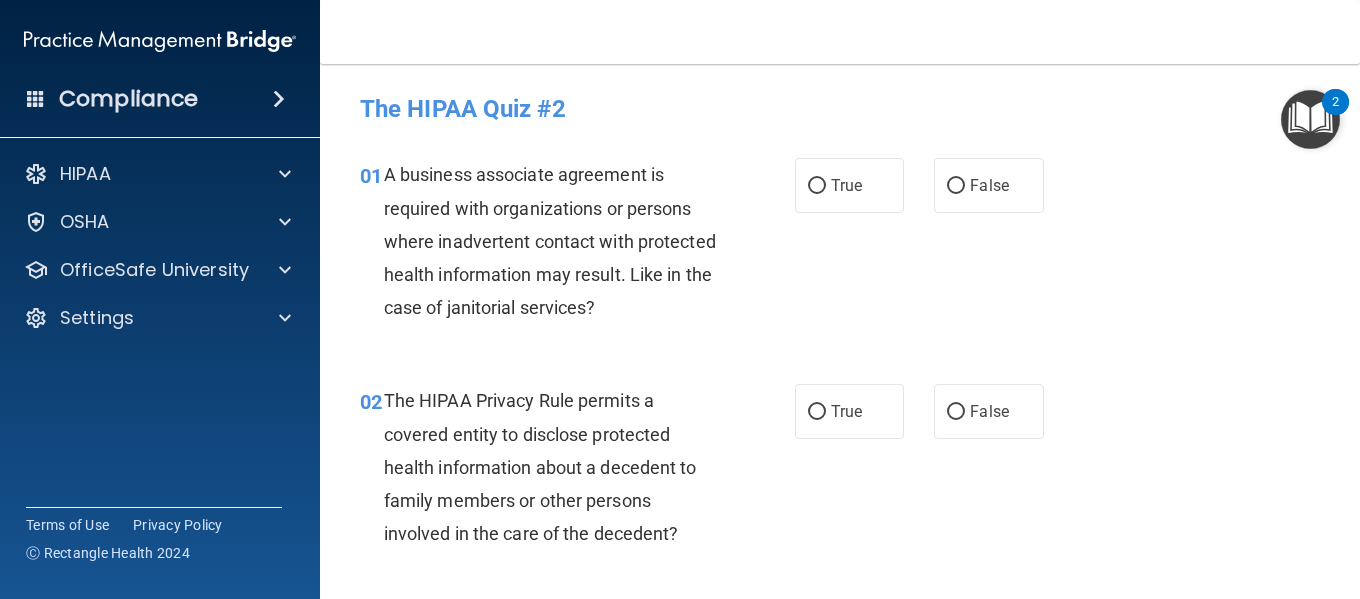 click on "01       A business associate agreement is required with organizations or persons where inadvertent contact with protected health information may result.  Like in the case of janitorial services?                 True           False" at bounding box center (840, 246) 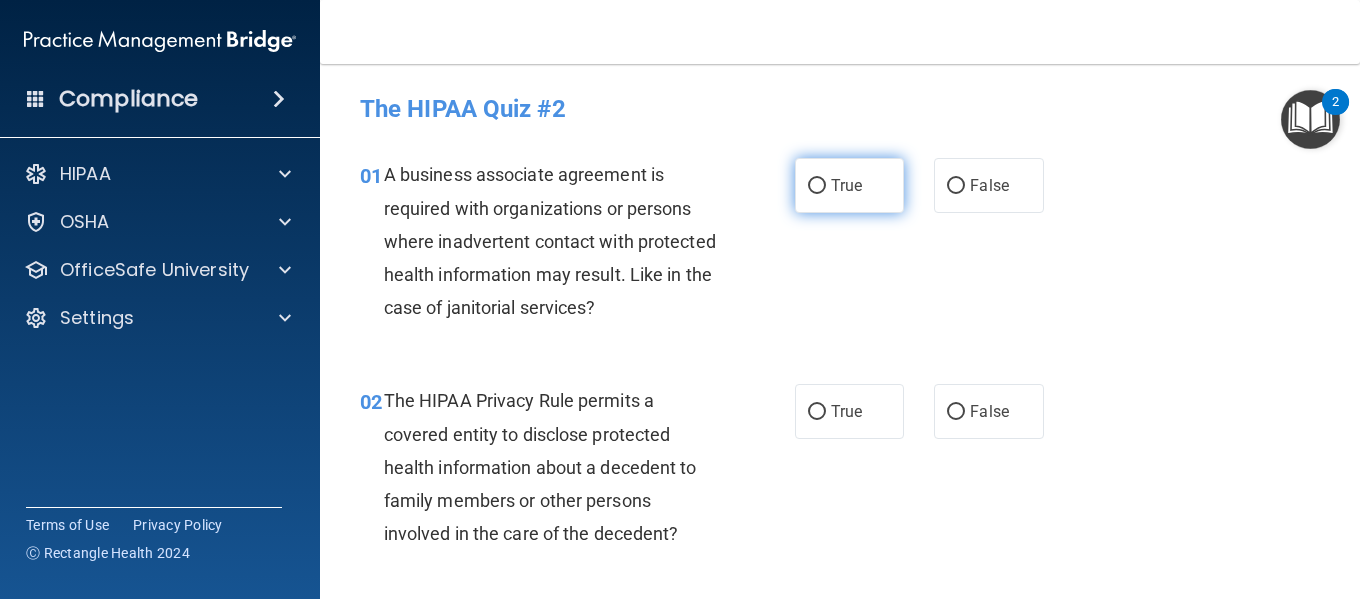 click on "True" at bounding box center [849, 185] 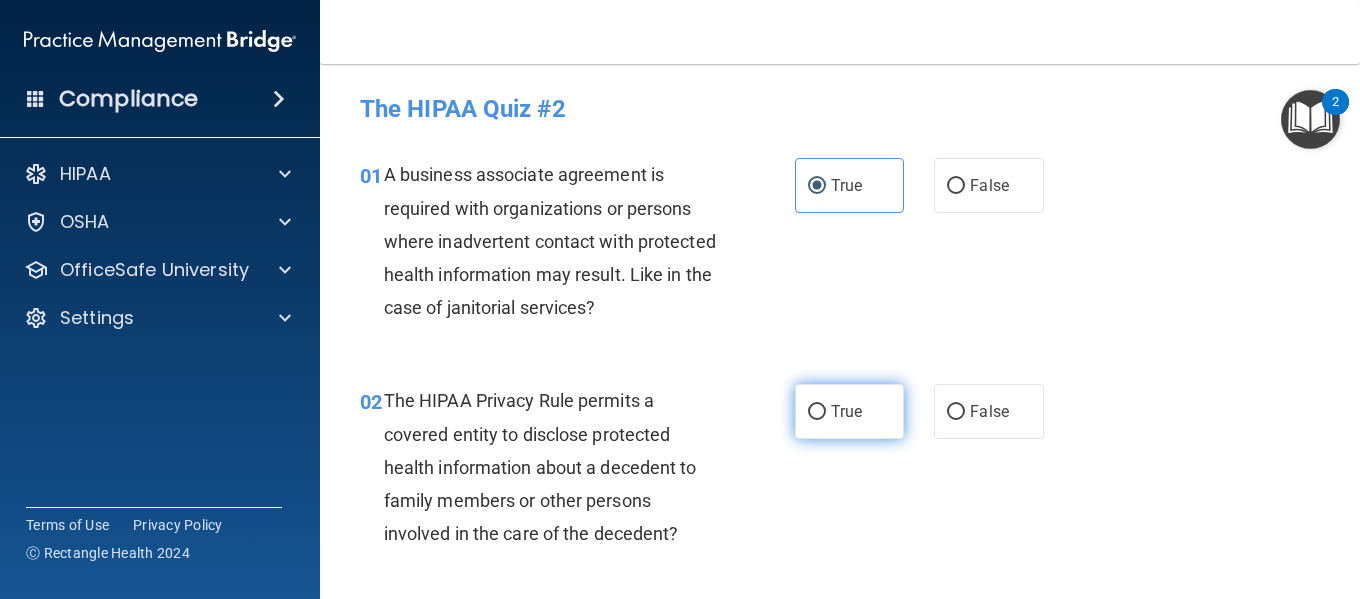 click on "True" at bounding box center (846, 411) 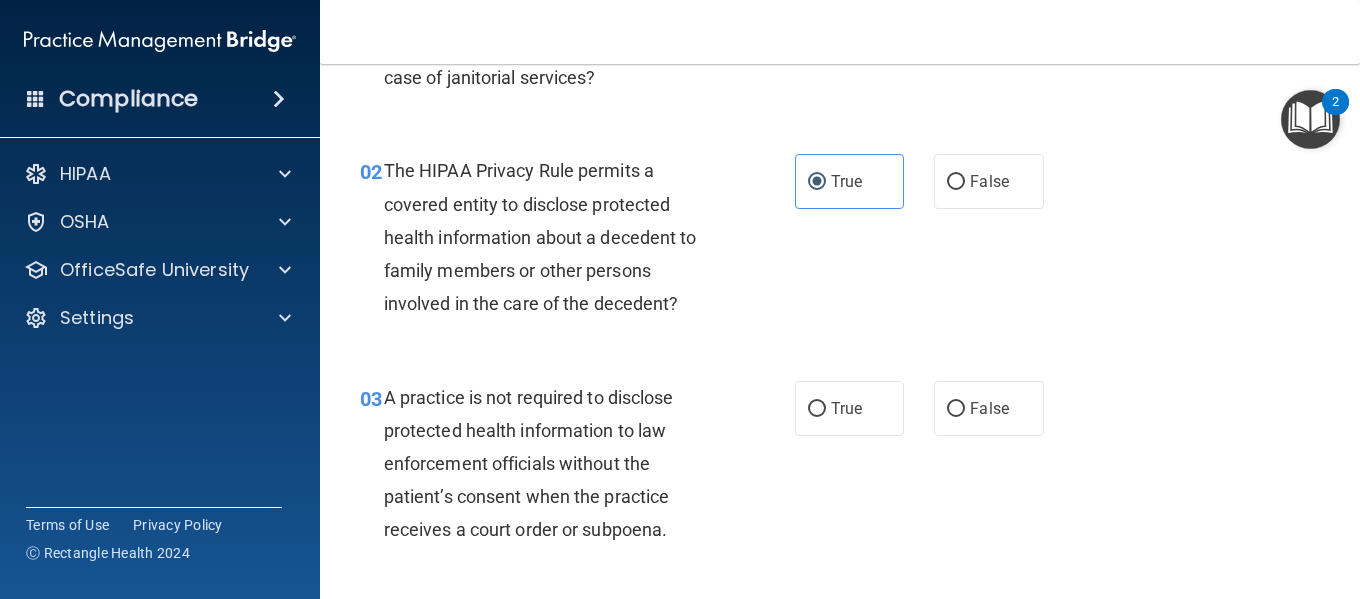 scroll, scrollTop: 245, scrollLeft: 0, axis: vertical 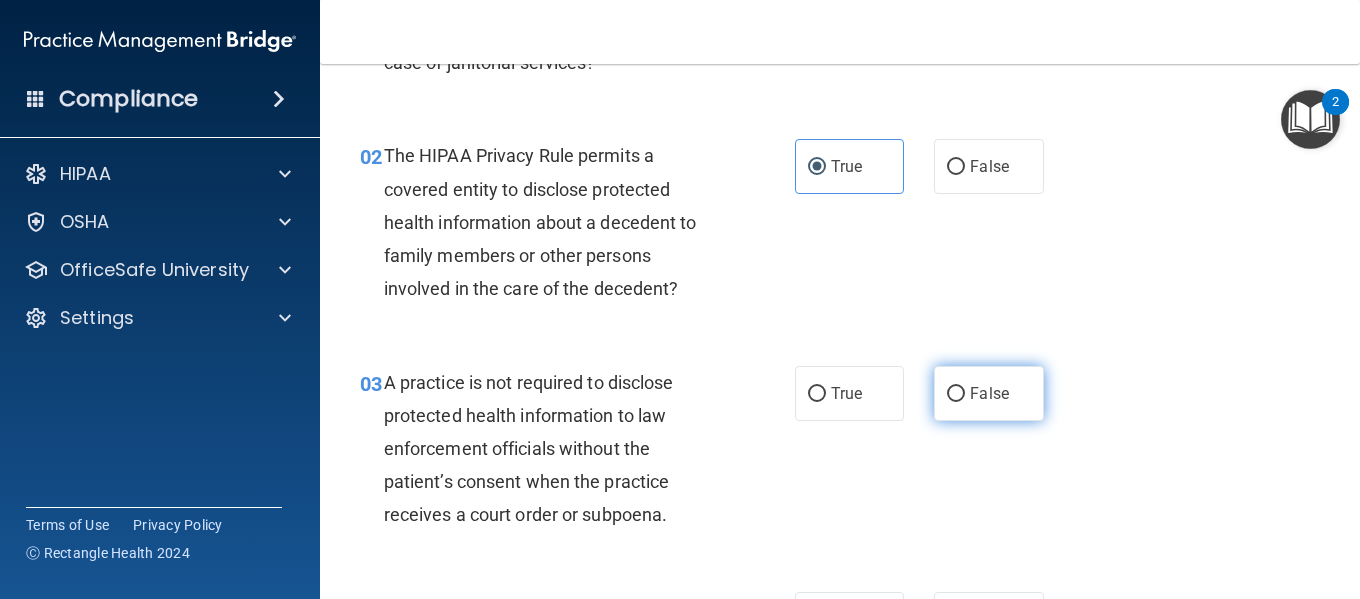 click on "False" at bounding box center [989, 393] 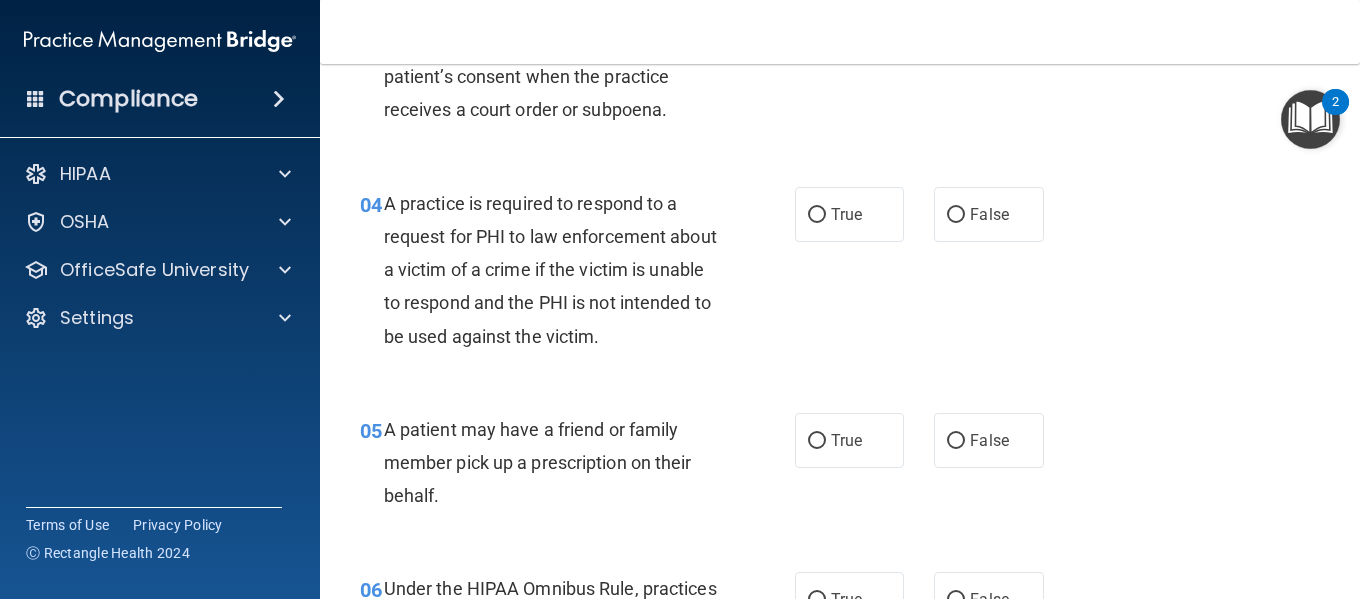 scroll, scrollTop: 651, scrollLeft: 0, axis: vertical 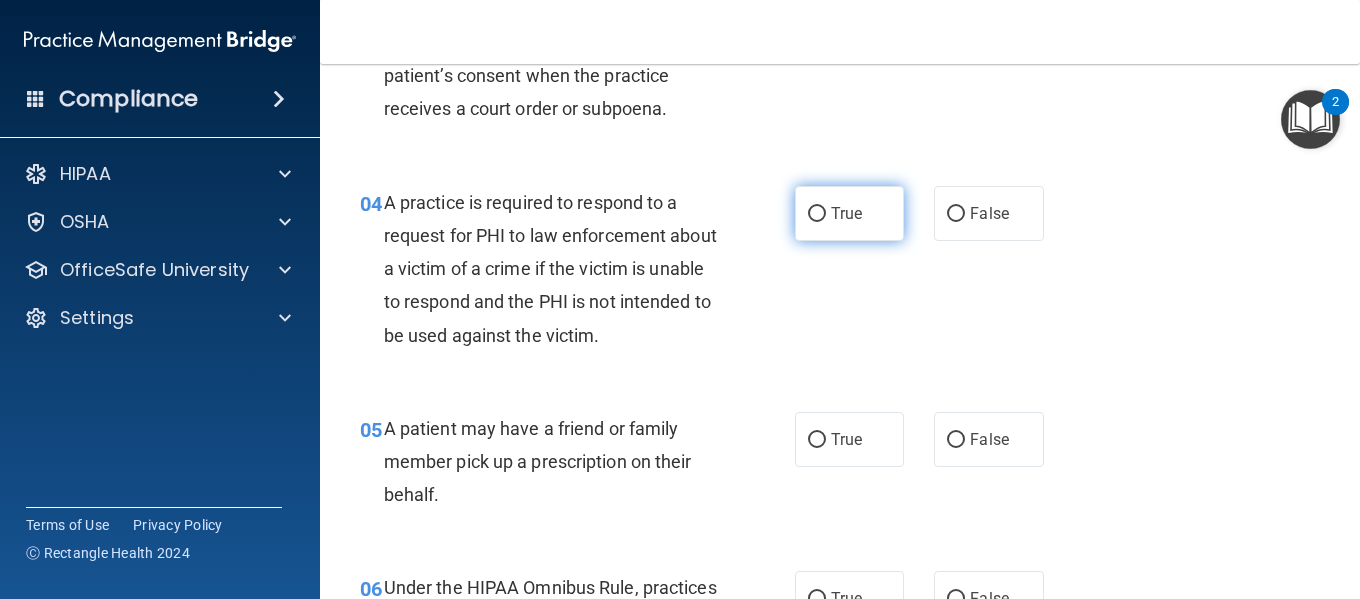 click on "True" at bounding box center (846, 213) 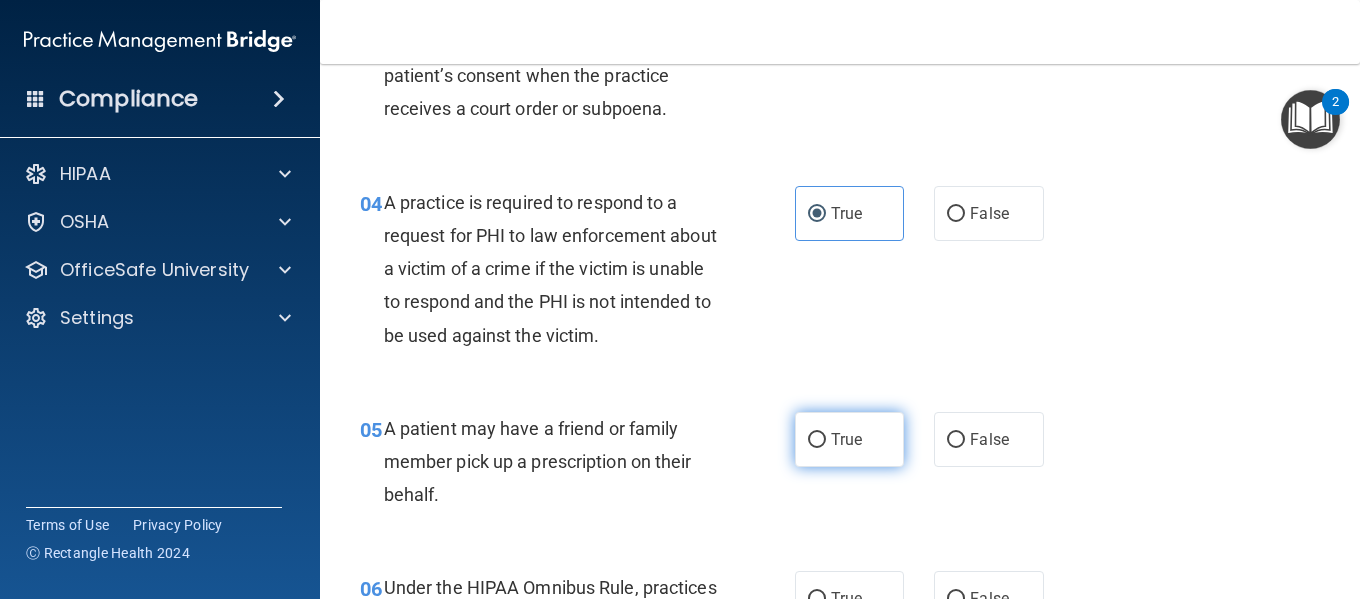 click on "True" at bounding box center [849, 439] 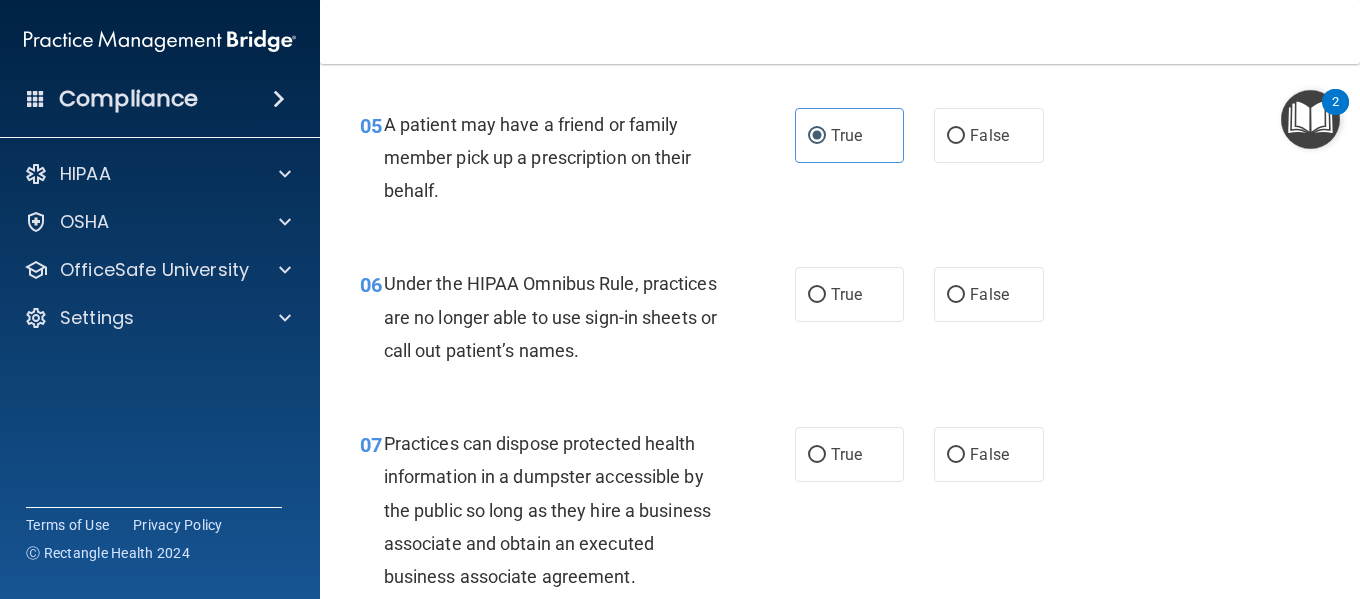 scroll, scrollTop: 956, scrollLeft: 0, axis: vertical 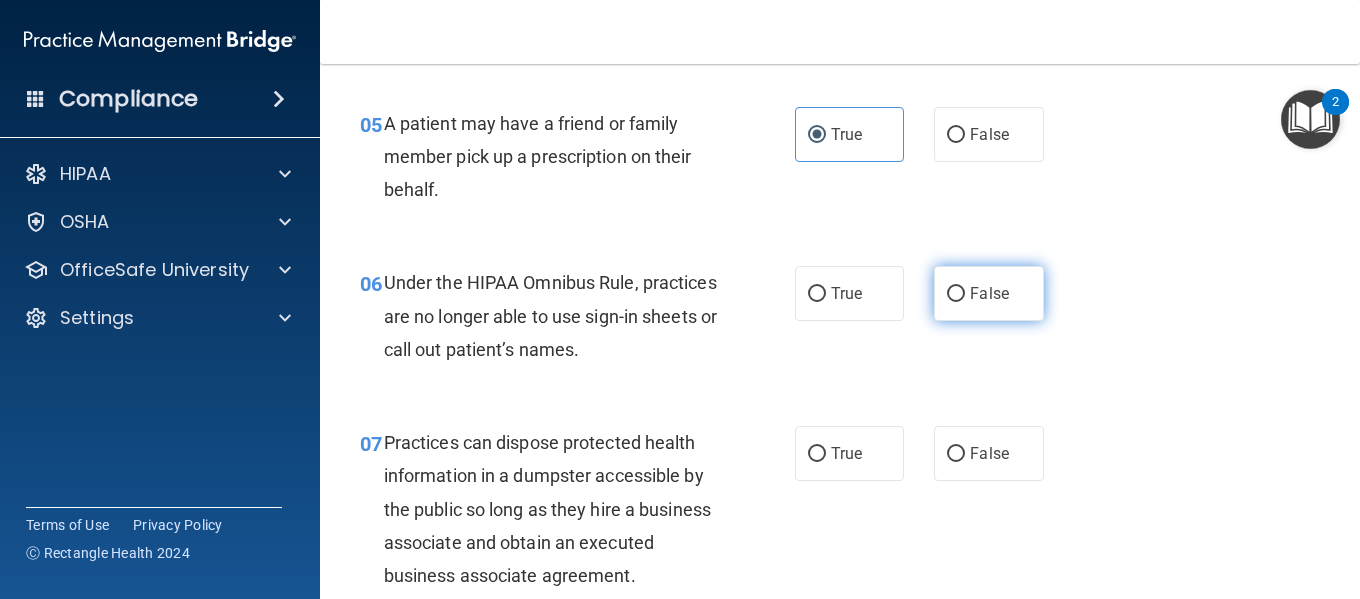 click on "False" at bounding box center (989, 293) 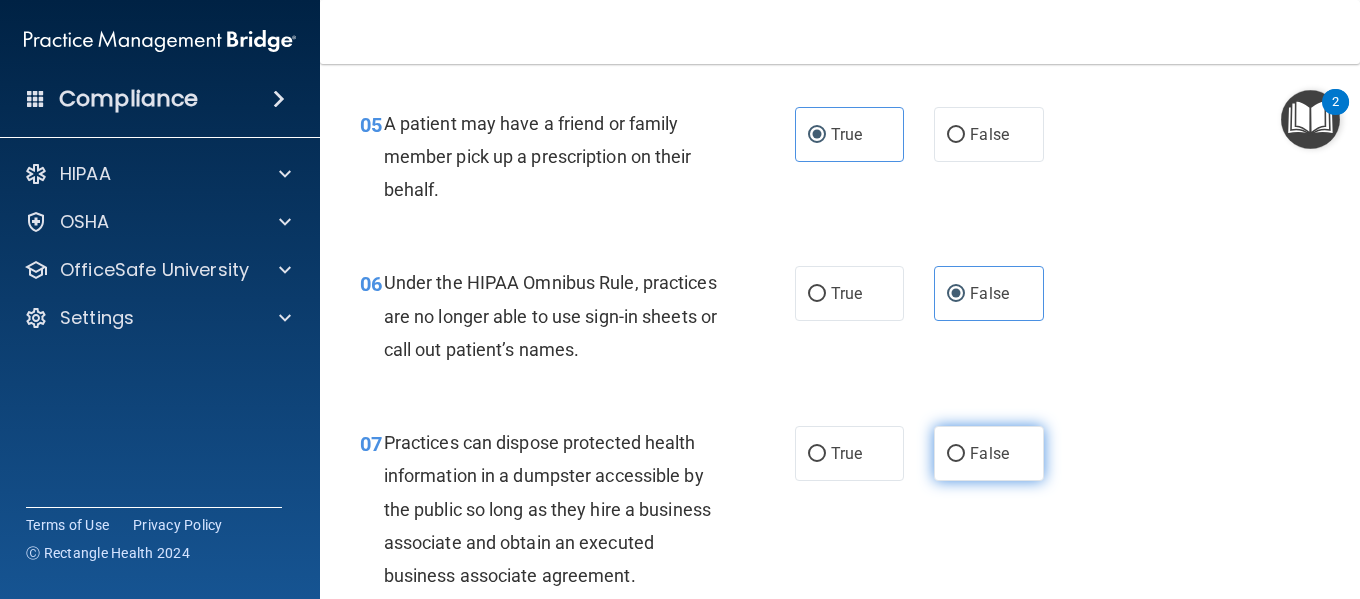 click on "False" at bounding box center [988, 453] 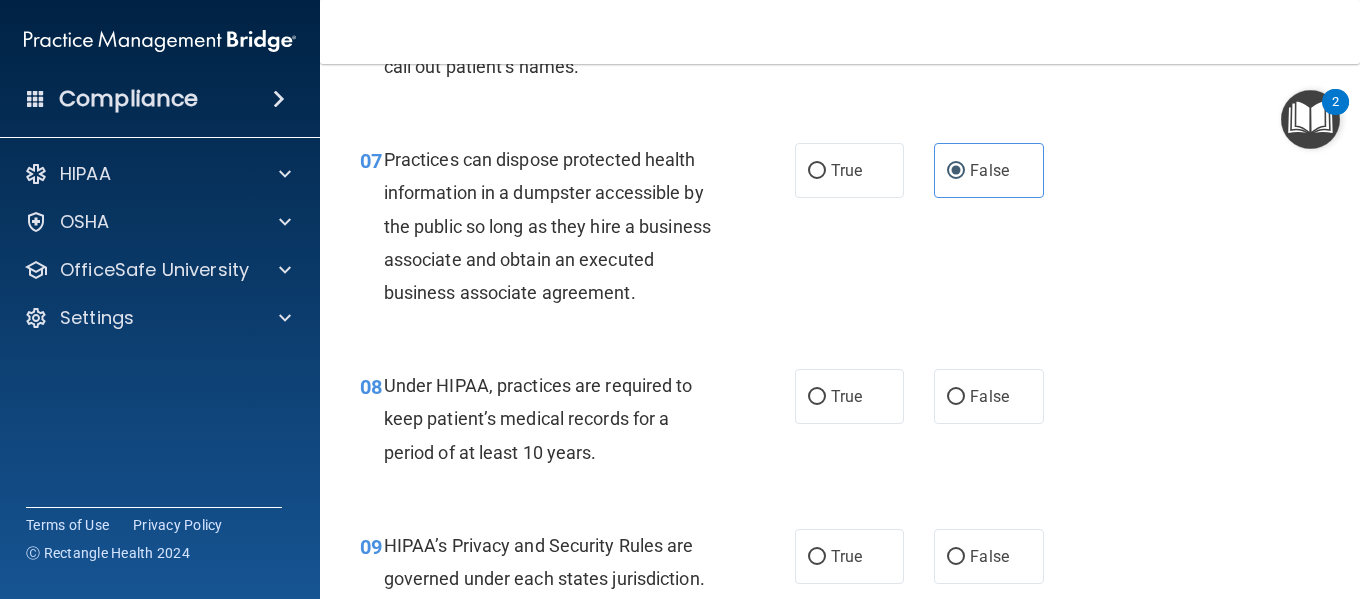scroll, scrollTop: 1241, scrollLeft: 0, axis: vertical 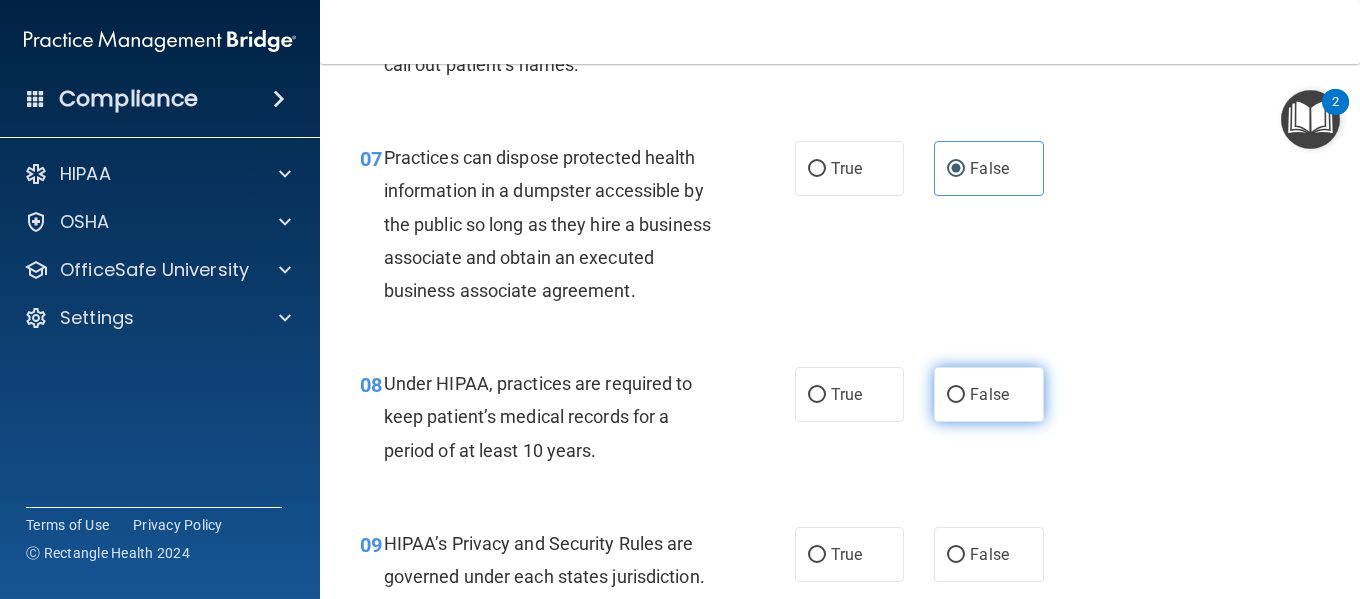 click on "False" at bounding box center [956, 395] 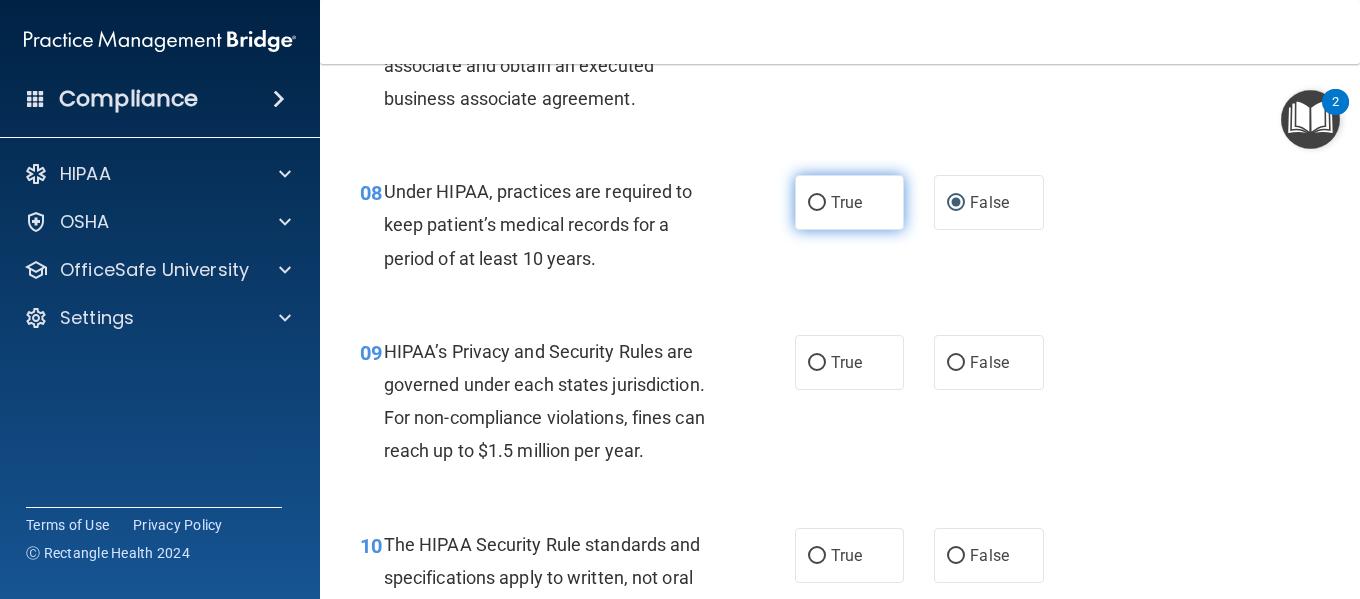 scroll, scrollTop: 1435, scrollLeft: 0, axis: vertical 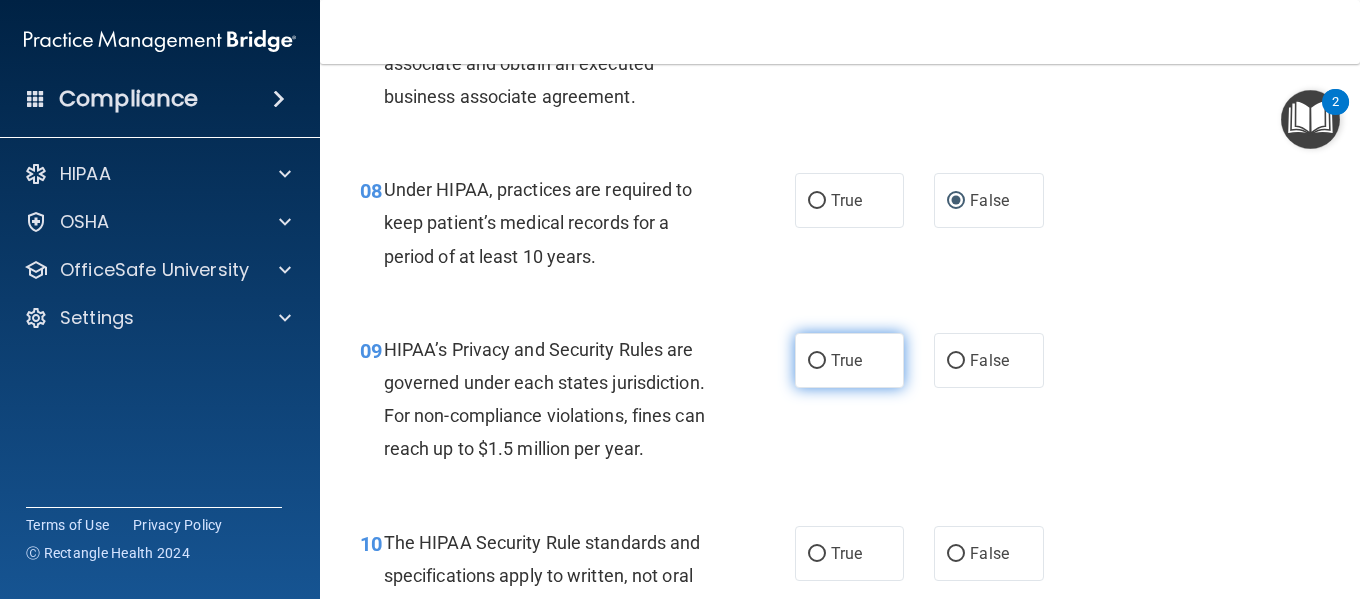 click on "True" at bounding box center (849, 360) 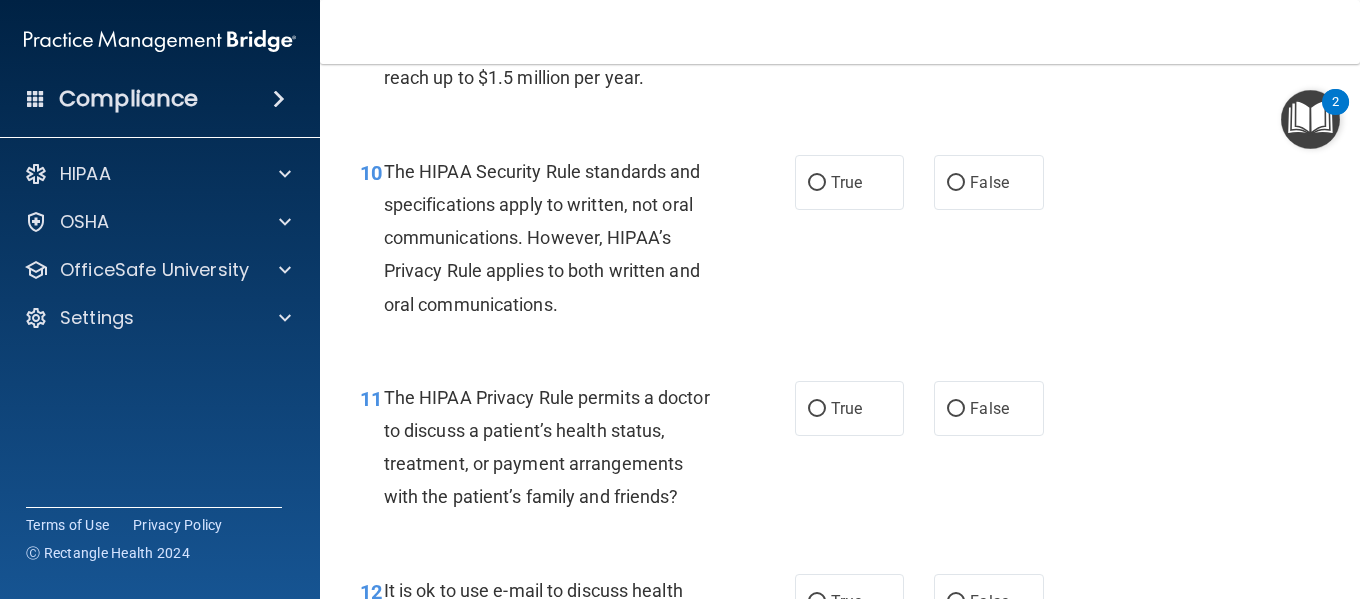 scroll, scrollTop: 1807, scrollLeft: 0, axis: vertical 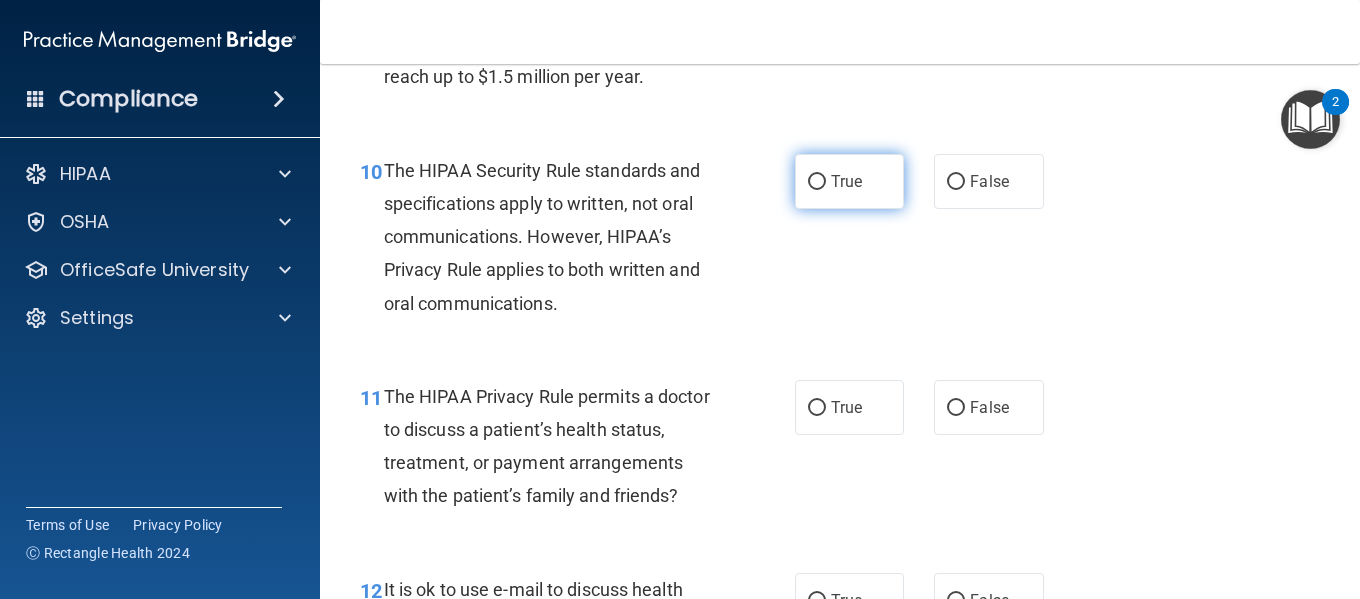 click on "True" at bounding box center [846, 181] 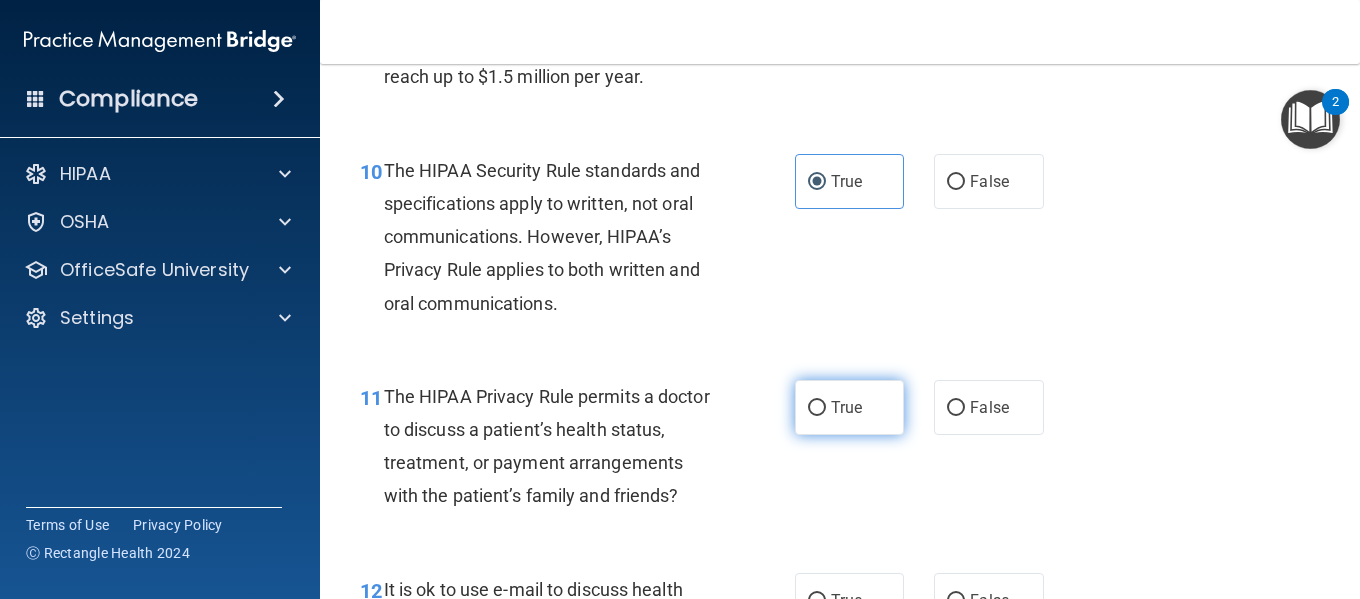 click on "True" at bounding box center [846, 407] 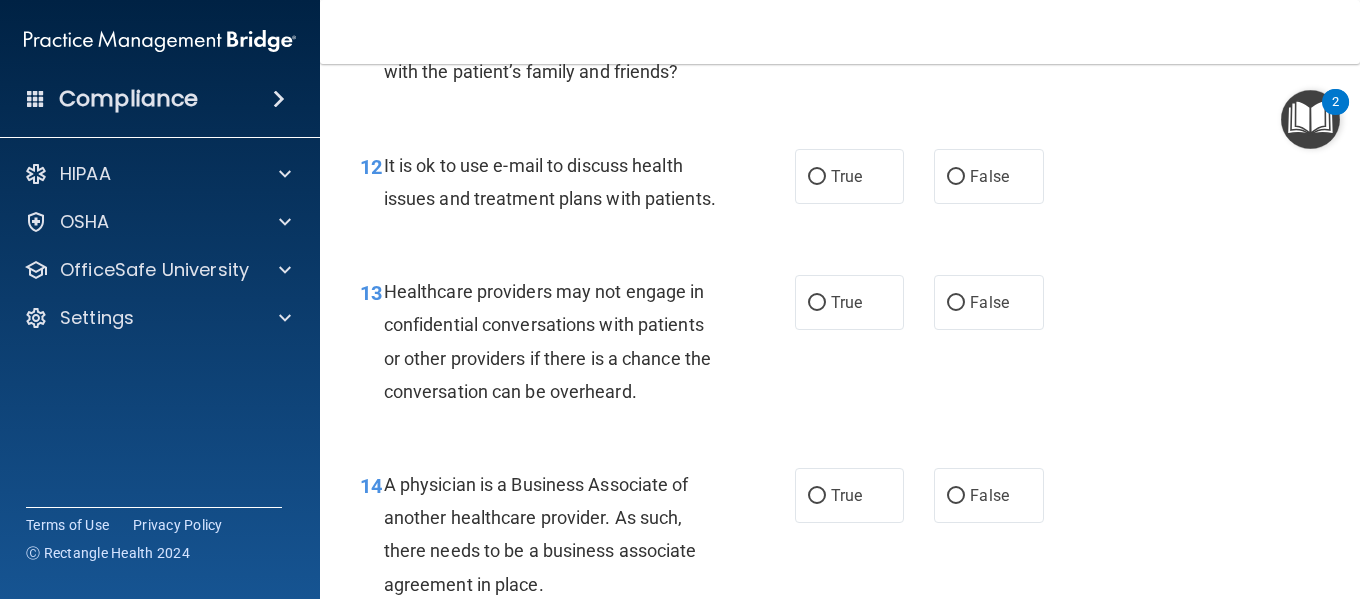 scroll, scrollTop: 2232, scrollLeft: 0, axis: vertical 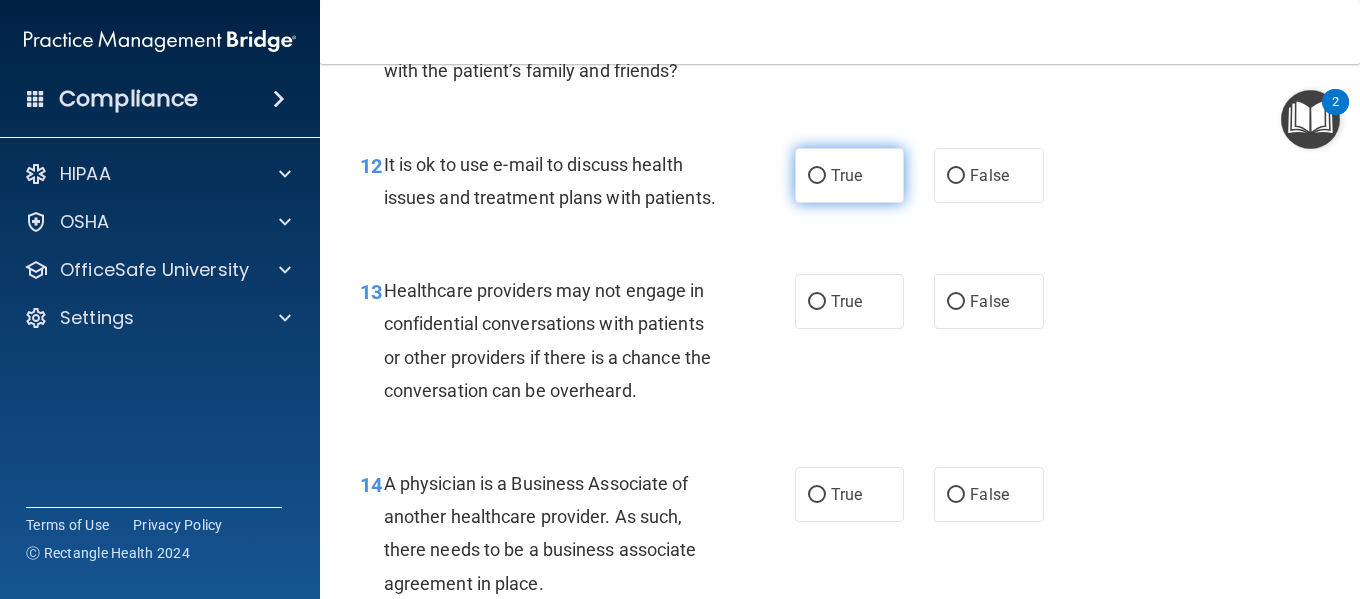 click on "True" at bounding box center [849, 175] 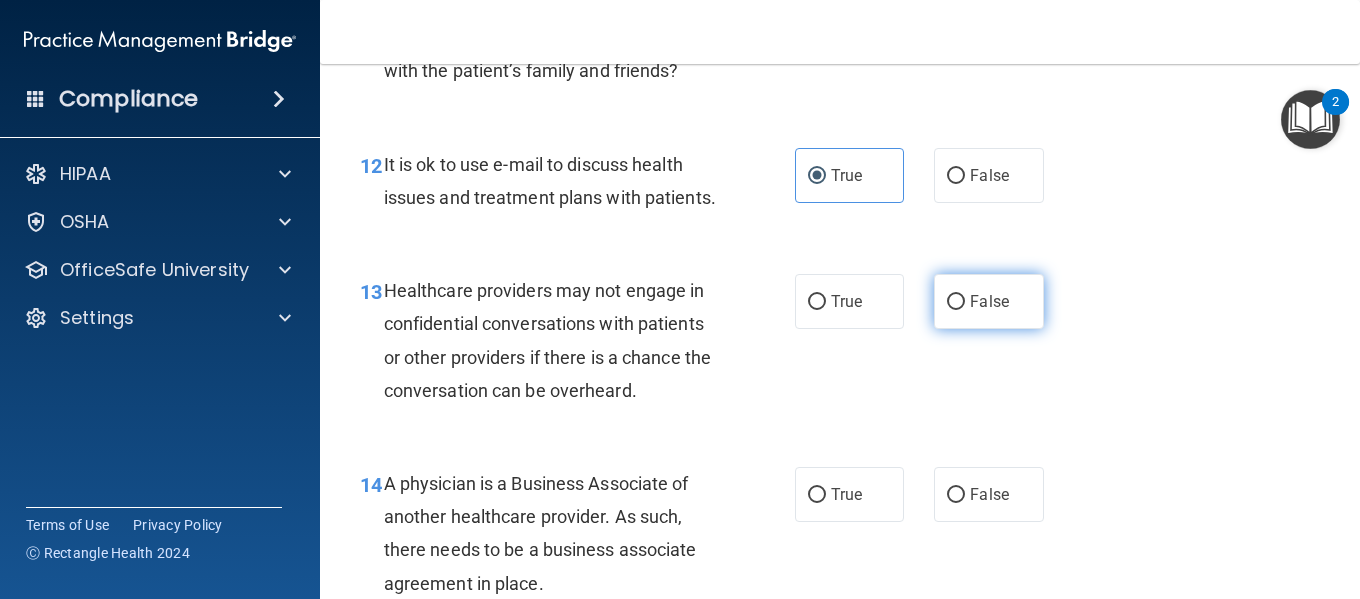 click on "False" at bounding box center [989, 301] 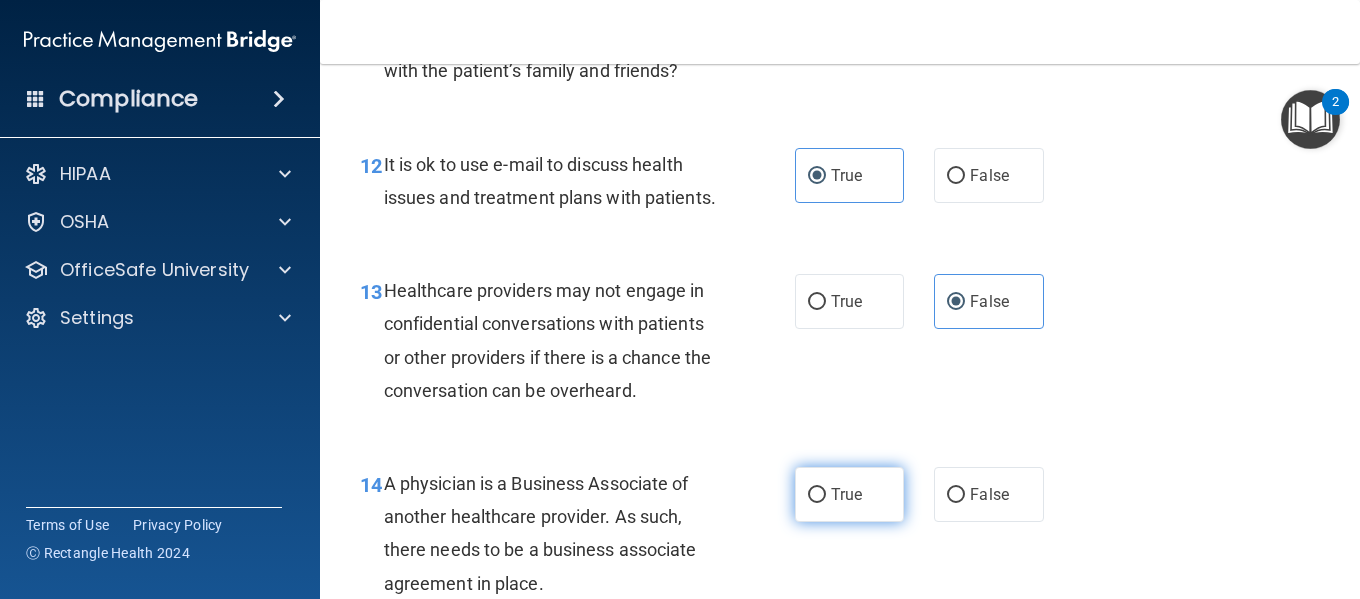 click on "True" at bounding box center [849, 494] 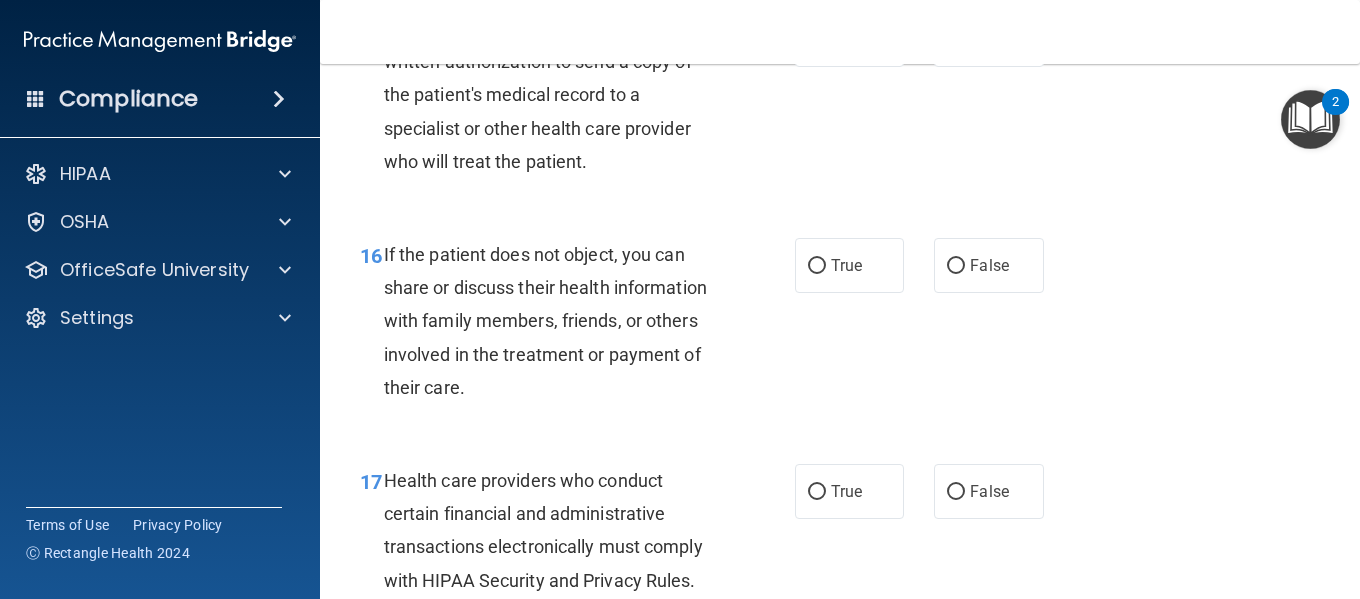 scroll, scrollTop: 2881, scrollLeft: 0, axis: vertical 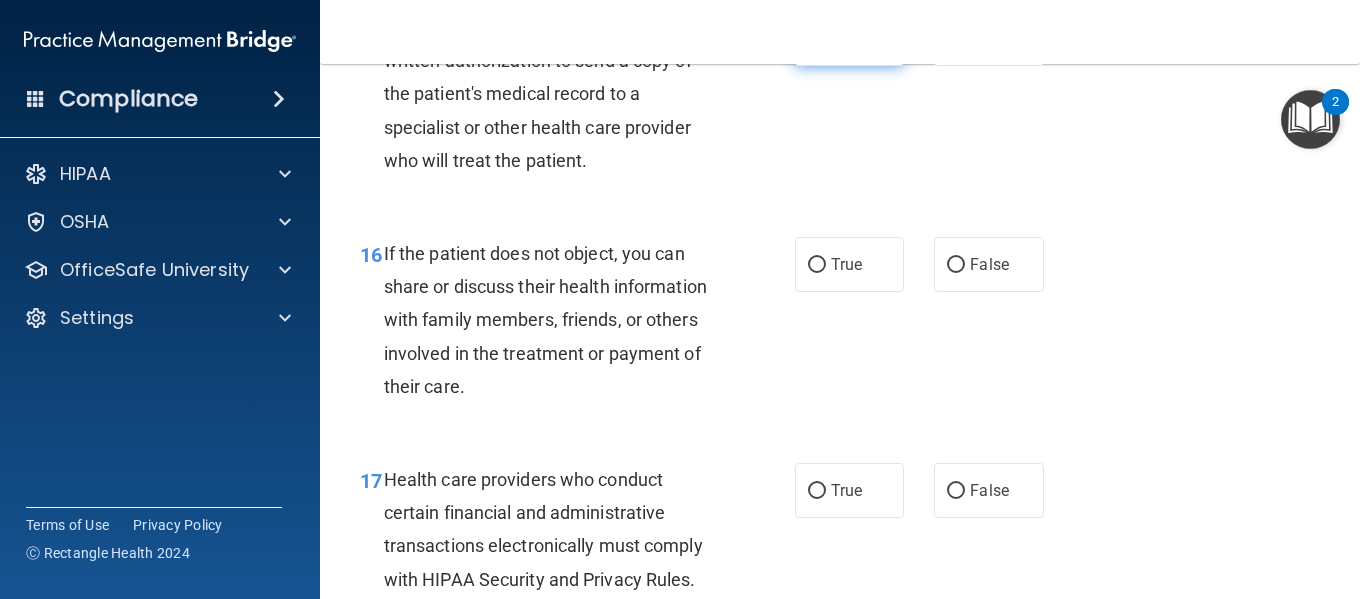 click on "True" at bounding box center (849, 38) 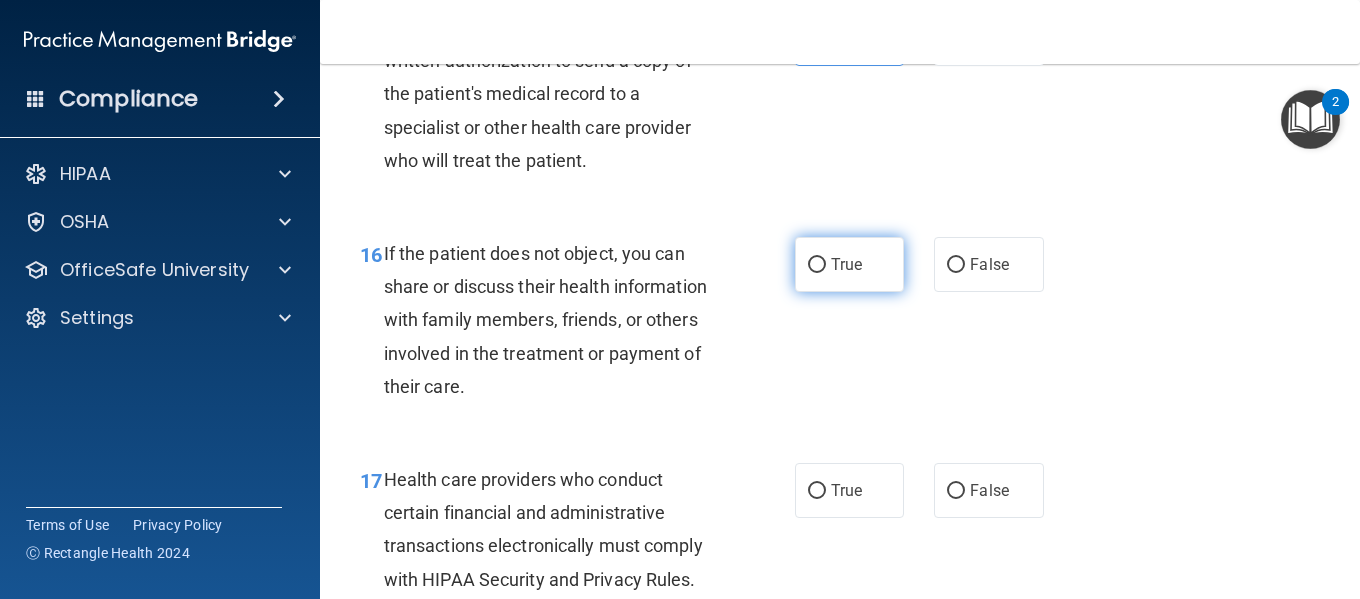 click on "True" at bounding box center [849, 264] 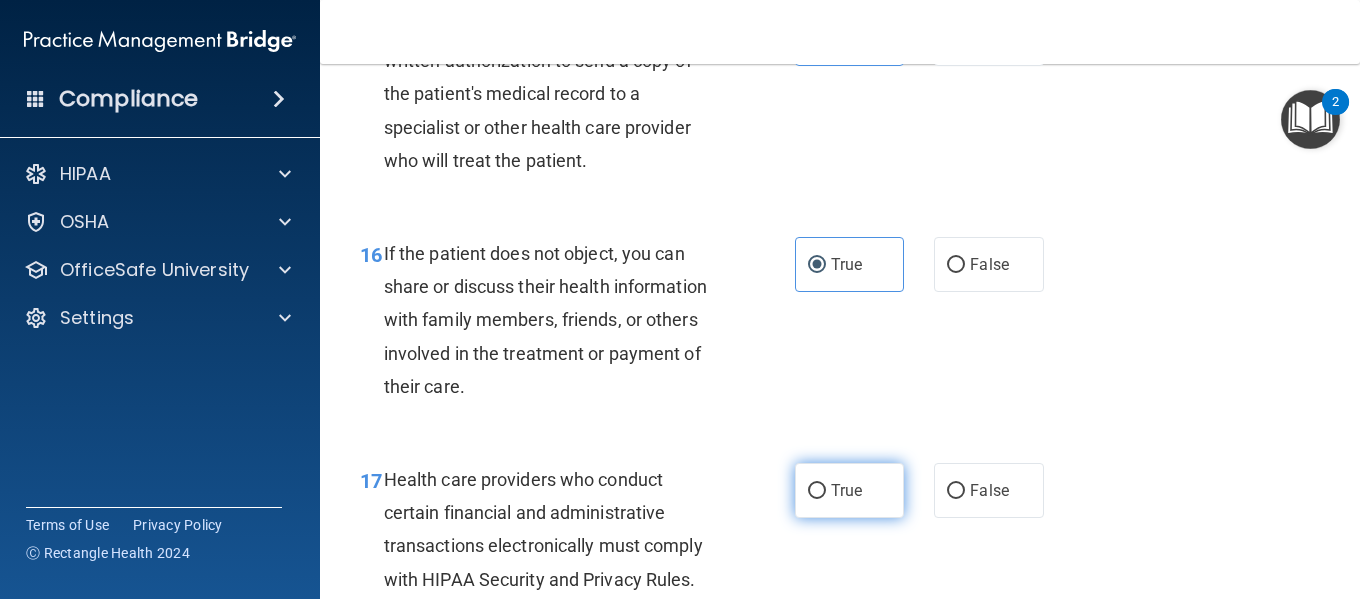 click on "True" at bounding box center (849, 490) 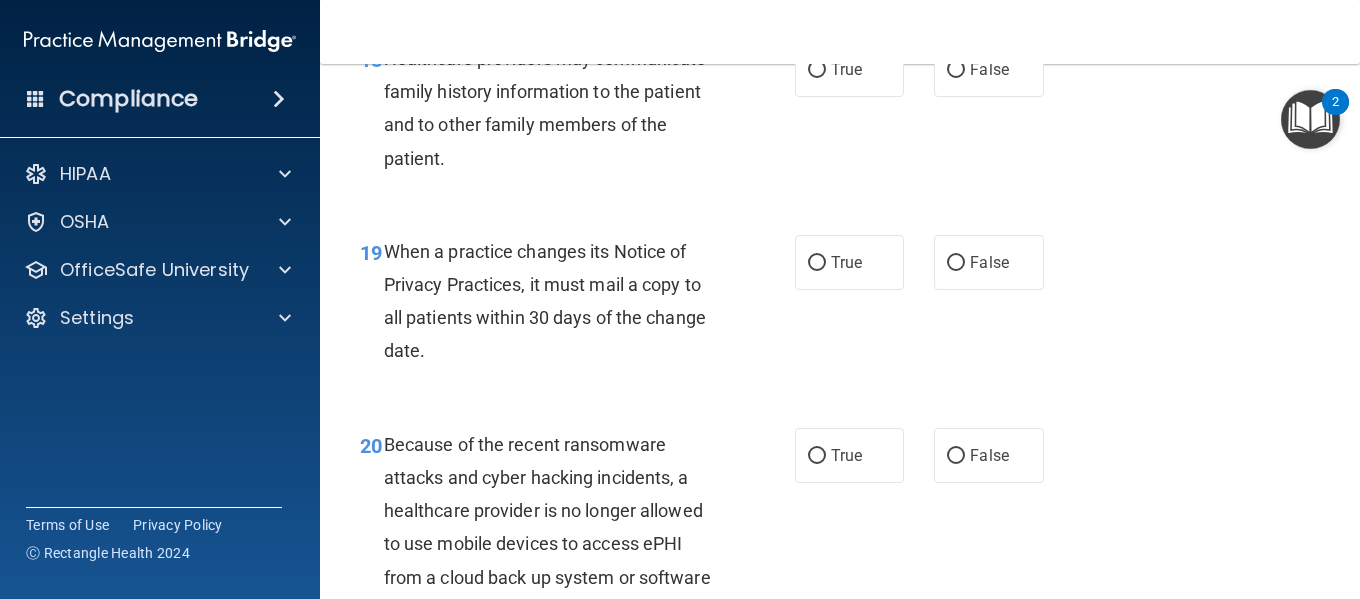 scroll, scrollTop: 3499, scrollLeft: 0, axis: vertical 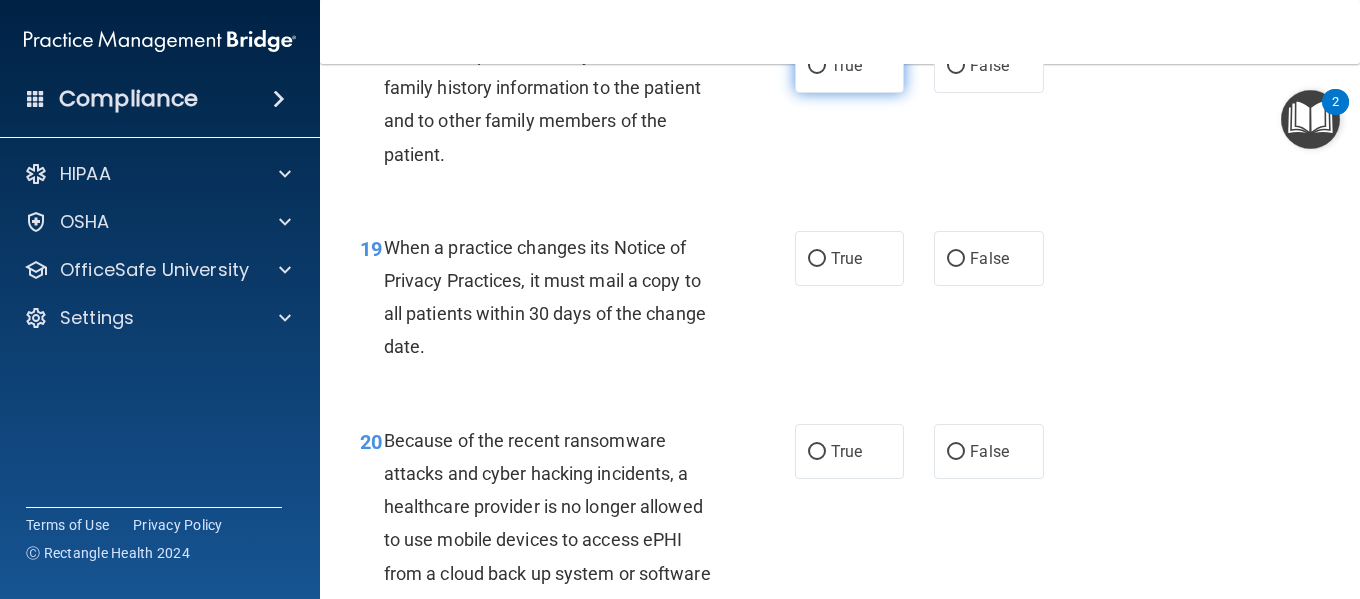 click on "True" at bounding box center (849, 65) 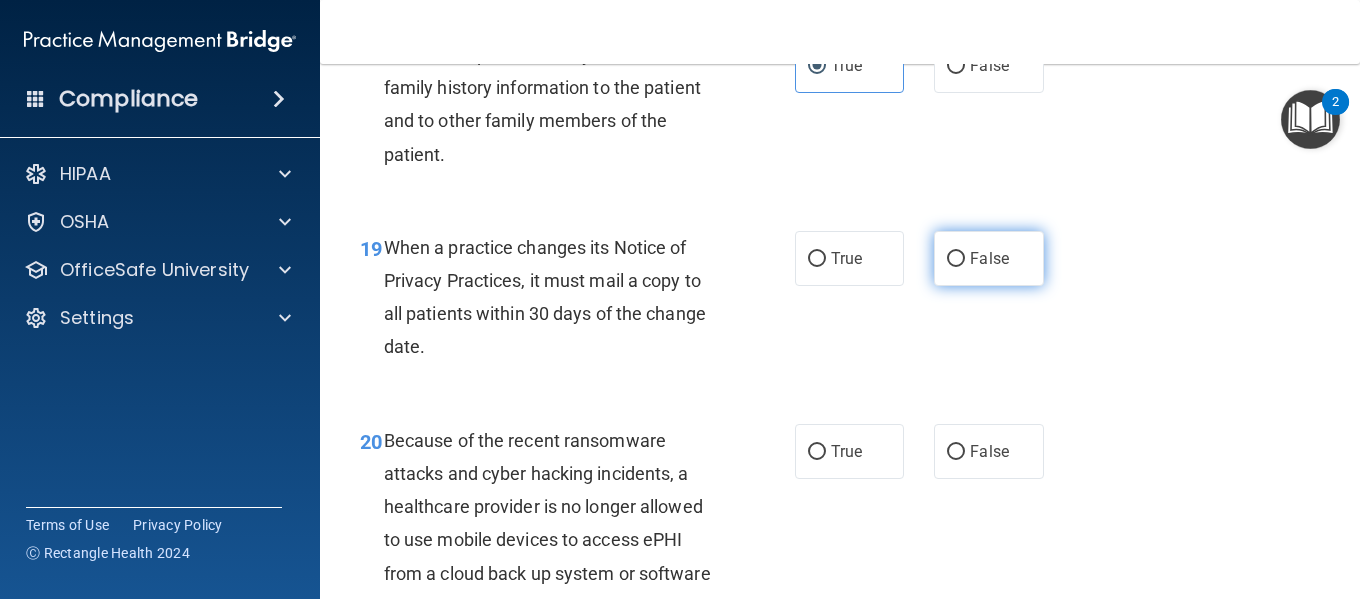 click on "False" at bounding box center (988, 258) 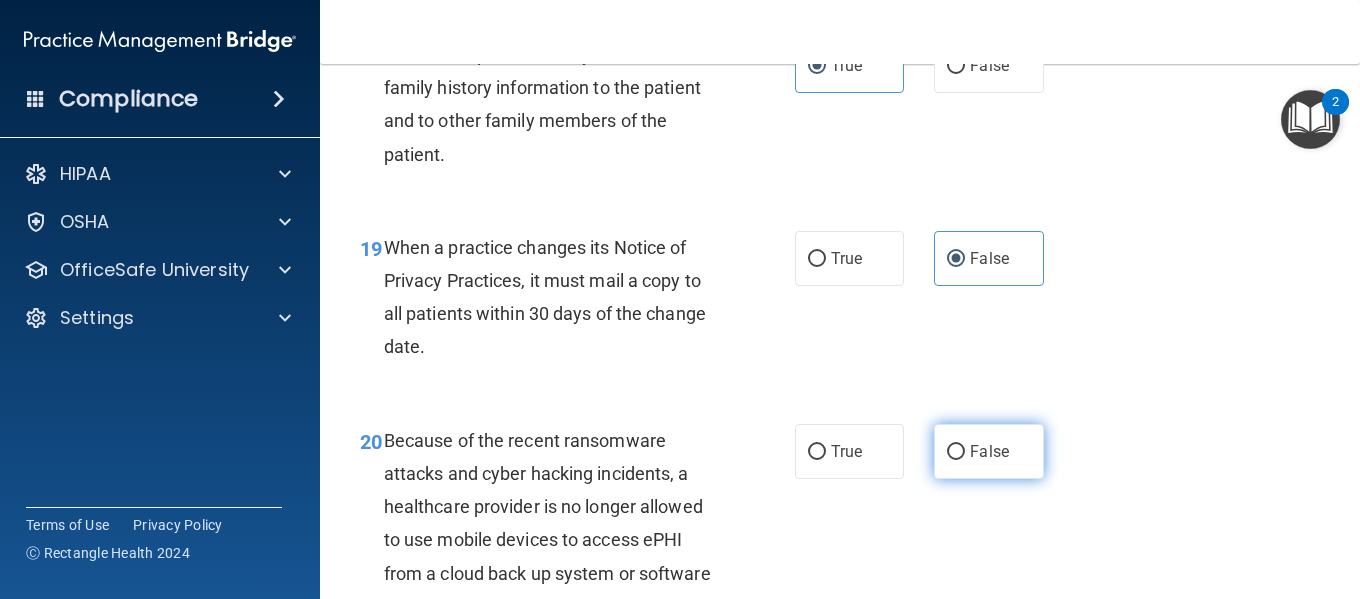 click on "False" at bounding box center (988, 451) 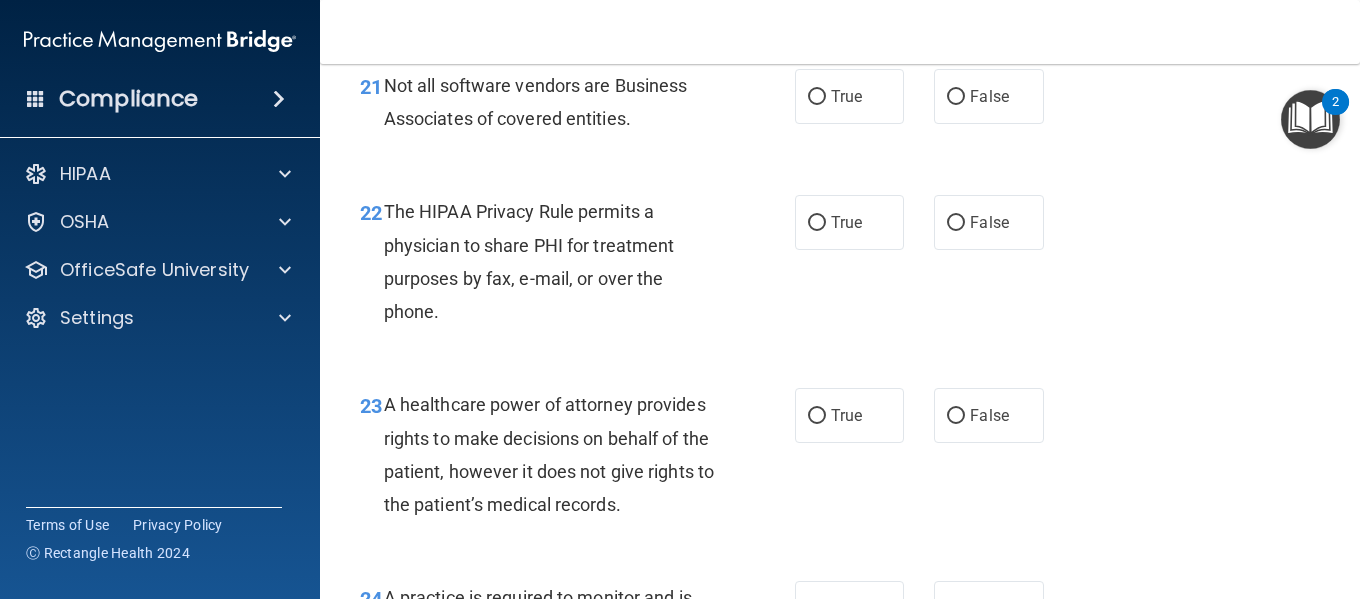 scroll, scrollTop: 4114, scrollLeft: 0, axis: vertical 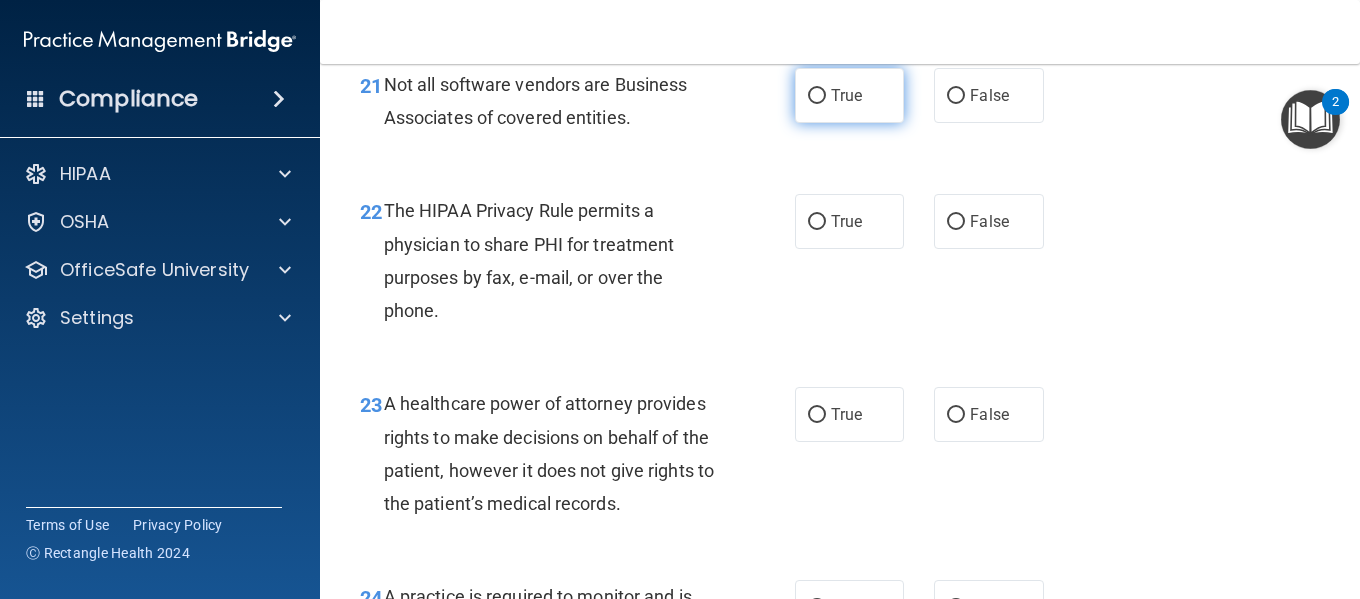 click on "True" at bounding box center (849, 95) 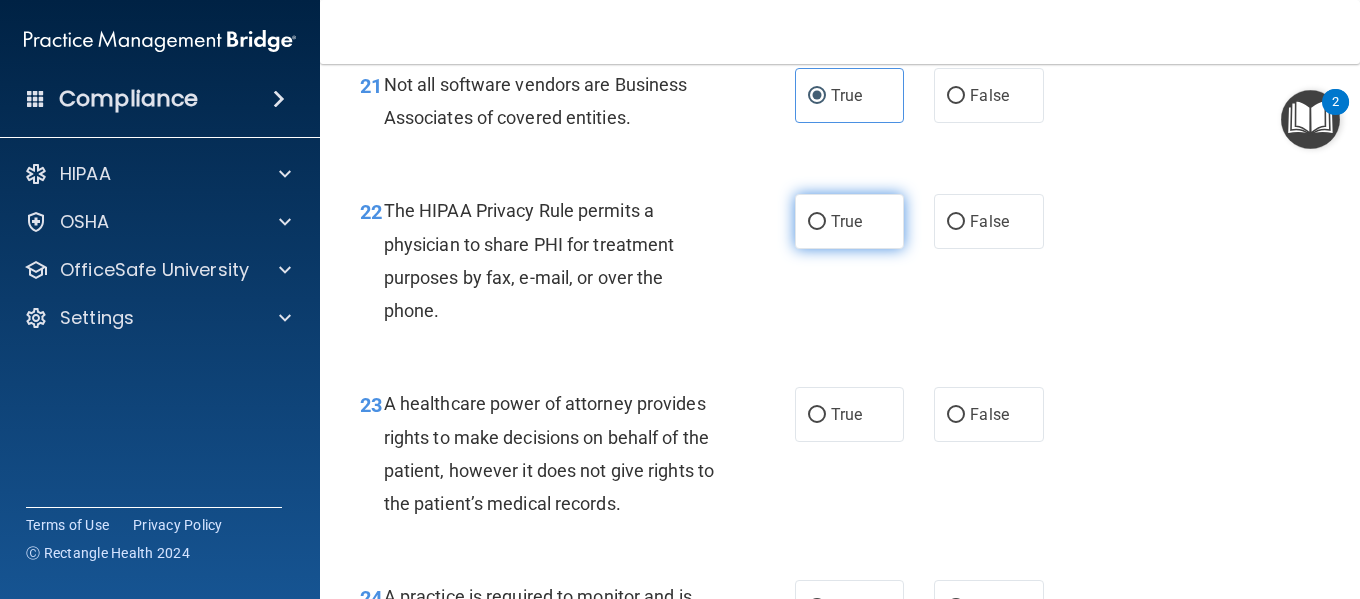 click on "True" at bounding box center (849, 221) 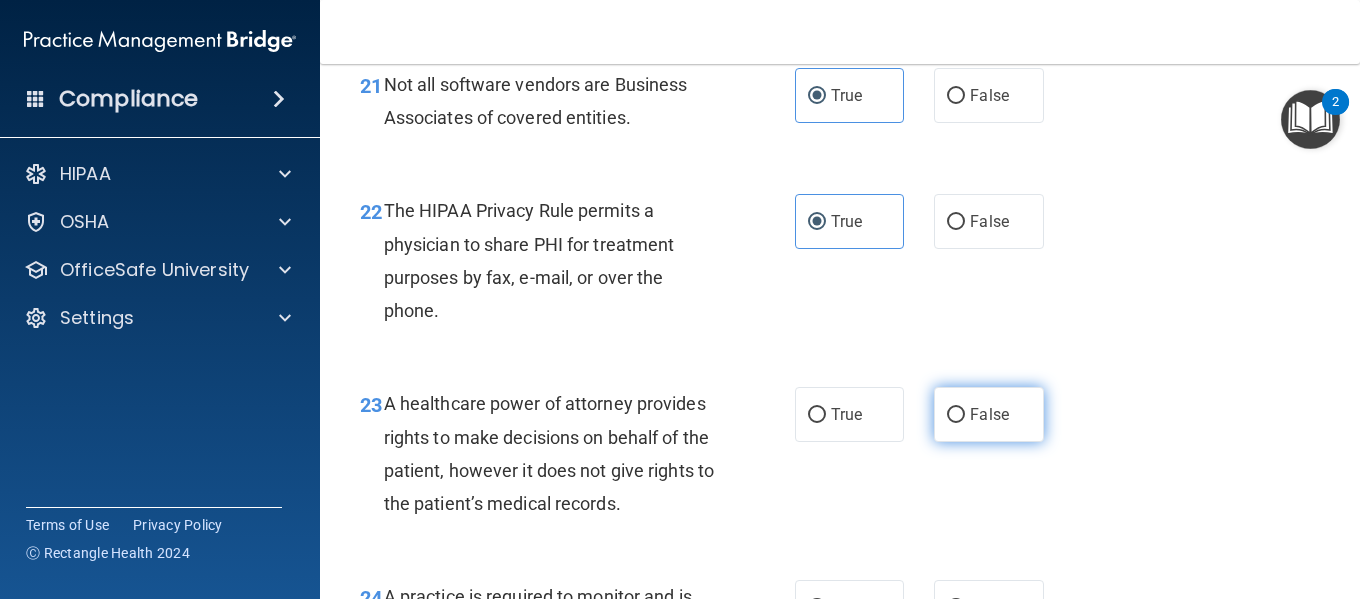 click on "False" at bounding box center [988, 414] 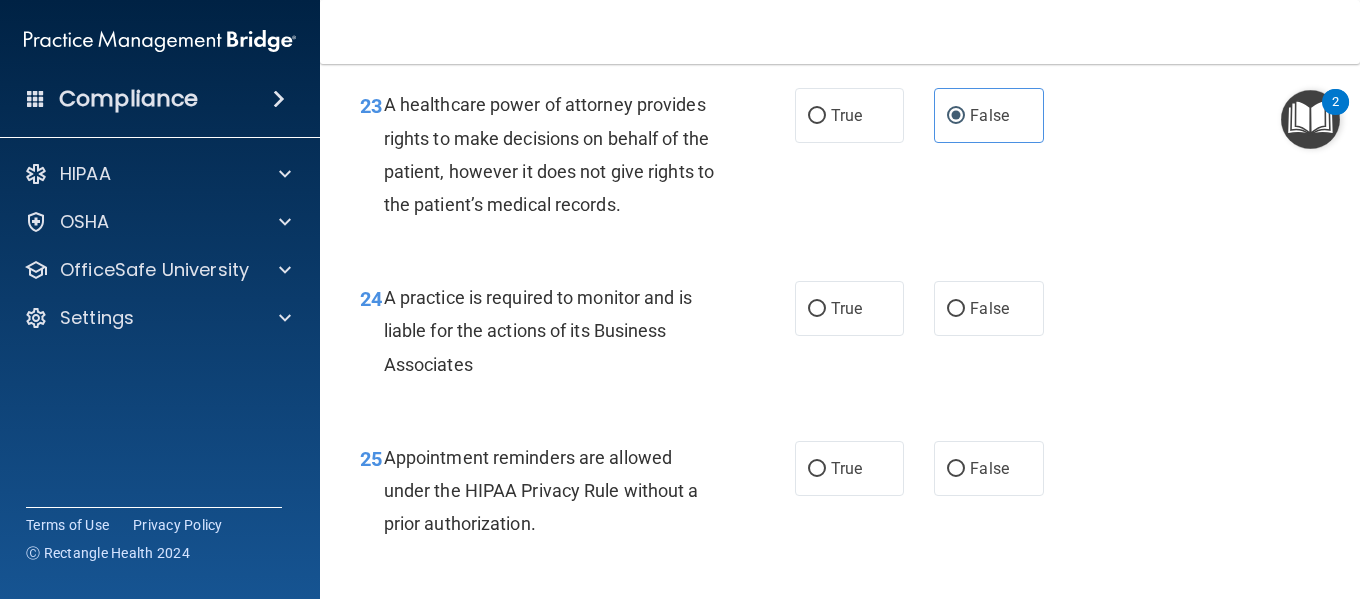 scroll, scrollTop: 4414, scrollLeft: 0, axis: vertical 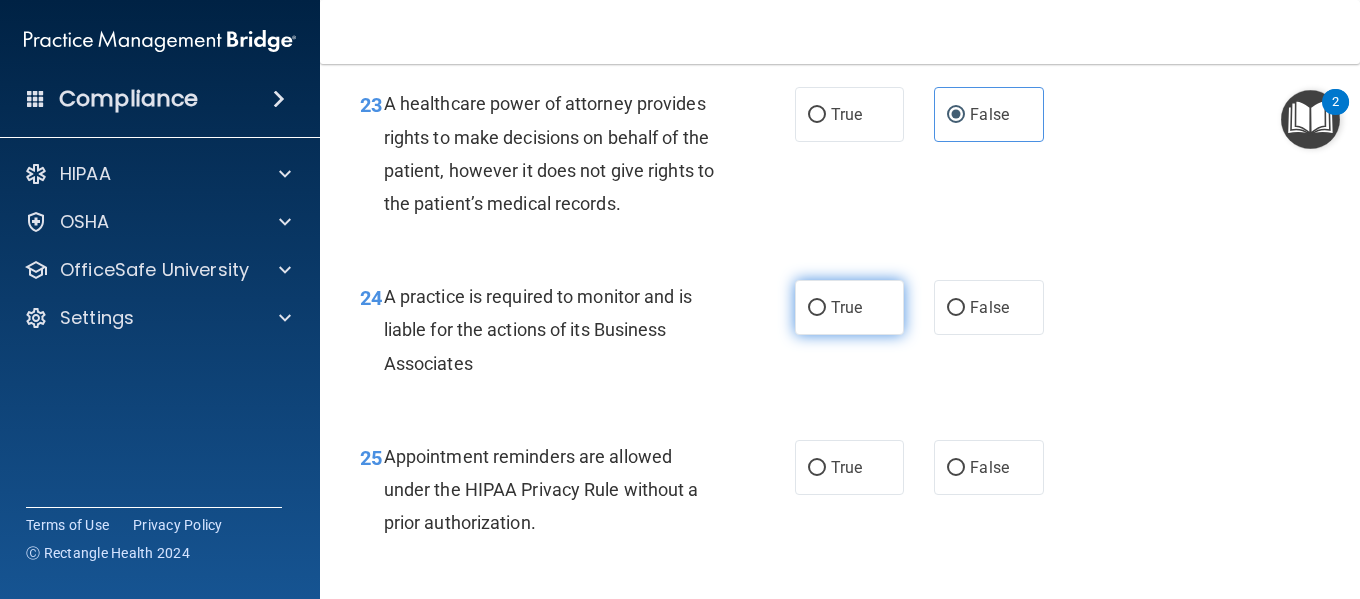 click on "True" at bounding box center (846, 307) 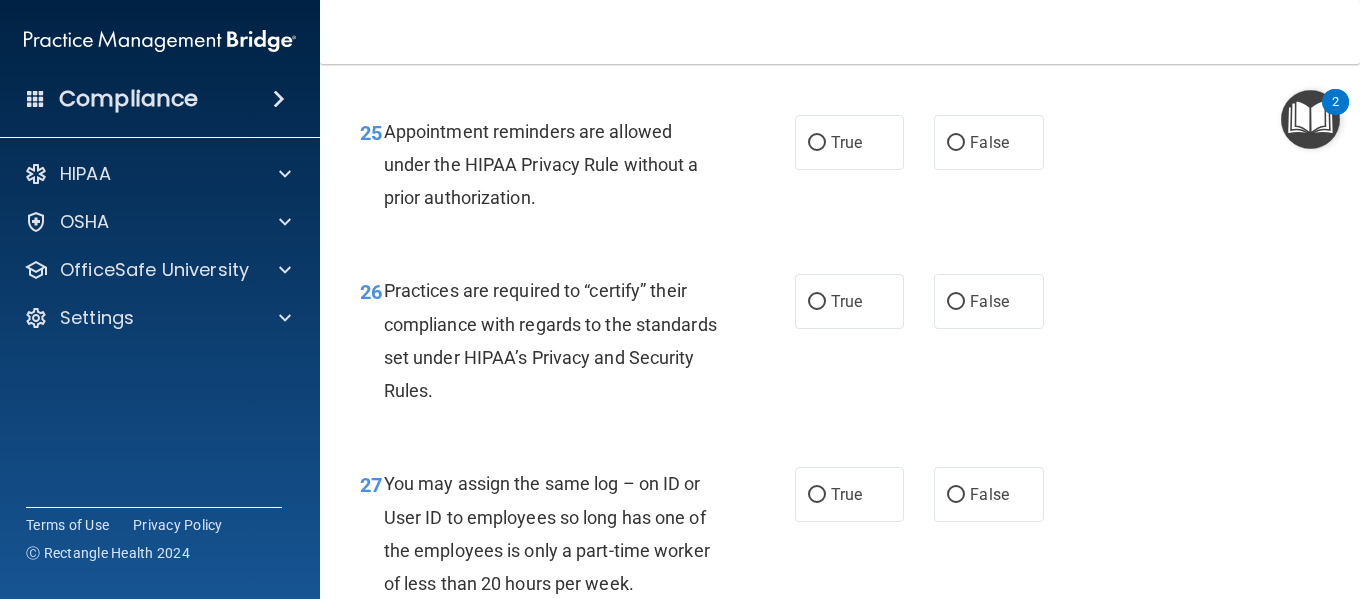 scroll, scrollTop: 4740, scrollLeft: 0, axis: vertical 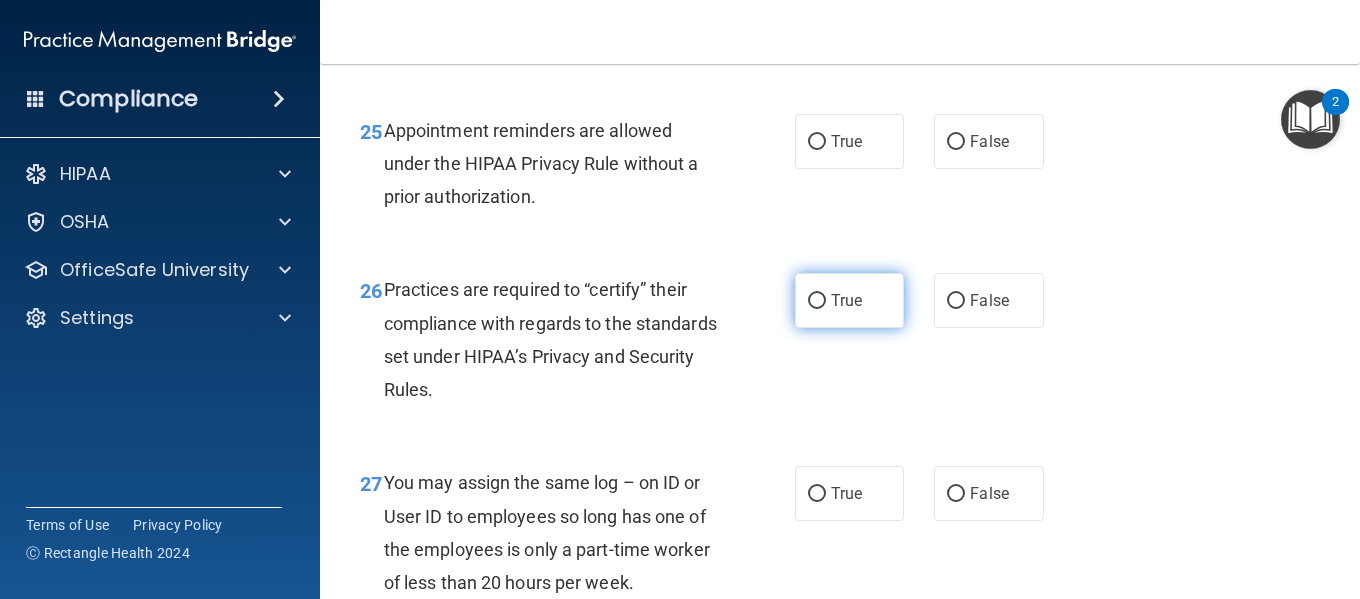 click on "True" at bounding box center (849, 300) 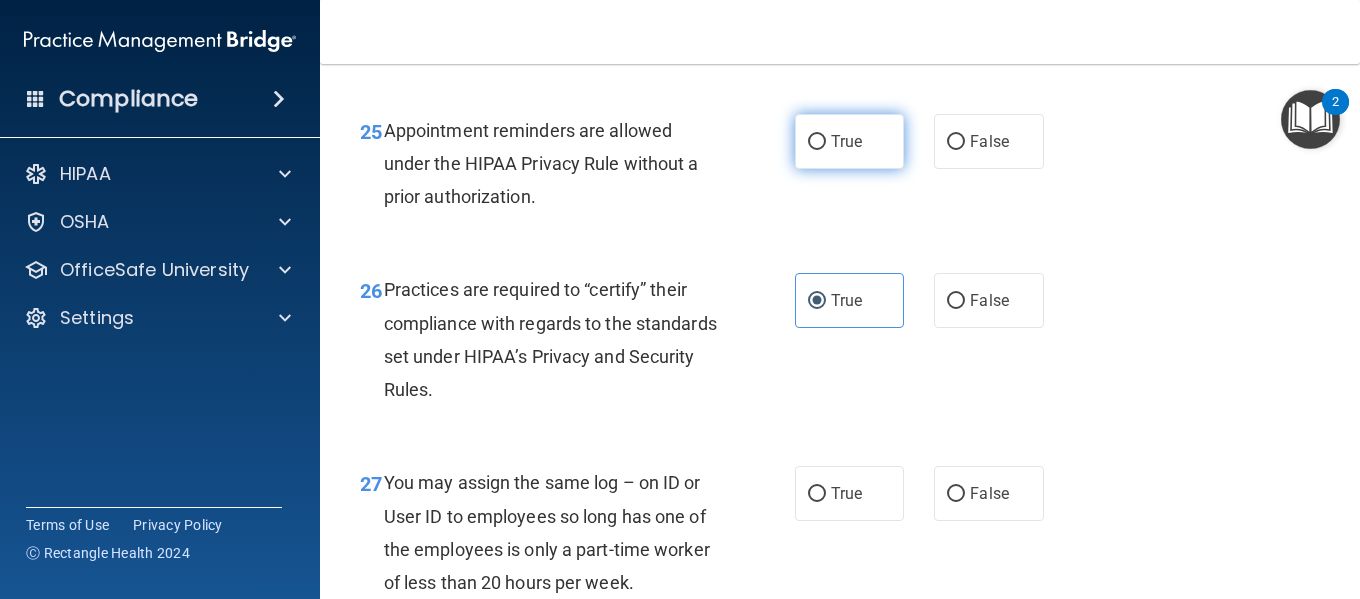 click on "True" at bounding box center (849, 141) 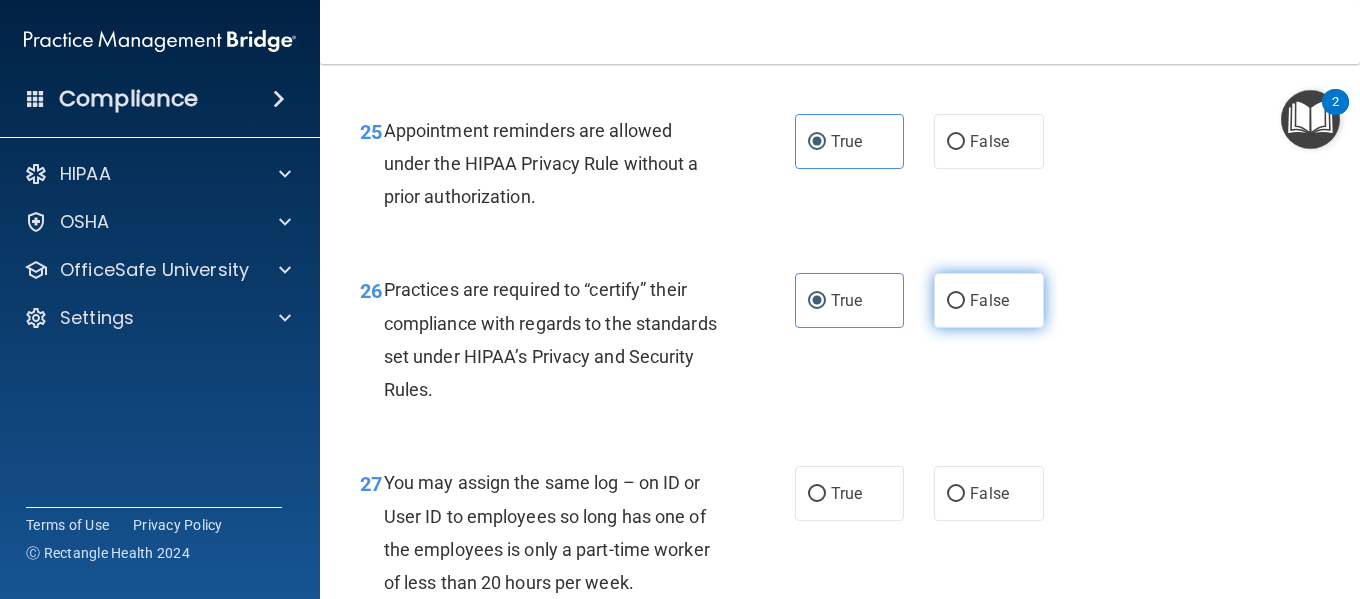 click on "False" at bounding box center [956, 301] 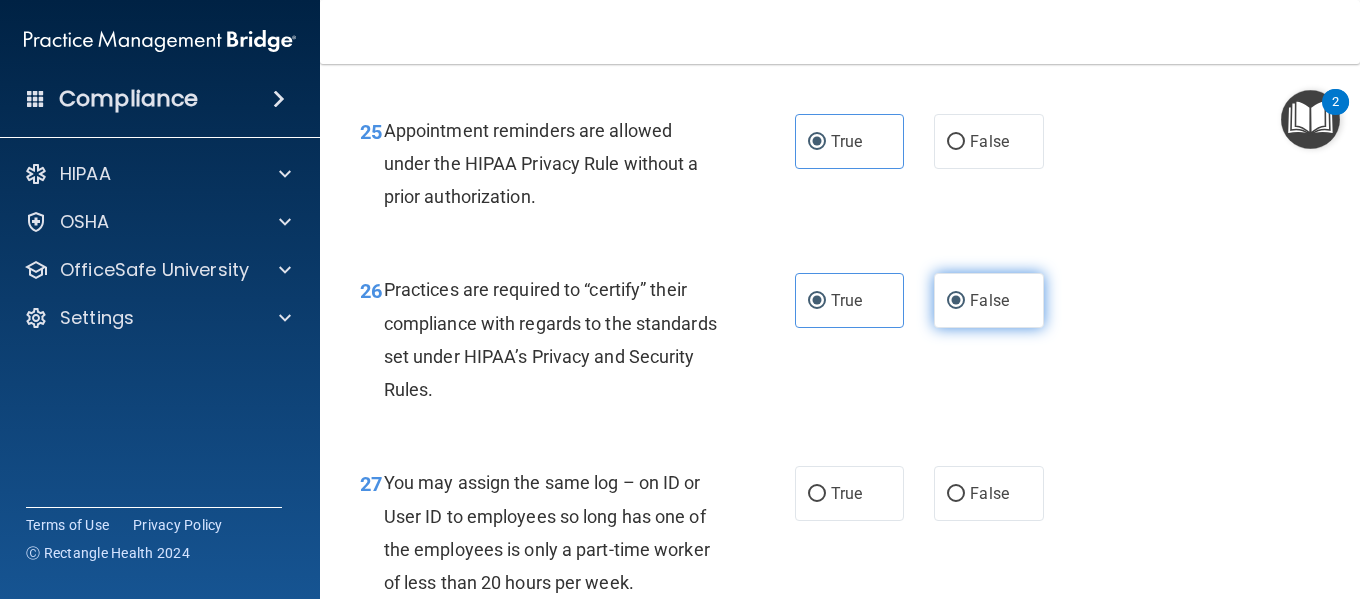 radio on "false" 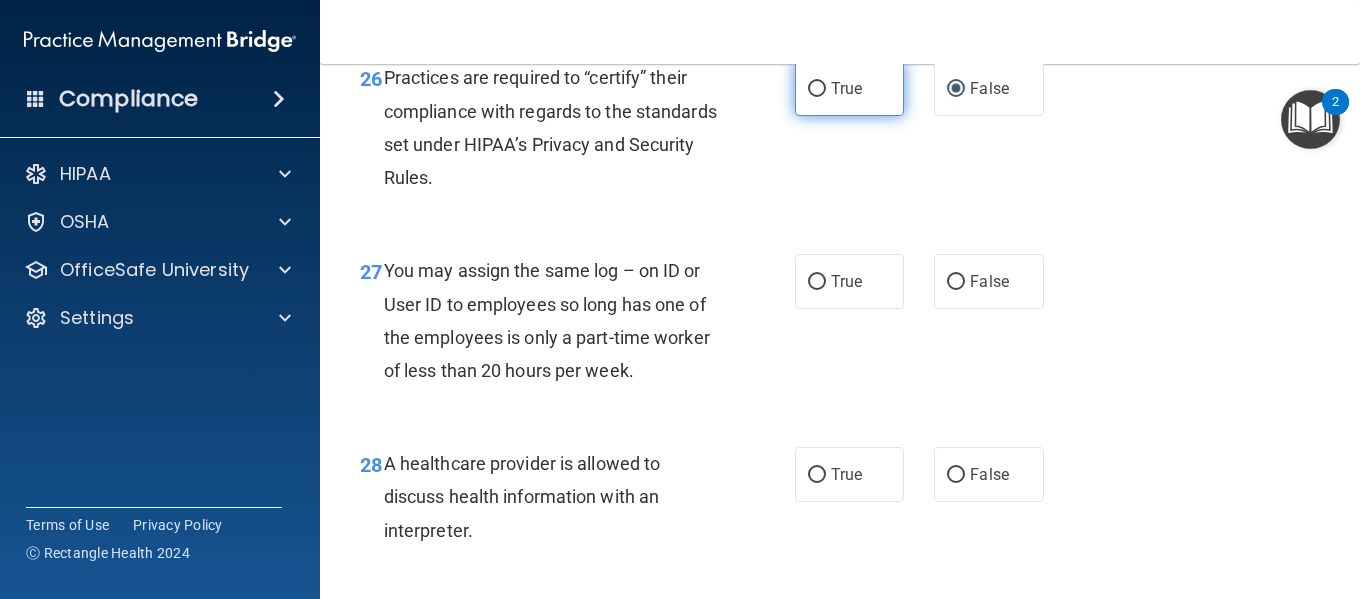 scroll, scrollTop: 4953, scrollLeft: 0, axis: vertical 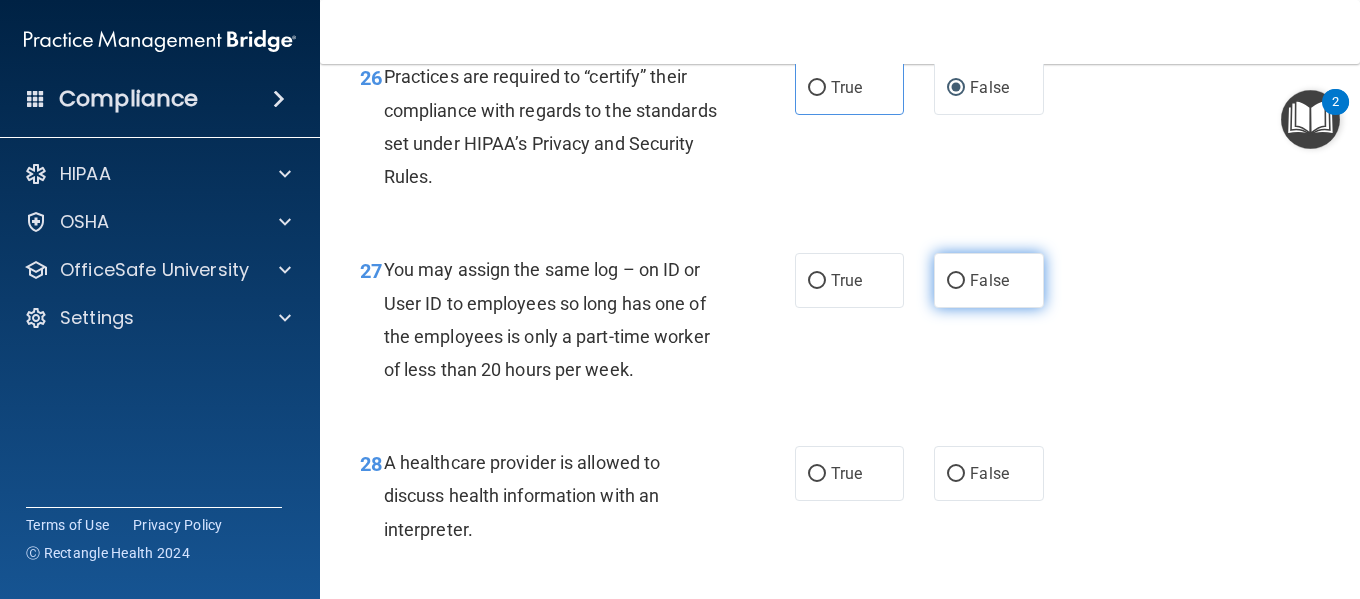click on "False" at bounding box center (956, 281) 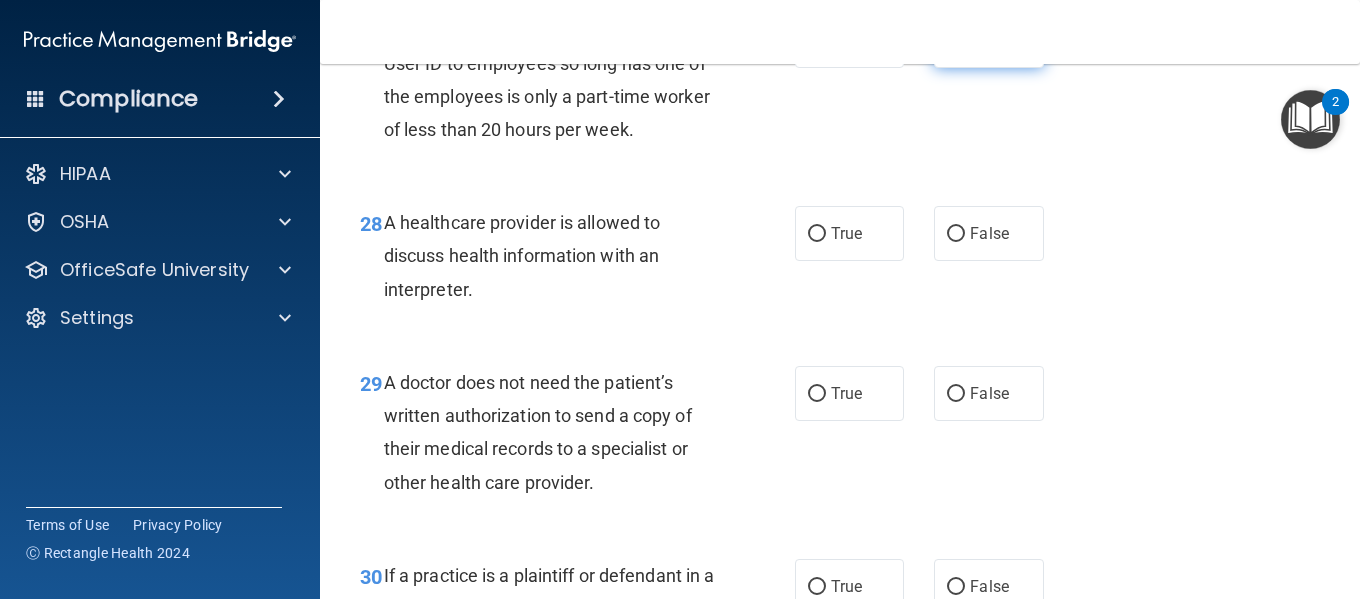 scroll, scrollTop: 5195, scrollLeft: 0, axis: vertical 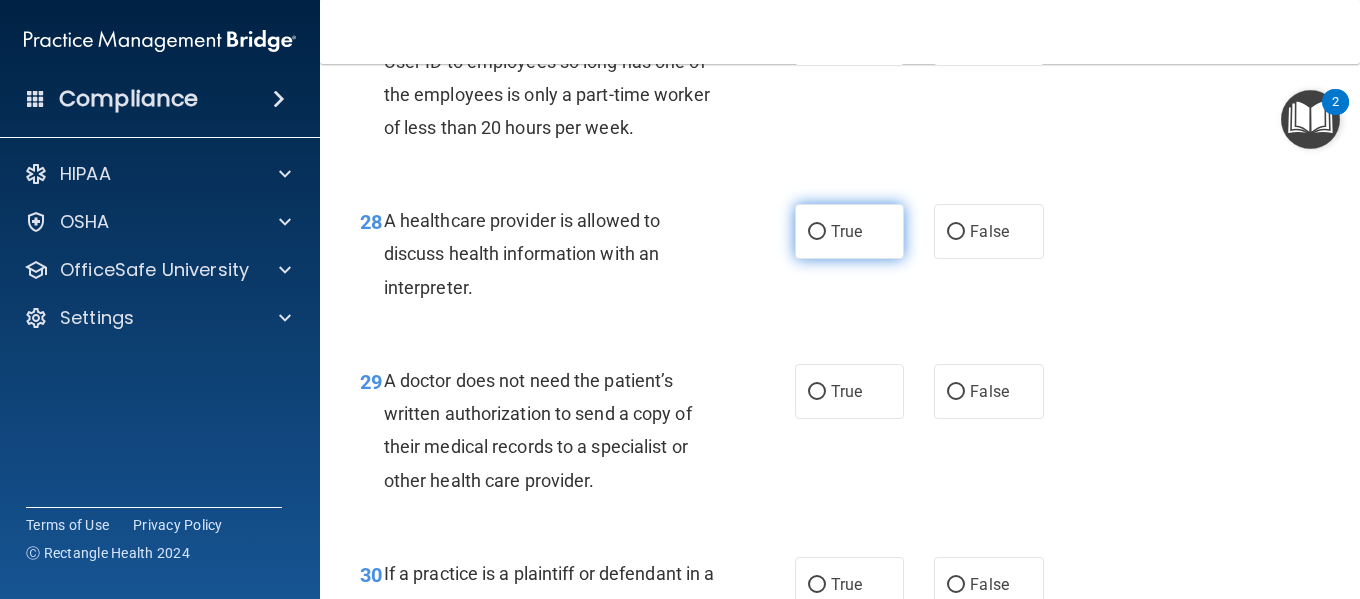 click on "True" at bounding box center (849, 231) 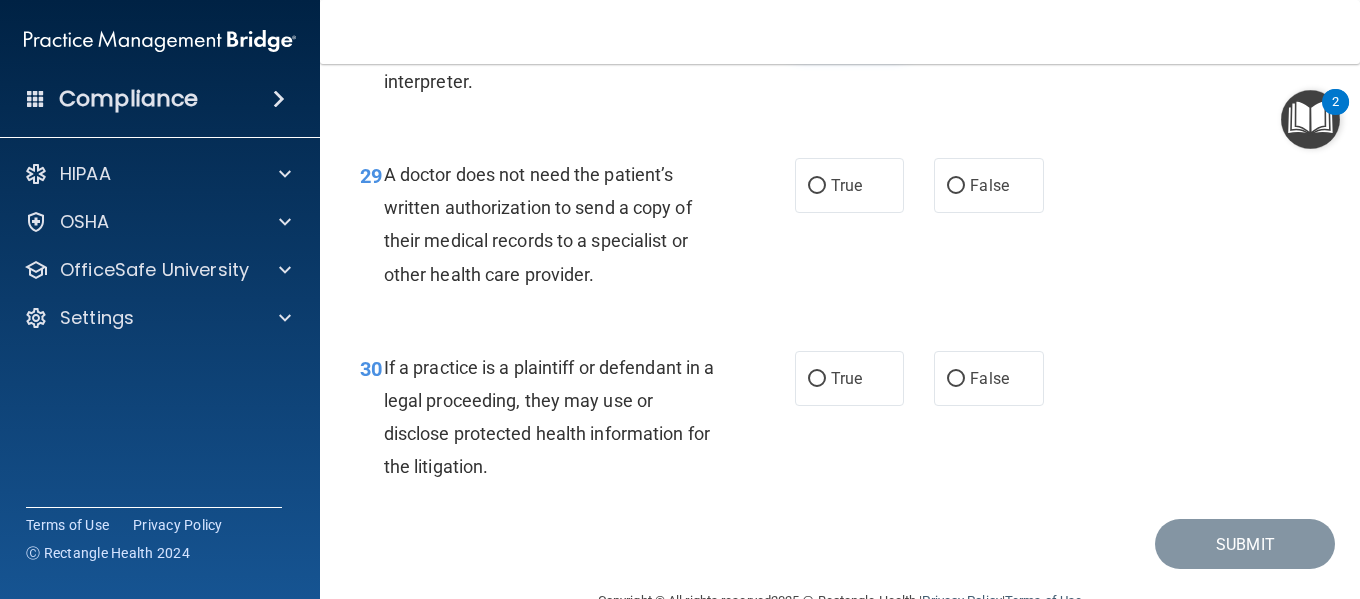 scroll, scrollTop: 5402, scrollLeft: 0, axis: vertical 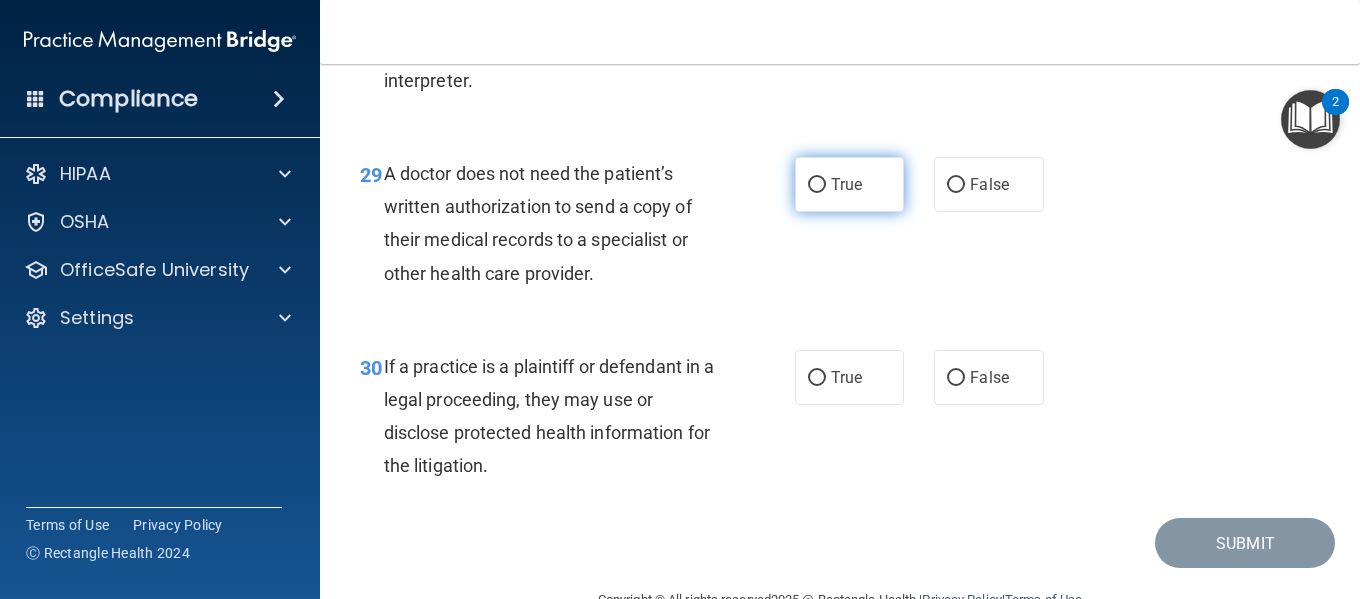 click on "True" at bounding box center [849, 184] 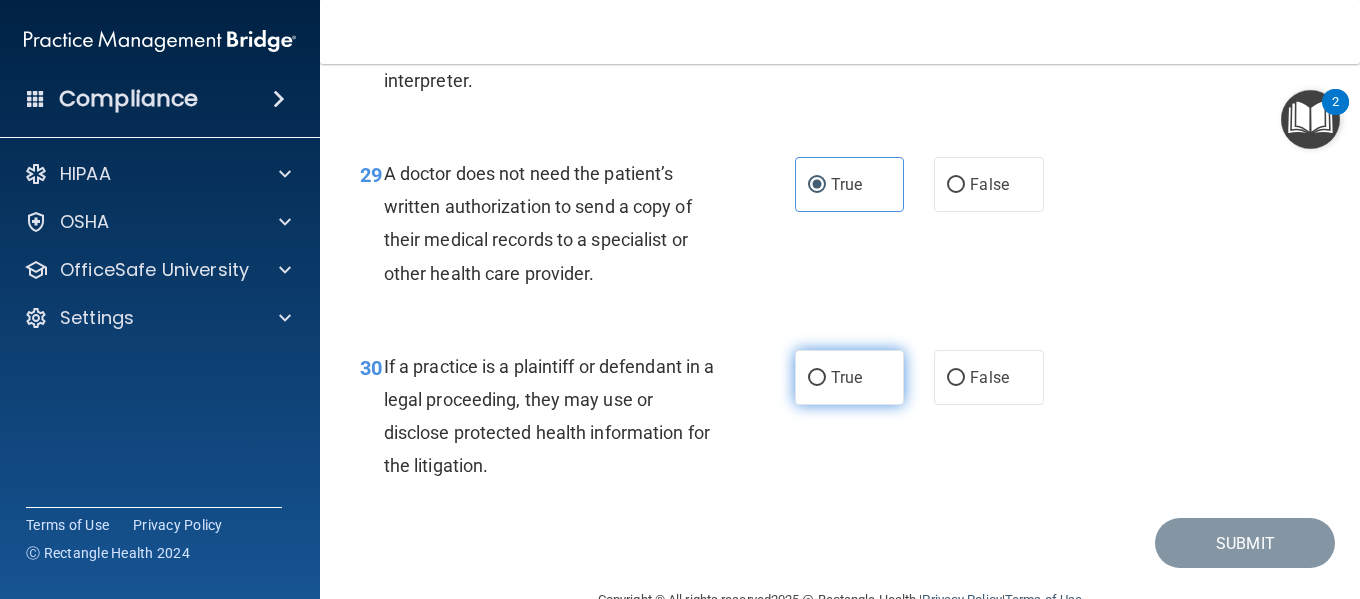 click on "True" at bounding box center [849, 377] 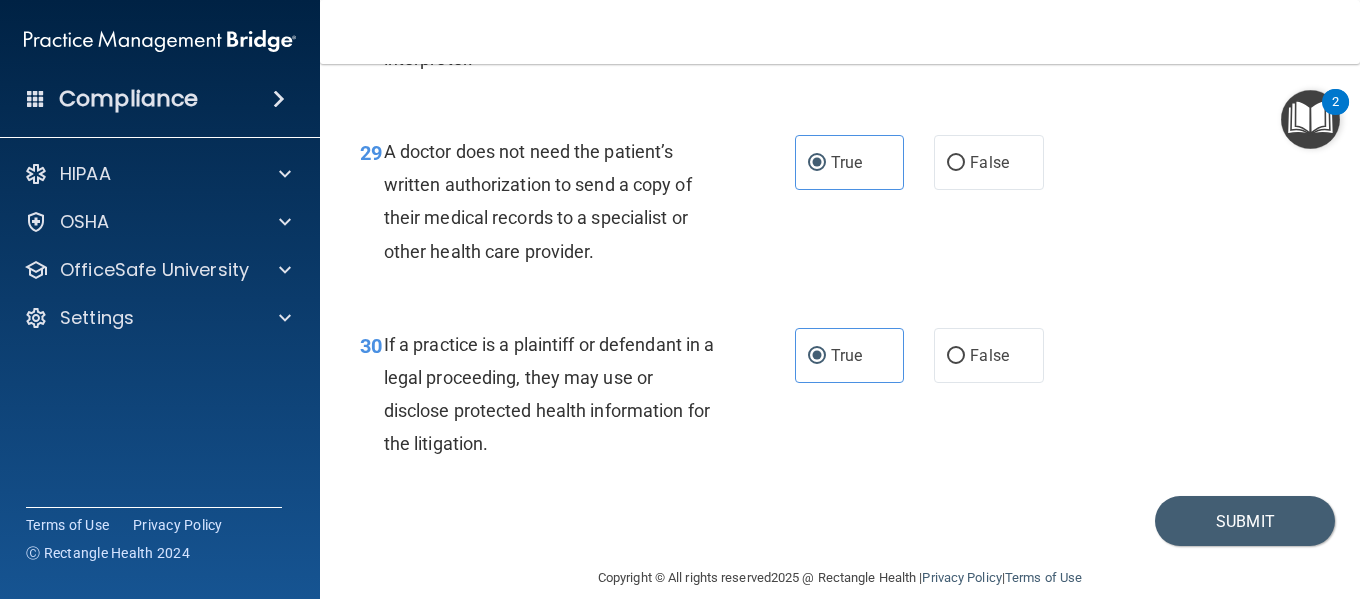 scroll, scrollTop: 5423, scrollLeft: 0, axis: vertical 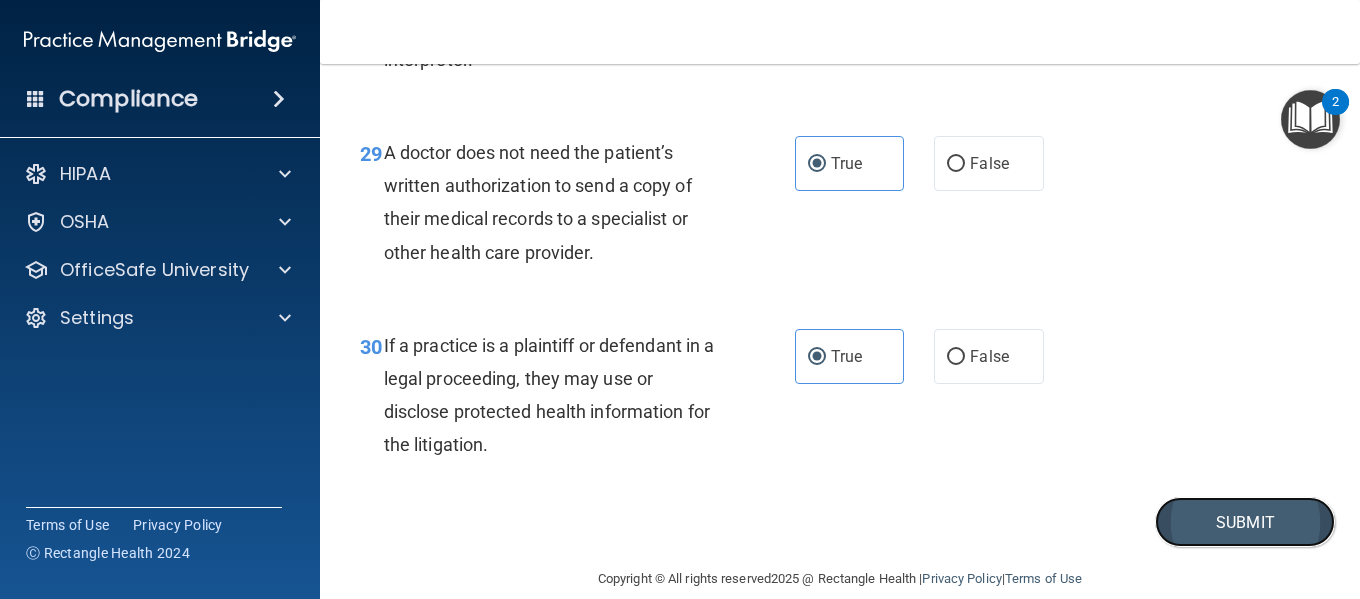click on "Submit" at bounding box center [1245, 522] 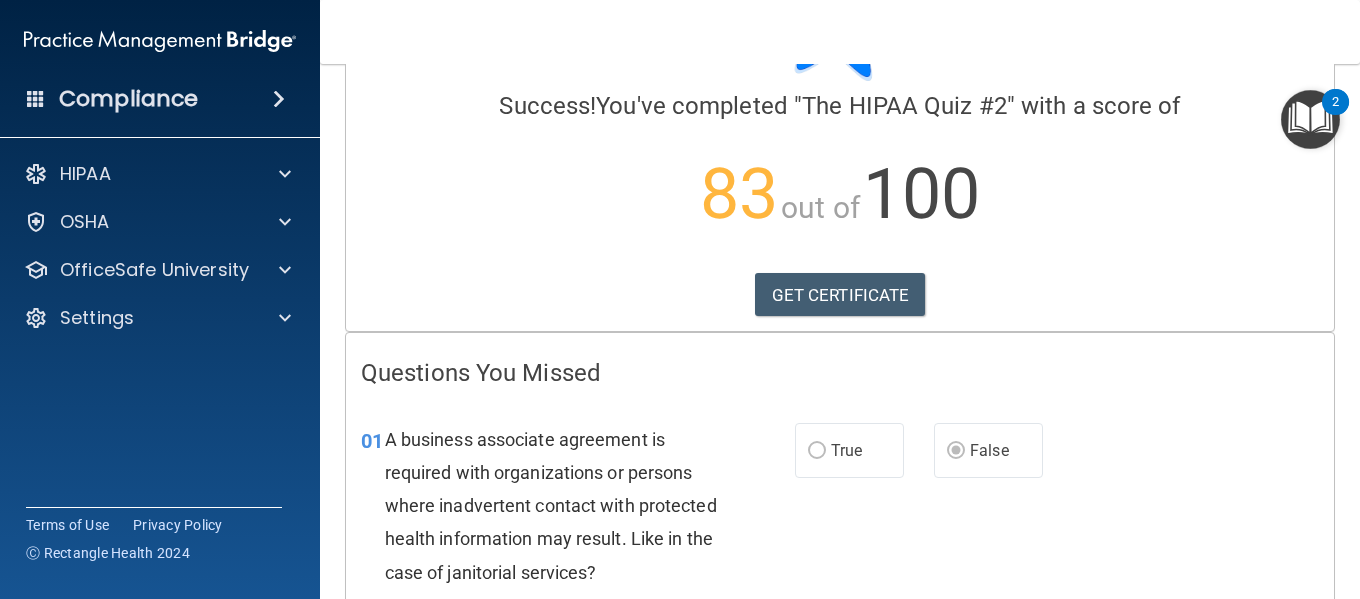scroll, scrollTop: 0, scrollLeft: 0, axis: both 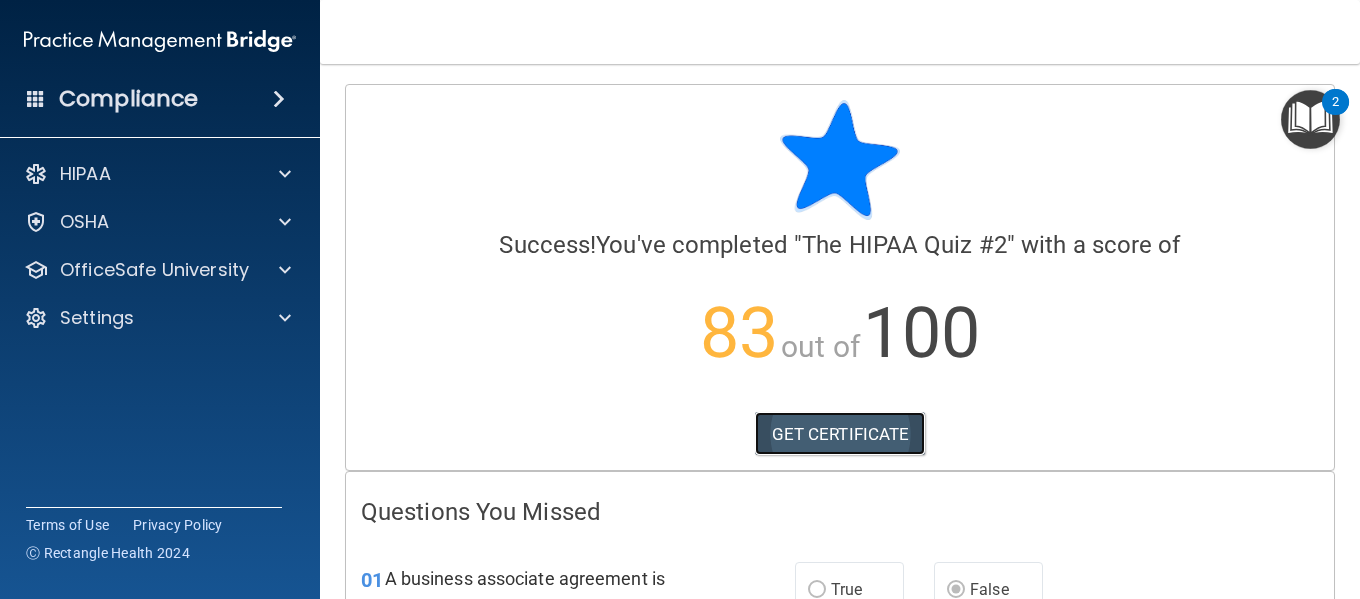 click on "GET CERTIFICATE" at bounding box center [840, 434] 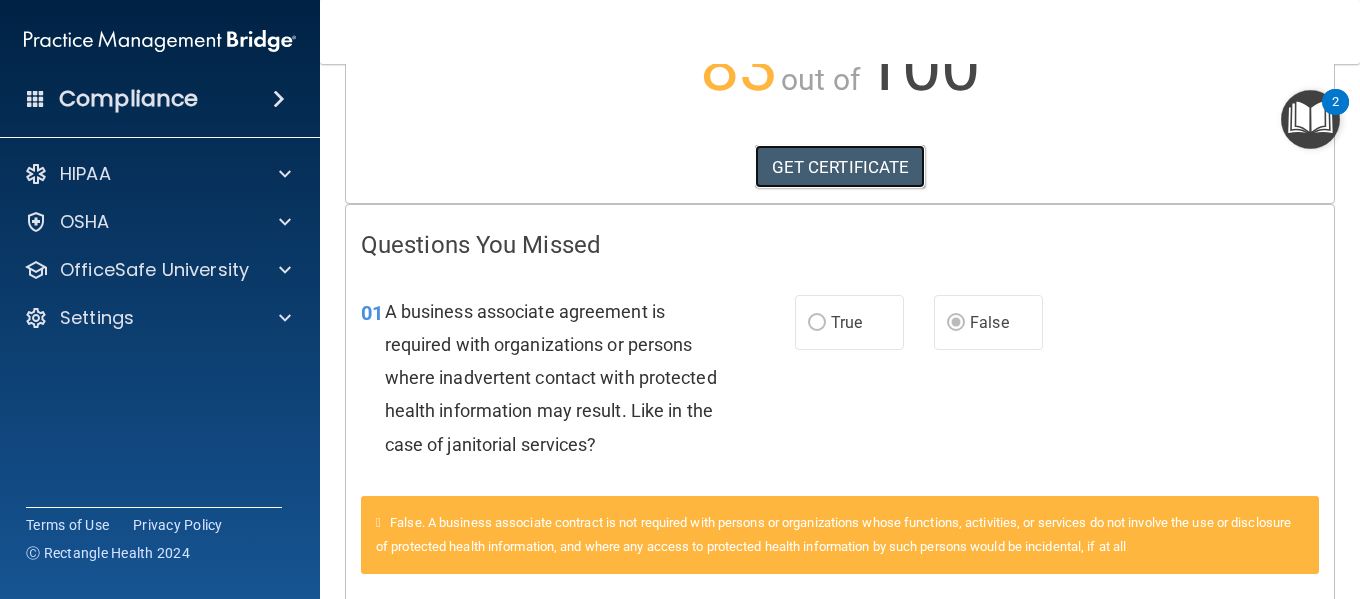 scroll, scrollTop: 0, scrollLeft: 0, axis: both 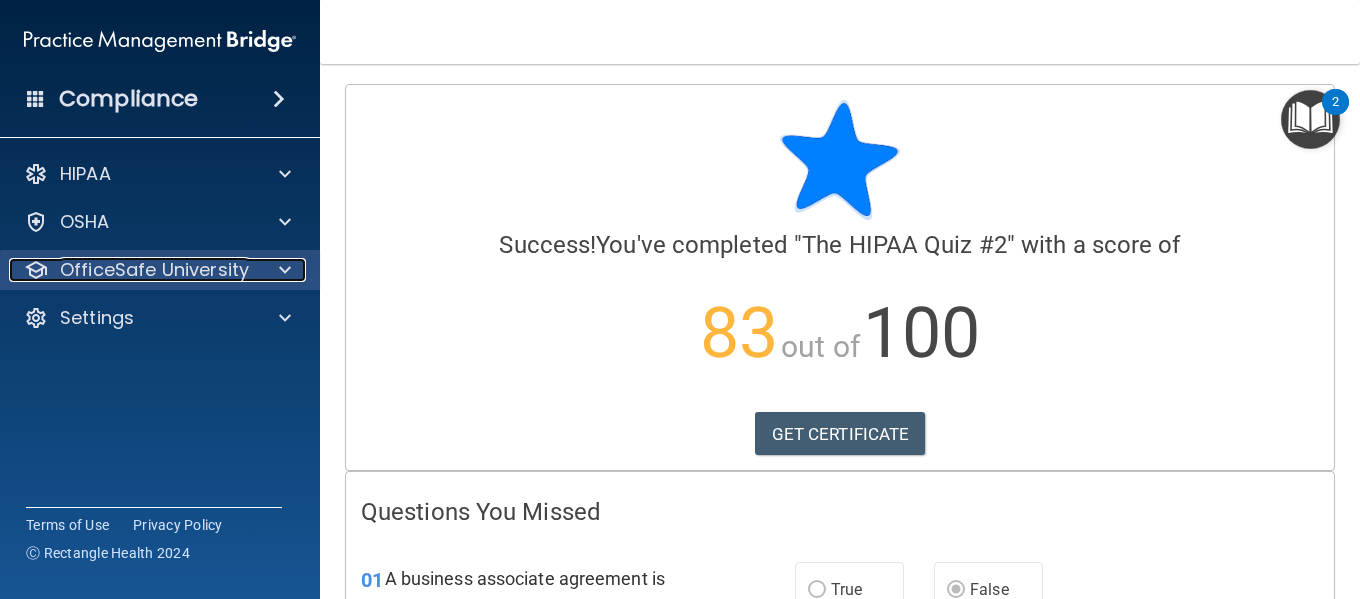click at bounding box center [285, 270] 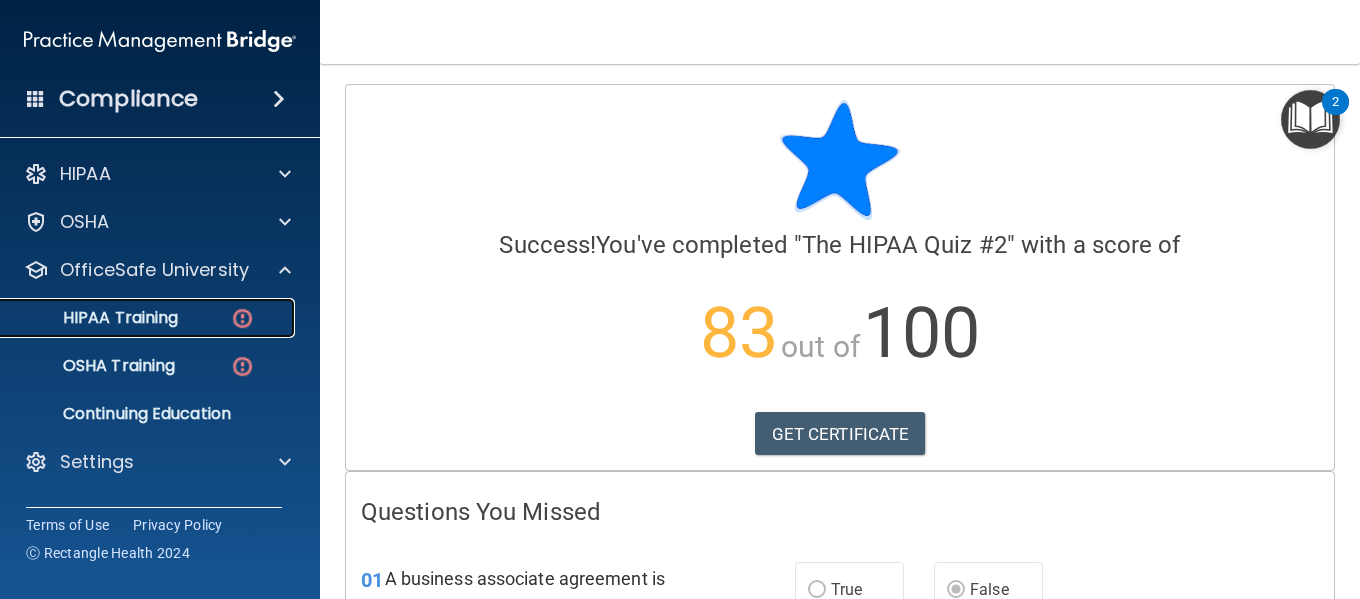 click at bounding box center (242, 318) 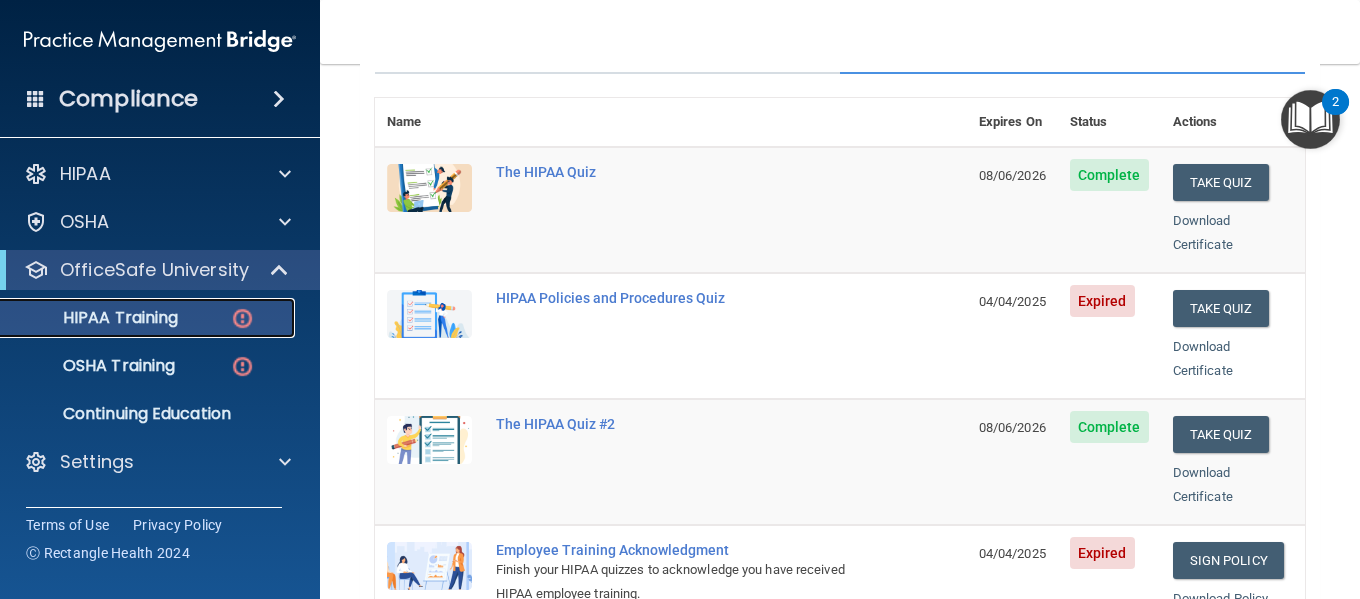 scroll, scrollTop: 167, scrollLeft: 0, axis: vertical 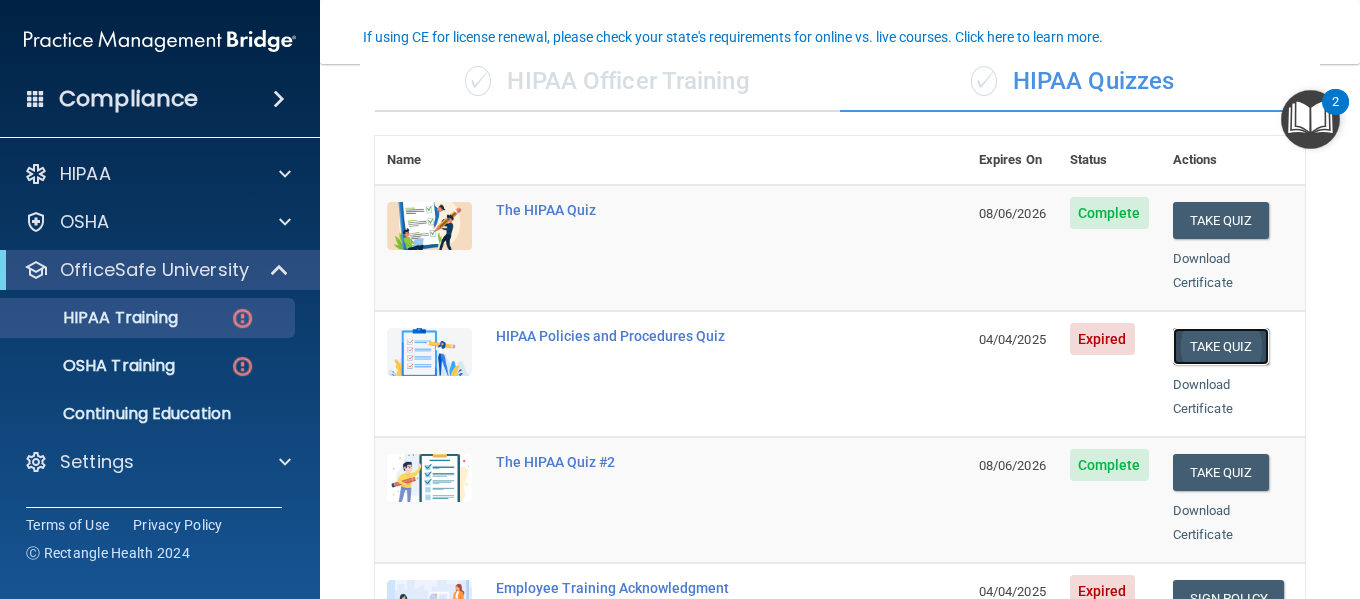 click on "Take Quiz" at bounding box center (1221, 346) 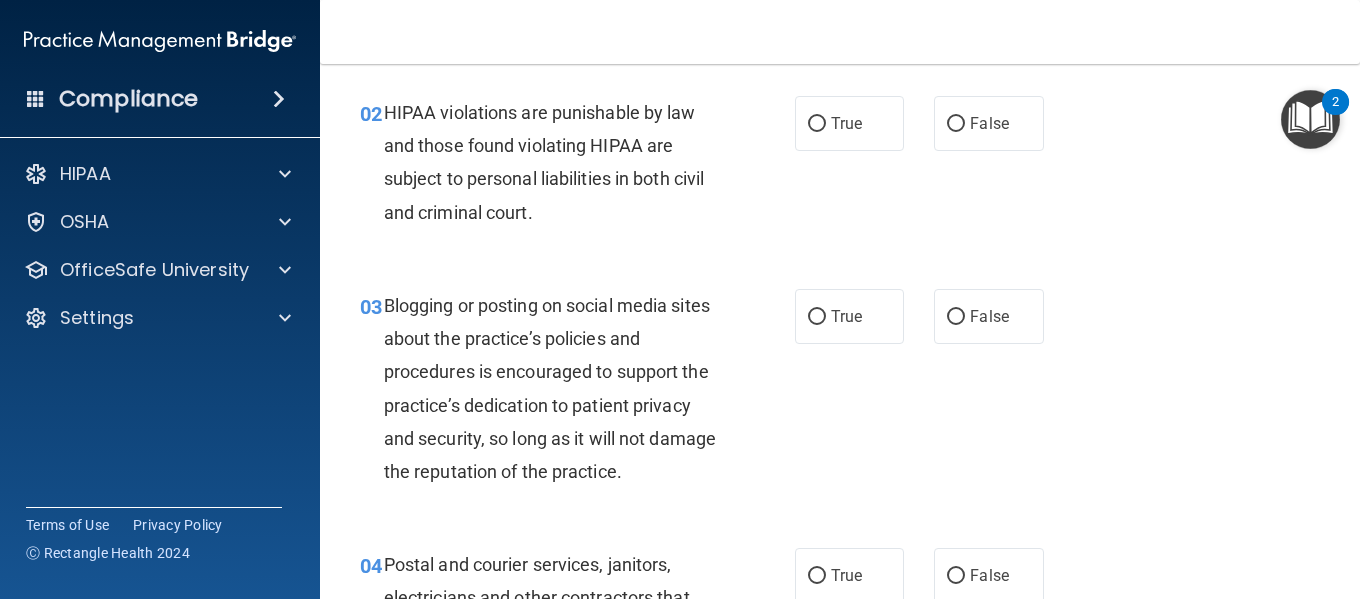 scroll, scrollTop: 0, scrollLeft: 0, axis: both 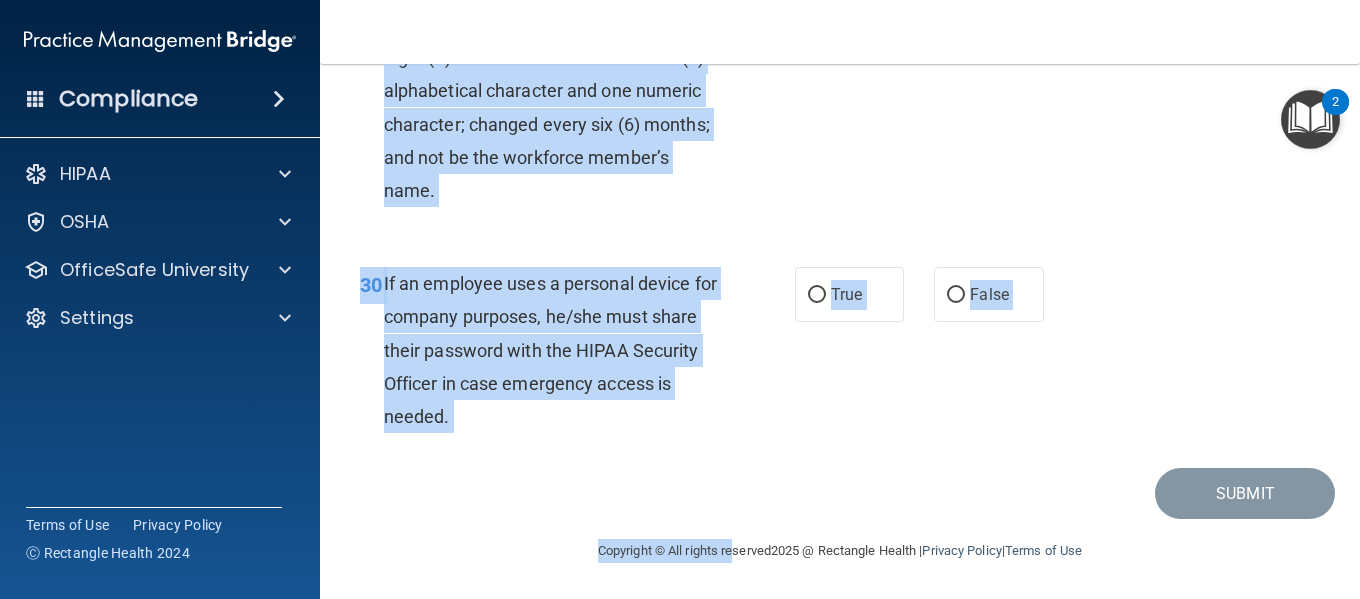 drag, startPoint x: 355, startPoint y: 162, endPoint x: 712, endPoint y: 646, distance: 601.4191 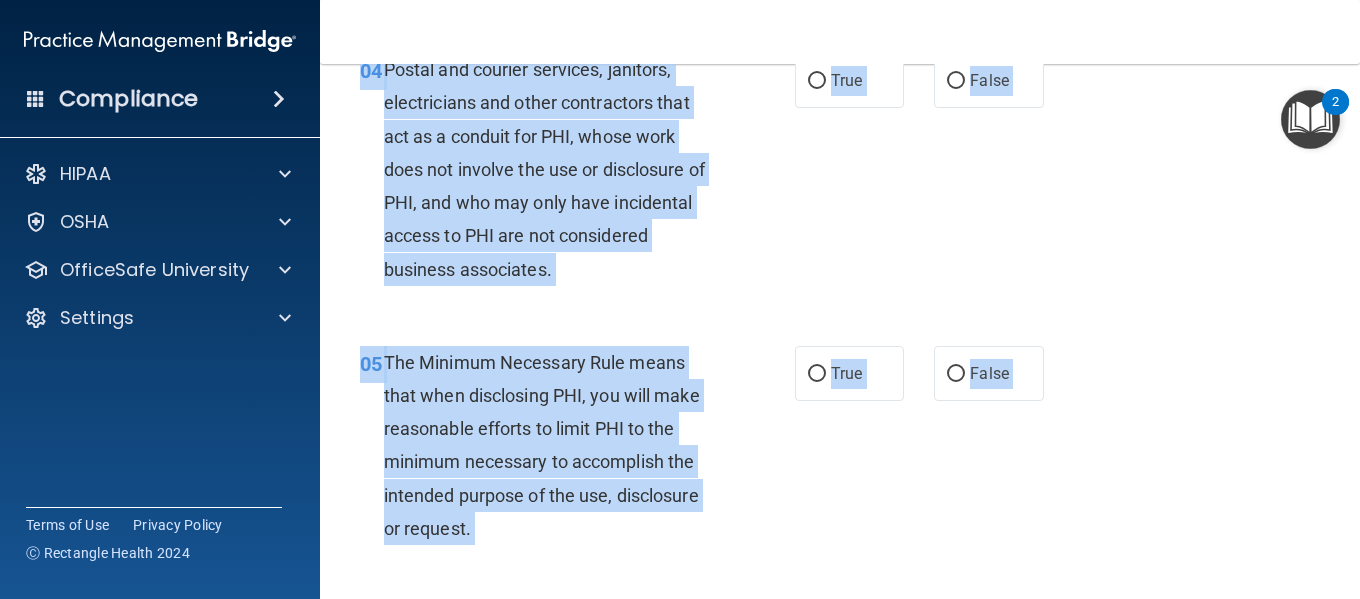 scroll, scrollTop: 0, scrollLeft: 0, axis: both 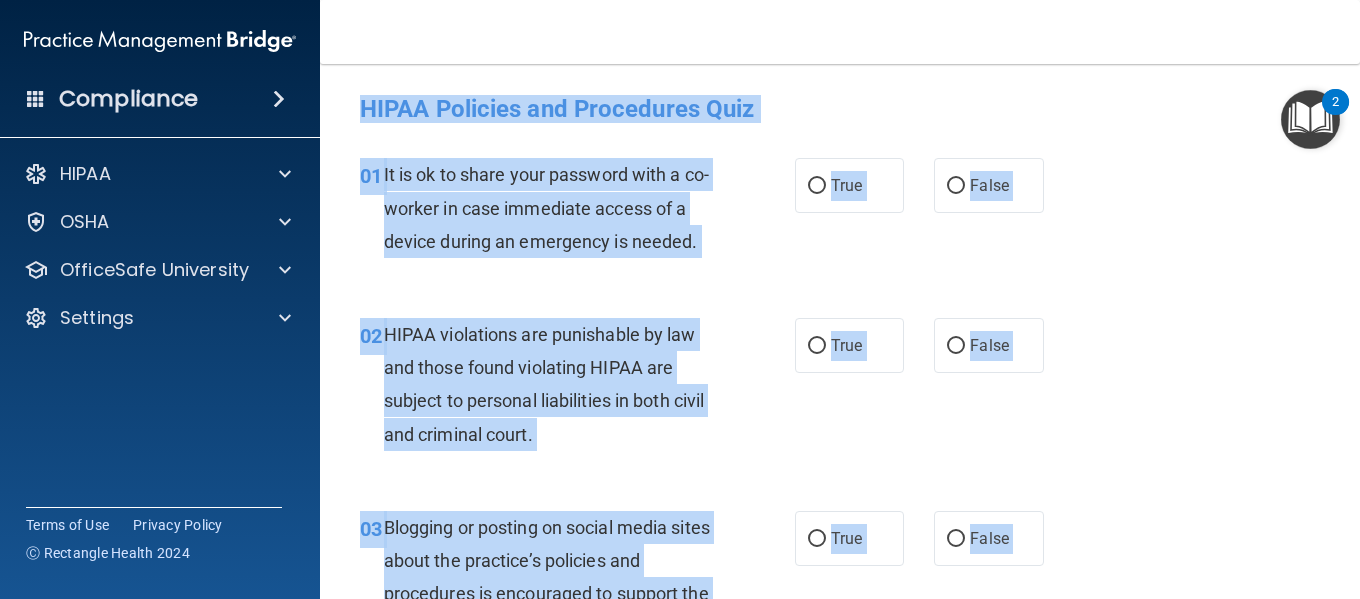 drag, startPoint x: 636, startPoint y: 438, endPoint x: 403, endPoint y: -19, distance: 512.9698 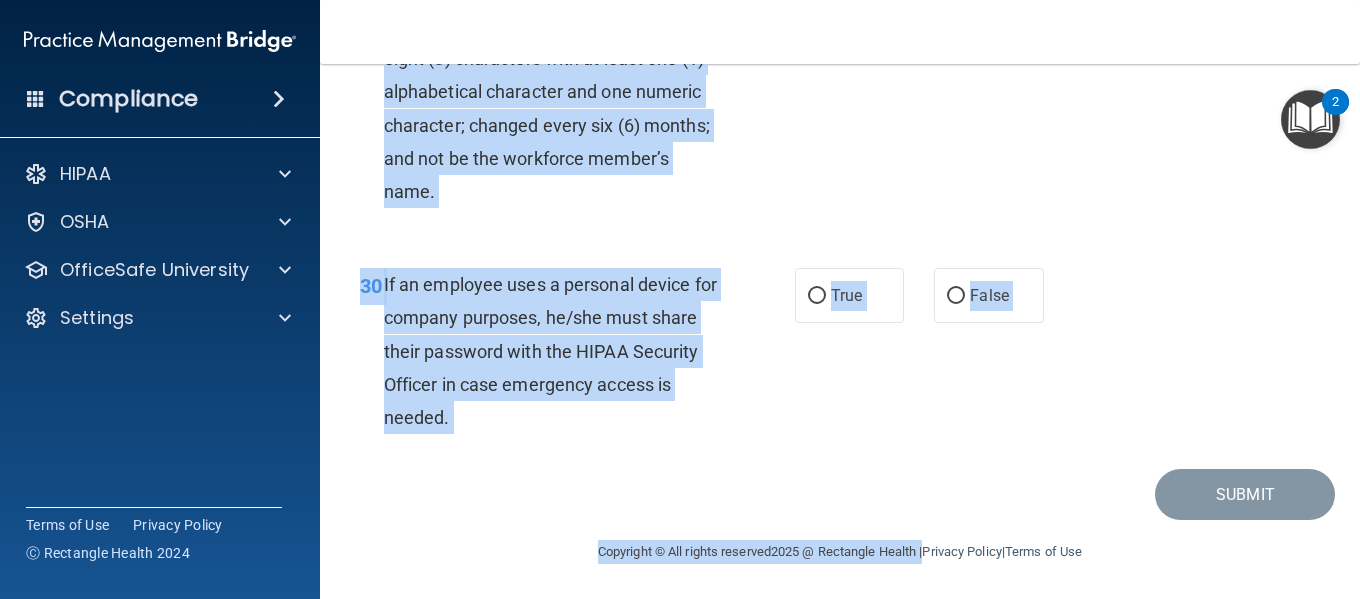 scroll, scrollTop: 6149, scrollLeft: 0, axis: vertical 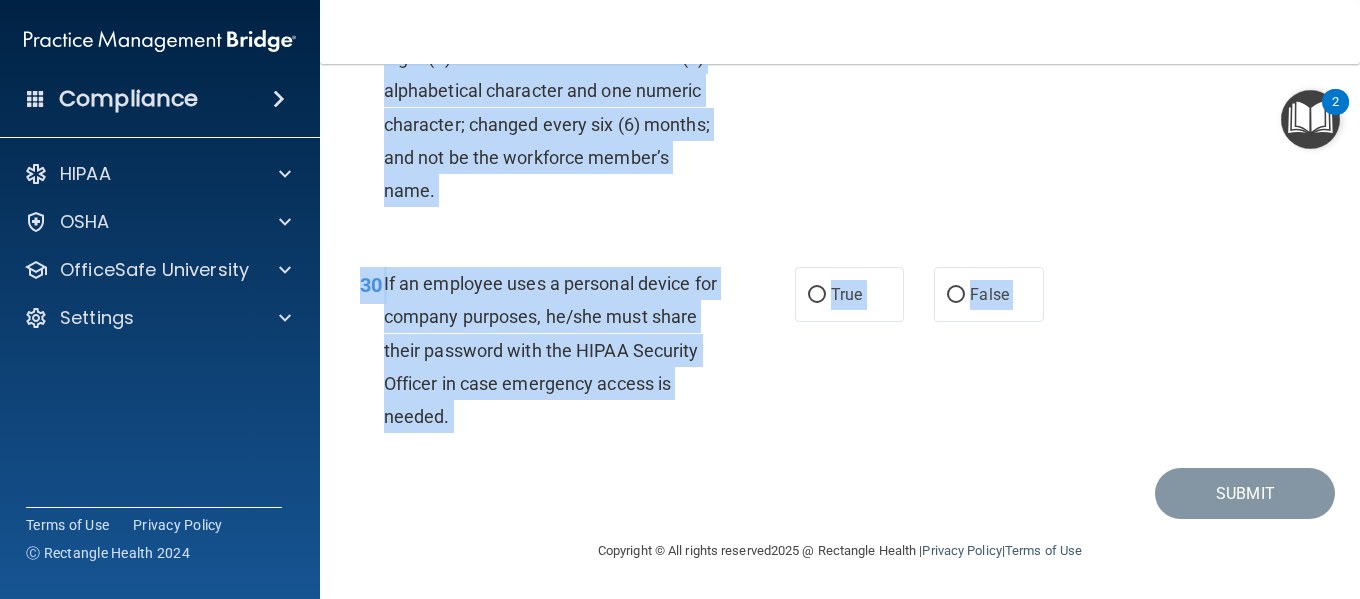drag, startPoint x: 358, startPoint y: 133, endPoint x: 854, endPoint y: 506, distance: 620.6005 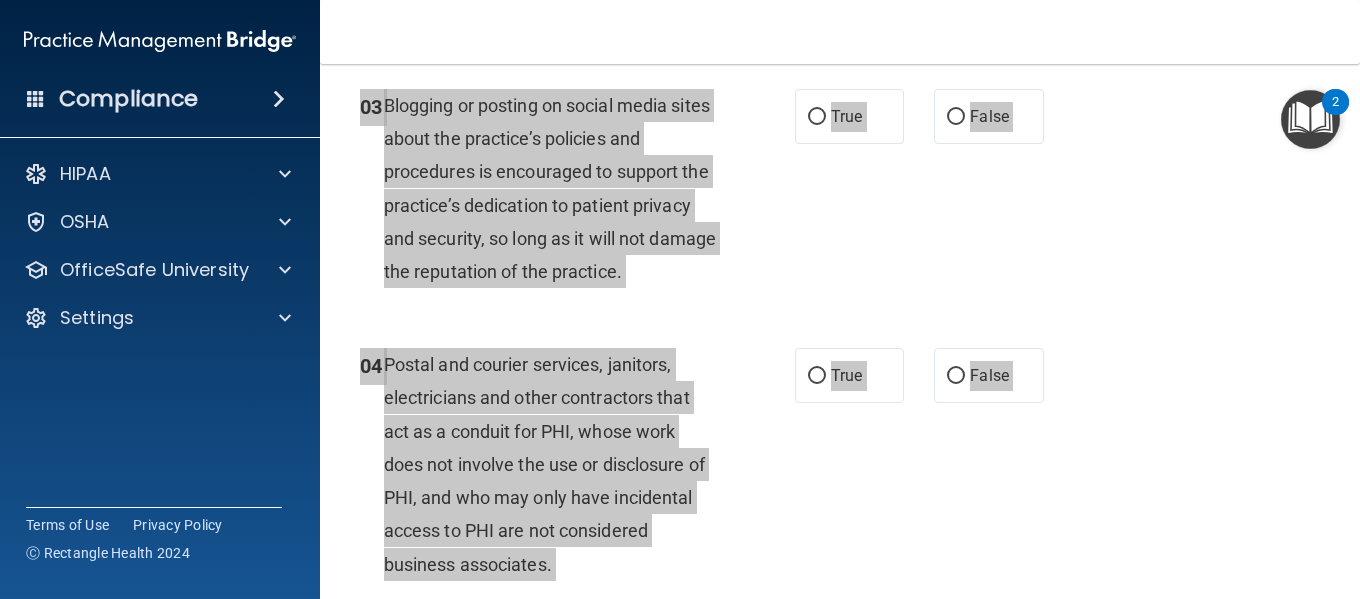 scroll, scrollTop: 0, scrollLeft: 0, axis: both 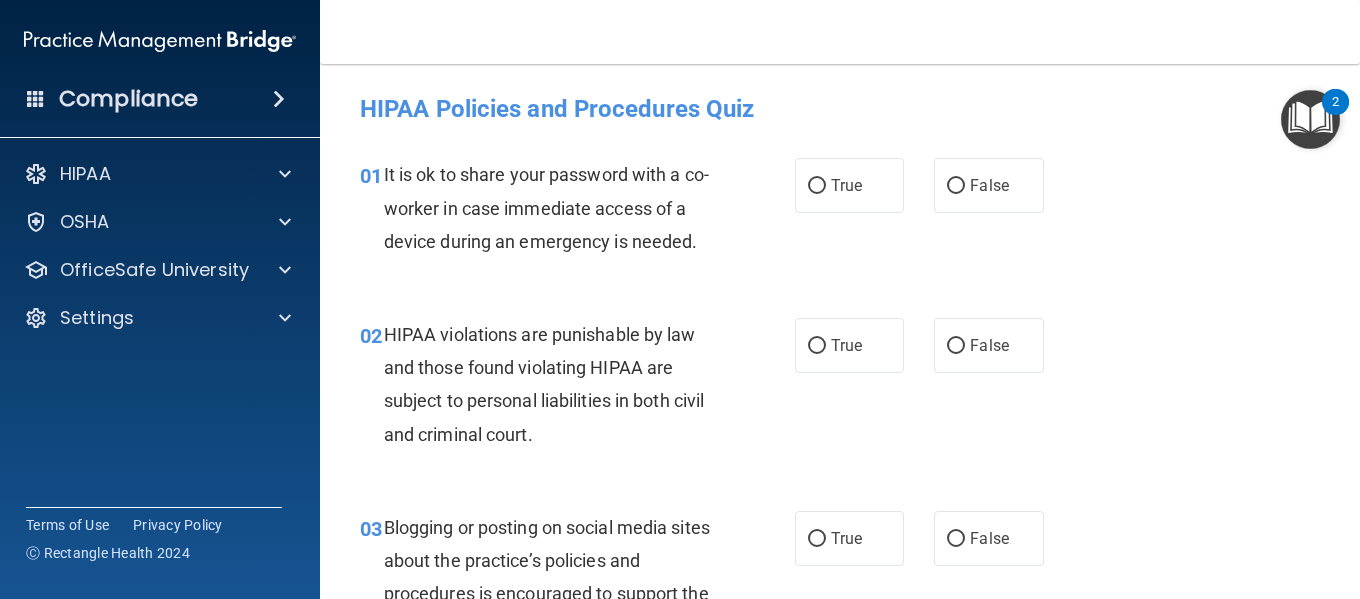 click on "01       It is ok to share your password with a co-worker in case immediate access of a device during an emergency is needed.                 True           False" at bounding box center (840, 213) 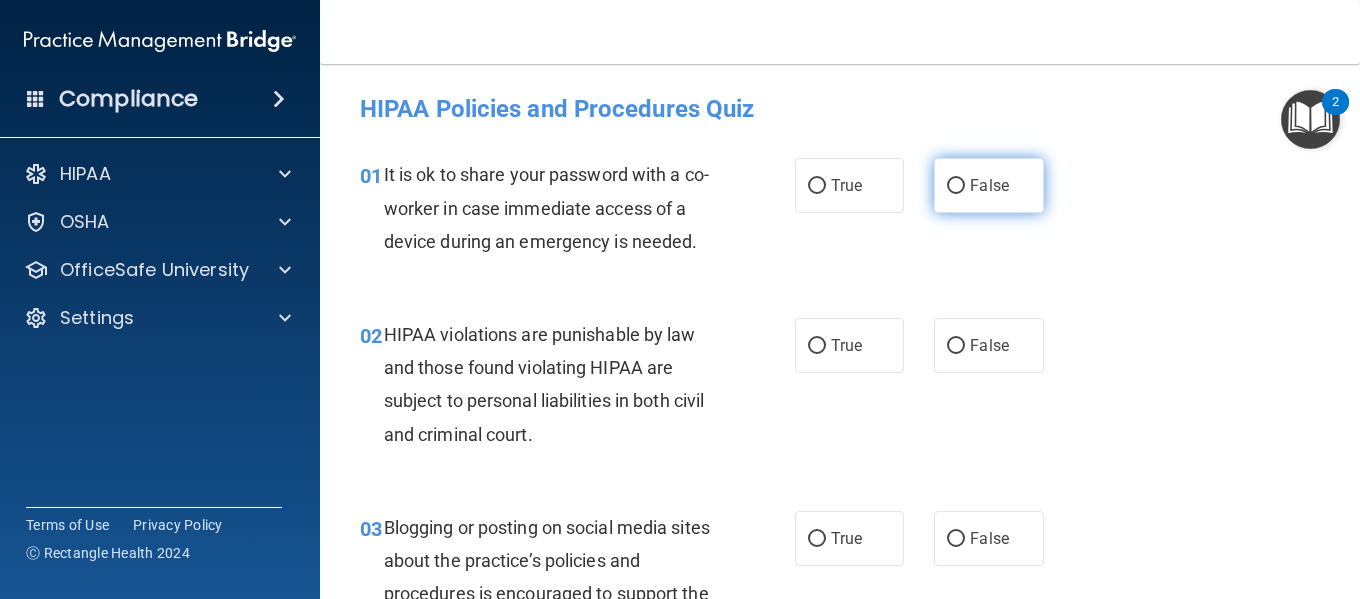 click on "False" at bounding box center [989, 185] 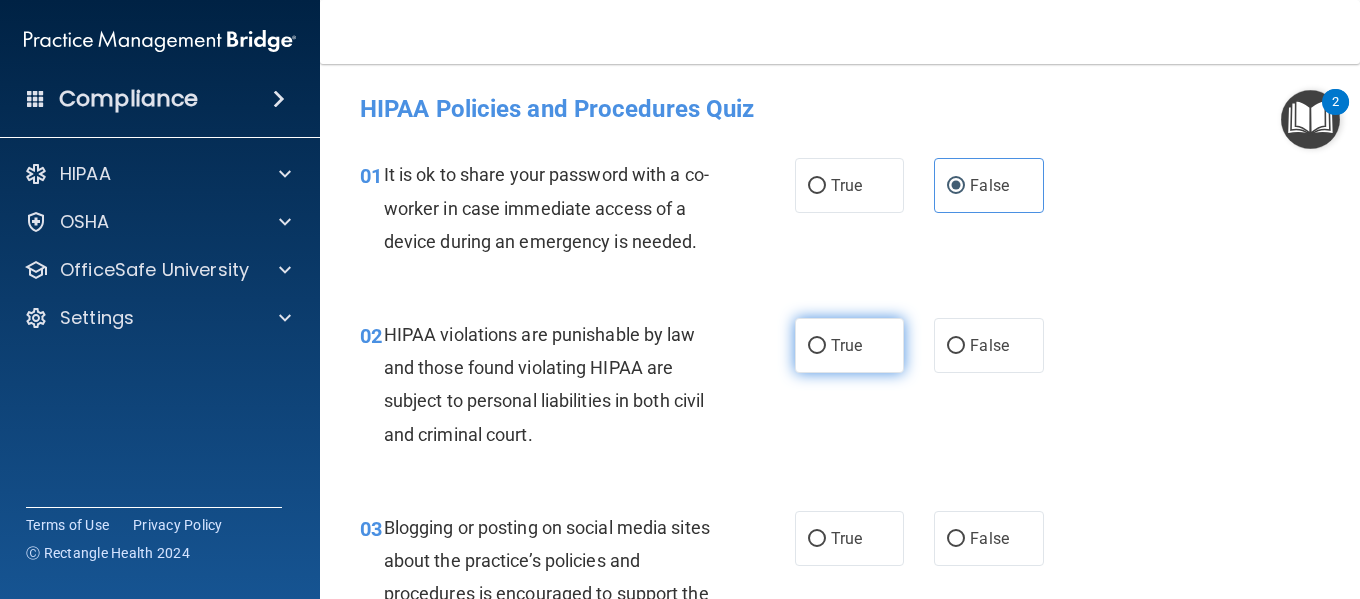 click on "True" at bounding box center [849, 345] 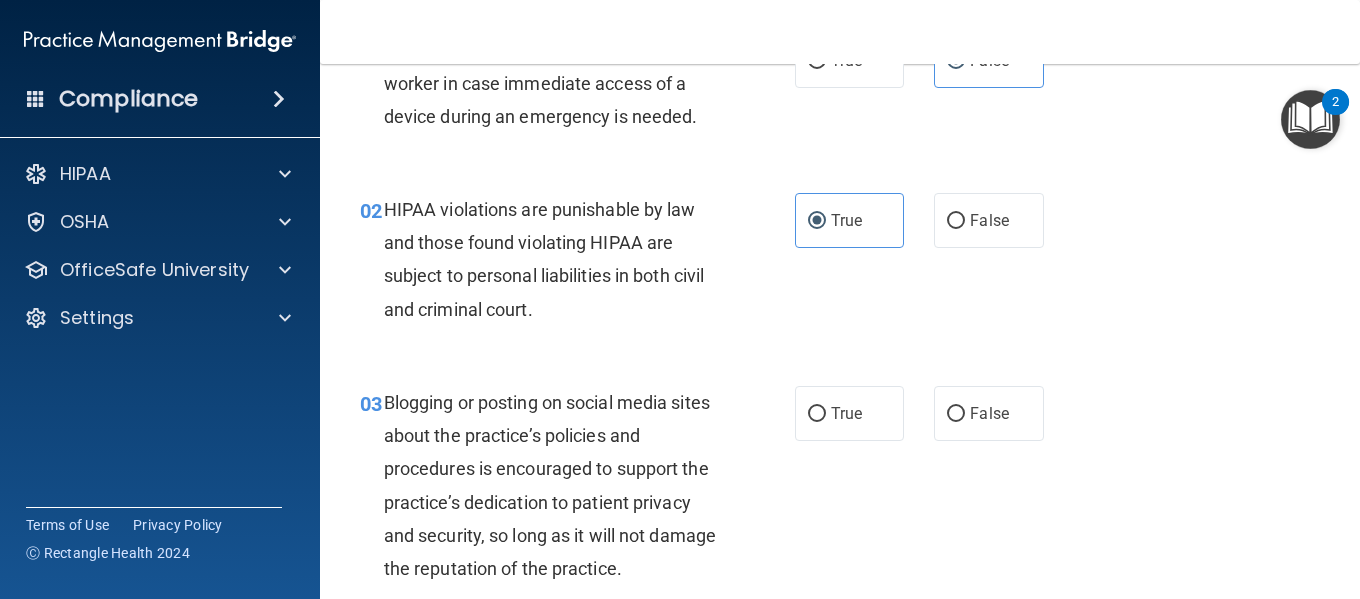 scroll, scrollTop: 155, scrollLeft: 0, axis: vertical 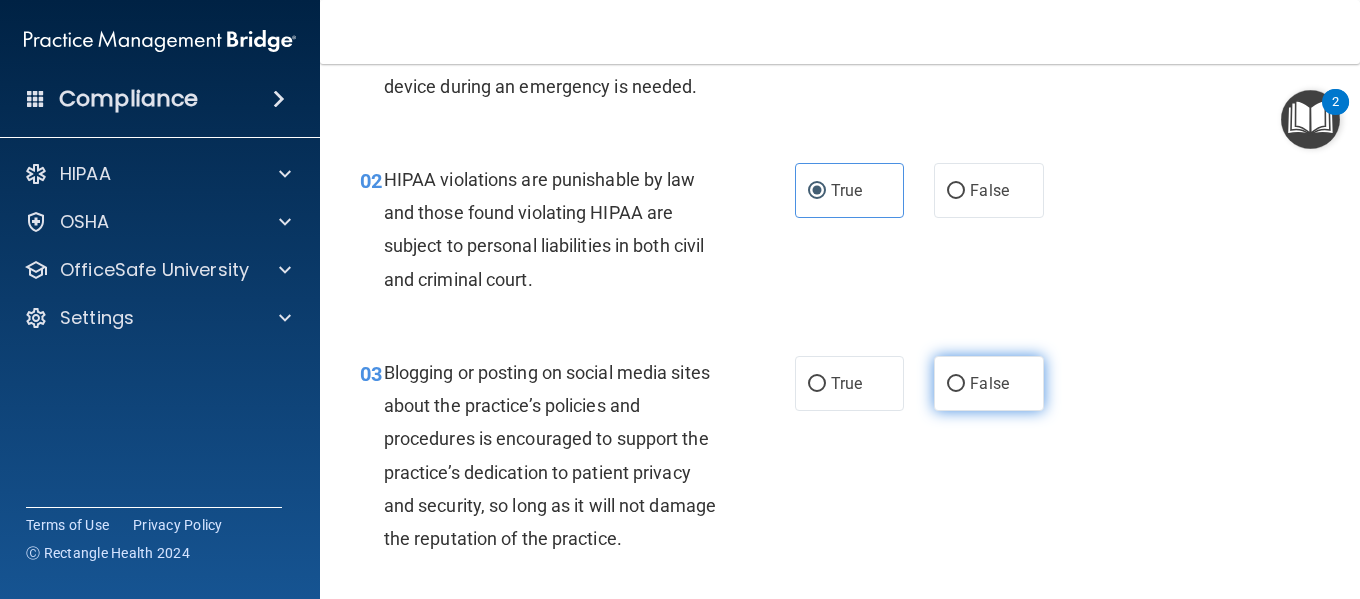 click on "False" at bounding box center [988, 383] 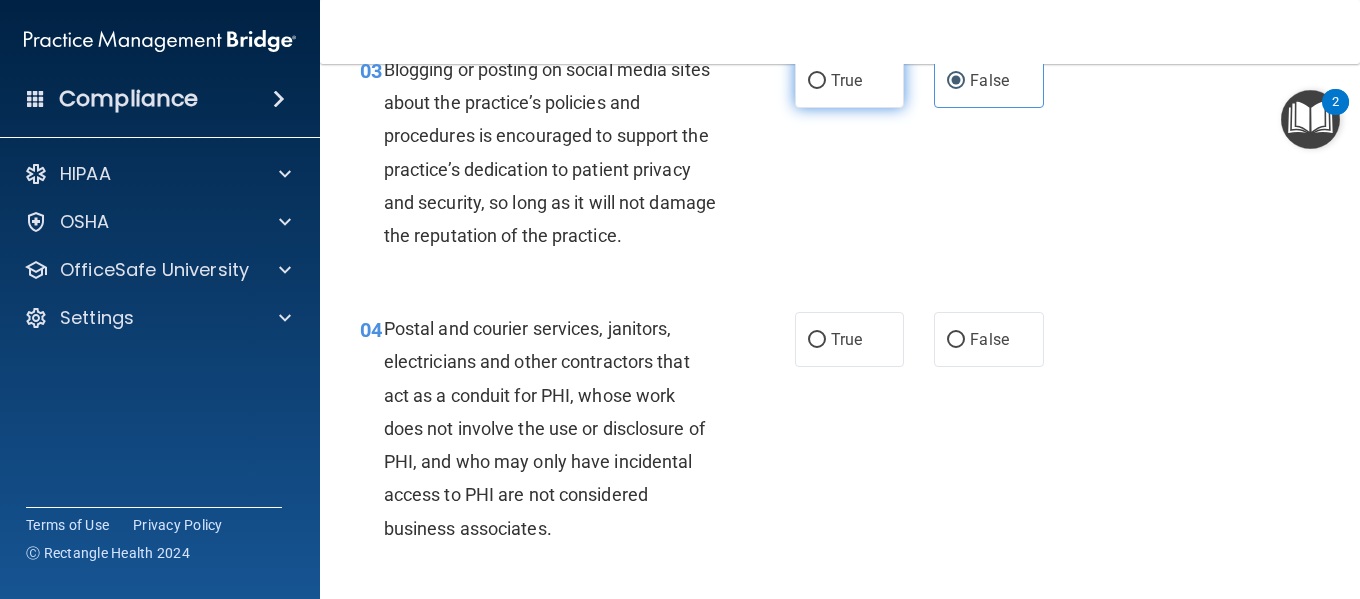 scroll, scrollTop: 459, scrollLeft: 0, axis: vertical 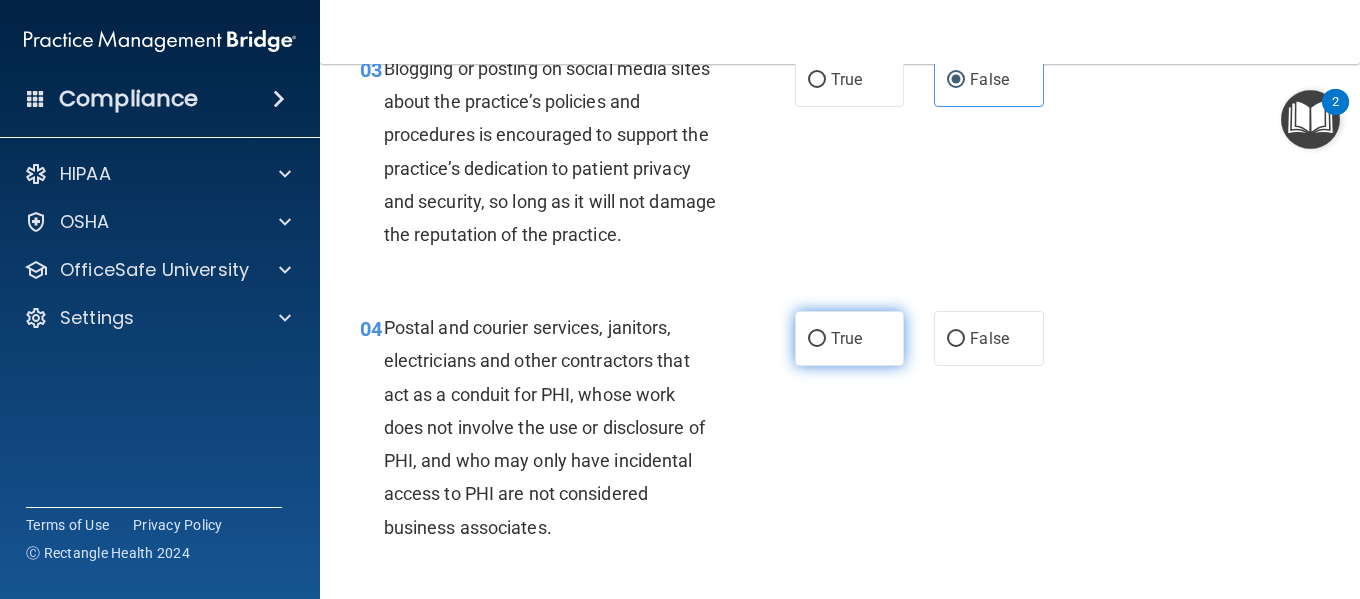 click on "True" at bounding box center (846, 338) 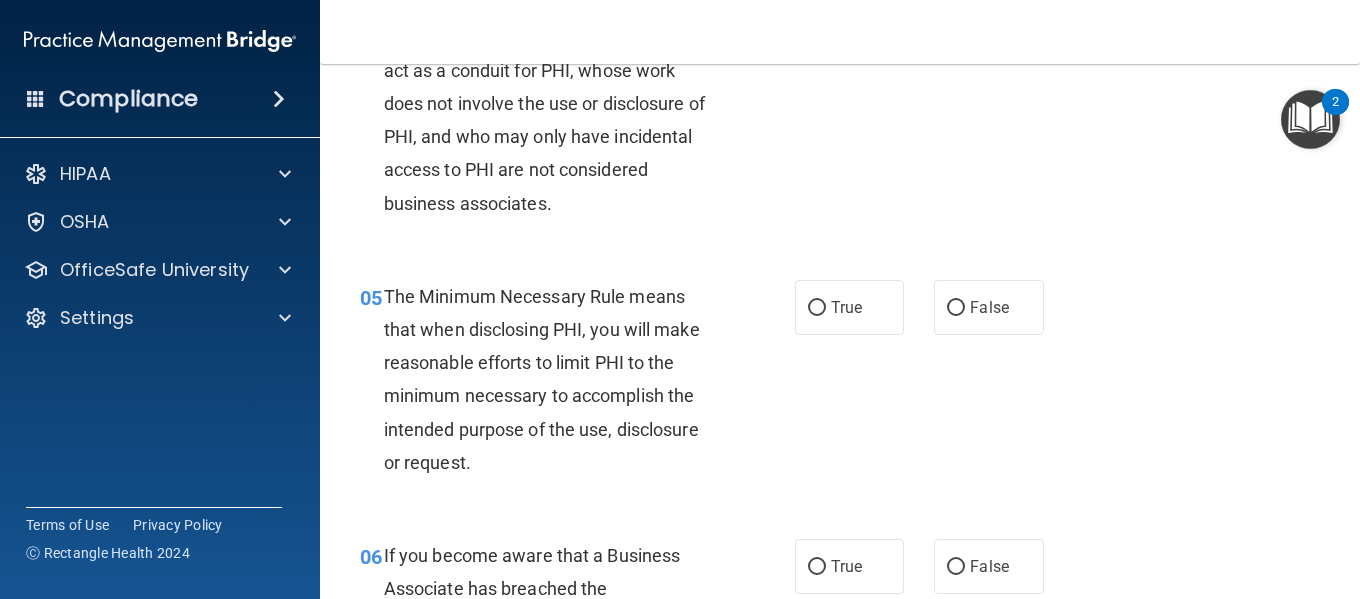 scroll, scrollTop: 790, scrollLeft: 0, axis: vertical 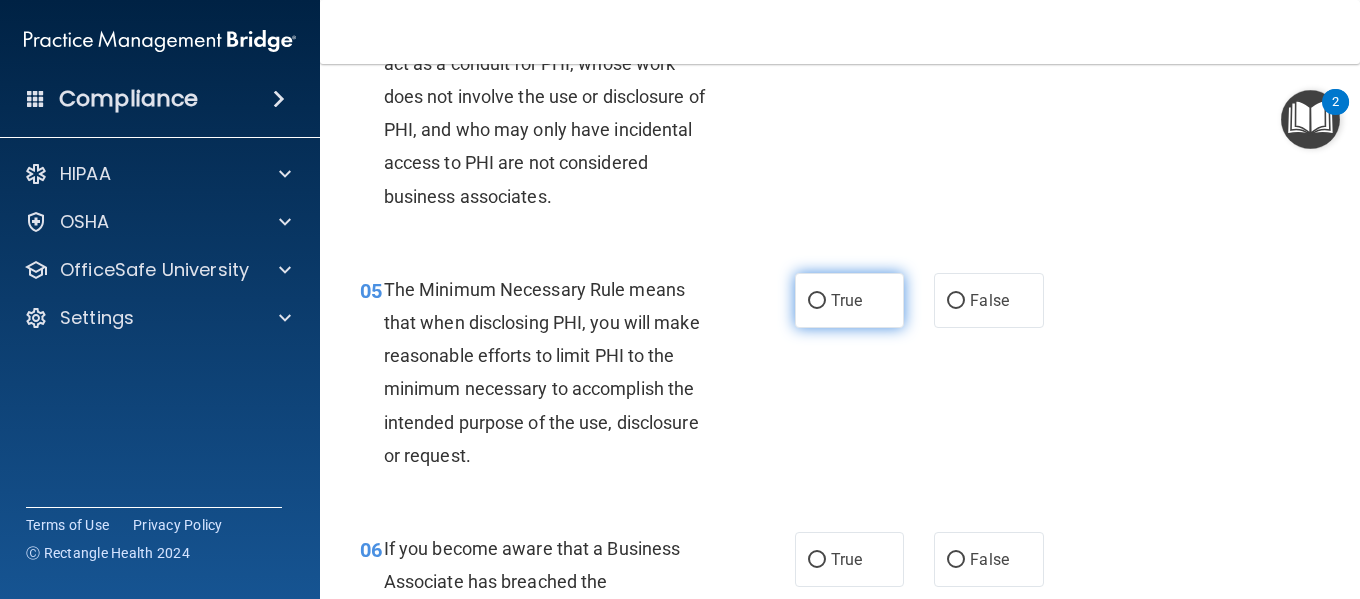 click on "True" at bounding box center [849, 300] 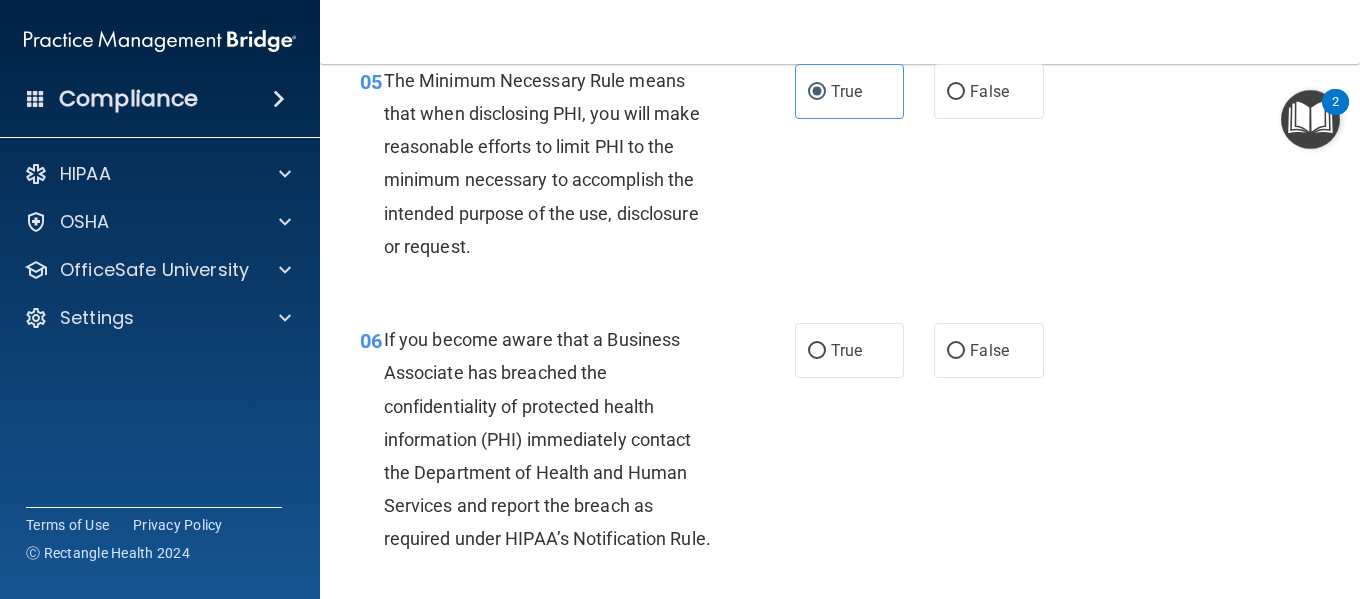 scroll, scrollTop: 1000, scrollLeft: 0, axis: vertical 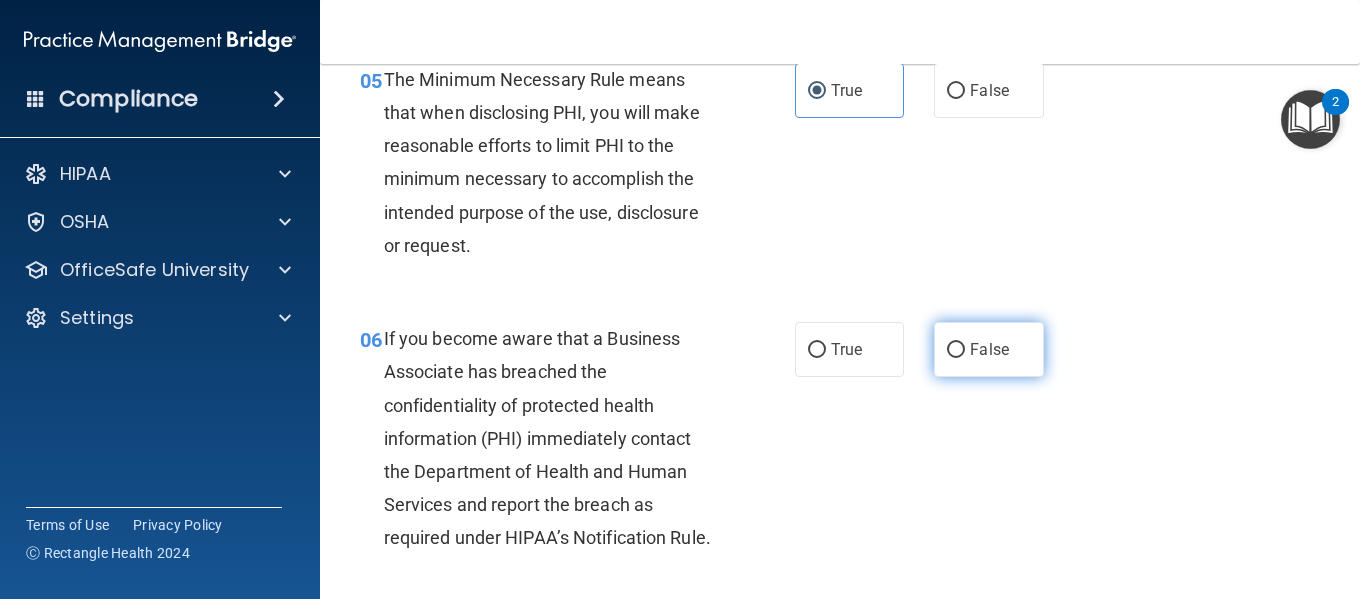 click on "False" at bounding box center [989, 349] 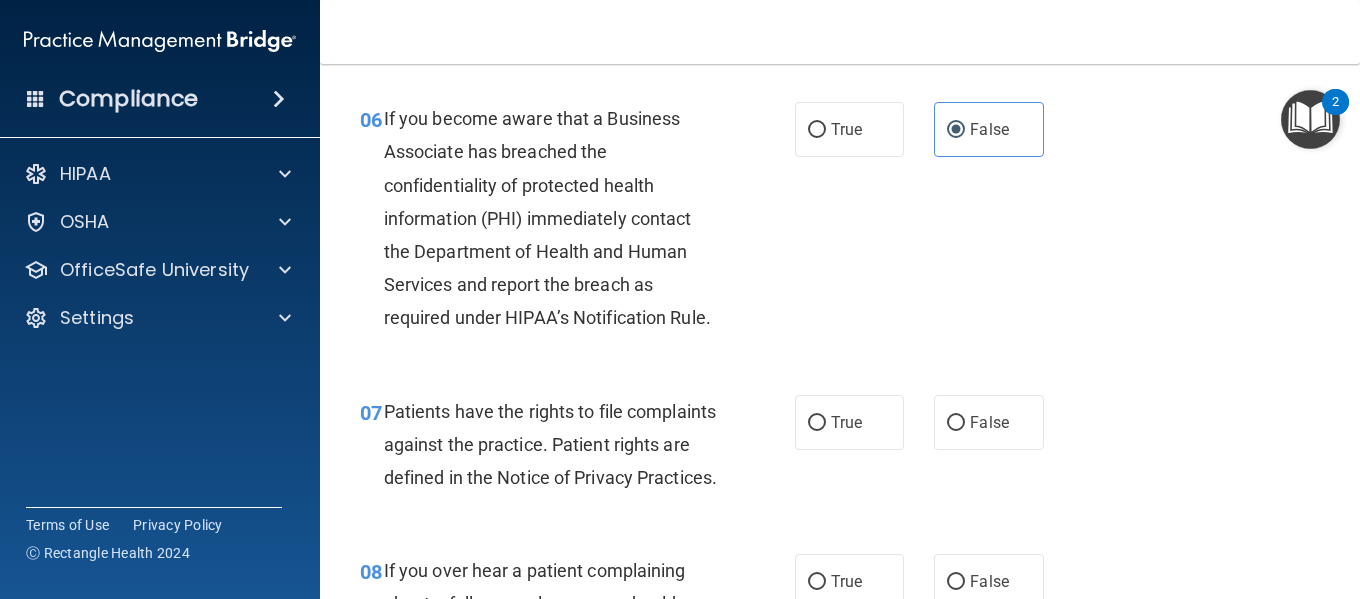 scroll, scrollTop: 1221, scrollLeft: 0, axis: vertical 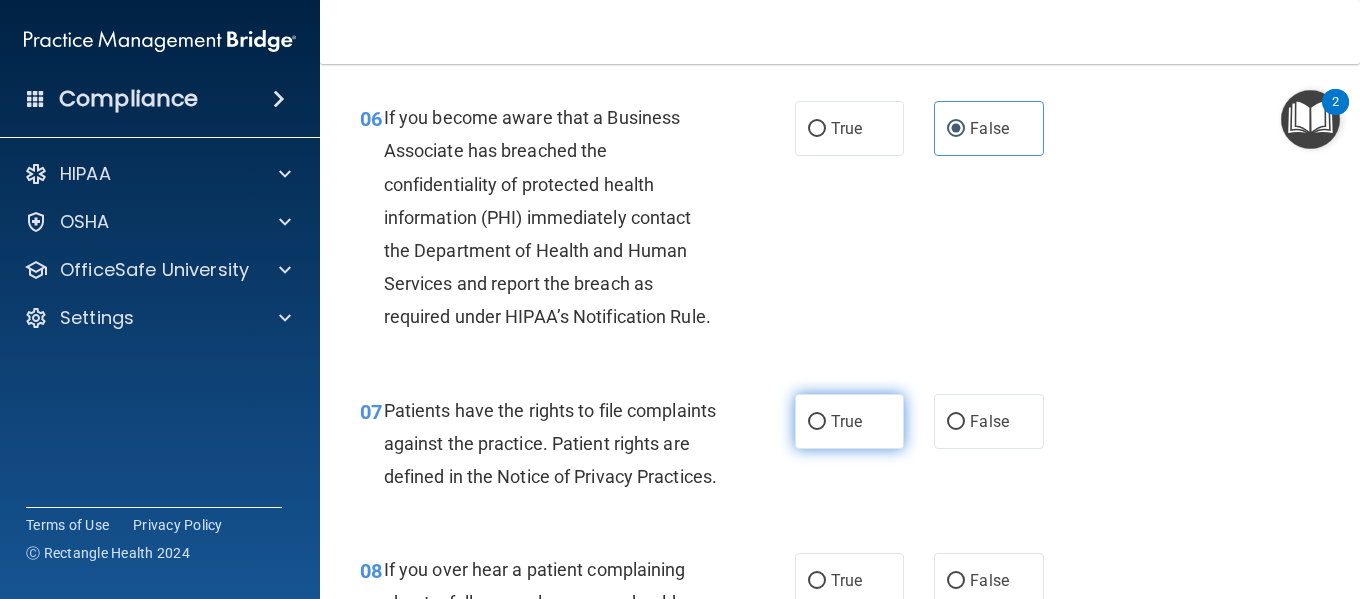 click on "True" at bounding box center (849, 421) 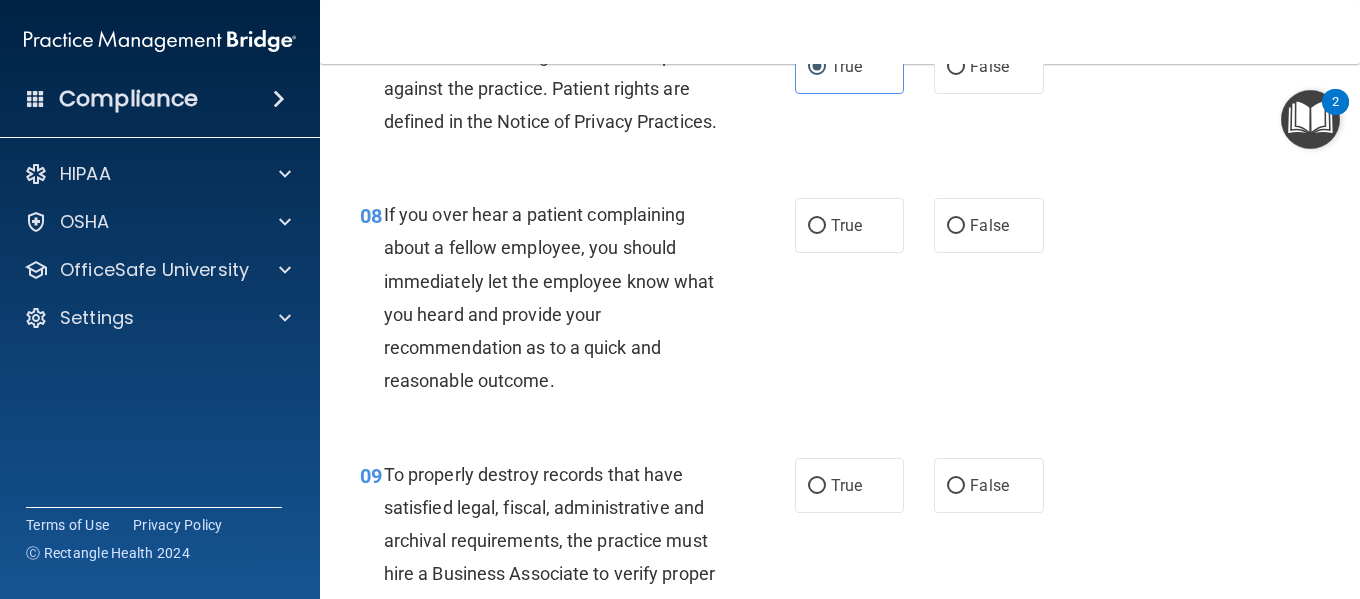 scroll, scrollTop: 1624, scrollLeft: 0, axis: vertical 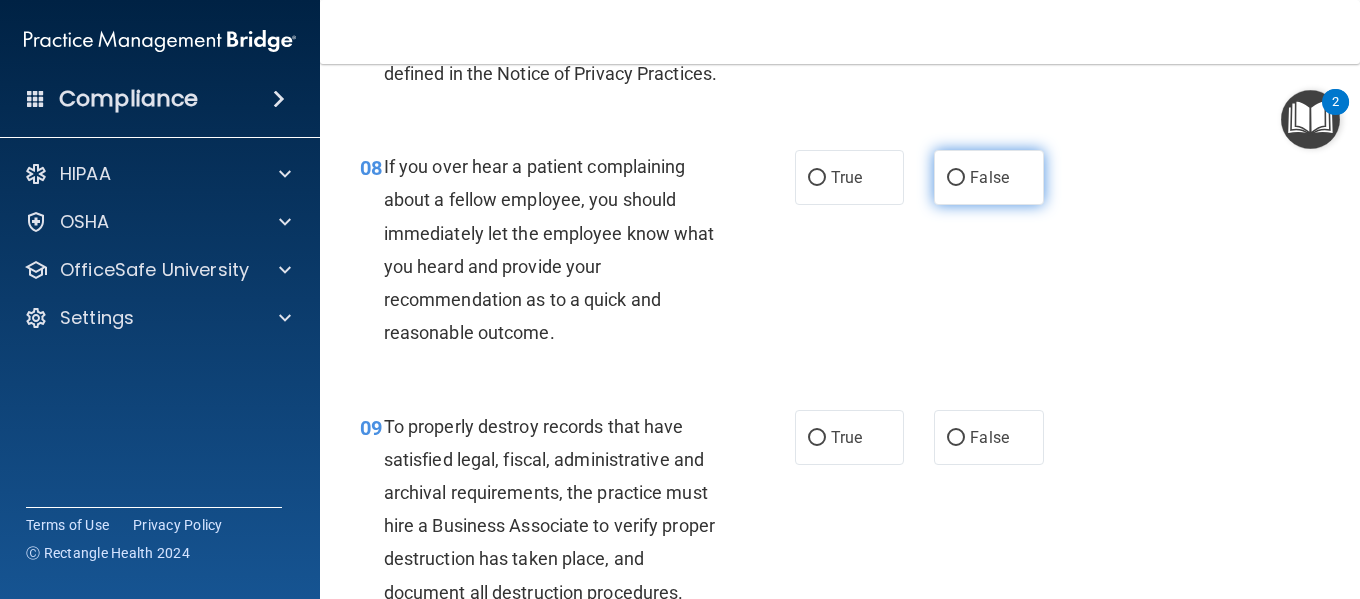 click on "False" at bounding box center [988, 177] 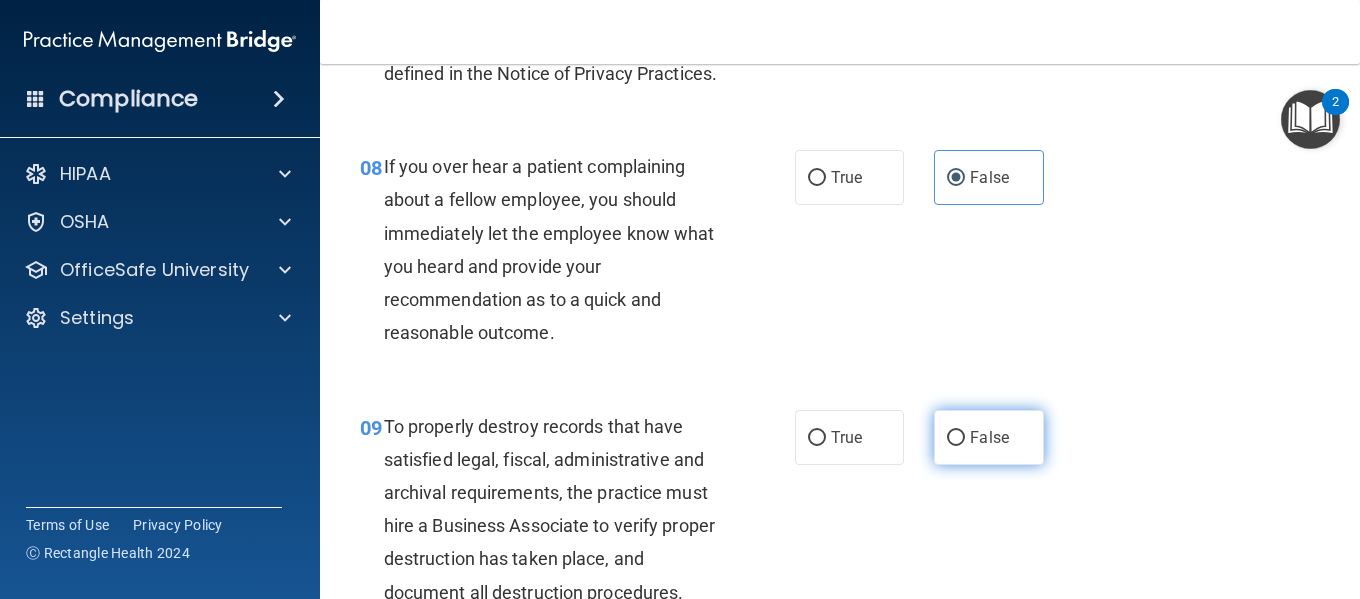 click on "False" at bounding box center (988, 437) 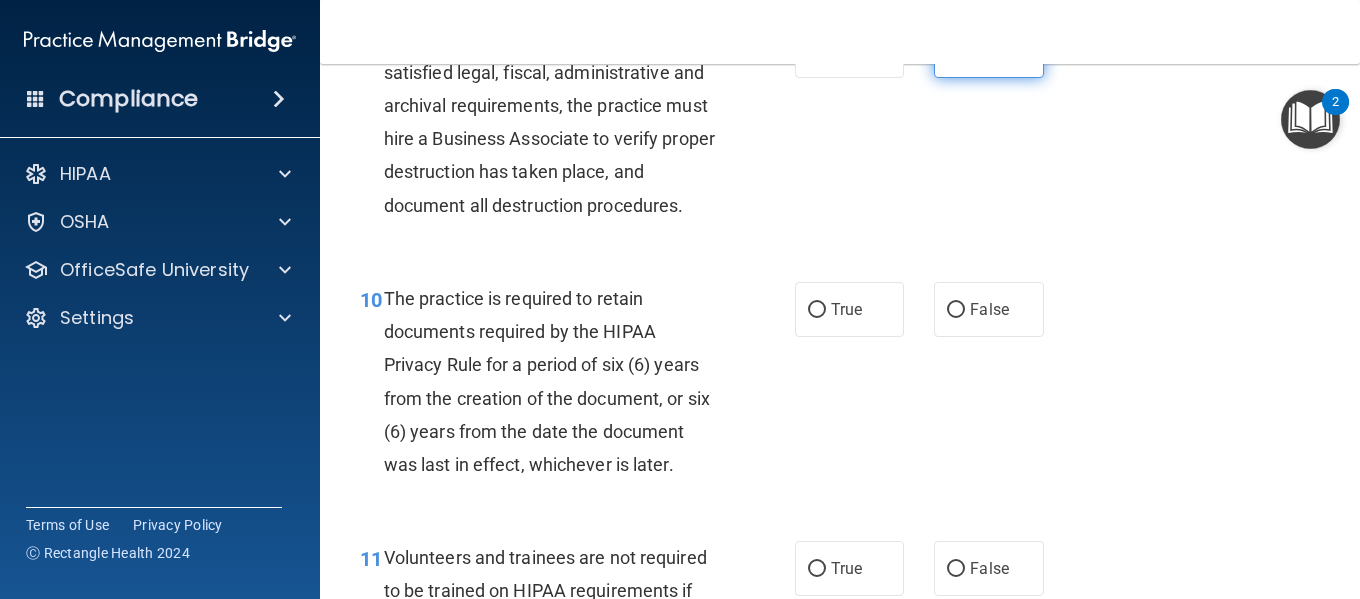 scroll, scrollTop: 2012, scrollLeft: 0, axis: vertical 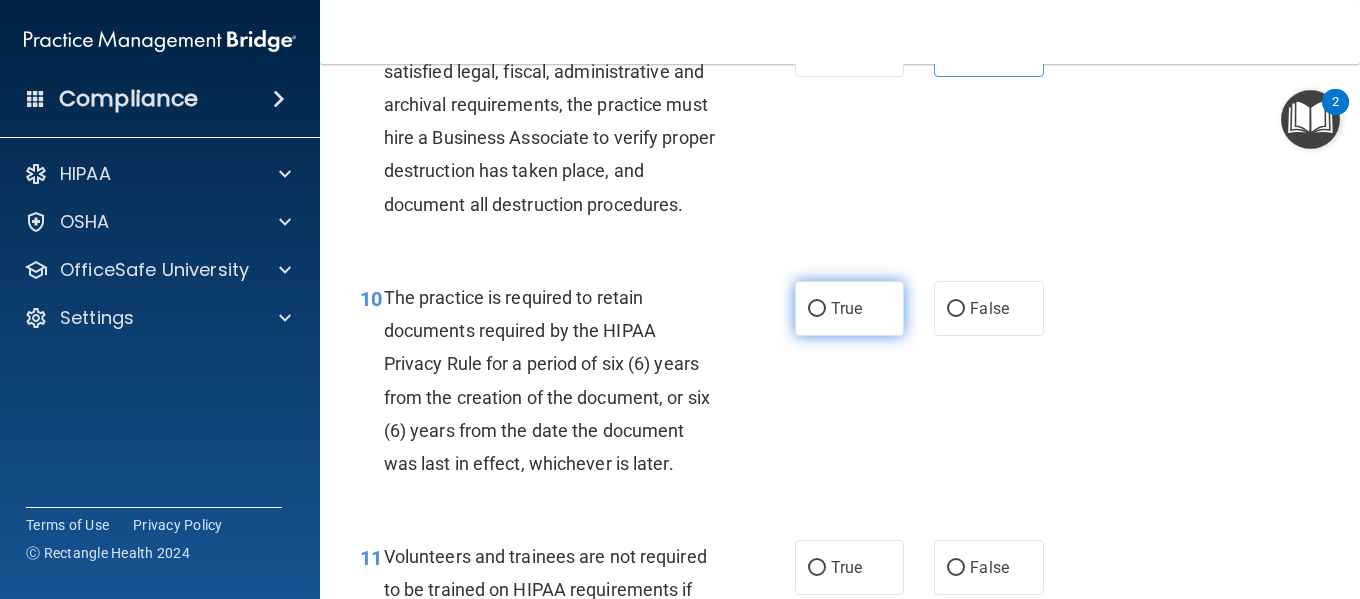 click on "True" at bounding box center [849, 308] 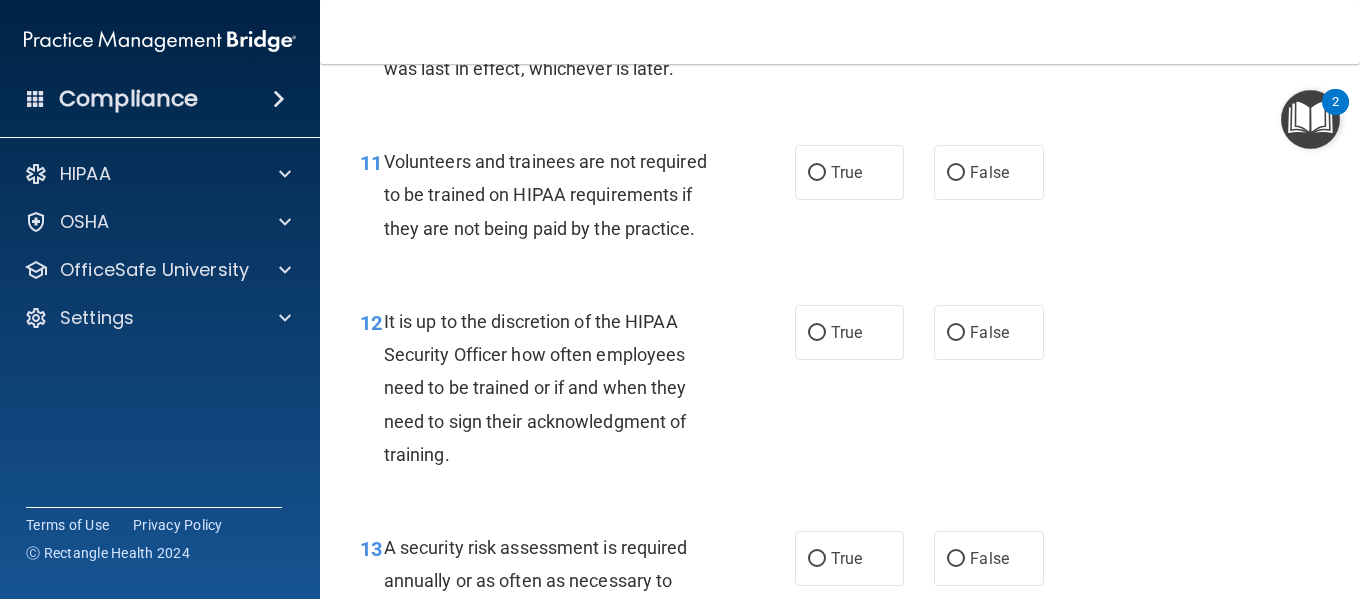 scroll, scrollTop: 2478, scrollLeft: 0, axis: vertical 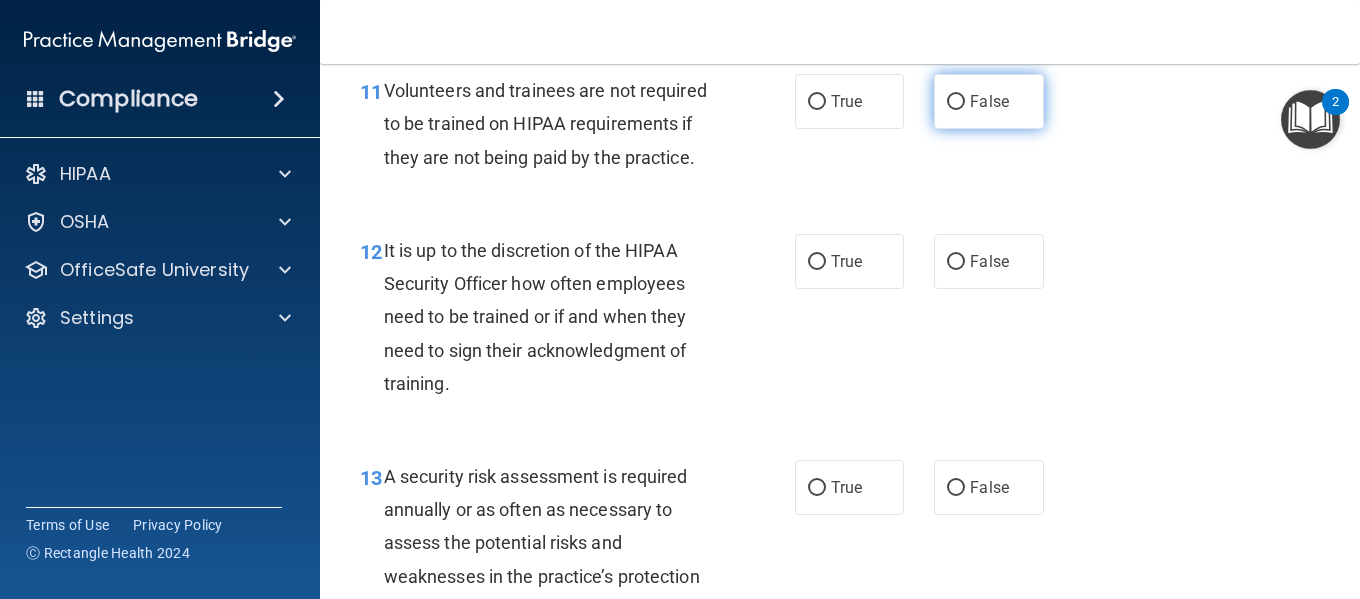 click on "False" at bounding box center [988, 101] 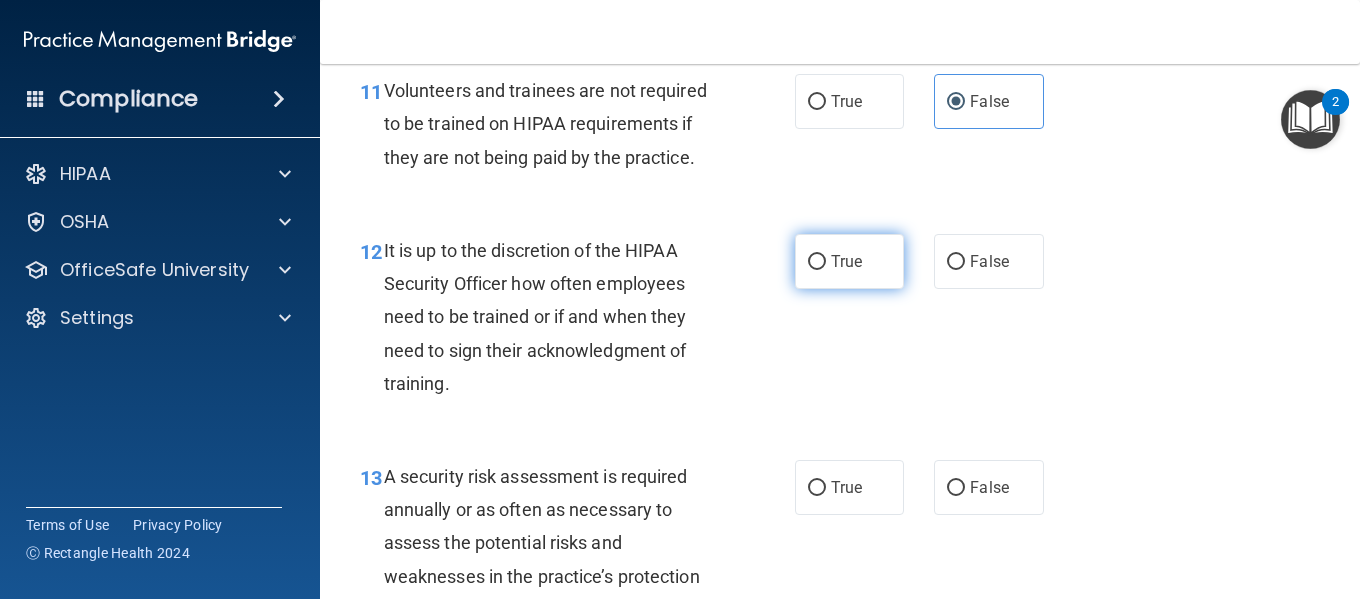 click on "True" at bounding box center (846, 261) 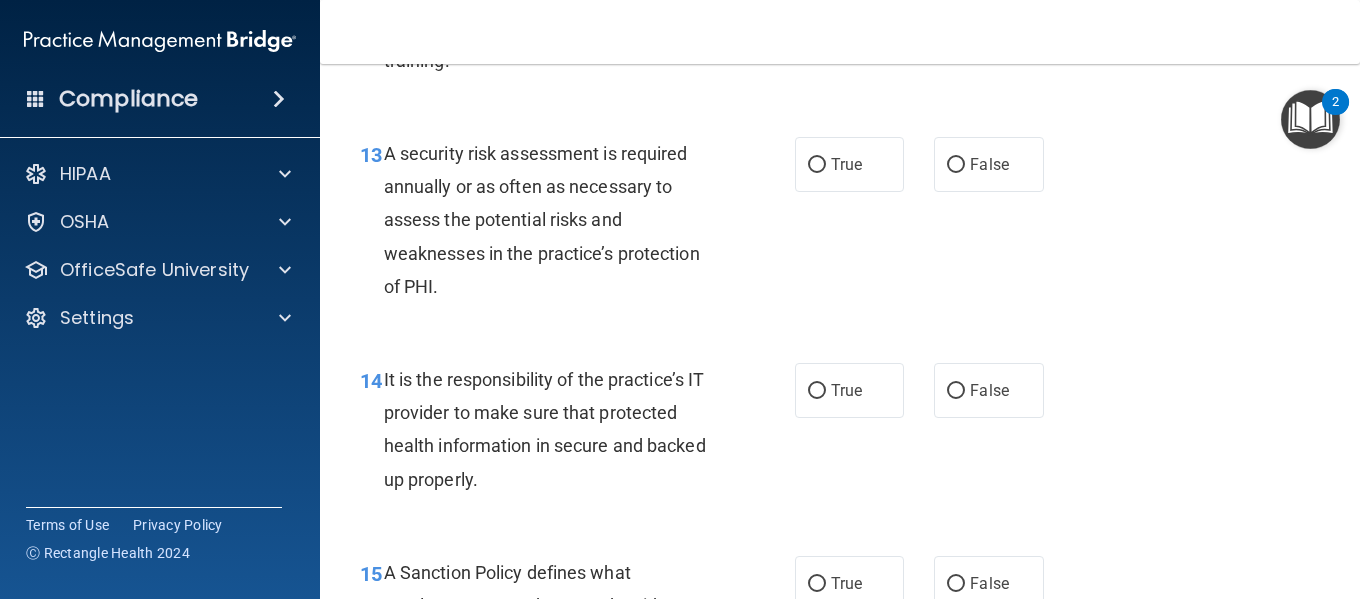 scroll, scrollTop: 2836, scrollLeft: 0, axis: vertical 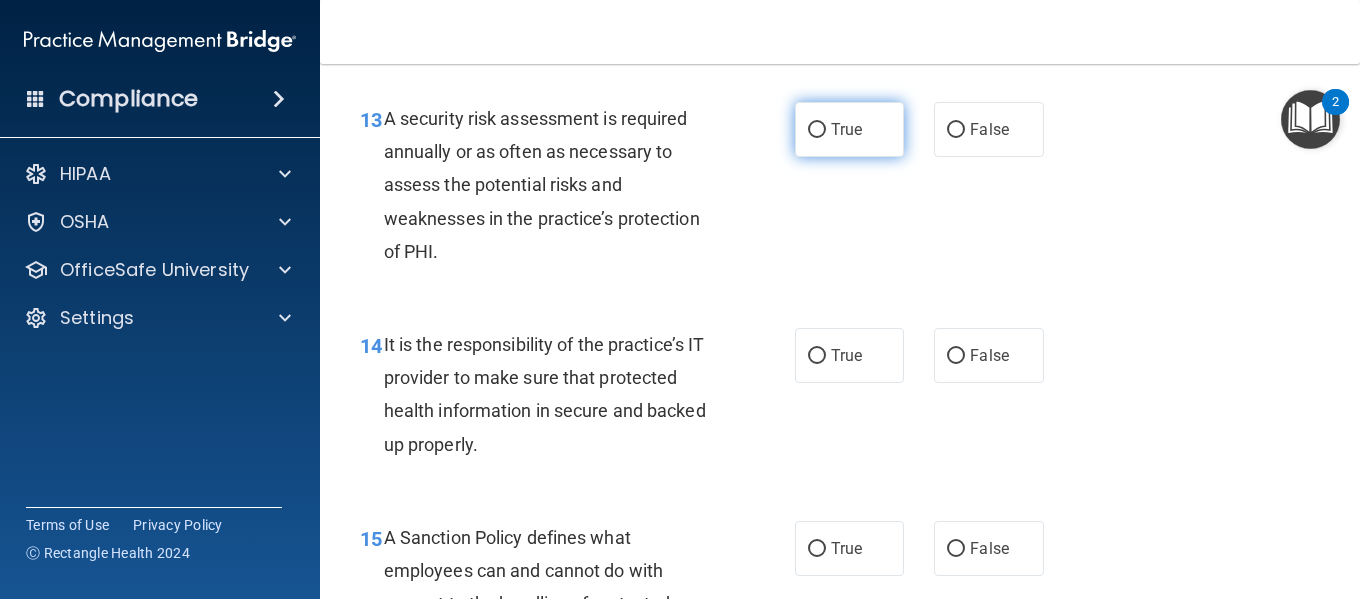 click on "True" at bounding box center [849, 129] 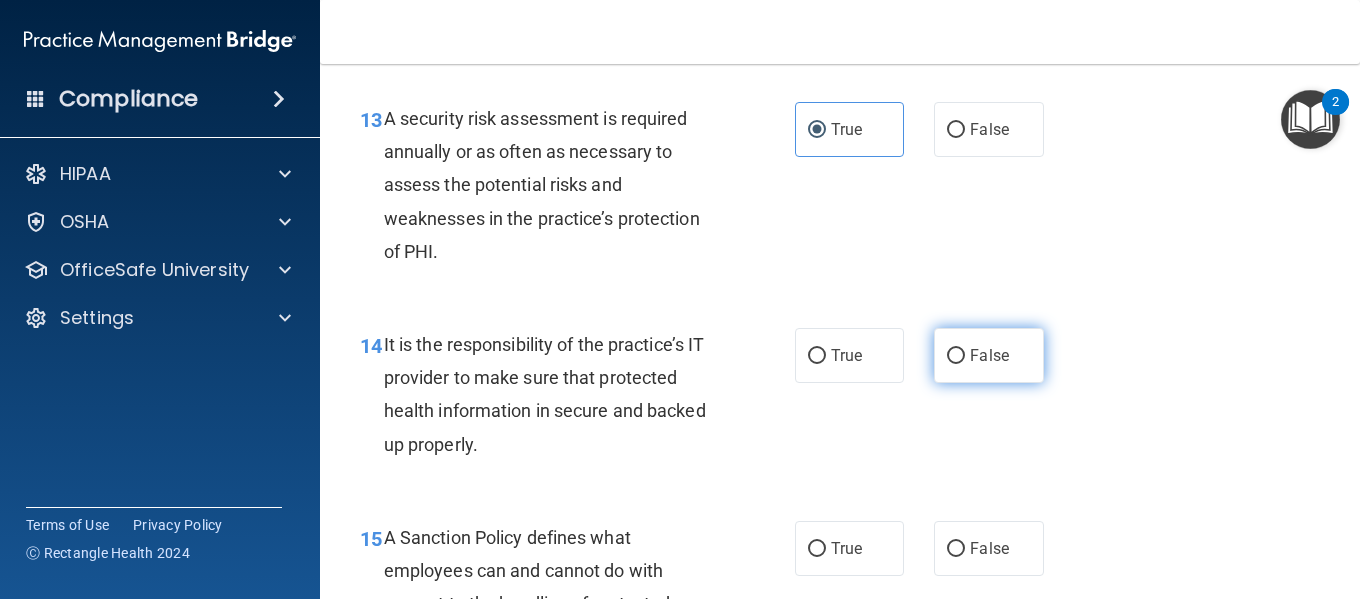 click on "False" at bounding box center [988, 355] 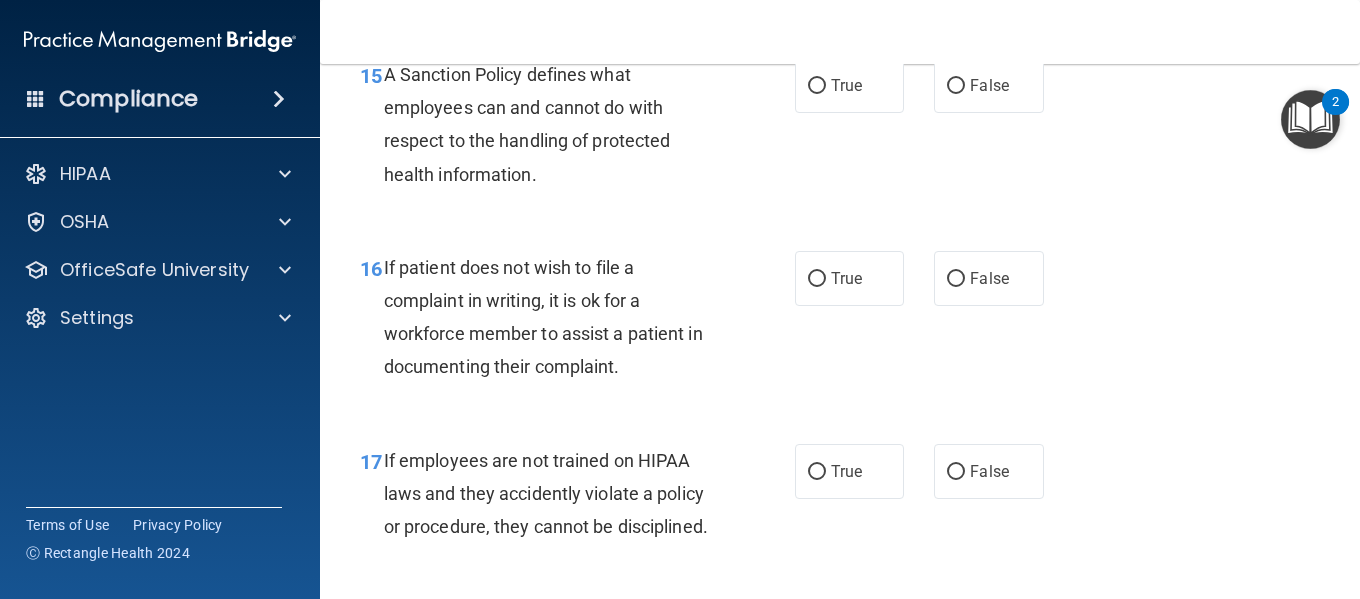 scroll, scrollTop: 3349, scrollLeft: 0, axis: vertical 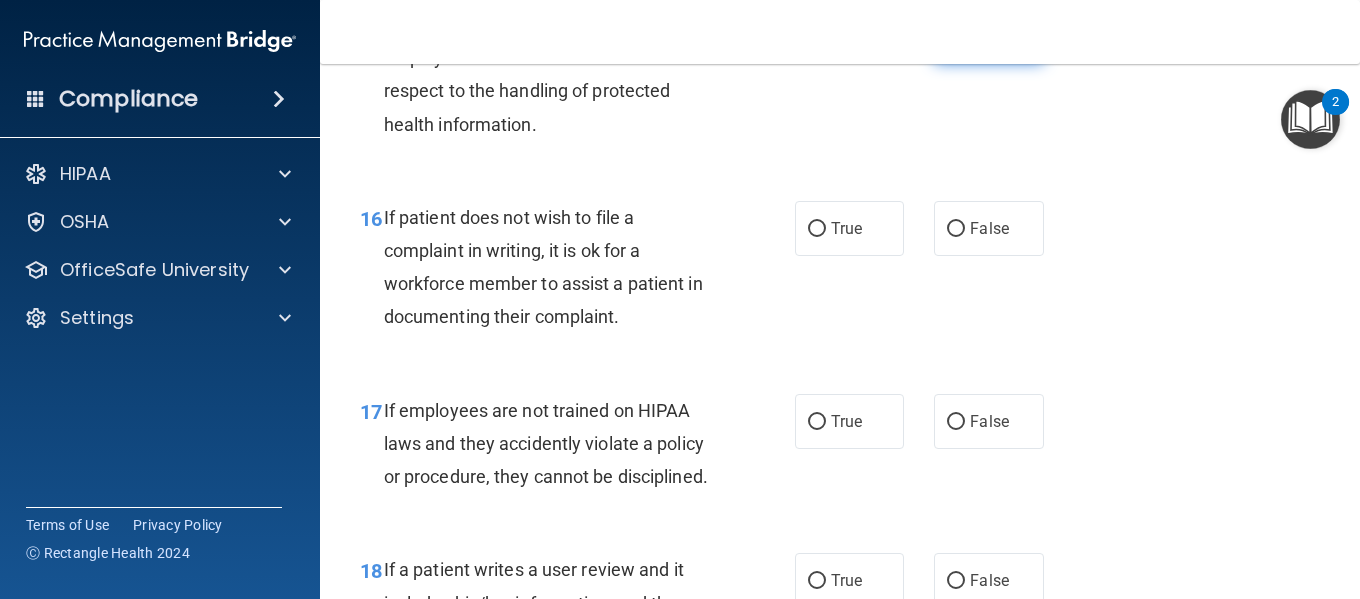 click on "False" at bounding box center [988, 35] 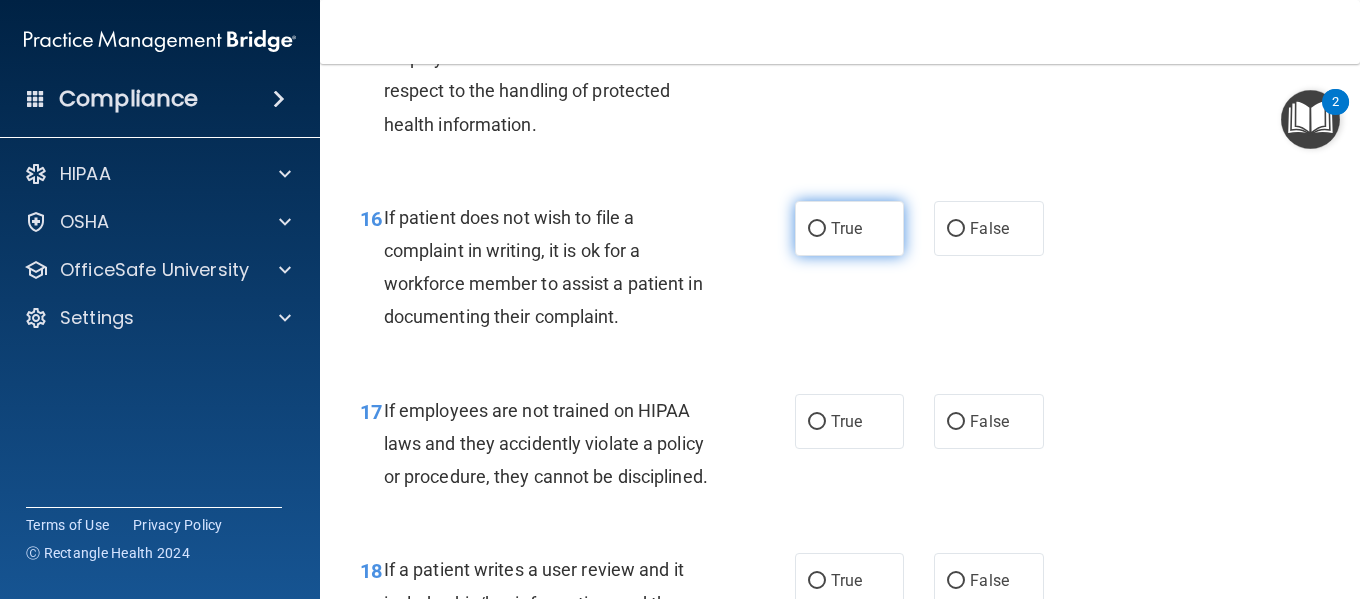 click on "True" at bounding box center (846, 228) 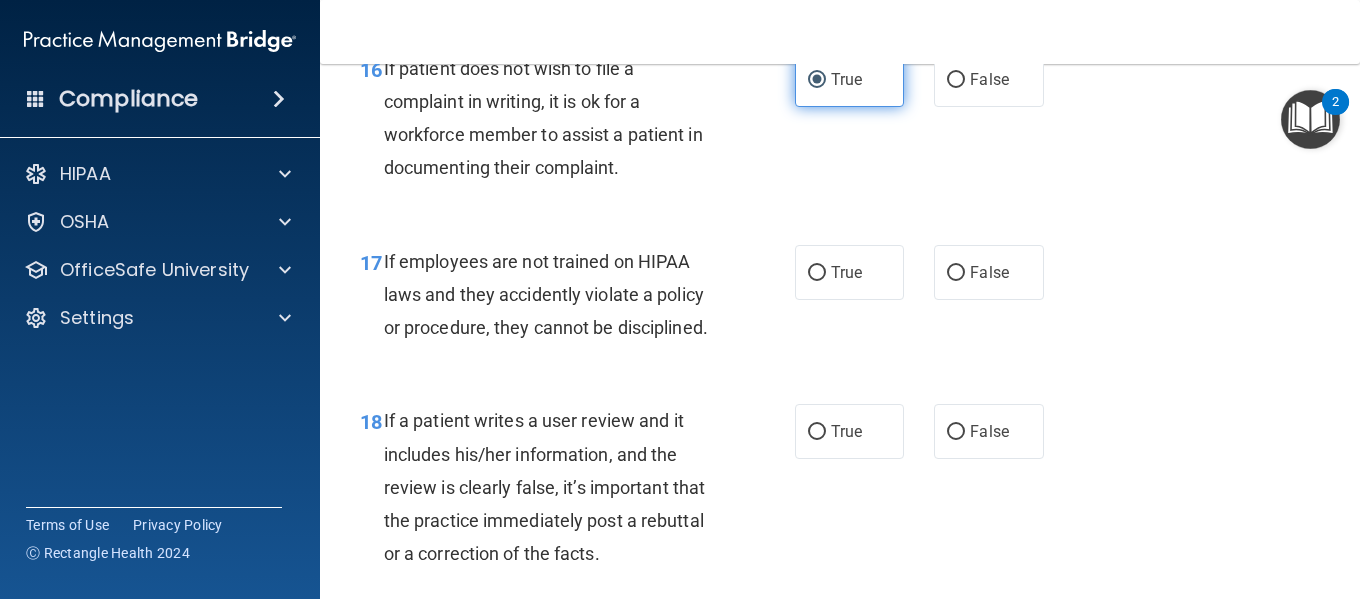 scroll, scrollTop: 3499, scrollLeft: 0, axis: vertical 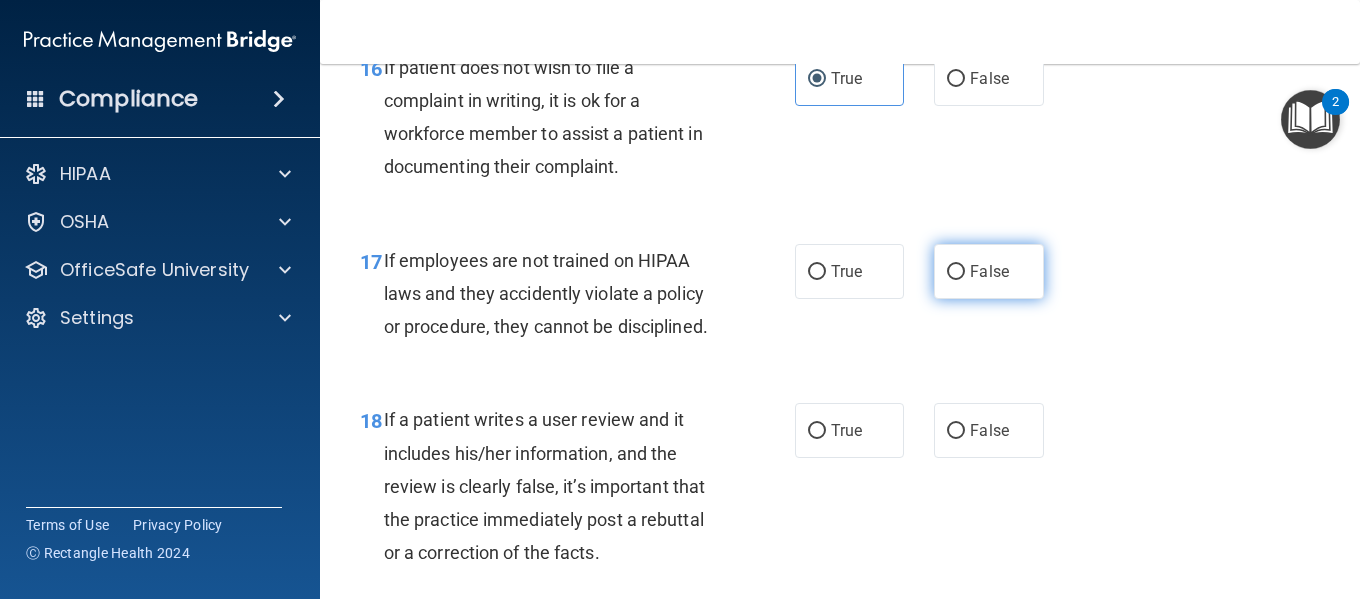 click on "False" at bounding box center (989, 271) 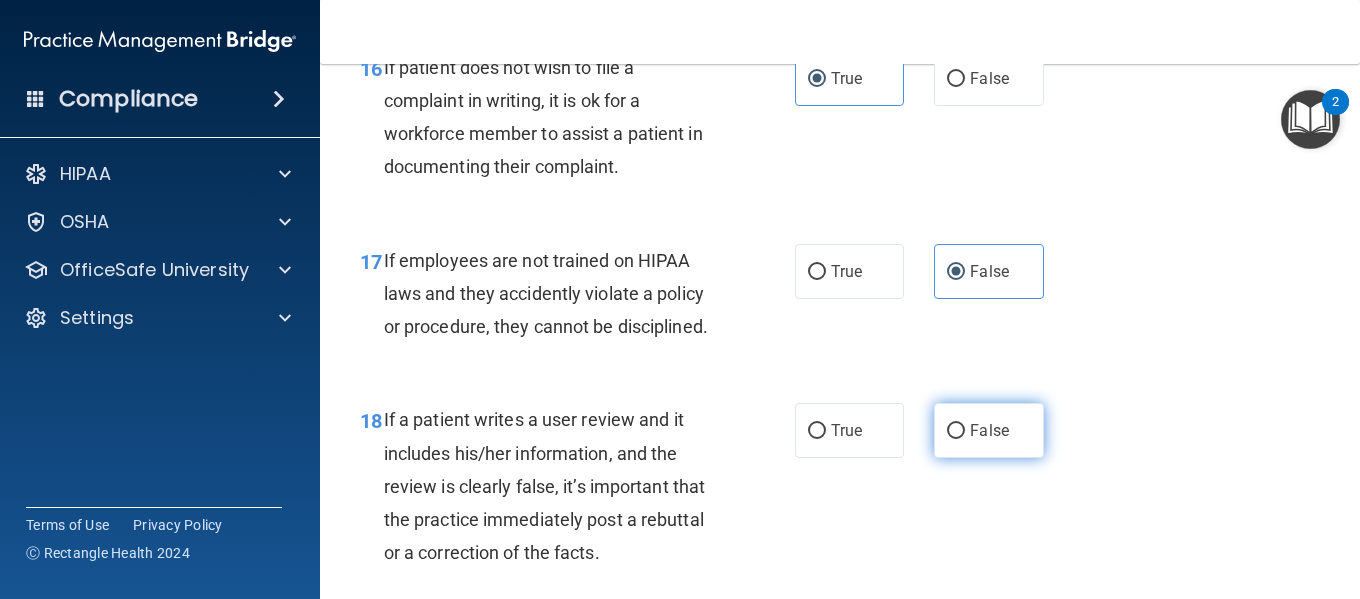 click on "False" at bounding box center (988, 430) 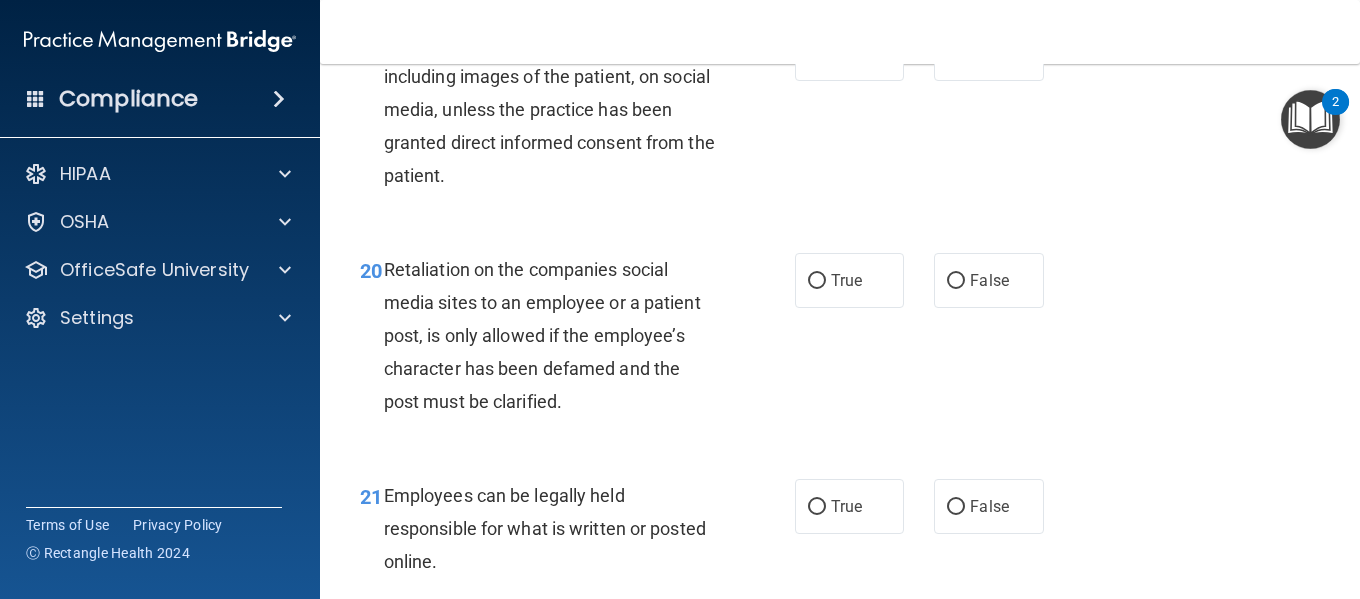 scroll, scrollTop: 4103, scrollLeft: 0, axis: vertical 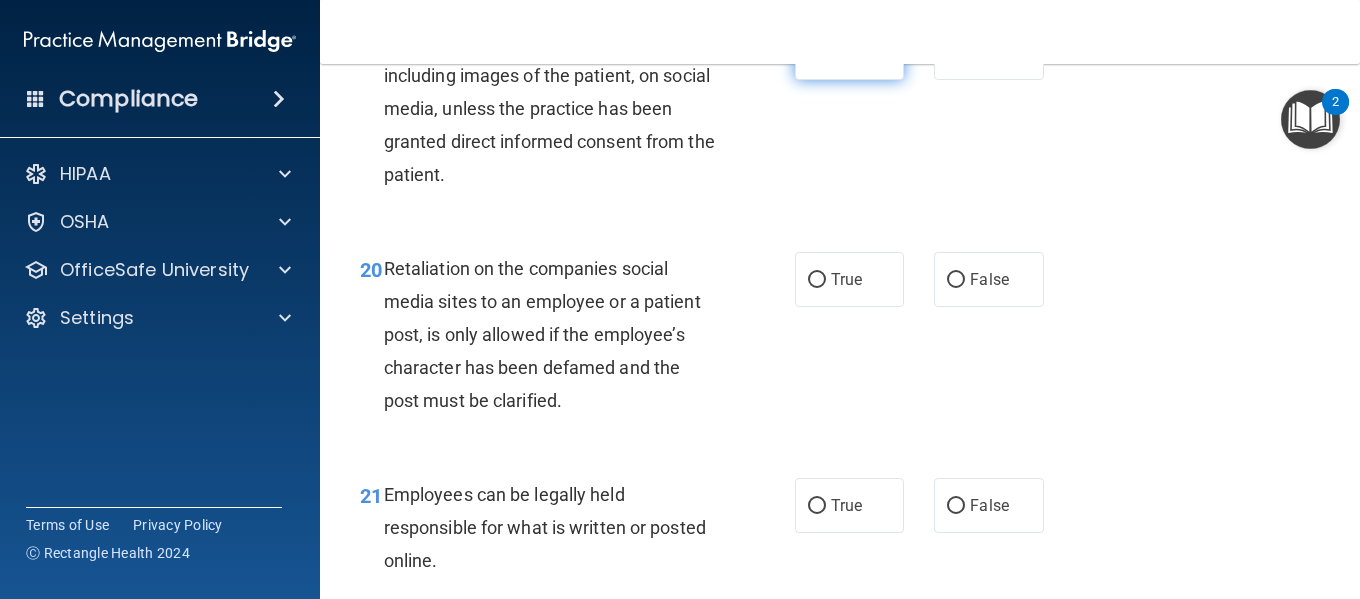 click on "True" at bounding box center [849, 52] 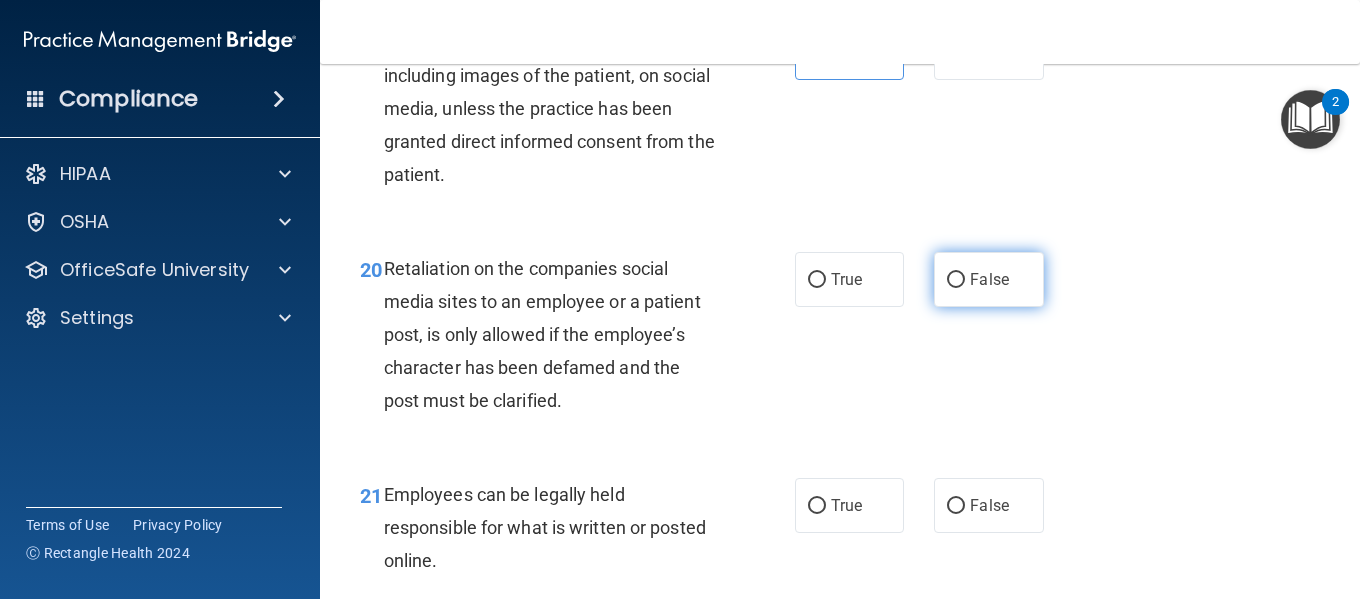 click on "False" at bounding box center (989, 279) 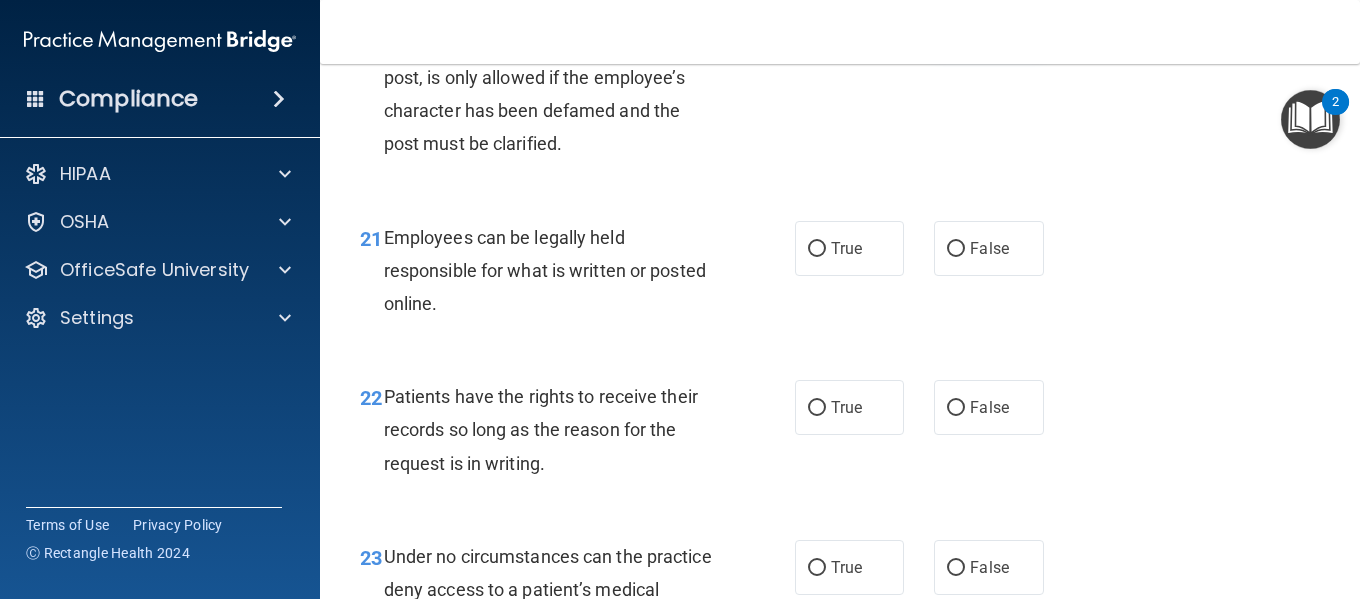 scroll, scrollTop: 4367, scrollLeft: 0, axis: vertical 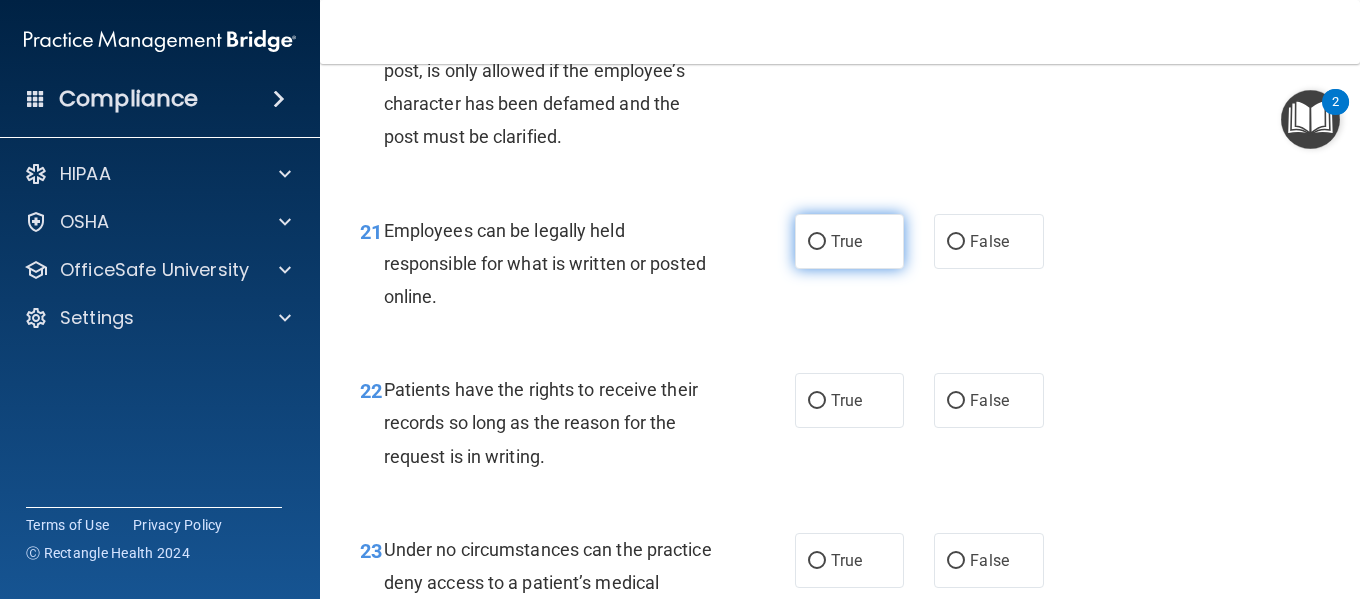 click on "True" at bounding box center (817, 242) 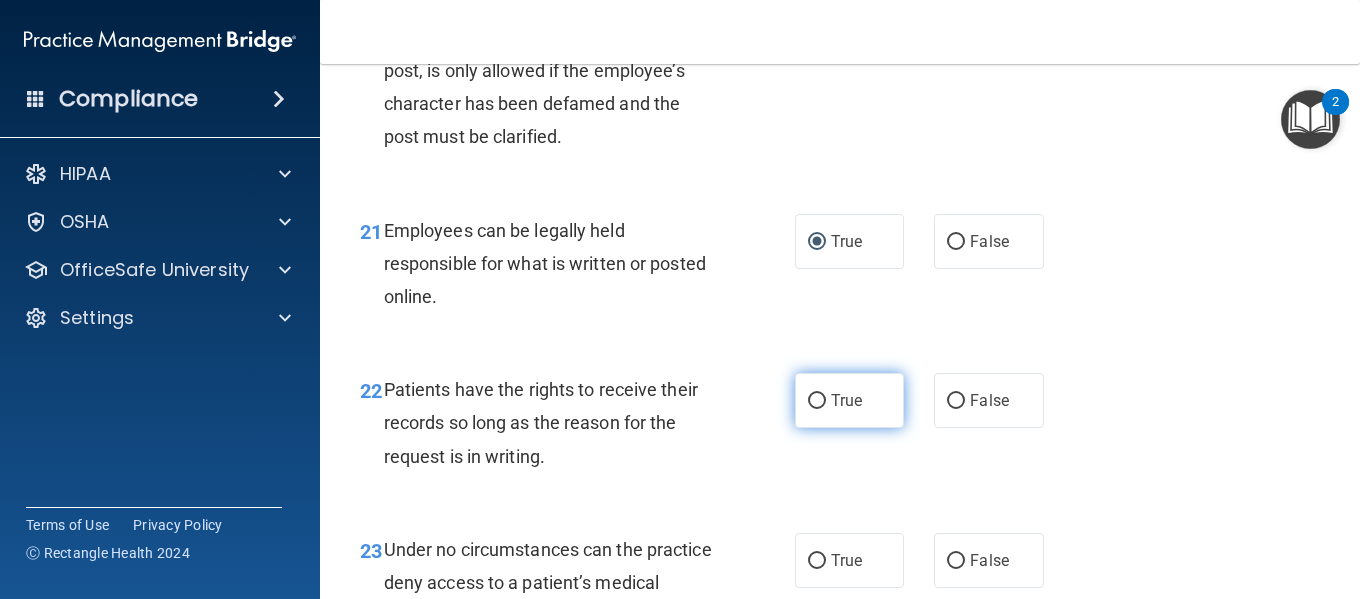 click on "True" at bounding box center (817, 401) 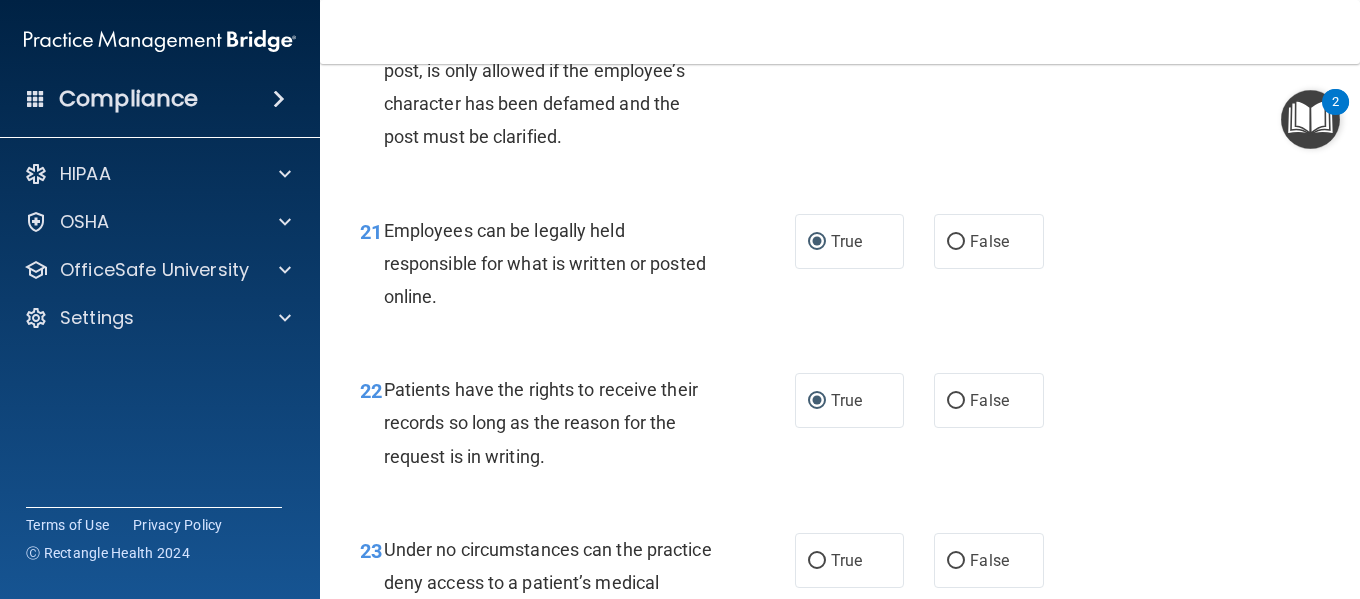 click on "True           False" at bounding box center (926, 400) 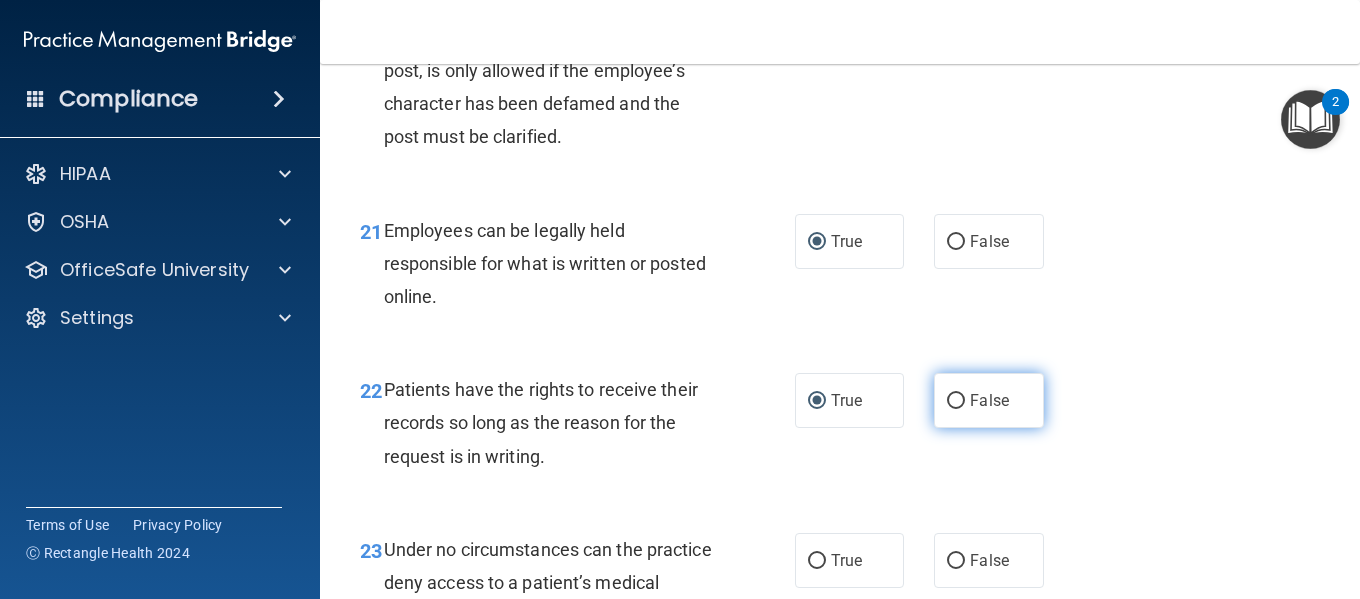 click on "False" at bounding box center (956, 401) 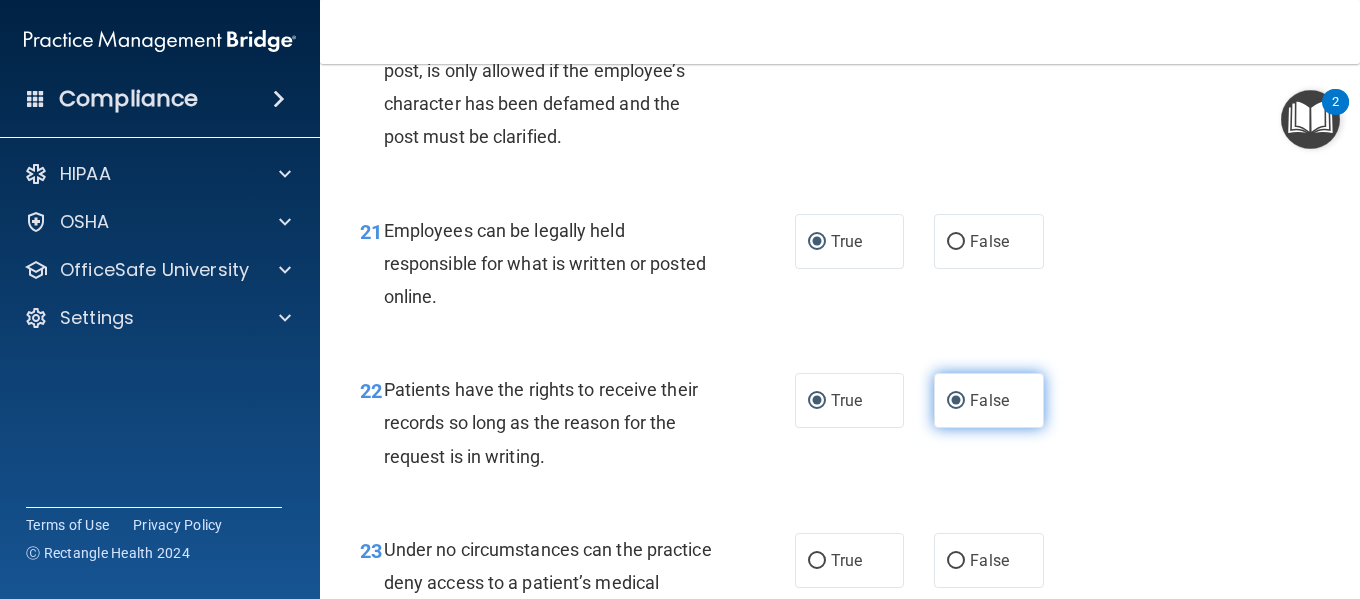 radio on "false" 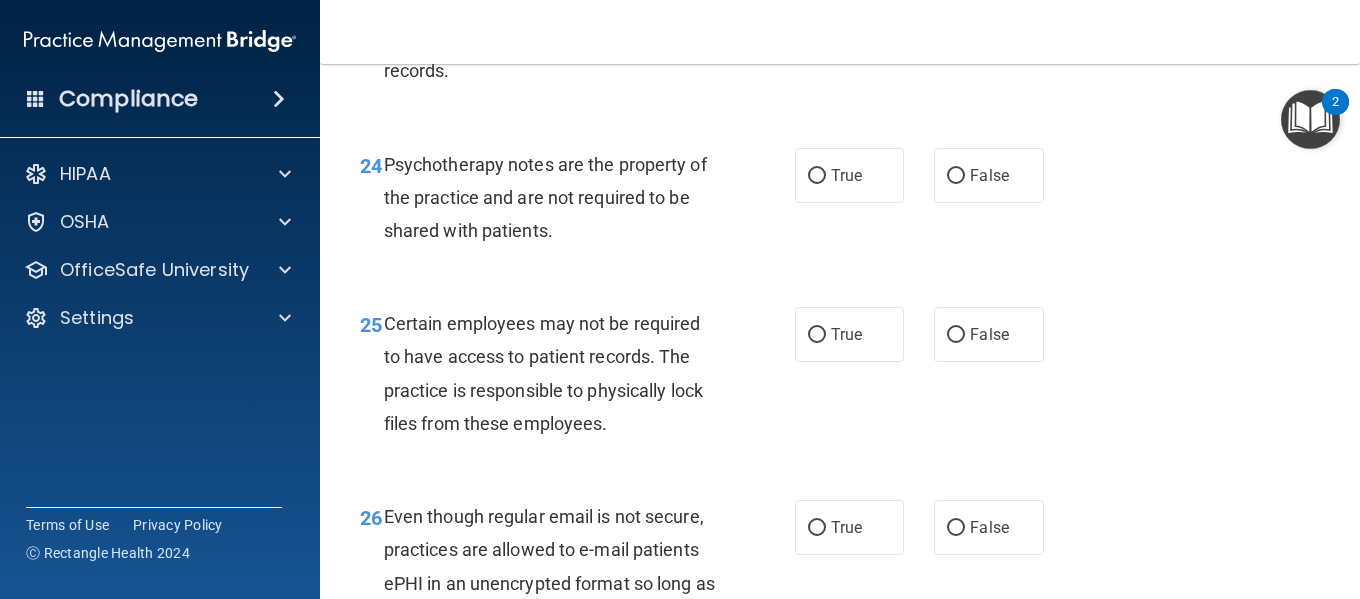 scroll, scrollTop: 4913, scrollLeft: 0, axis: vertical 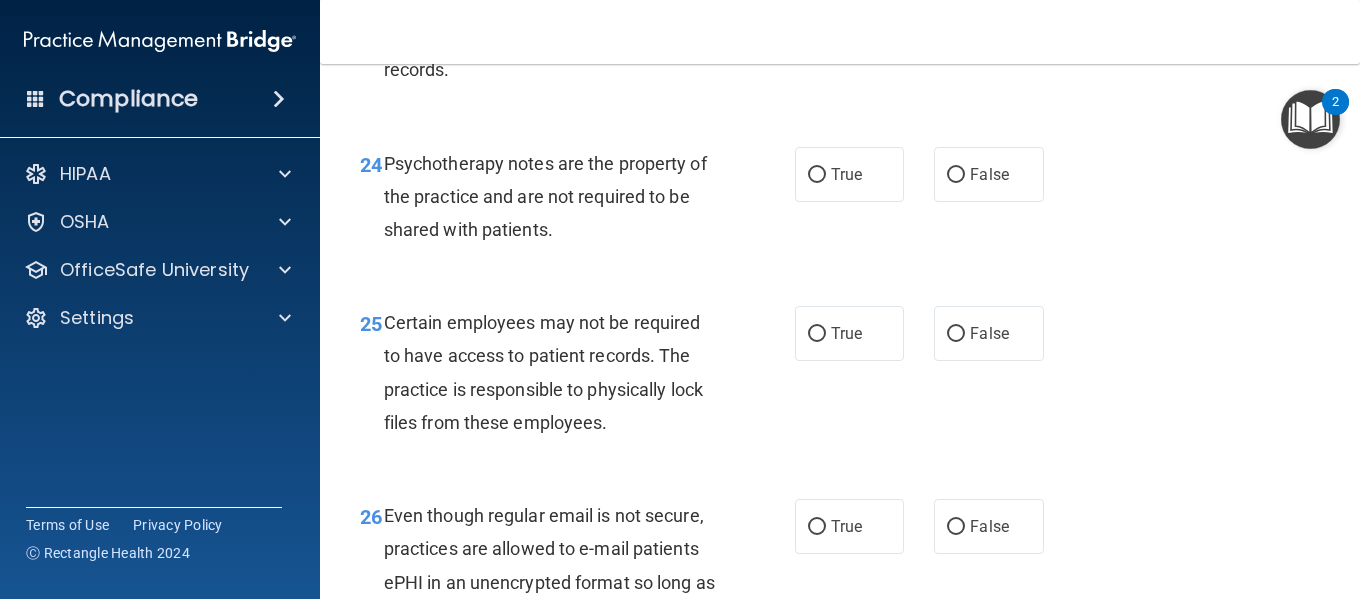click on "False" at bounding box center (988, 14) 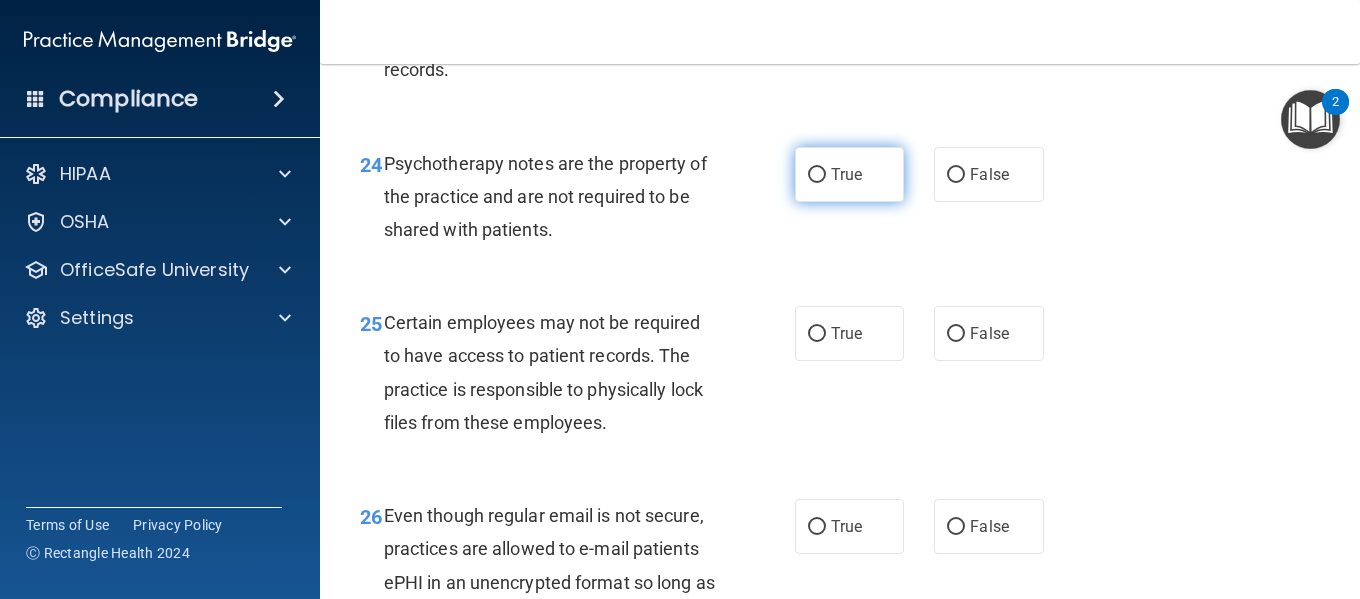 click on "True" at bounding box center [849, 174] 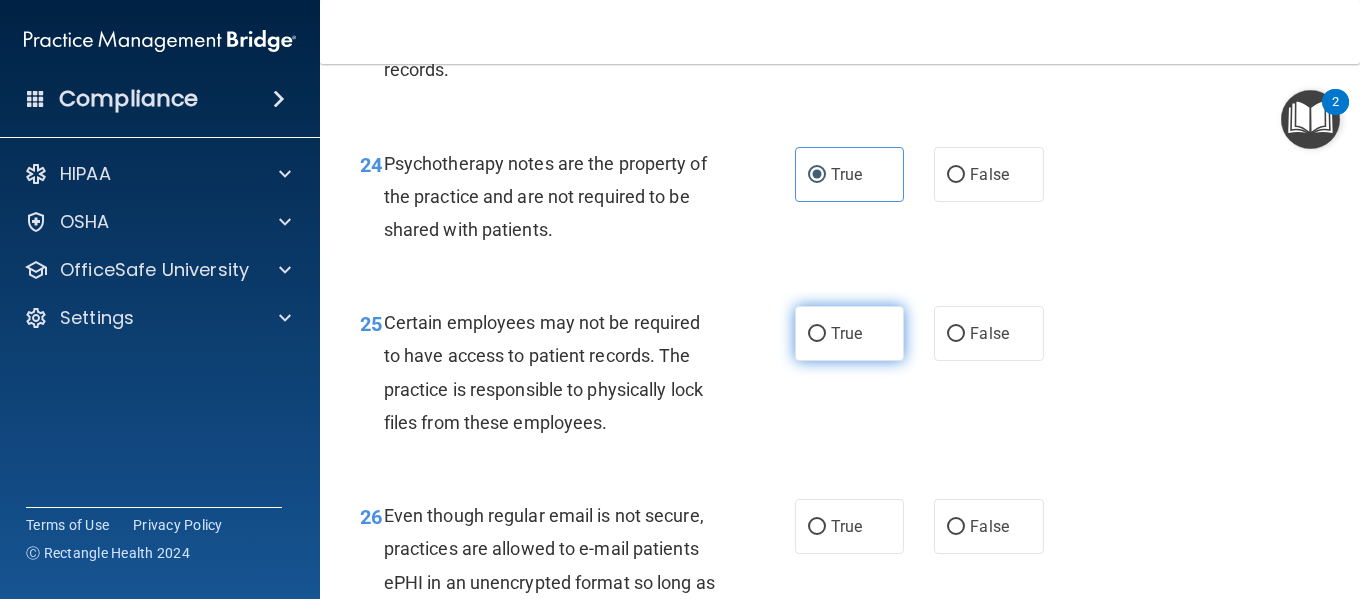 click on "True" at bounding box center [849, 333] 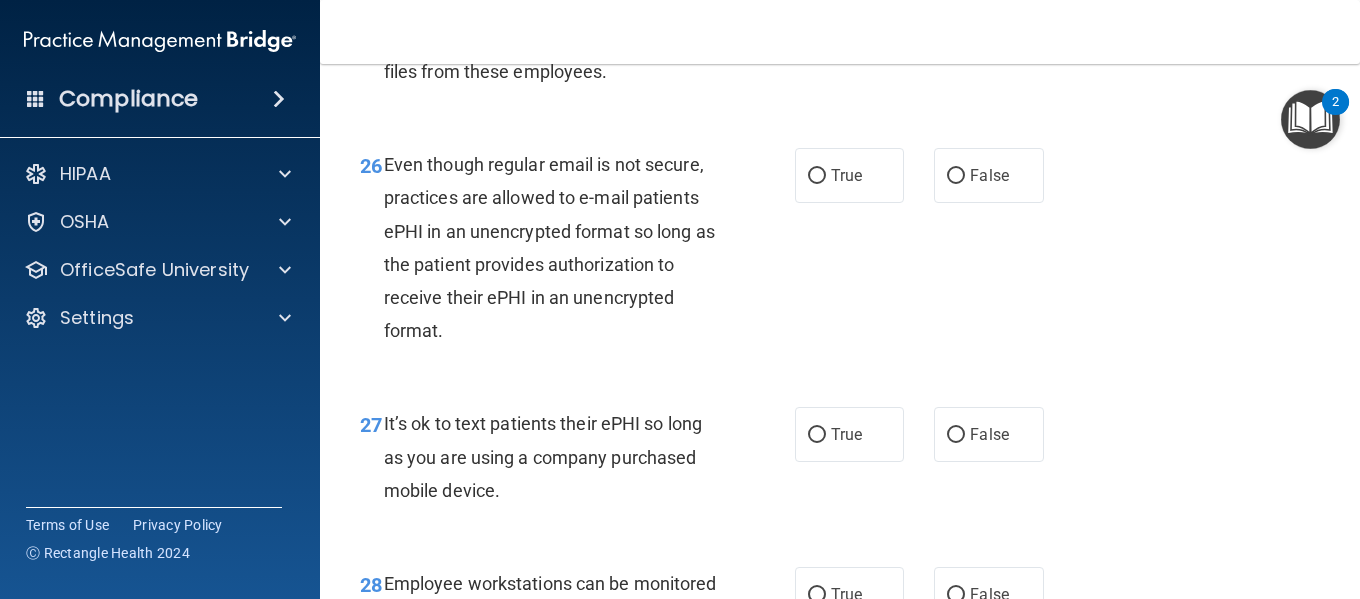 scroll, scrollTop: 5276, scrollLeft: 0, axis: vertical 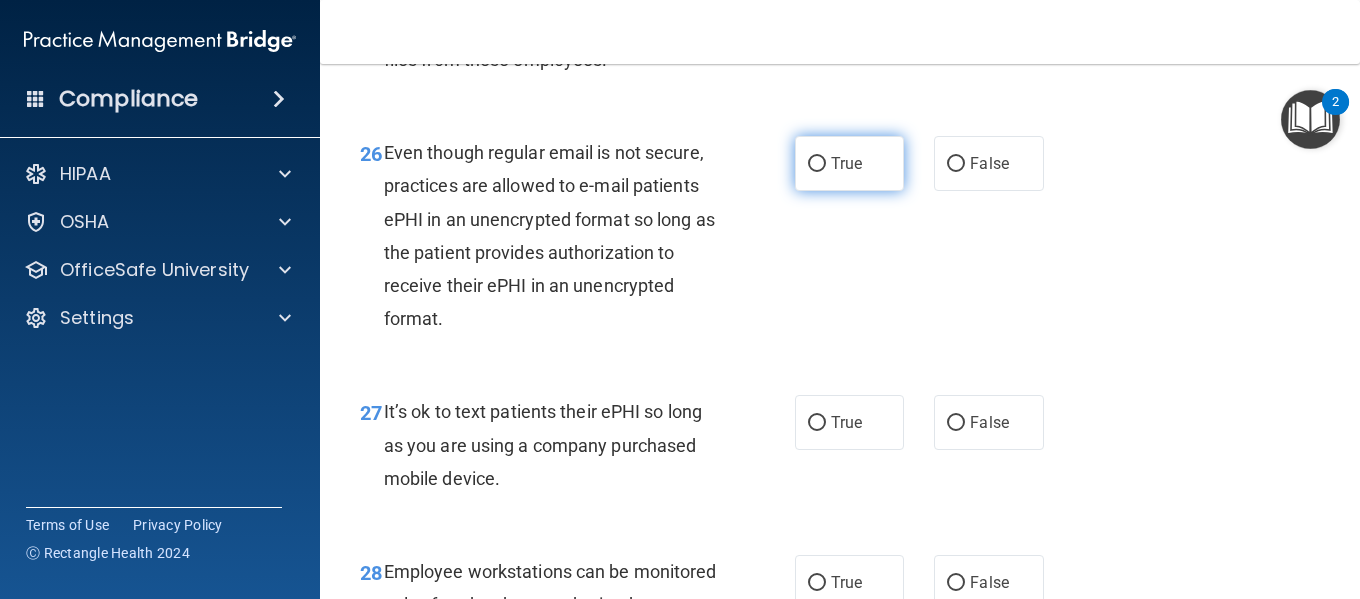 click on "True" at bounding box center [846, 163] 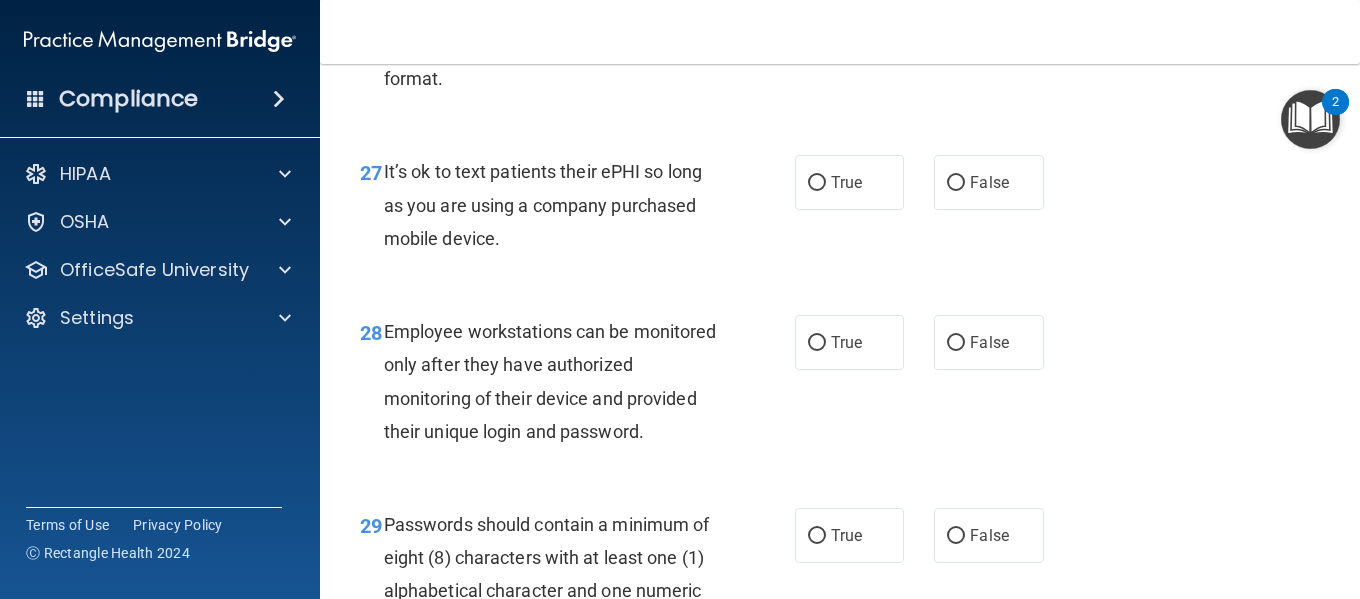 scroll, scrollTop: 5519, scrollLeft: 0, axis: vertical 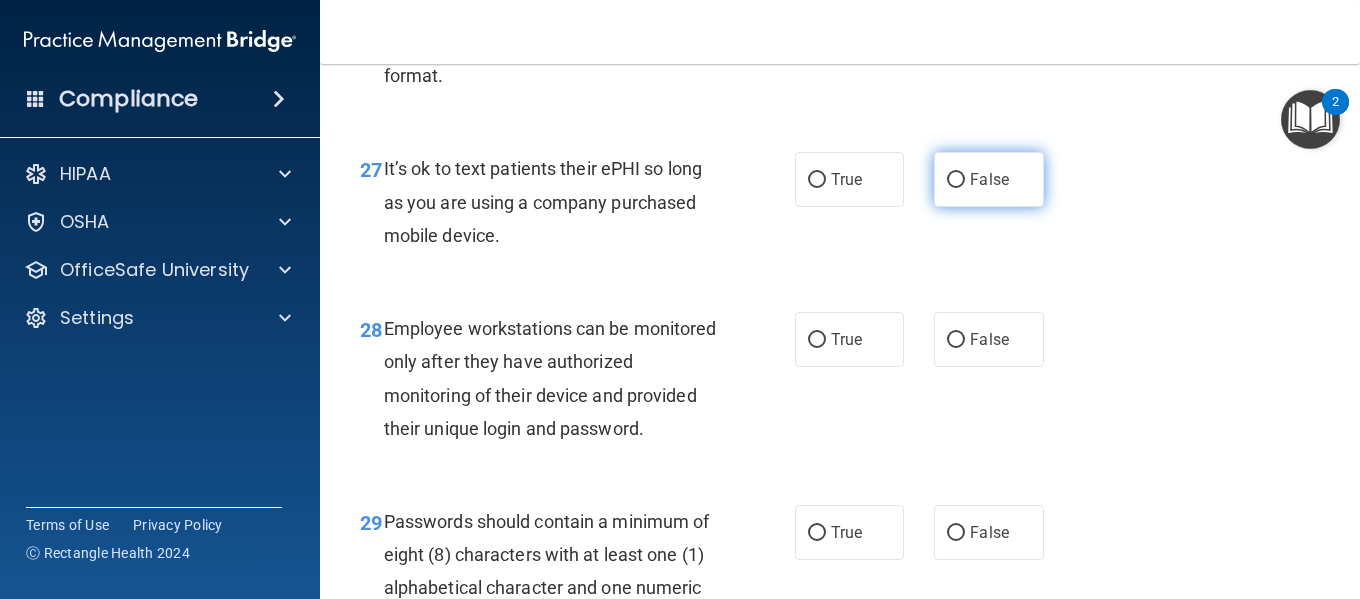 click on "False" at bounding box center (956, 180) 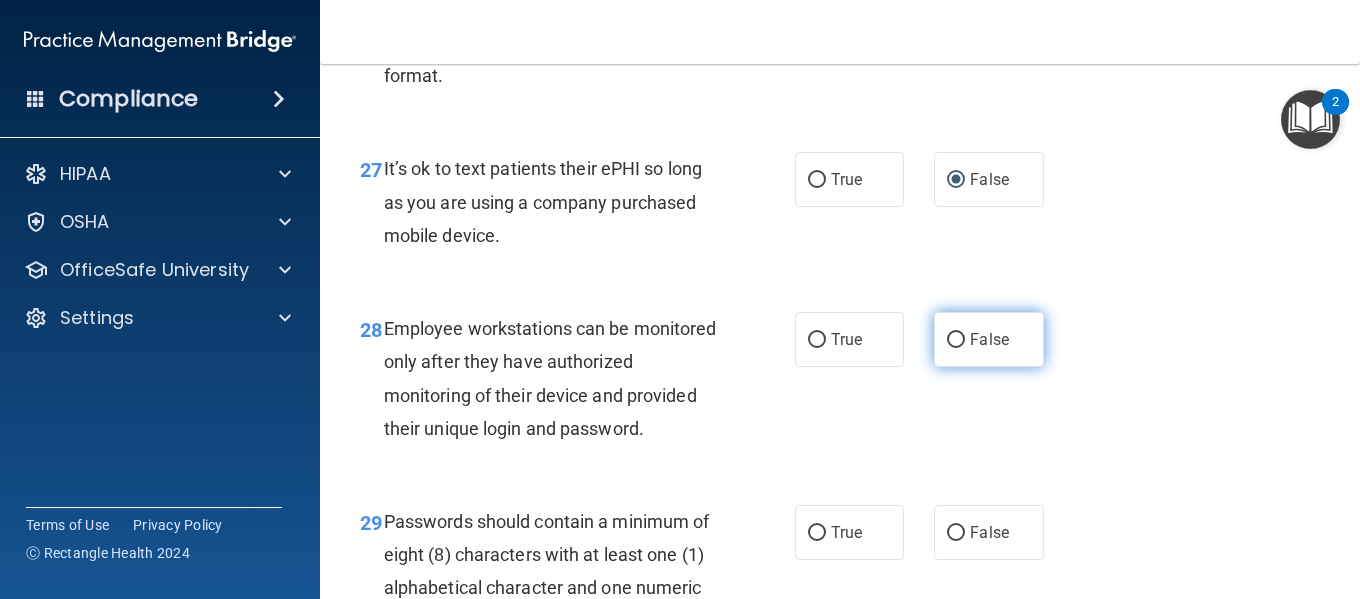 click on "False" at bounding box center (989, 339) 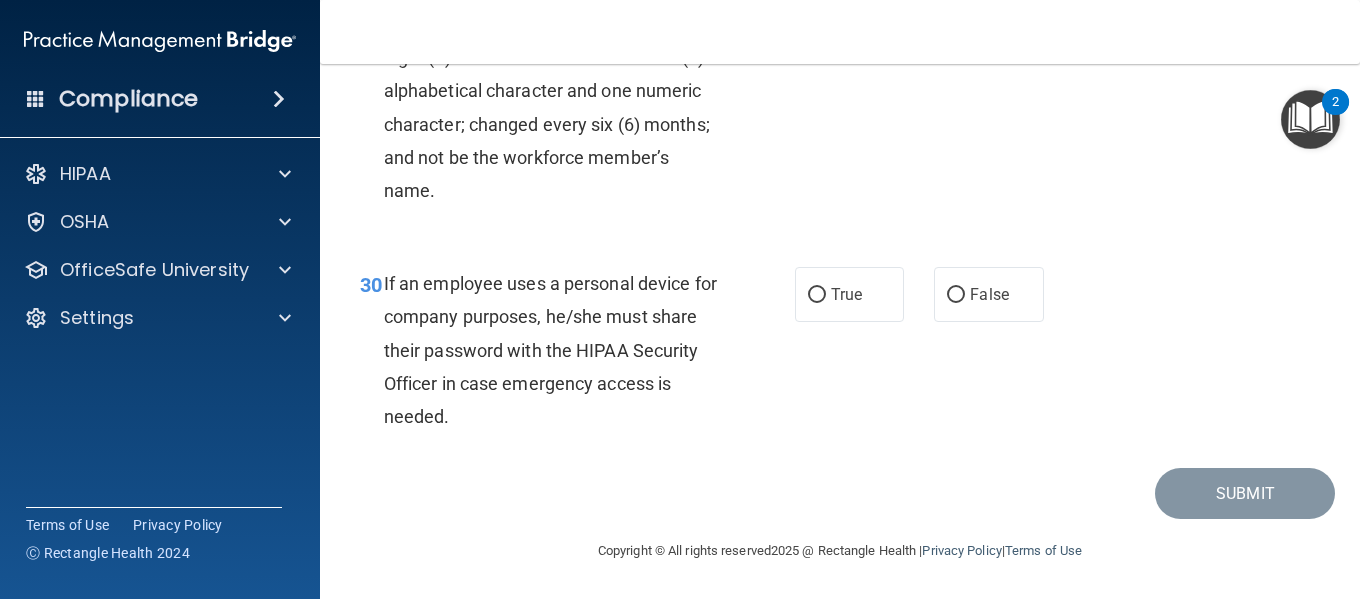 scroll, scrollTop: 6051, scrollLeft: 0, axis: vertical 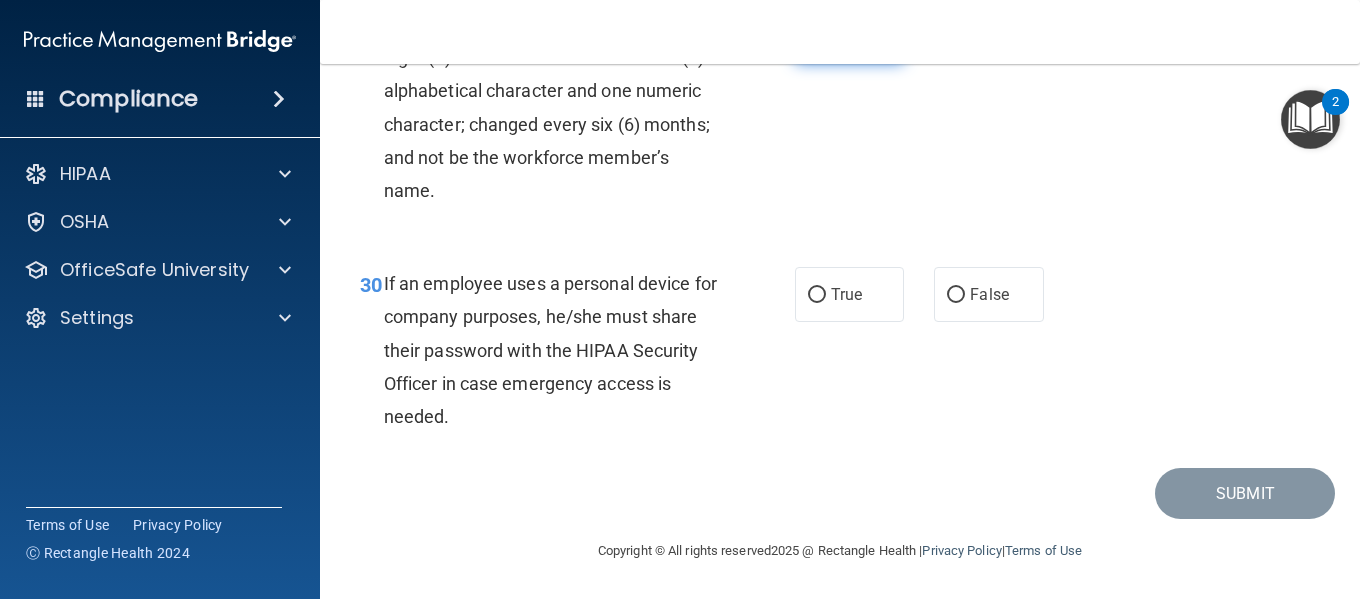 click on "True" at bounding box center (849, 35) 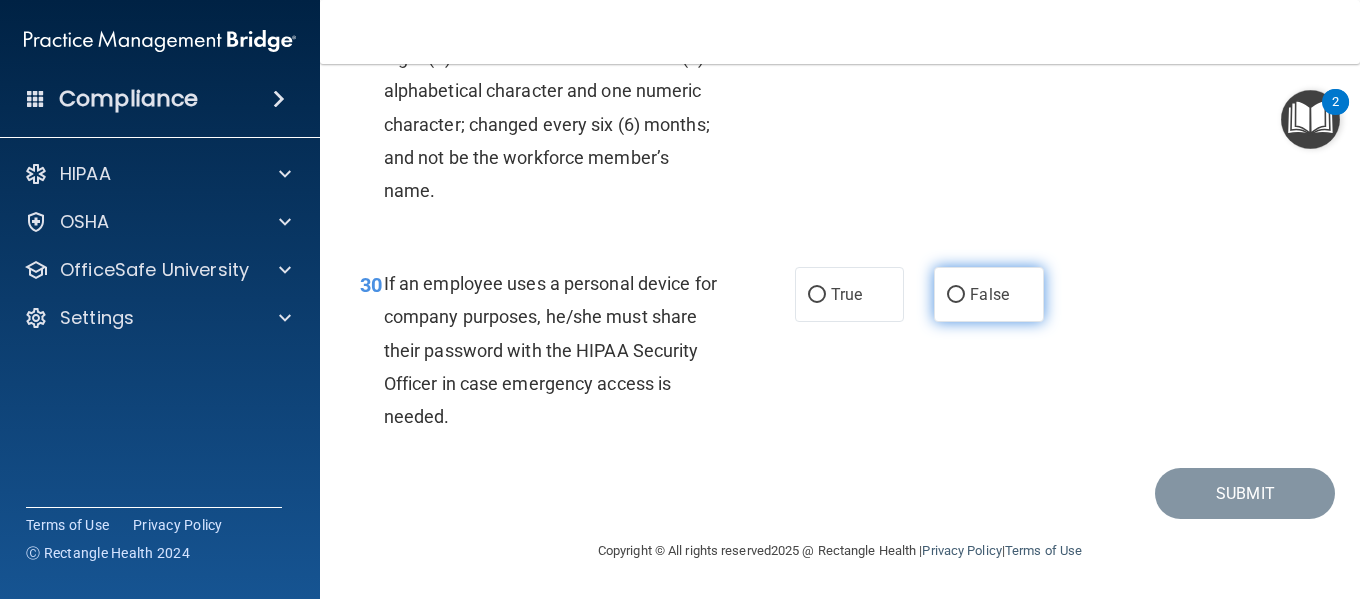click on "False" at bounding box center [988, 294] 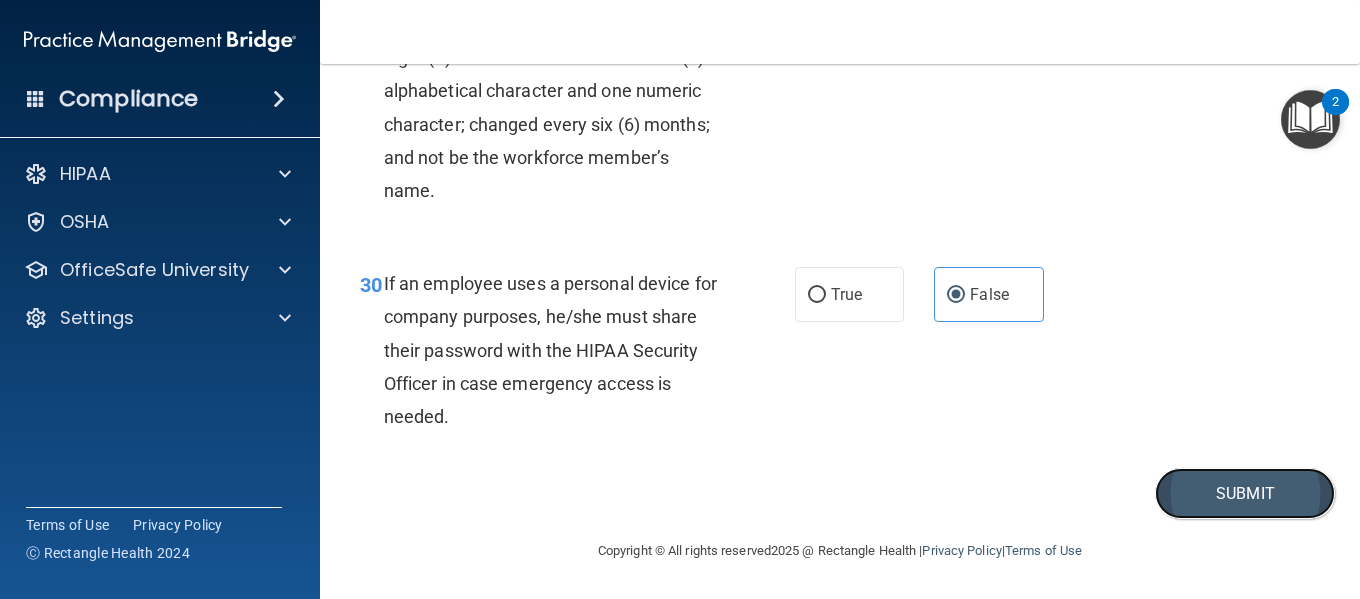 click on "Submit" at bounding box center (1245, 493) 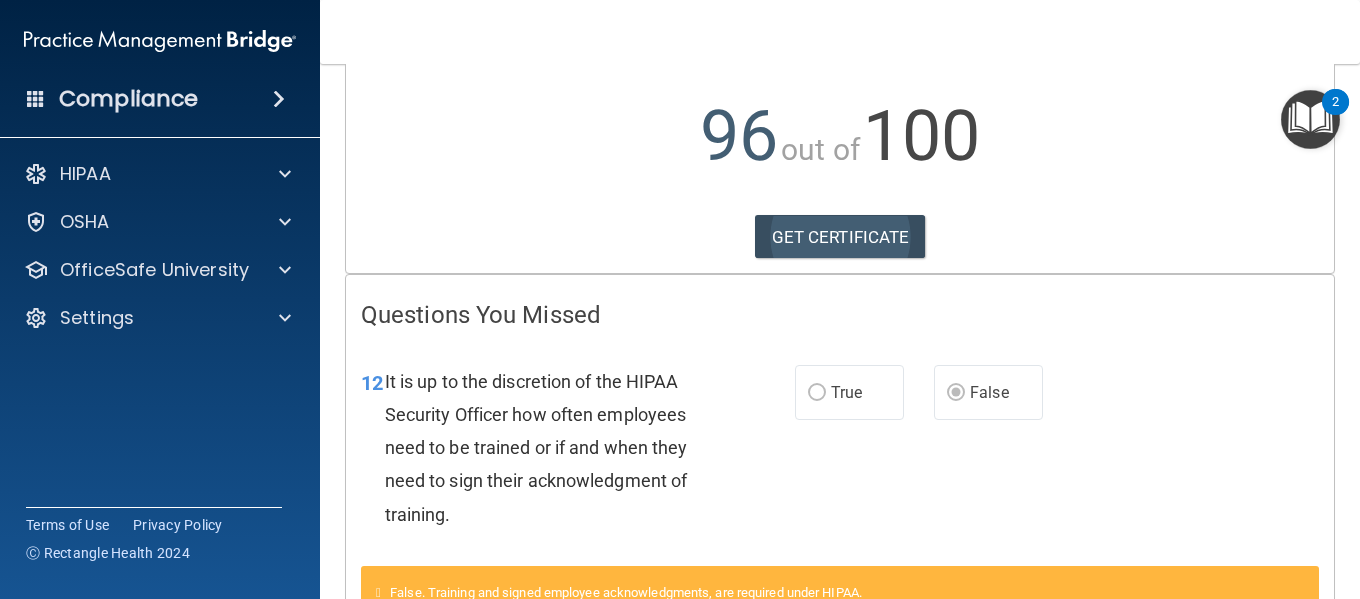 scroll, scrollTop: 200, scrollLeft: 0, axis: vertical 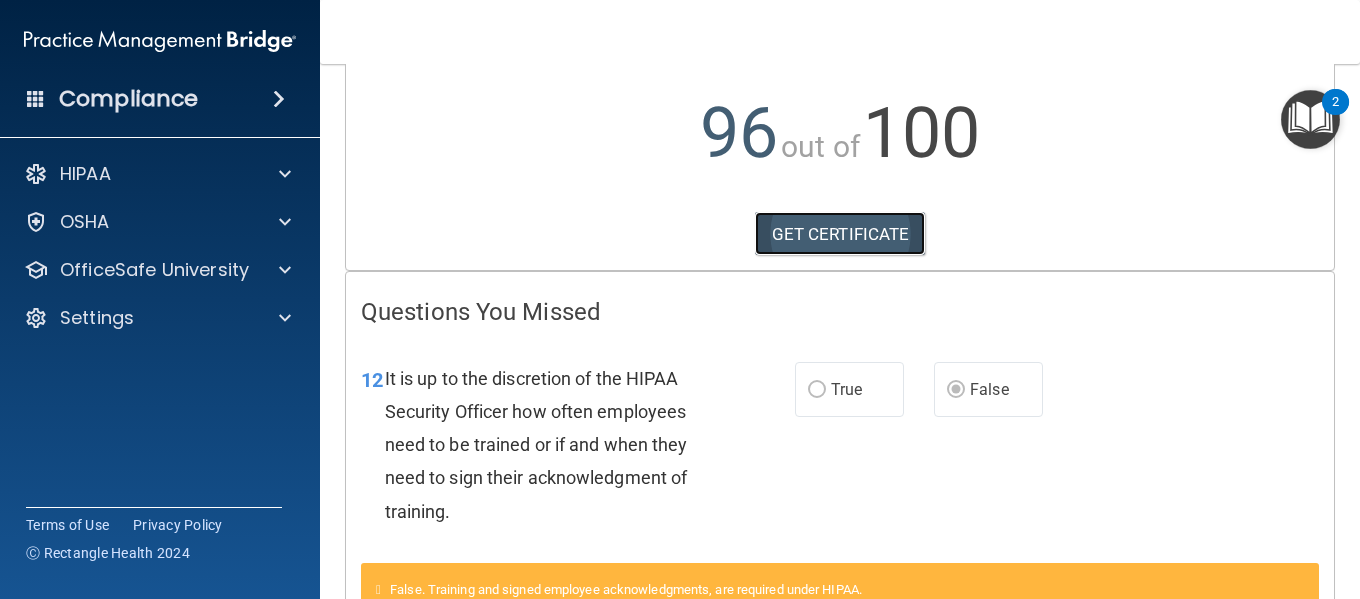 click on "GET CERTIFICATE" at bounding box center [840, 234] 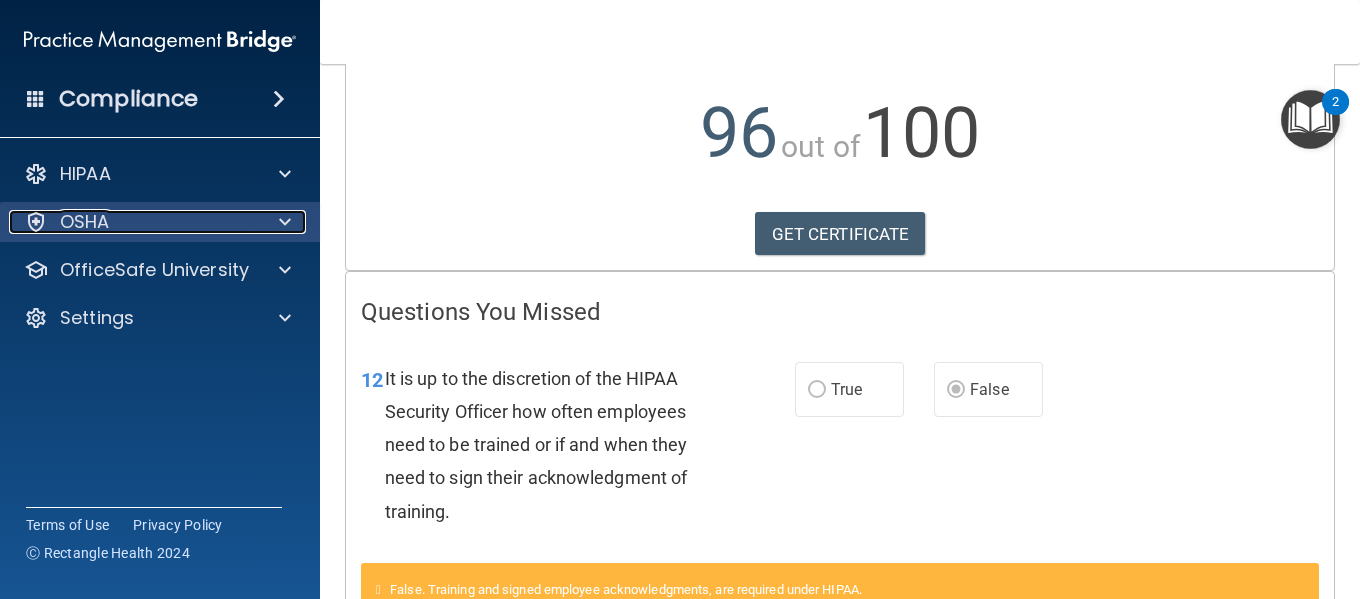 click at bounding box center [285, 222] 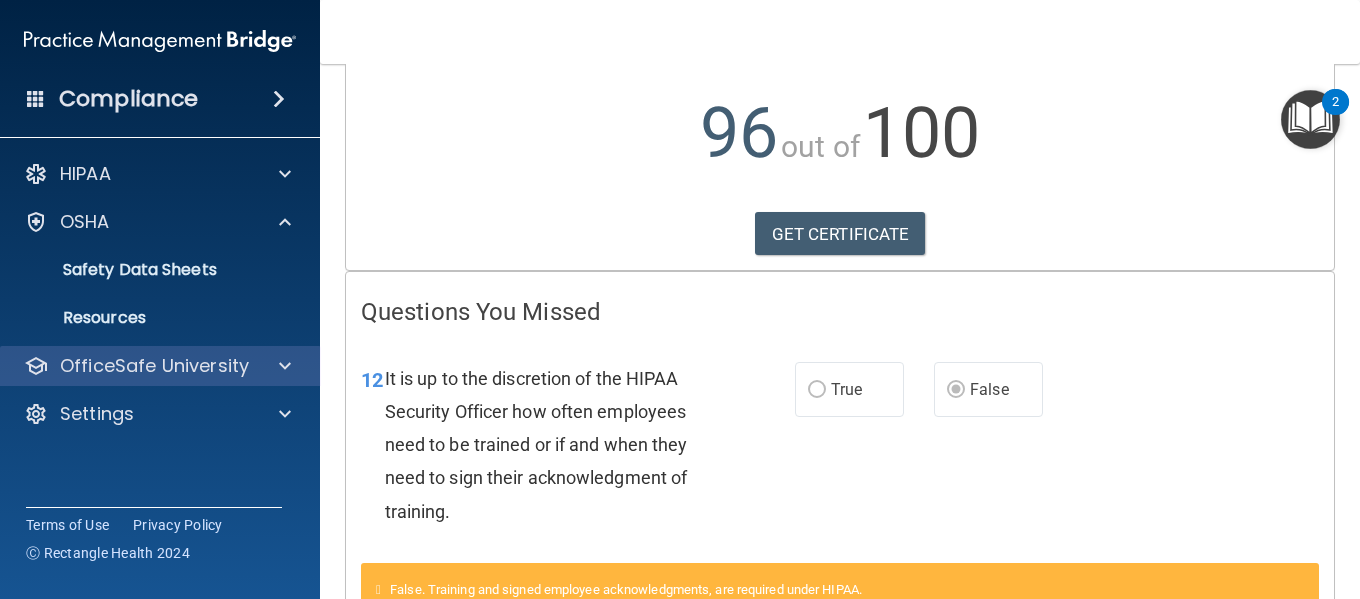 click on "OfficeSafe University" at bounding box center [160, 366] 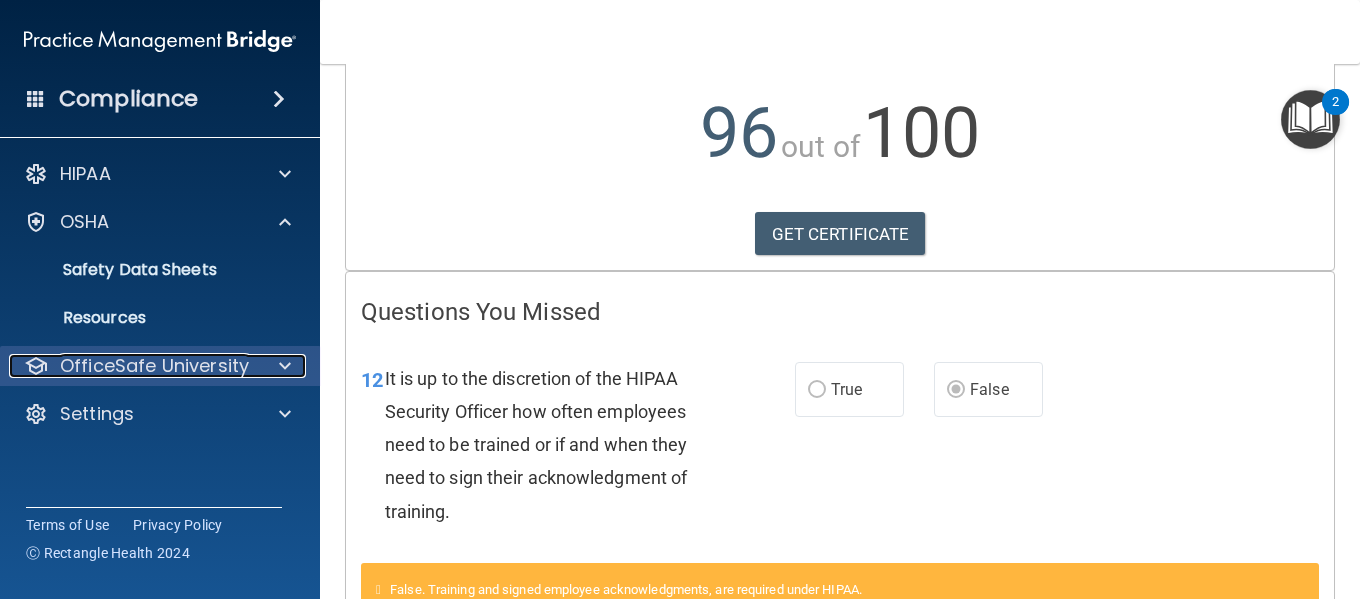 click at bounding box center [285, 366] 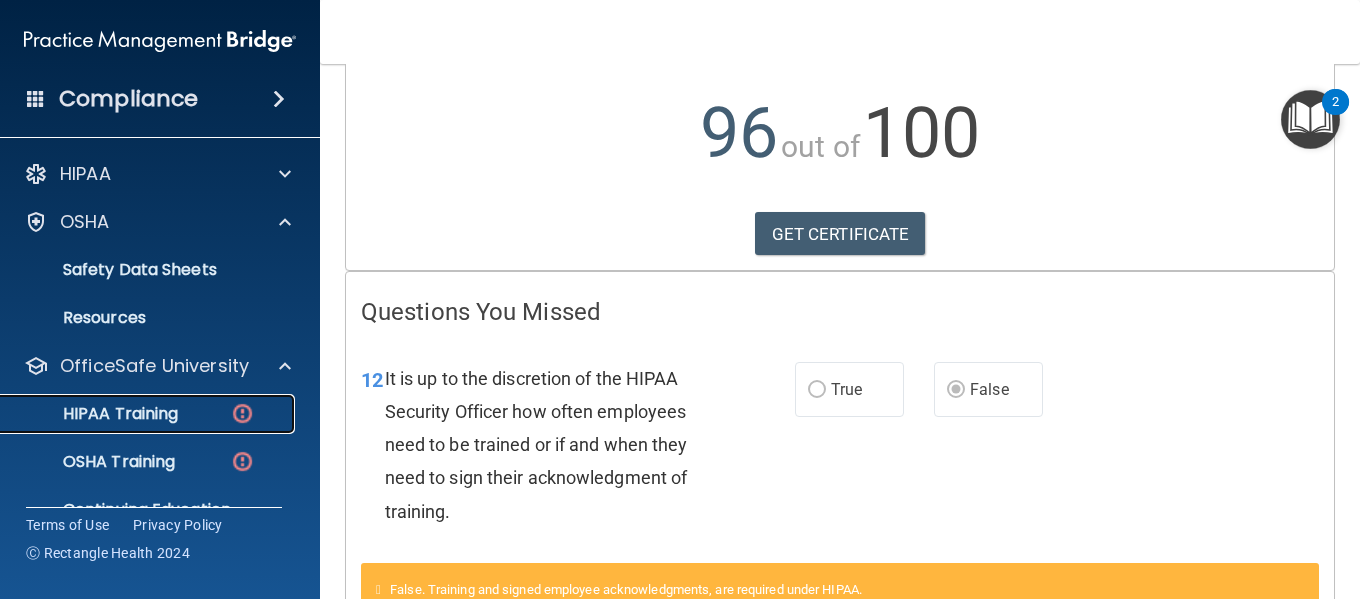 click at bounding box center (242, 413) 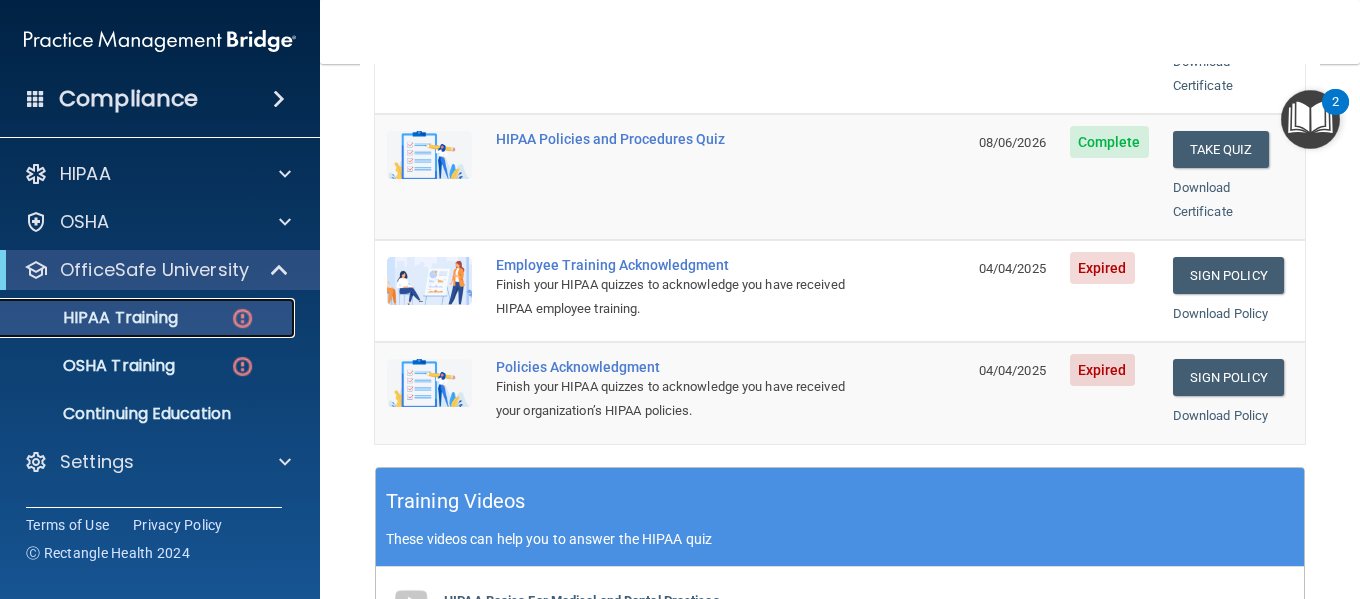 scroll, scrollTop: 491, scrollLeft: 0, axis: vertical 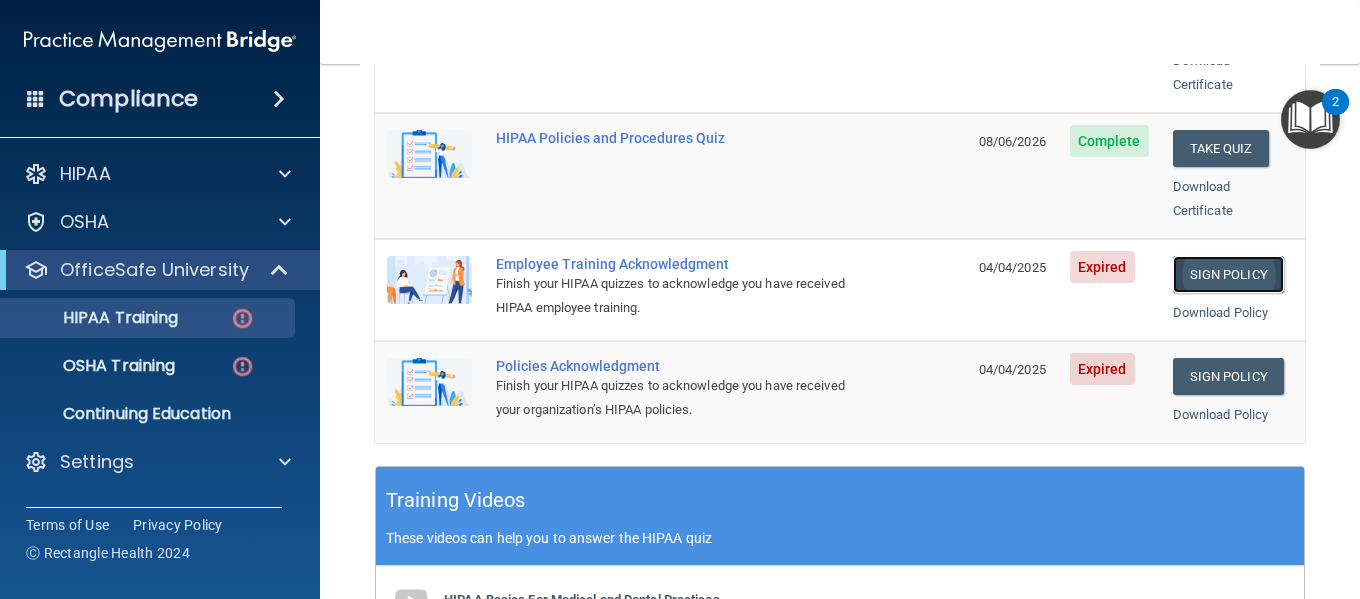 click on "Sign Policy" at bounding box center [1228, 274] 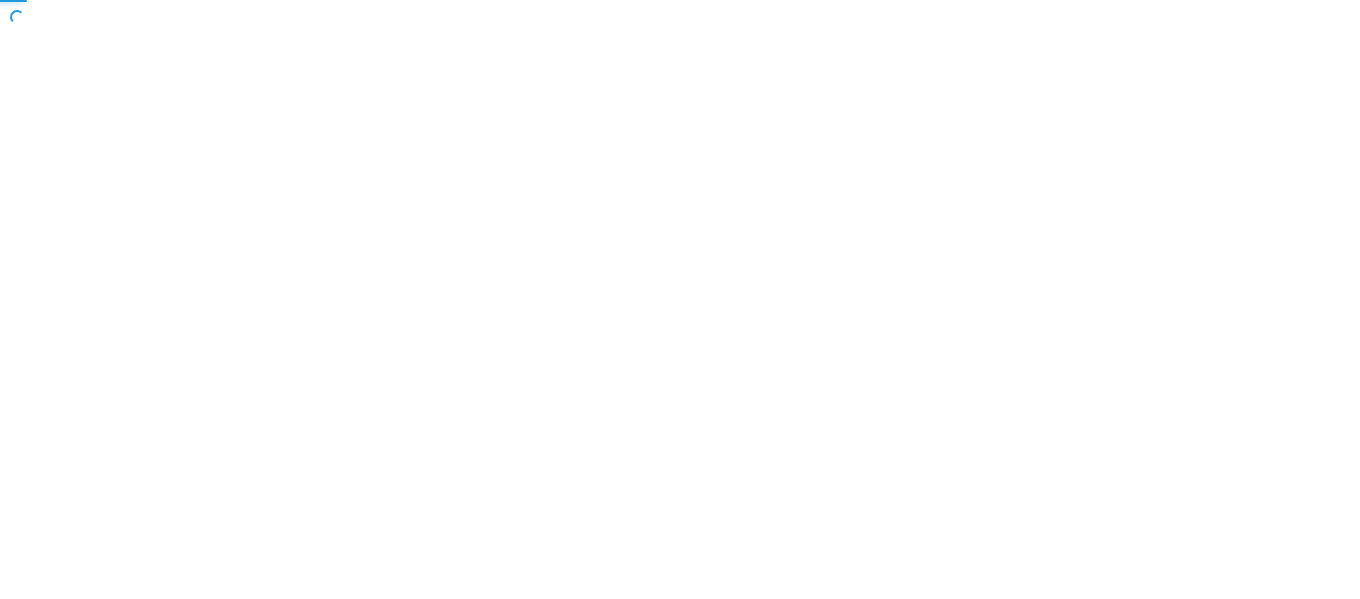 scroll, scrollTop: 0, scrollLeft: 0, axis: both 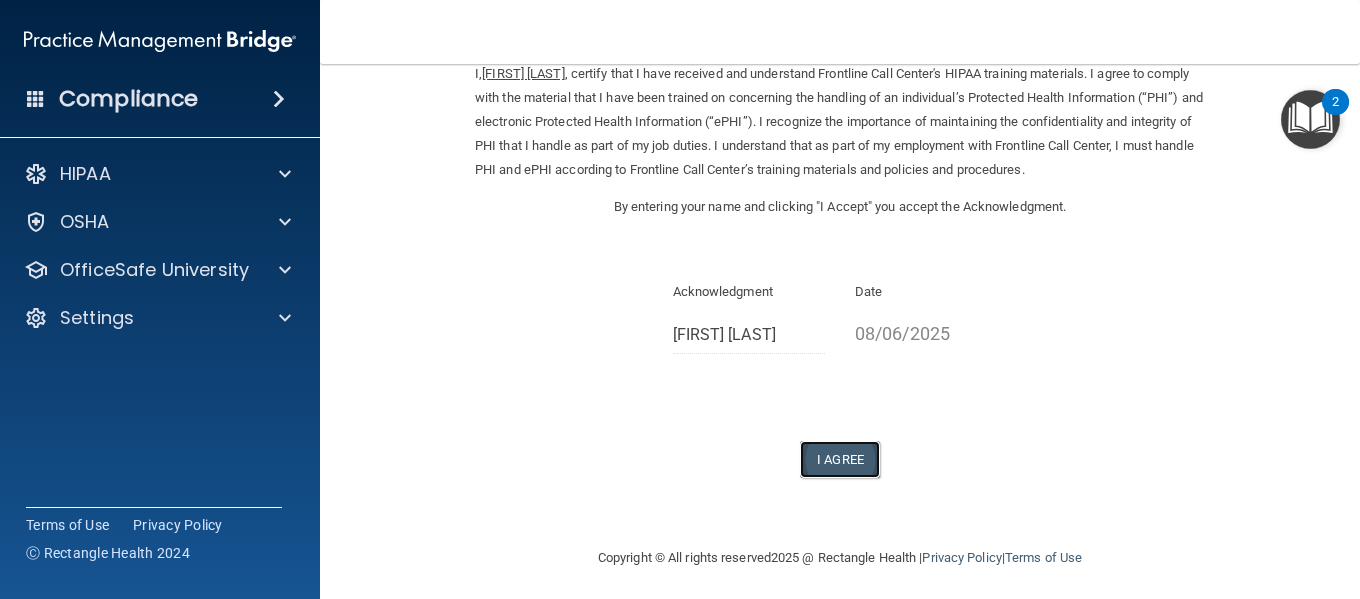 click on "I Agree" at bounding box center (840, 459) 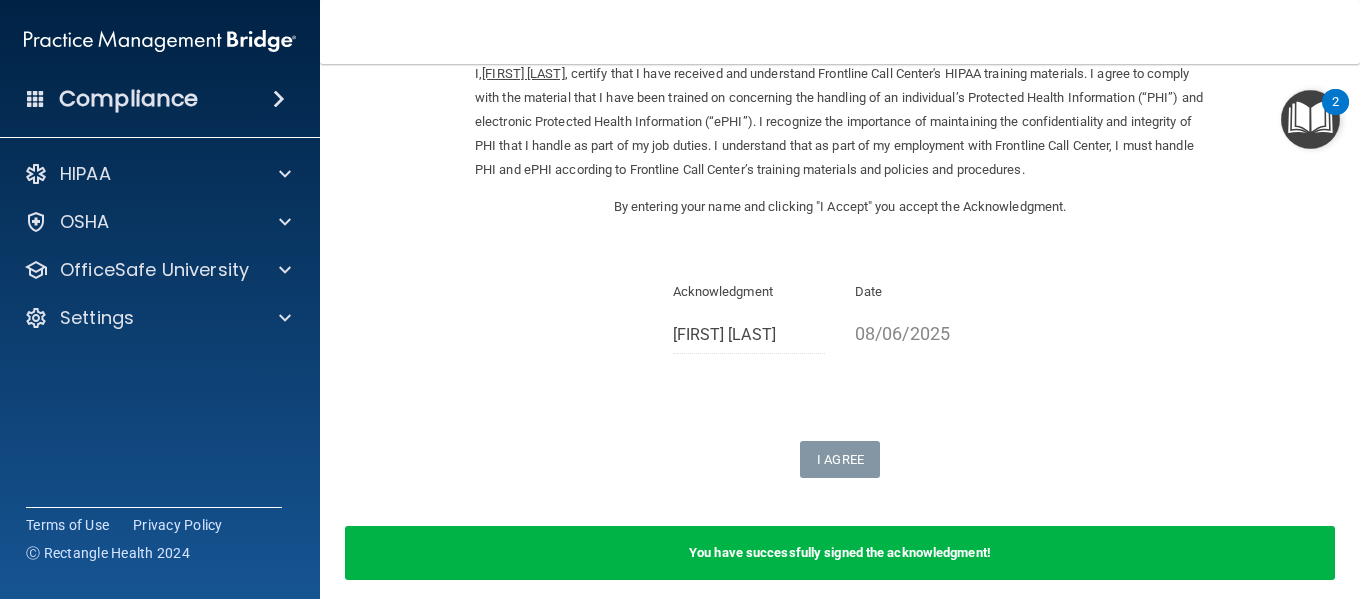 scroll, scrollTop: 0, scrollLeft: 0, axis: both 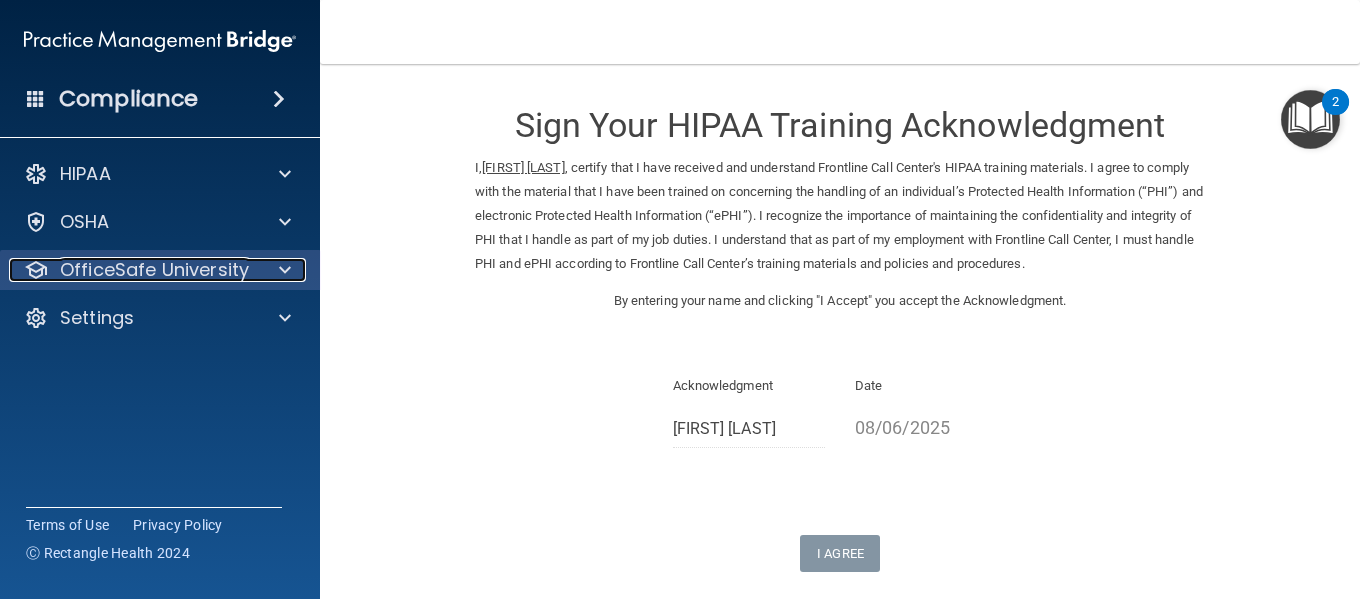 click at bounding box center [285, 270] 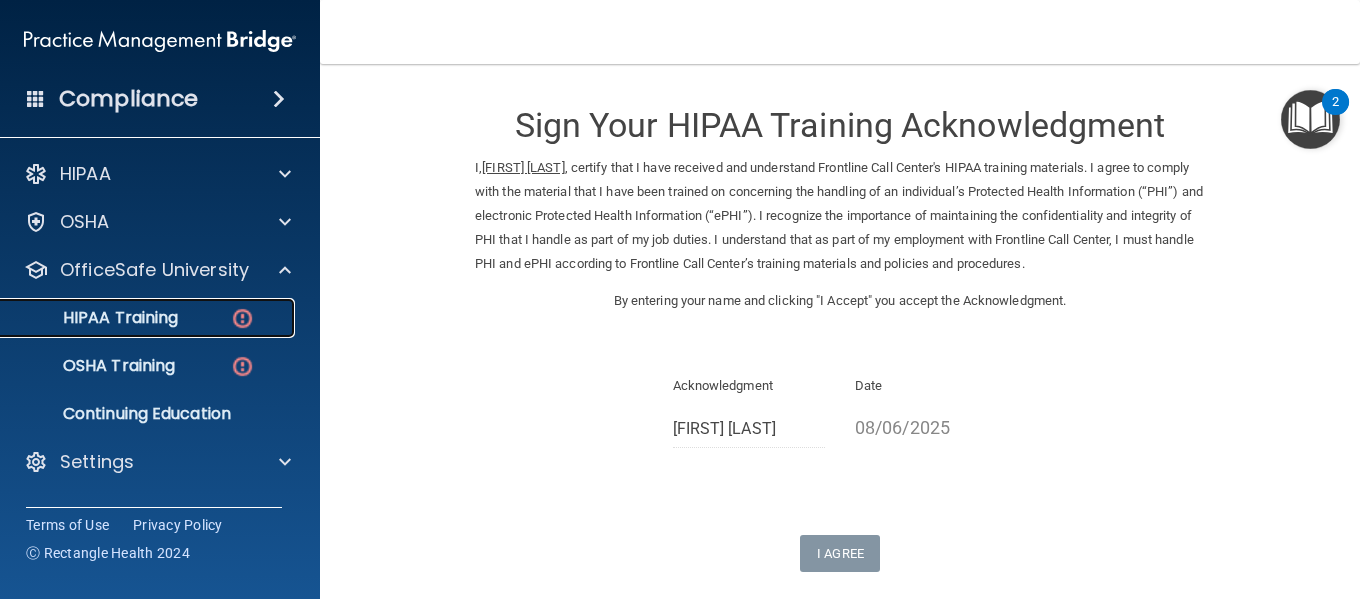 click on "HIPAA Training" at bounding box center [149, 318] 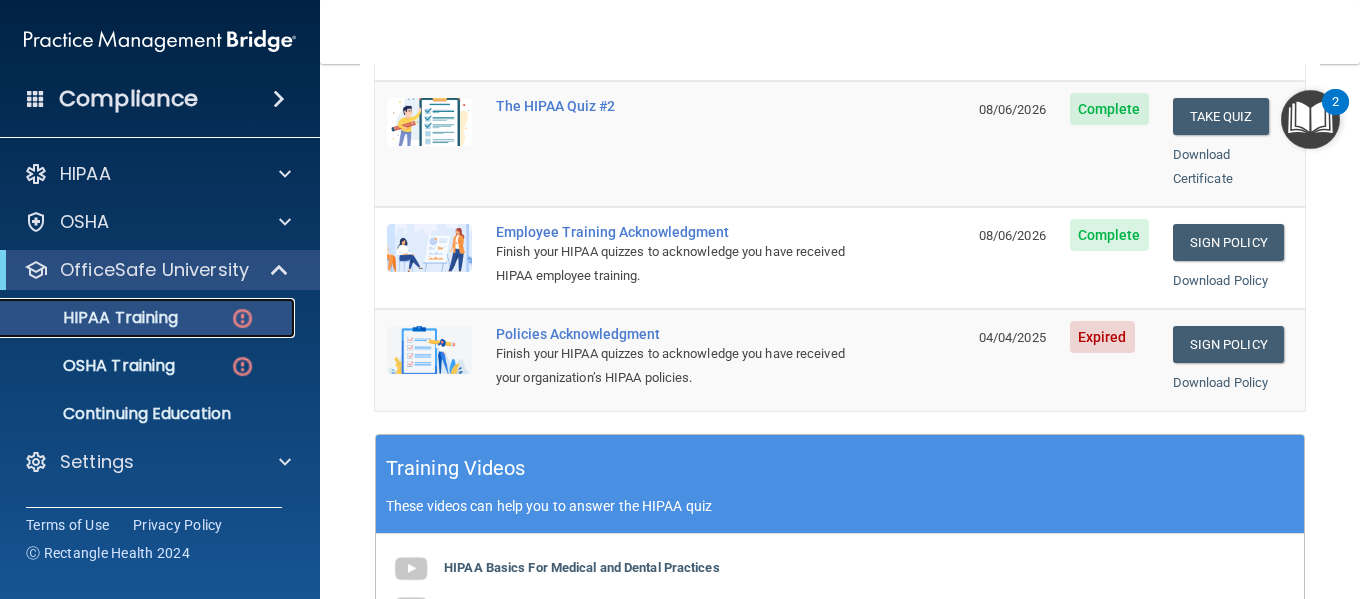 scroll, scrollTop: 542, scrollLeft: 0, axis: vertical 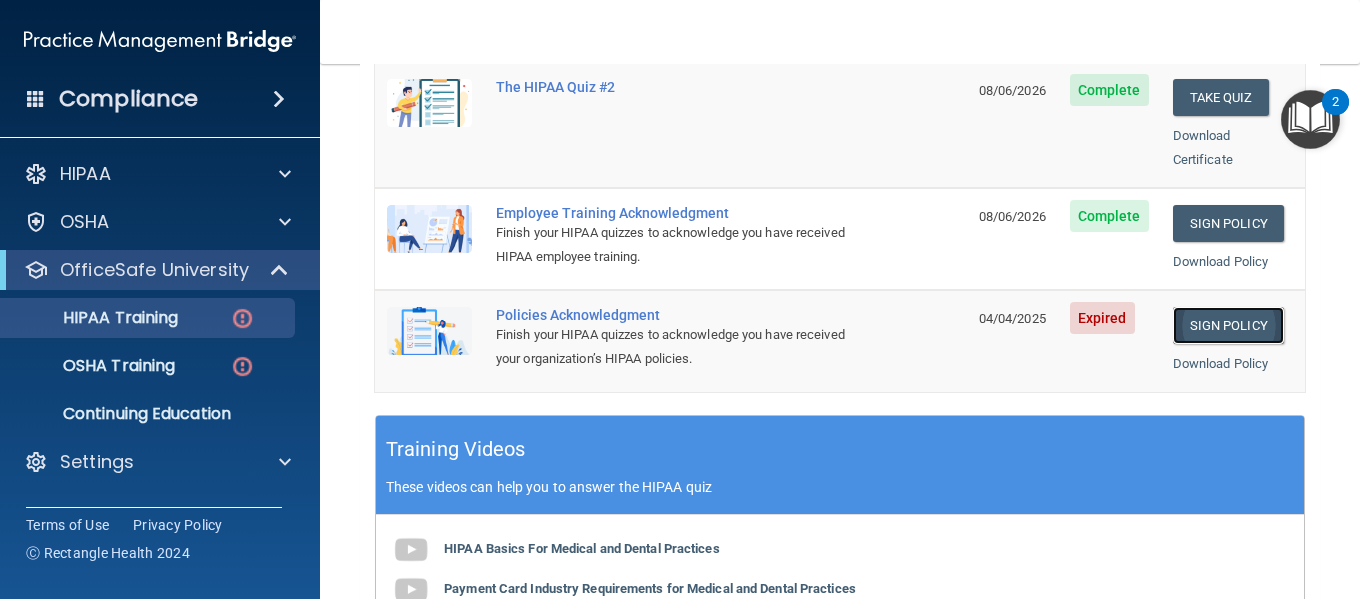 click on "Sign Policy" at bounding box center [1228, 325] 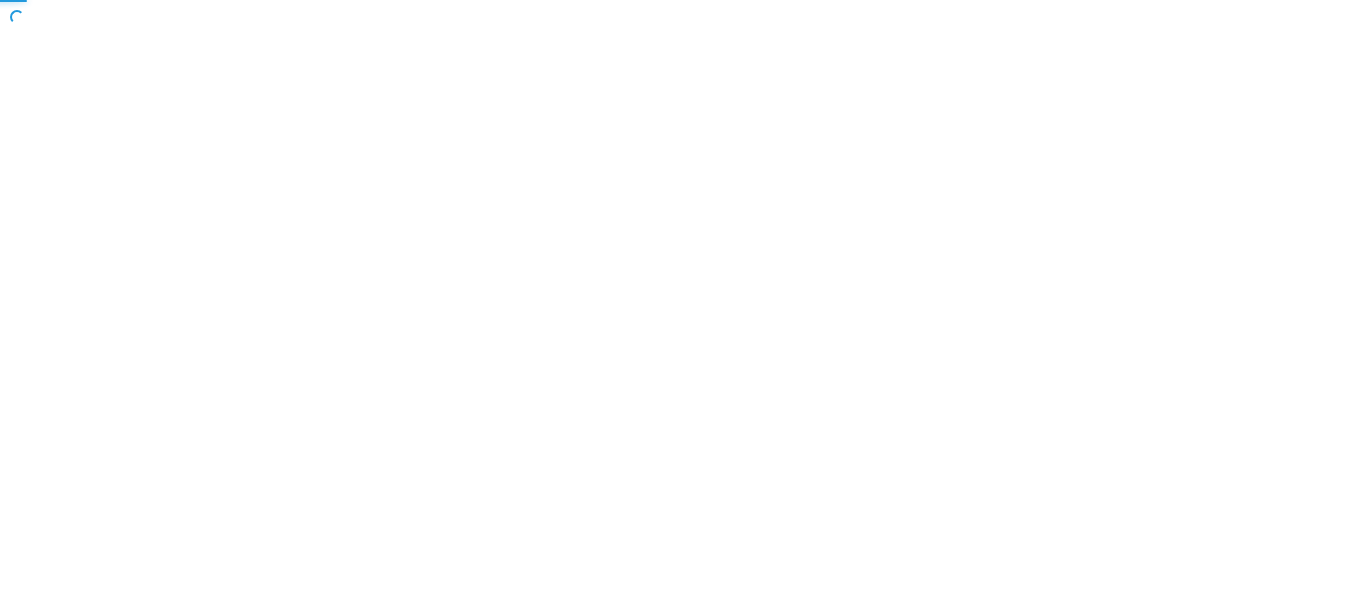 scroll, scrollTop: 0, scrollLeft: 0, axis: both 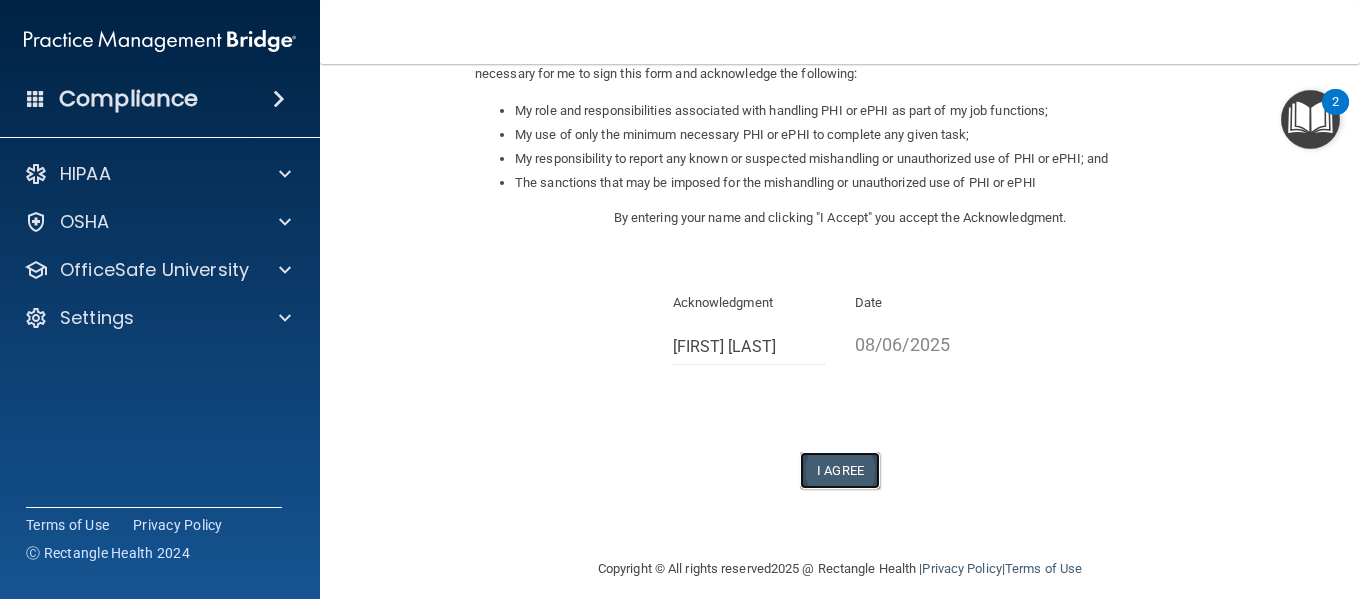 click on "I Agree" at bounding box center (840, 470) 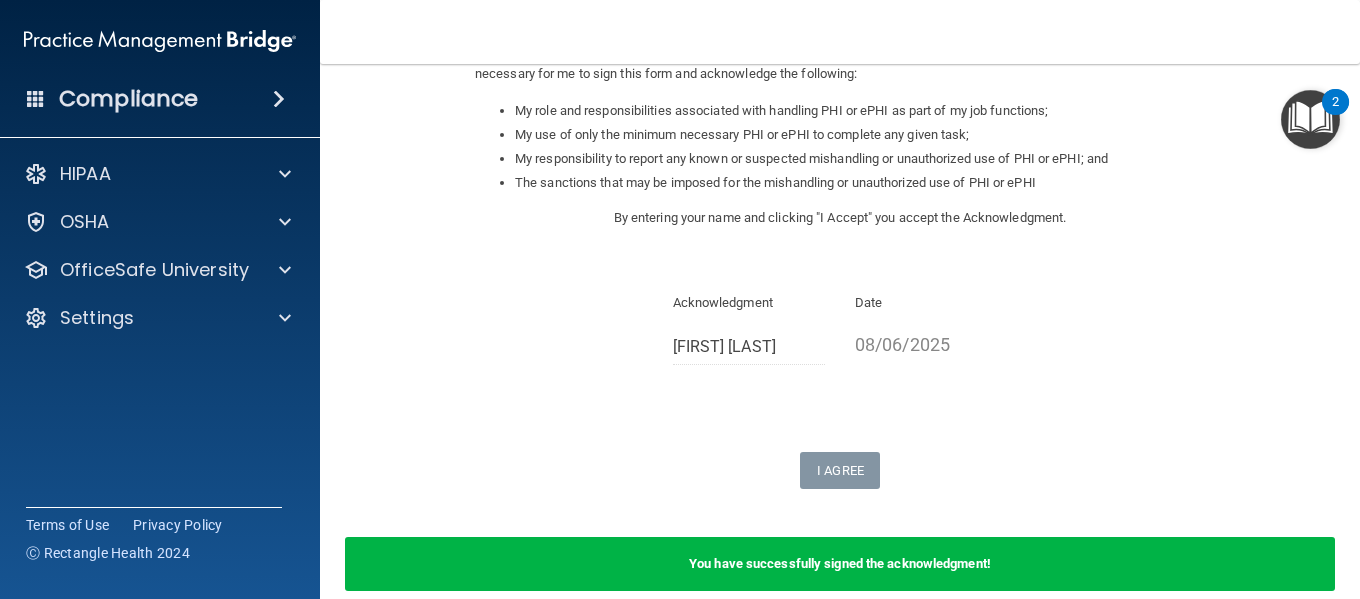 scroll, scrollTop: 0, scrollLeft: 0, axis: both 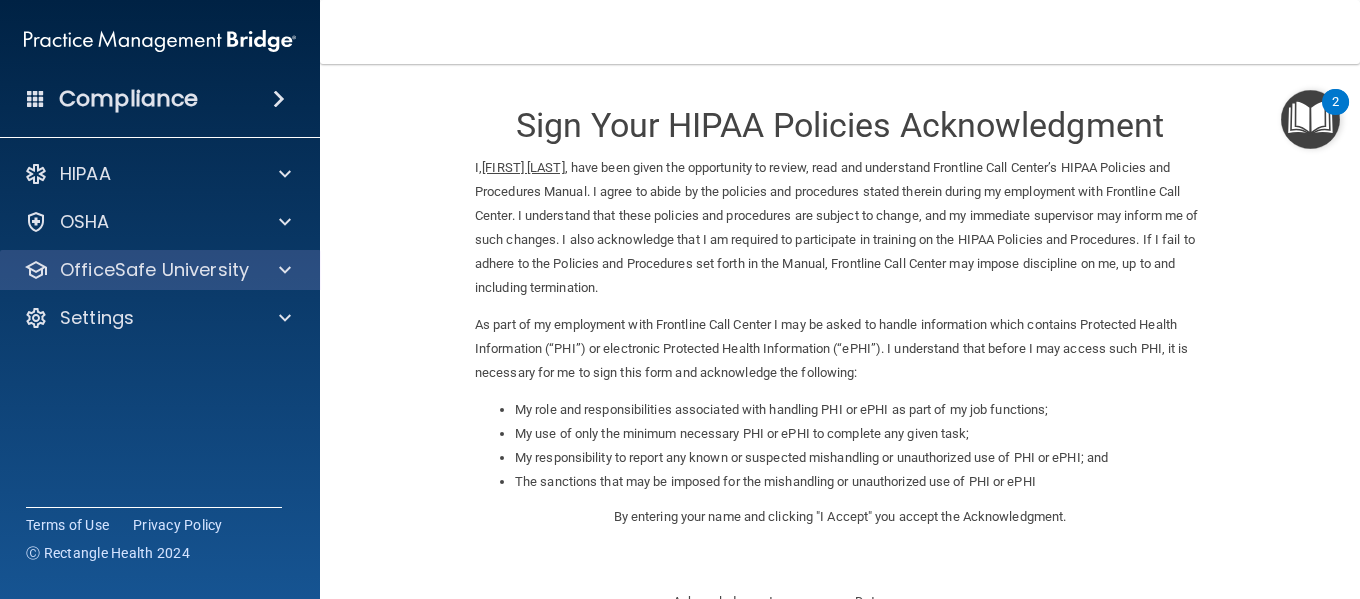 click on "OfficeSafe University" at bounding box center [160, 270] 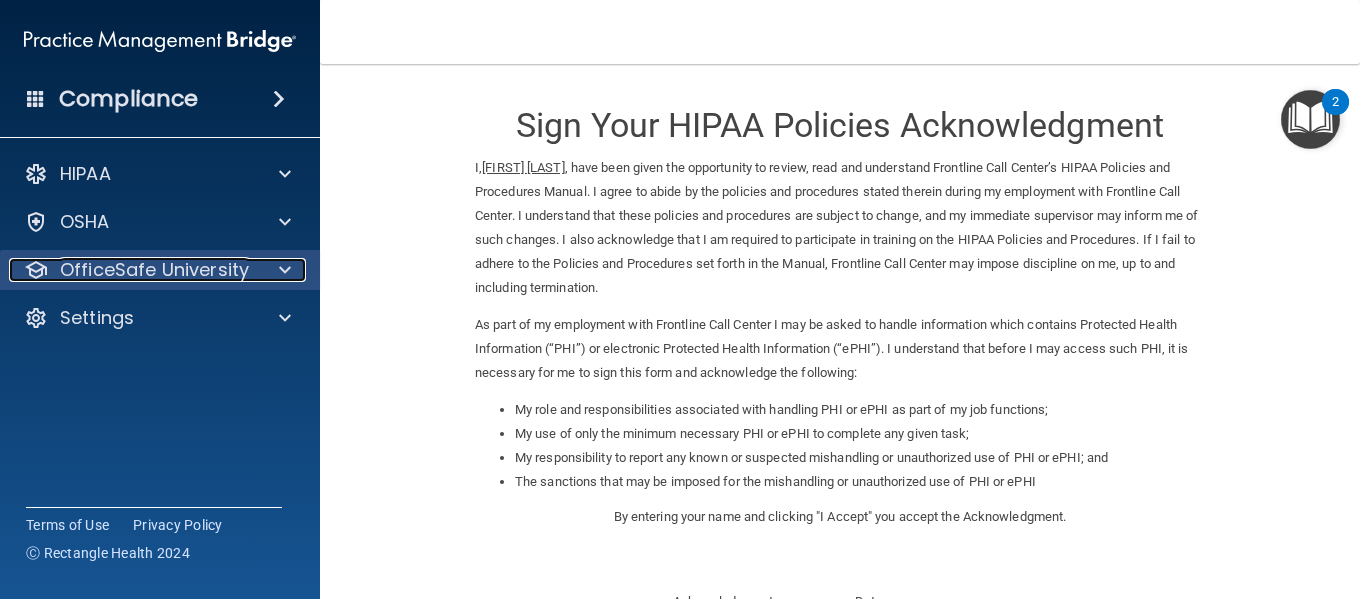 click at bounding box center [282, 270] 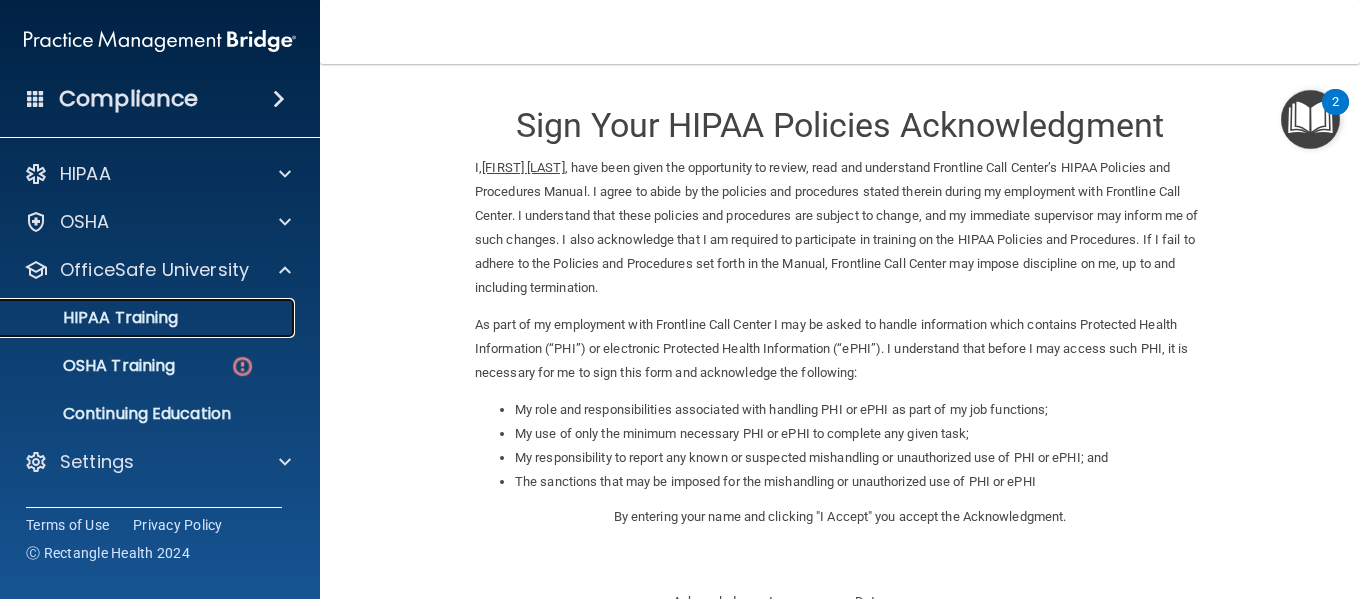 click on "HIPAA Training" at bounding box center [137, 318] 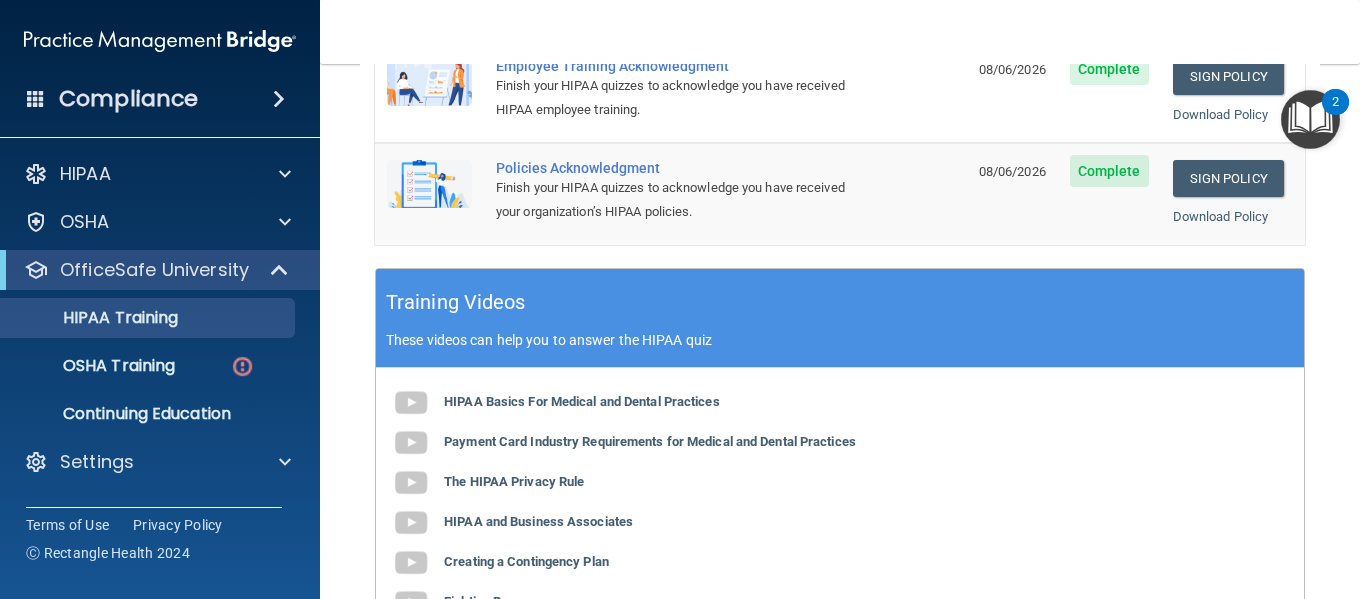 scroll, scrollTop: 979, scrollLeft: 0, axis: vertical 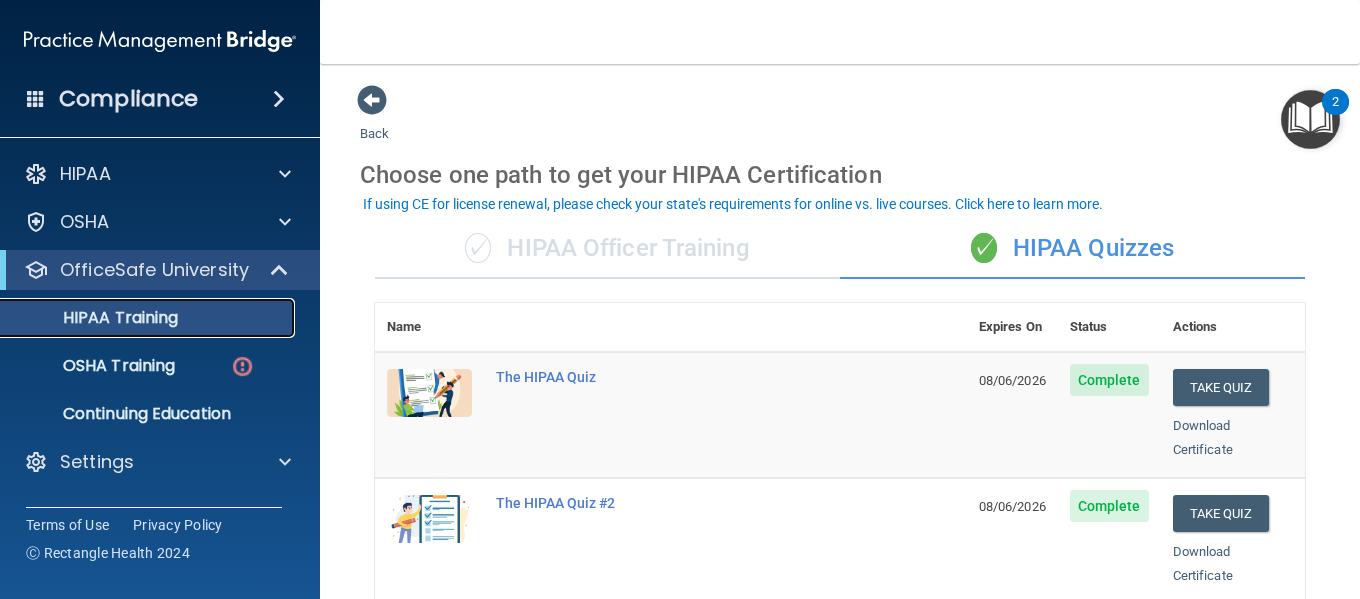 click on "HIPAA Training" at bounding box center (137, 318) 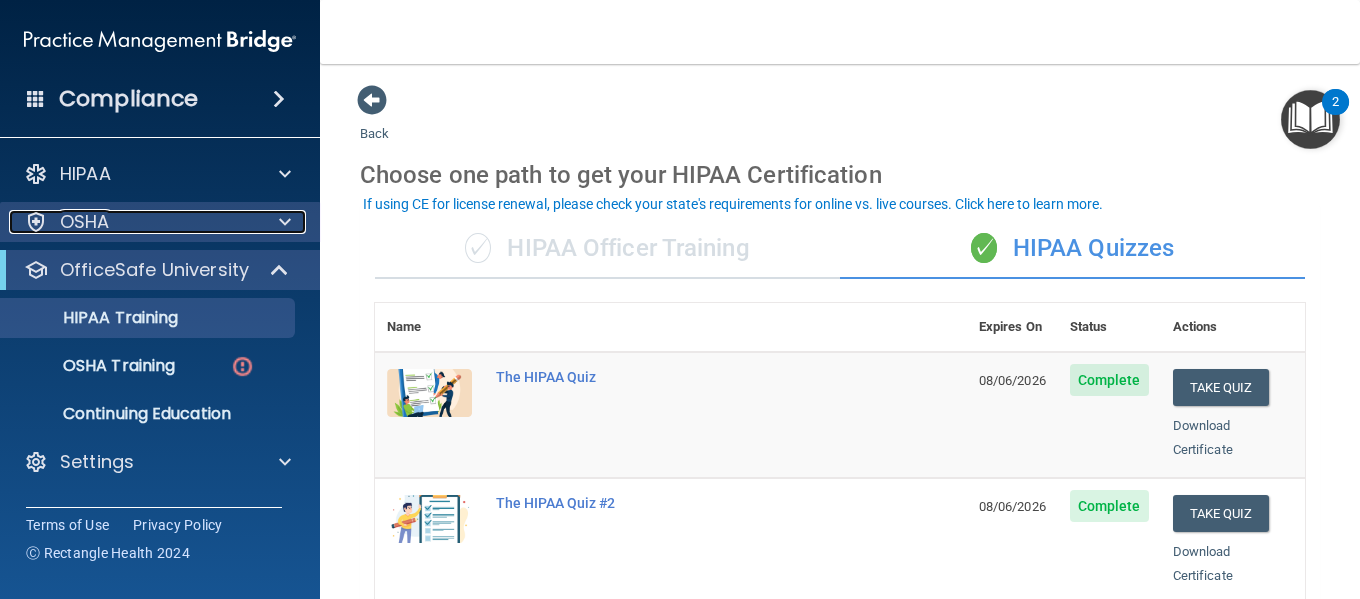 click on "OSHA" at bounding box center [133, 222] 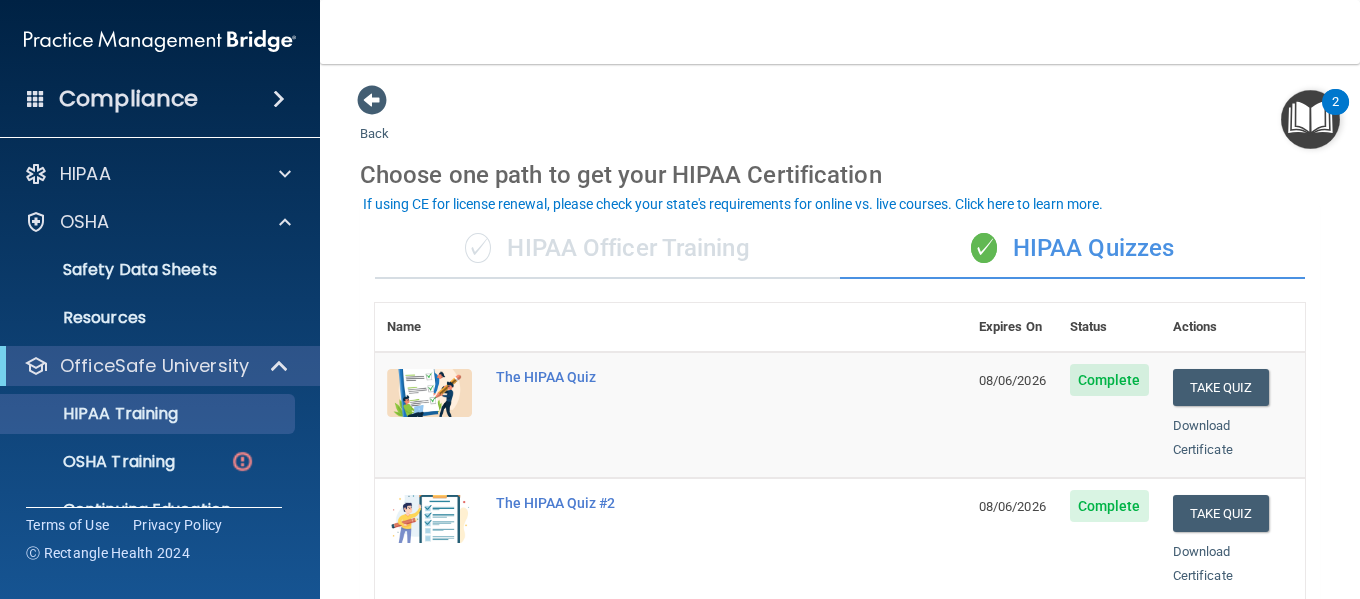 click on "Documents               Safety Data Sheets               Self-Assessment                Injury and Illness Report                Resources" at bounding box center (161, 290) 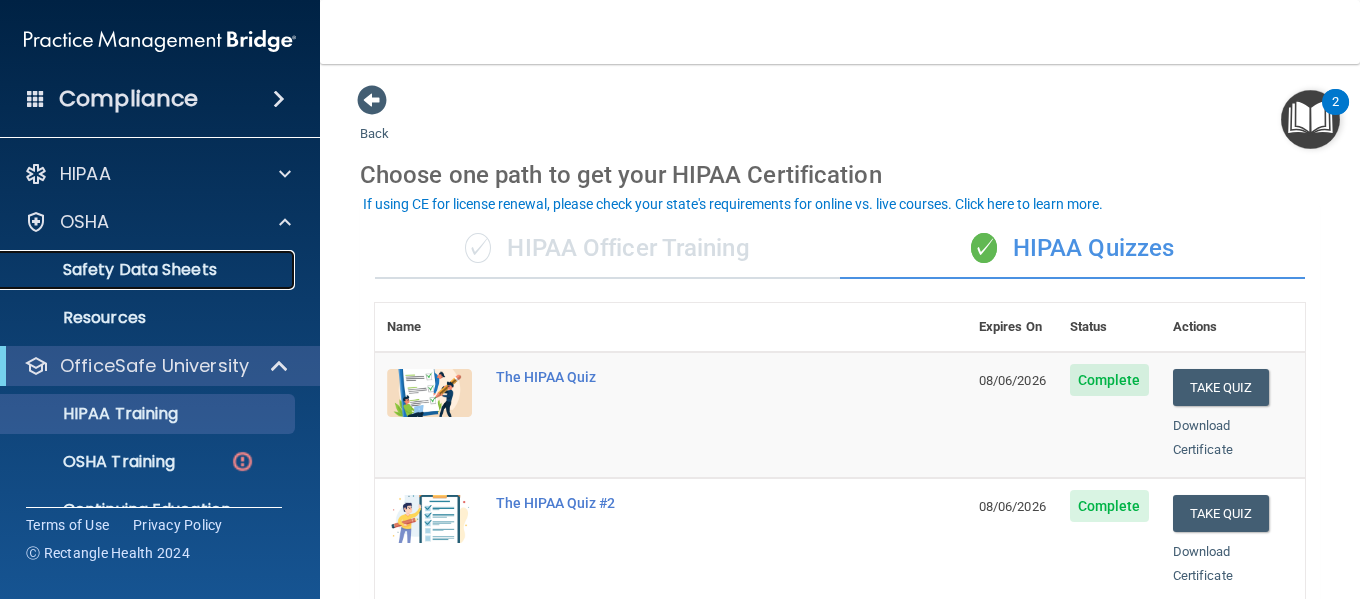 click on "Safety Data Sheets" at bounding box center [149, 270] 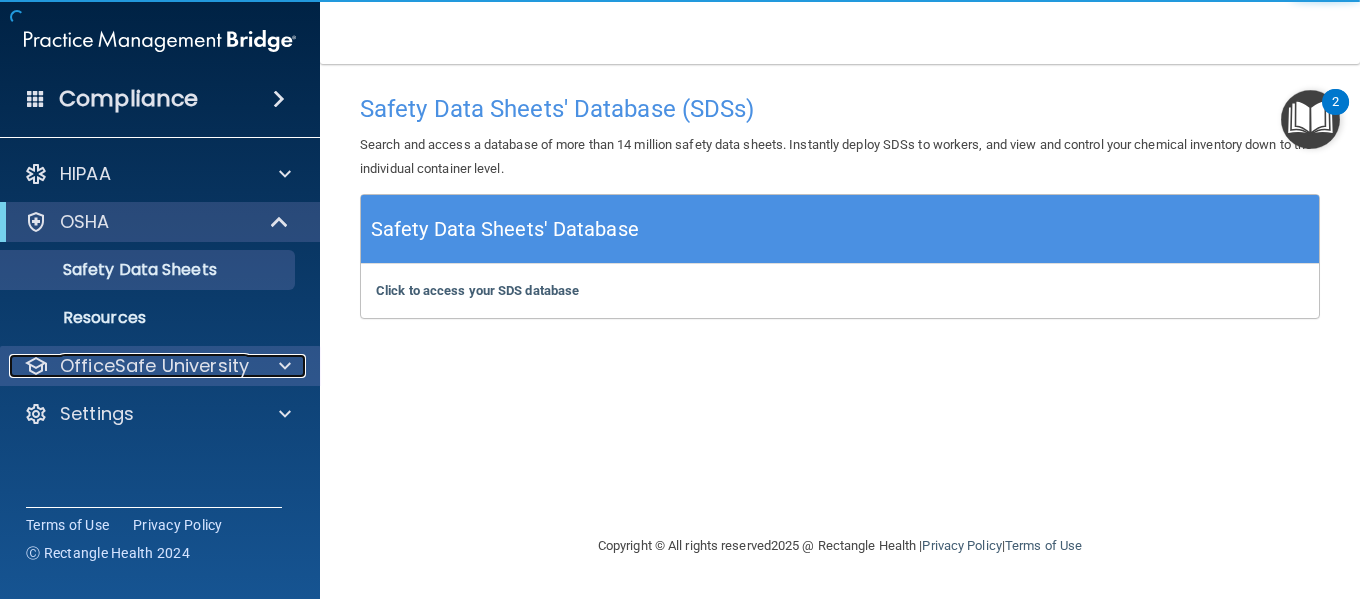 click on "OfficeSafe University" at bounding box center (154, 366) 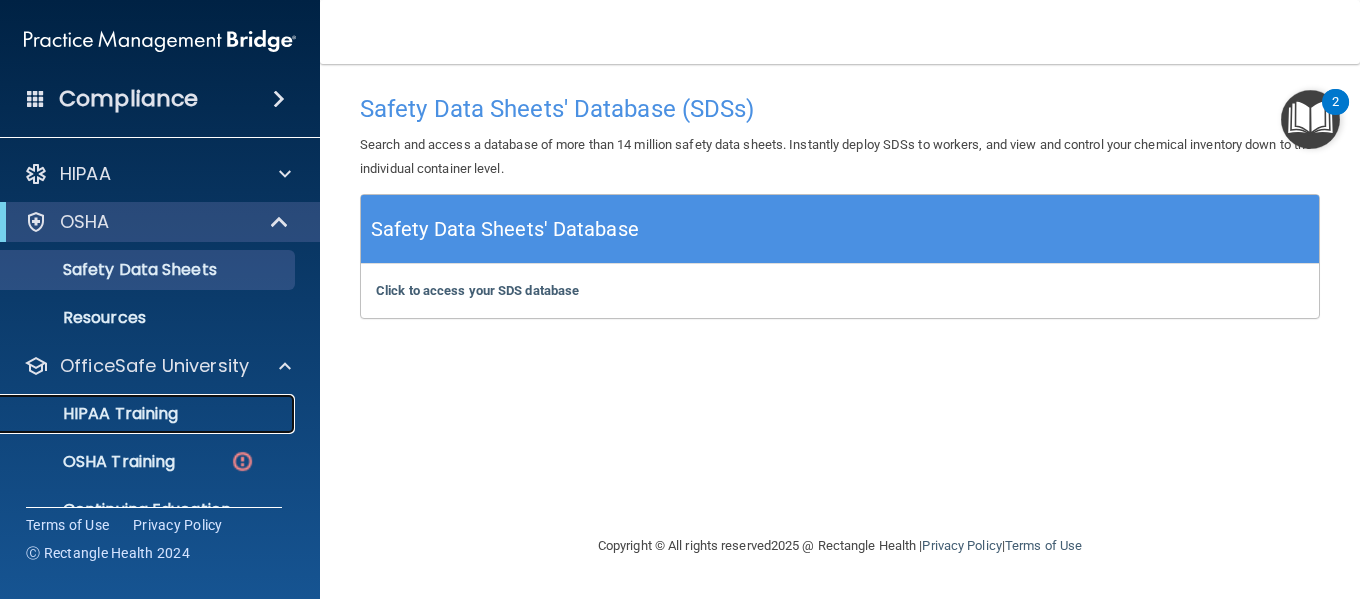 click on "HIPAA Training" at bounding box center (149, 414) 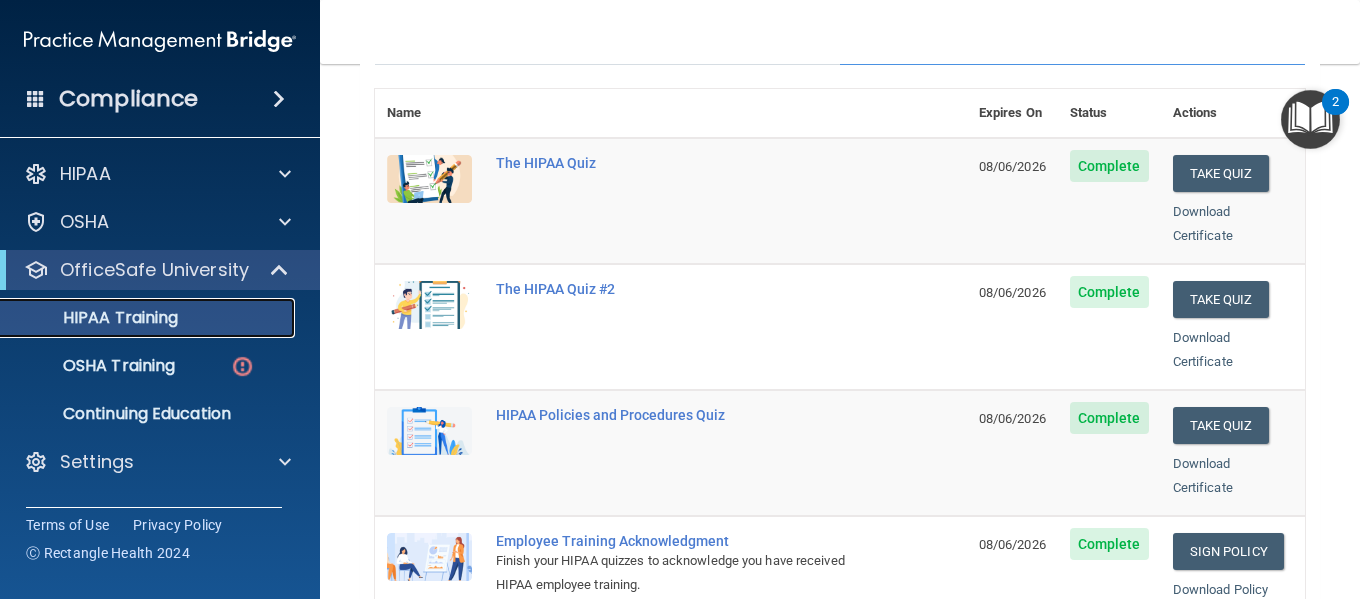 scroll, scrollTop: 365, scrollLeft: 0, axis: vertical 